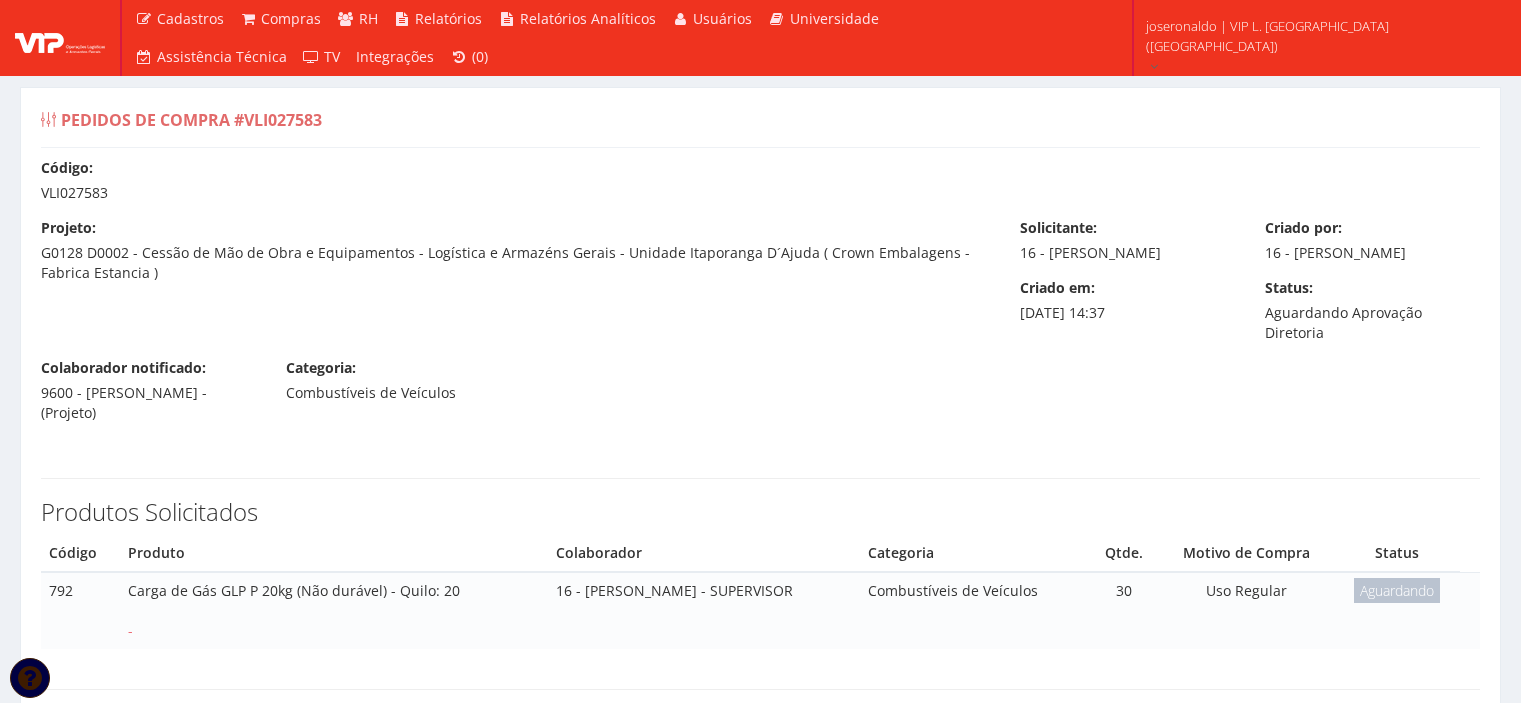 scroll, scrollTop: 78, scrollLeft: 0, axis: vertical 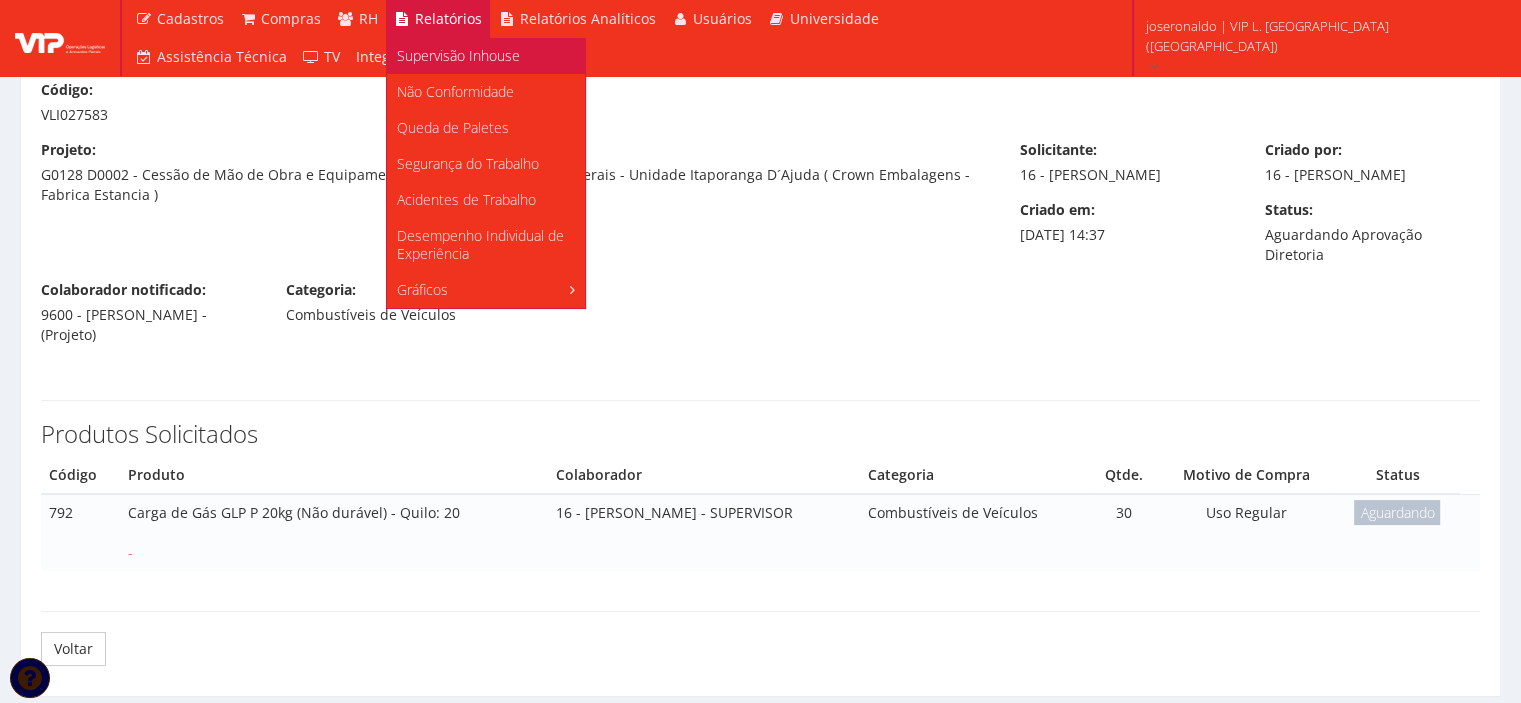 click on "Supervisão Inhouse" at bounding box center [486, 56] 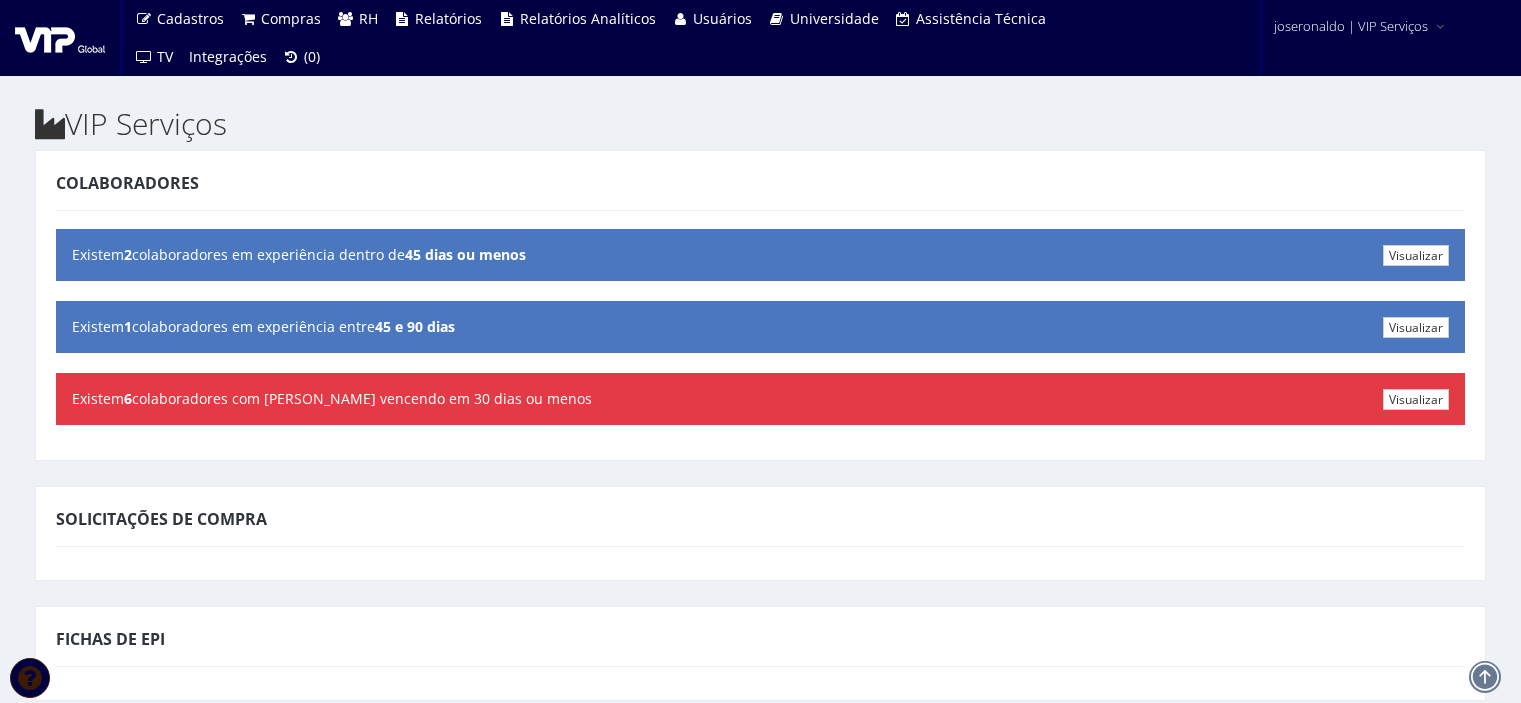scroll, scrollTop: 0, scrollLeft: 0, axis: both 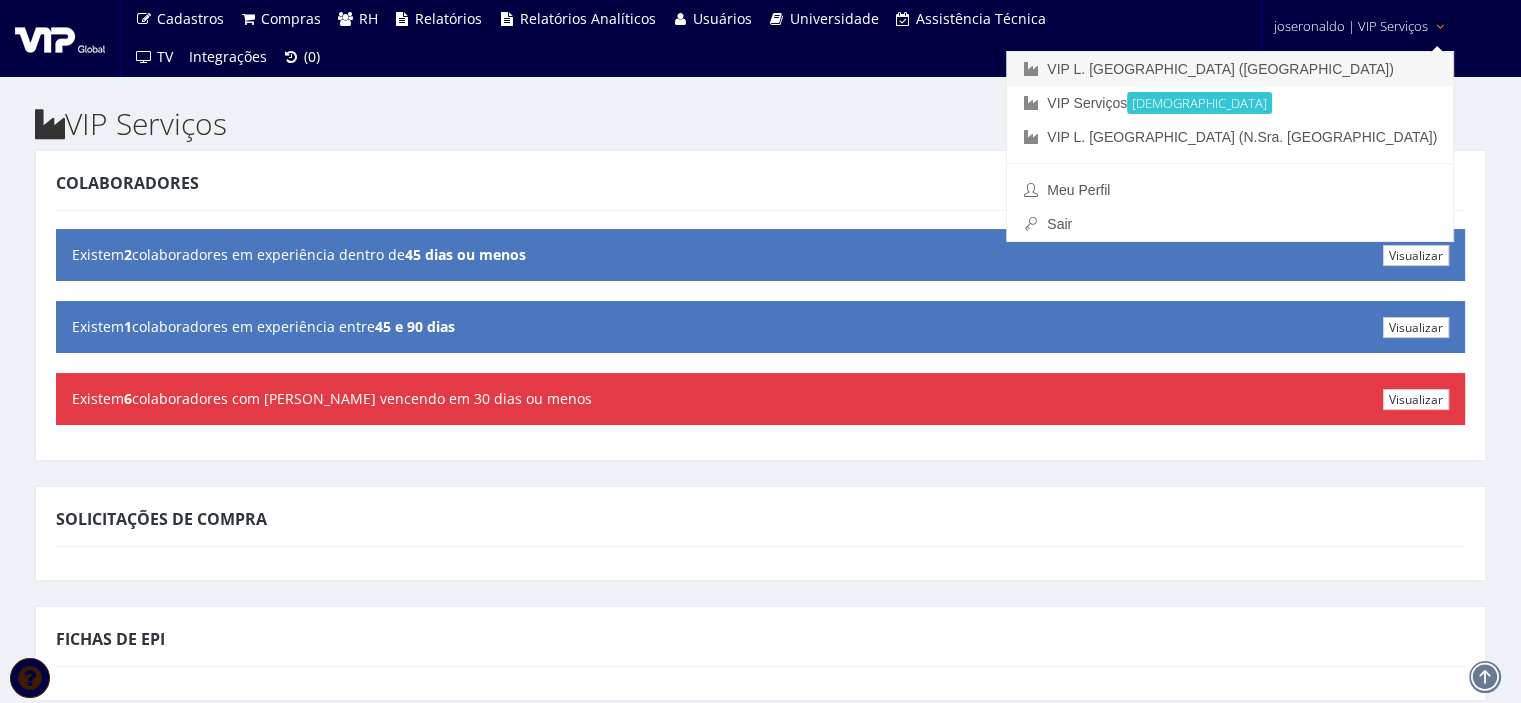 click on "VIP L. [GEOGRAPHIC_DATA] ([GEOGRAPHIC_DATA])" at bounding box center [1230, 69] 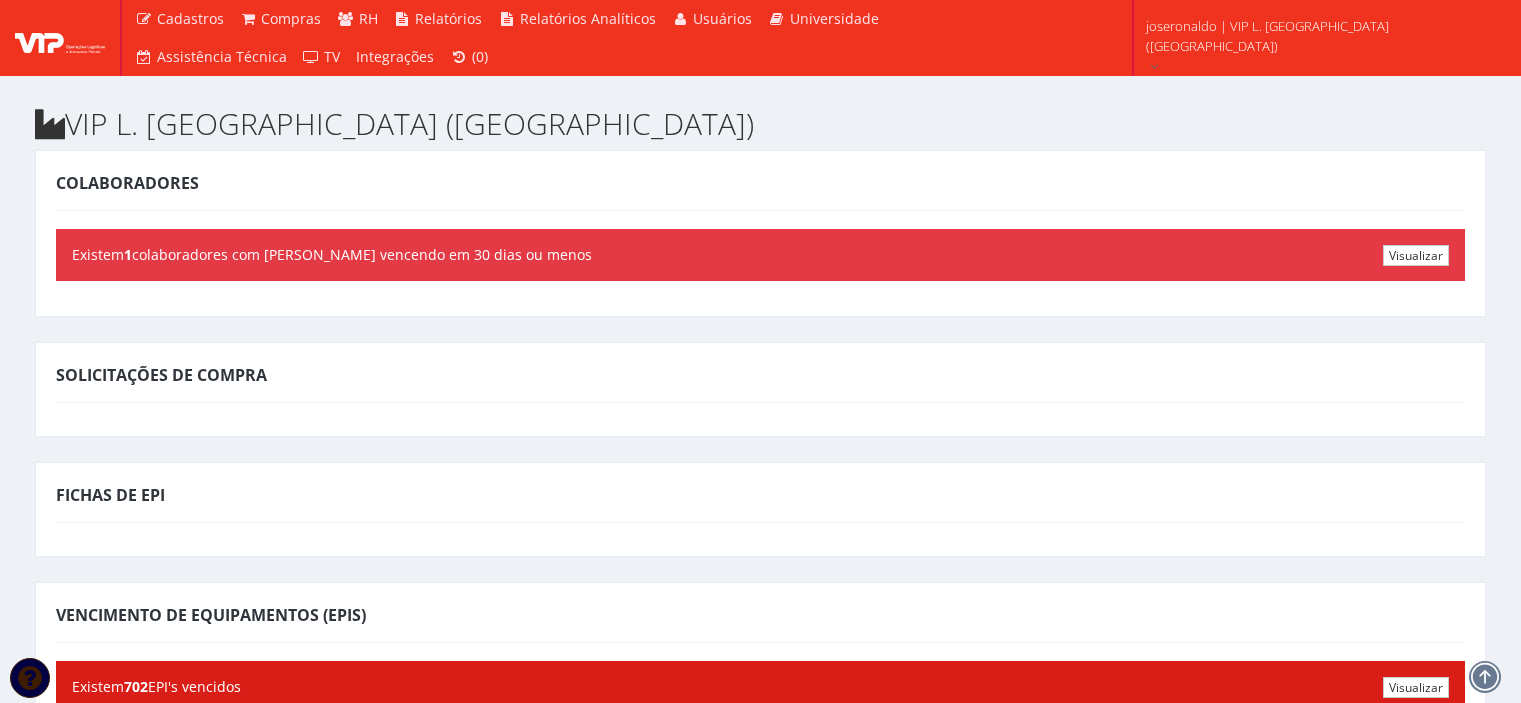 scroll, scrollTop: 0, scrollLeft: 0, axis: both 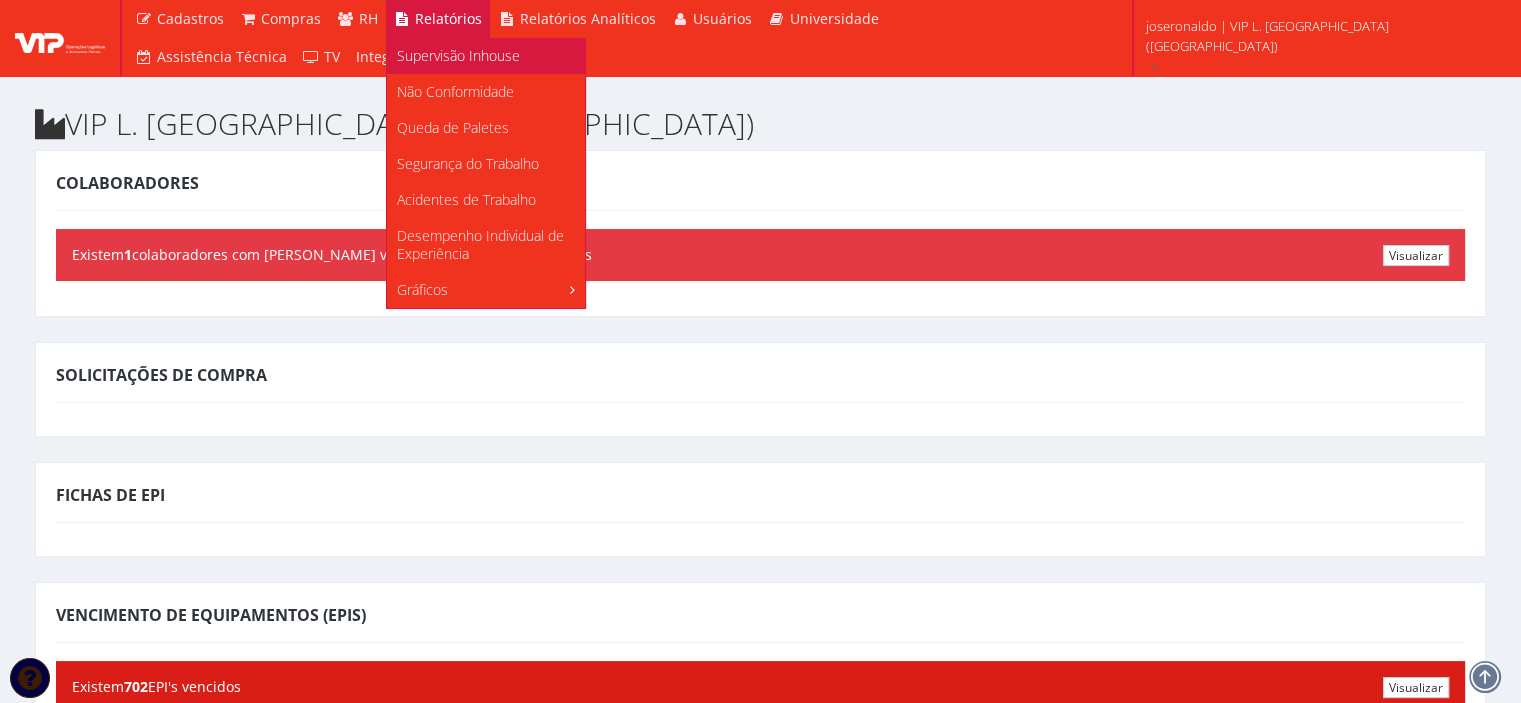 click on "Supervisão Inhouse" at bounding box center [458, 55] 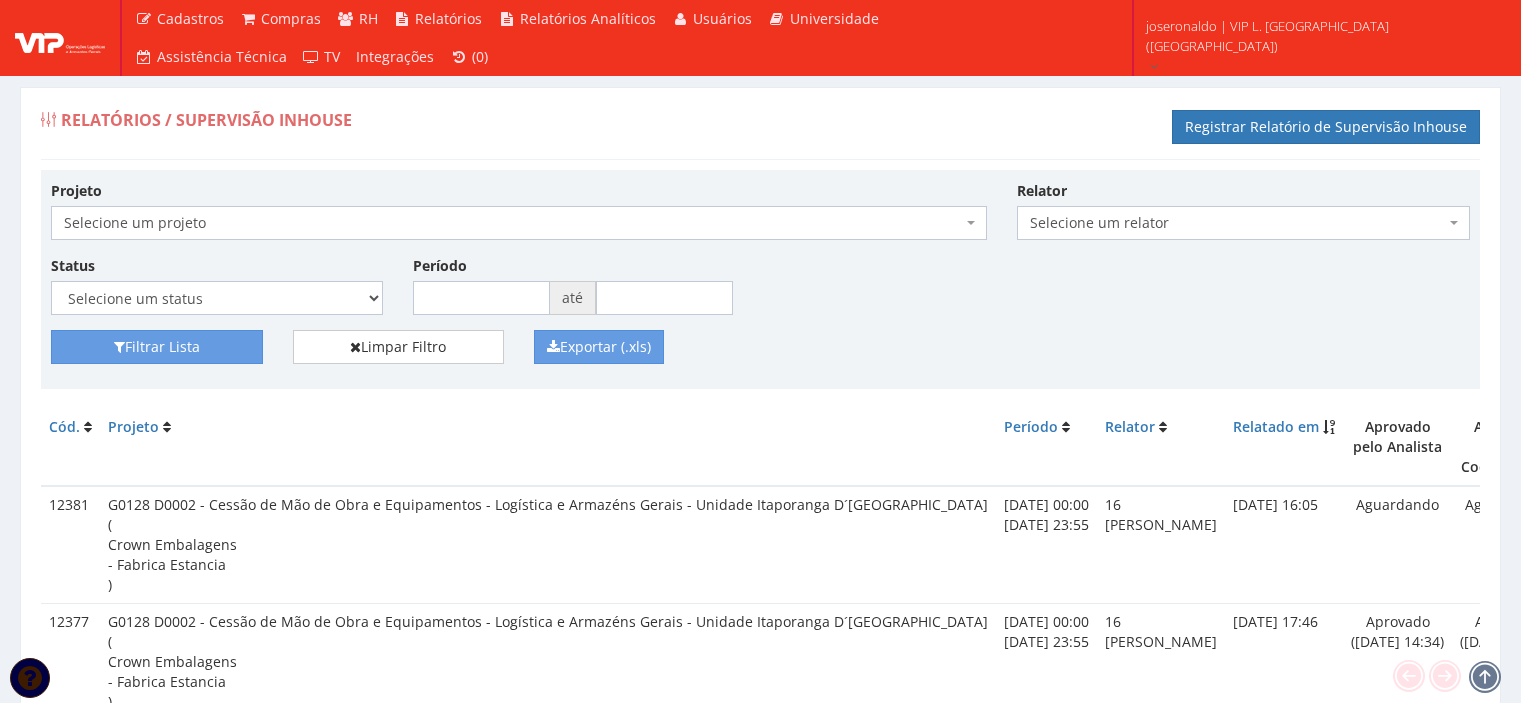scroll, scrollTop: 0, scrollLeft: 0, axis: both 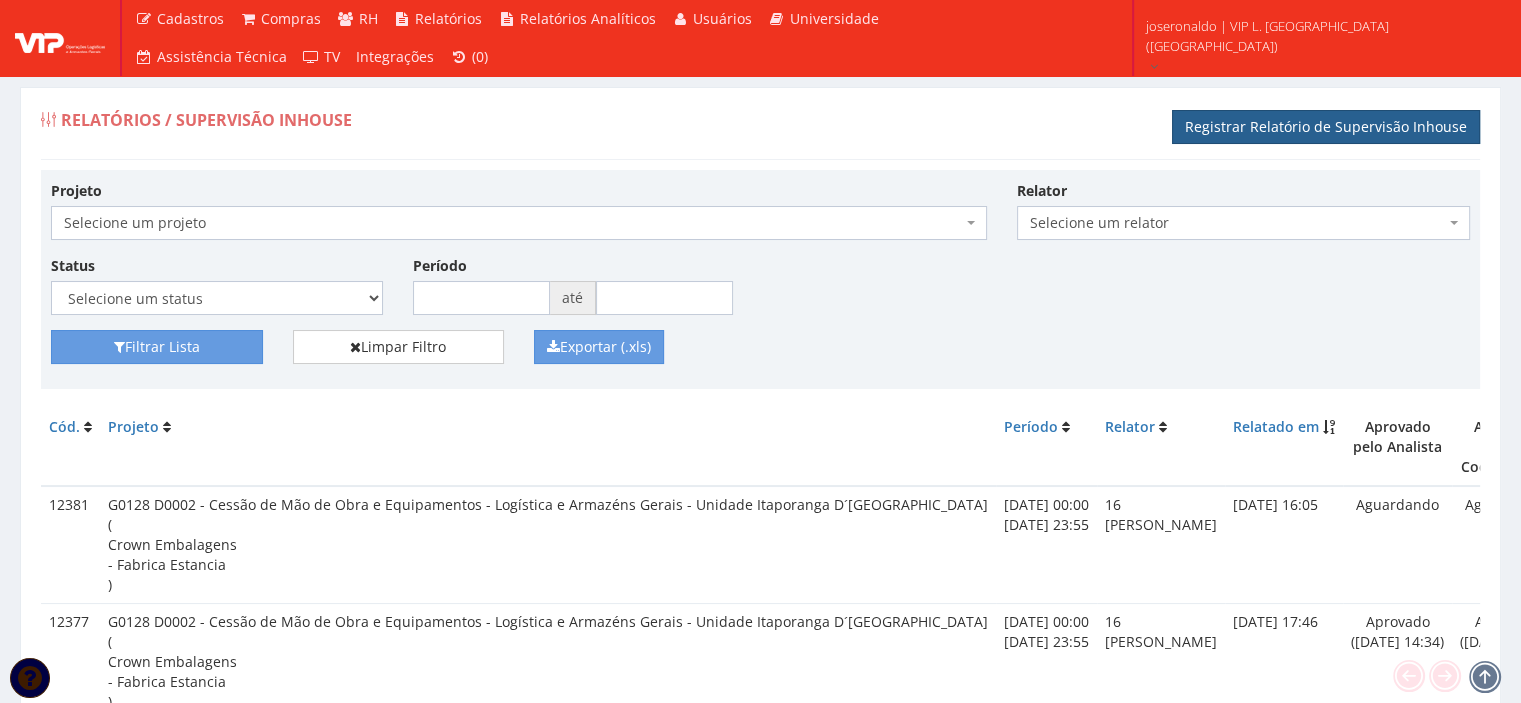 click on "Registrar Relatório de Supervisão Inhouse" at bounding box center (1326, 127) 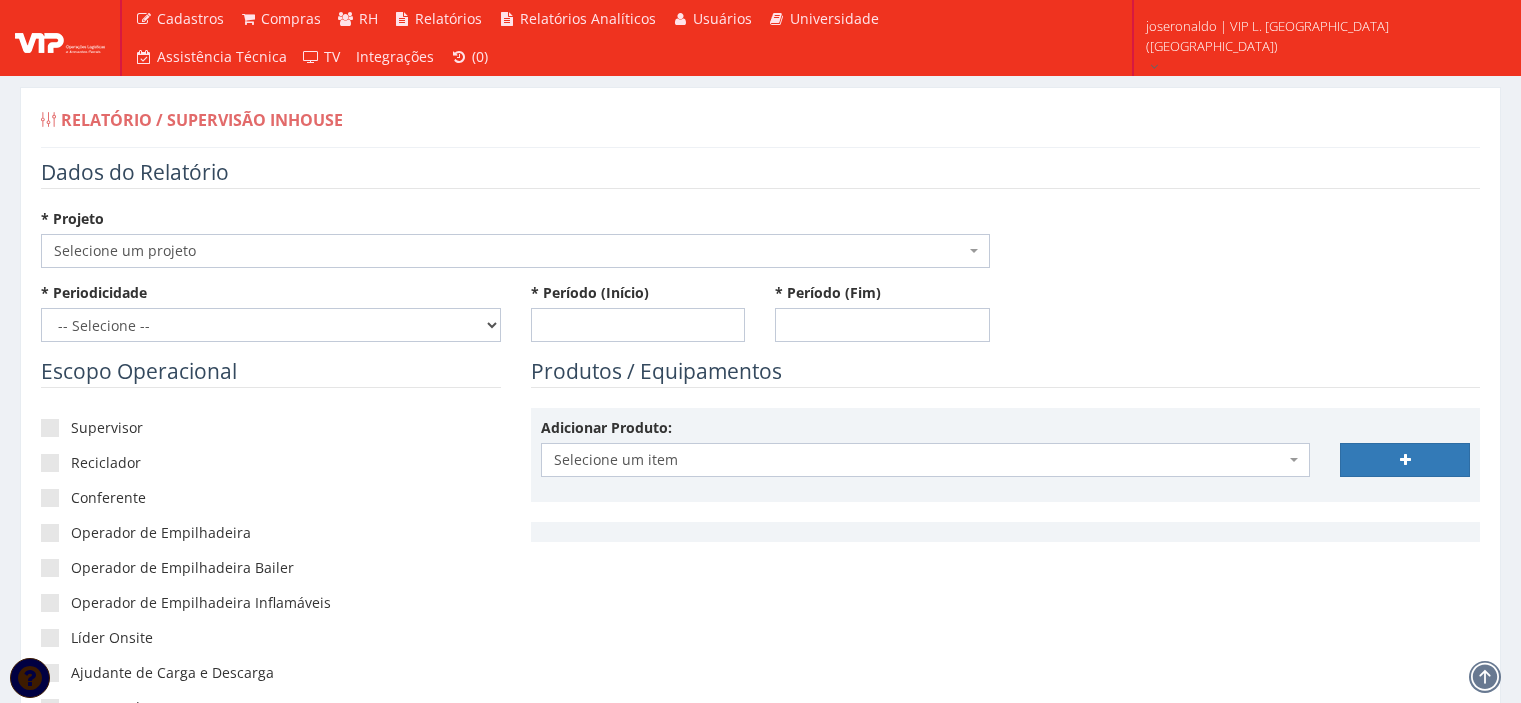 scroll, scrollTop: 0, scrollLeft: 0, axis: both 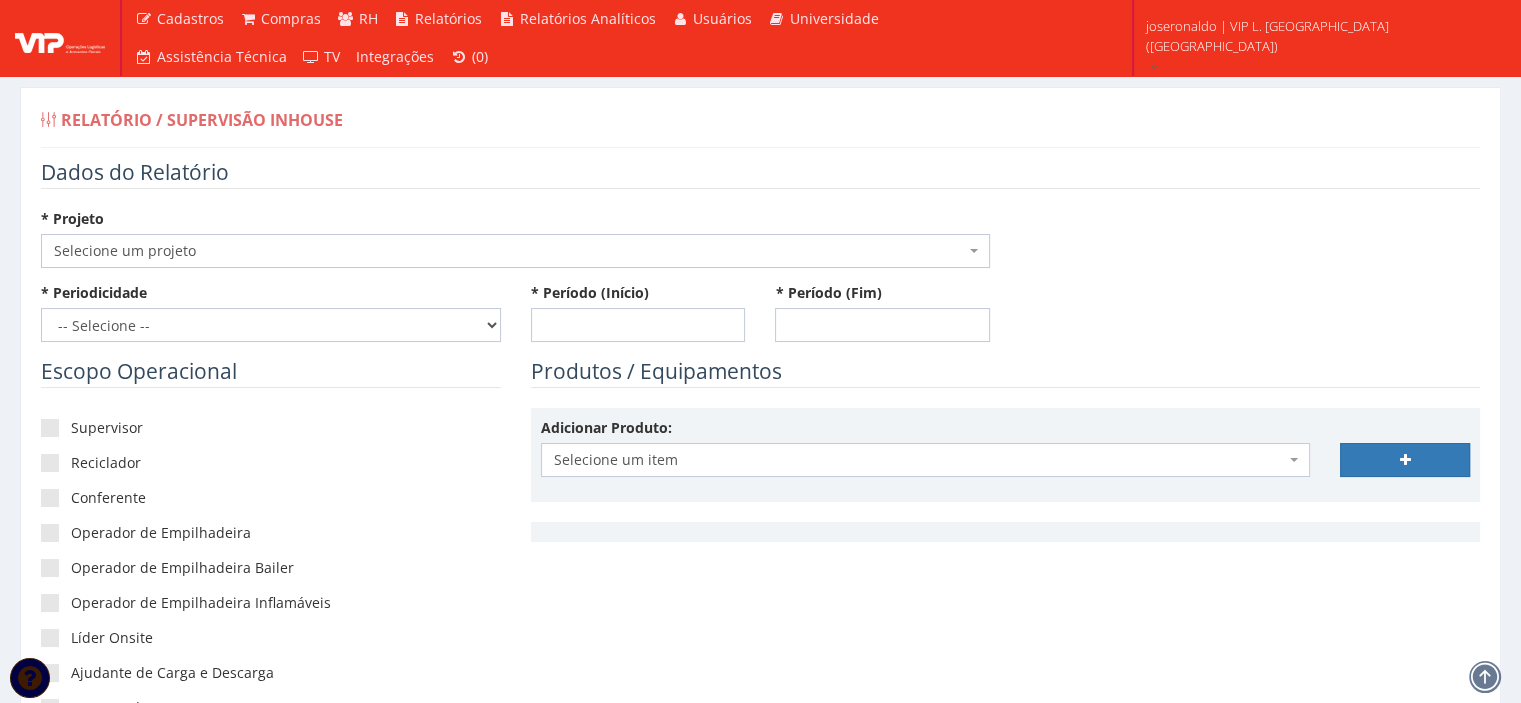 click on "Selecione um projeto" at bounding box center [509, 251] 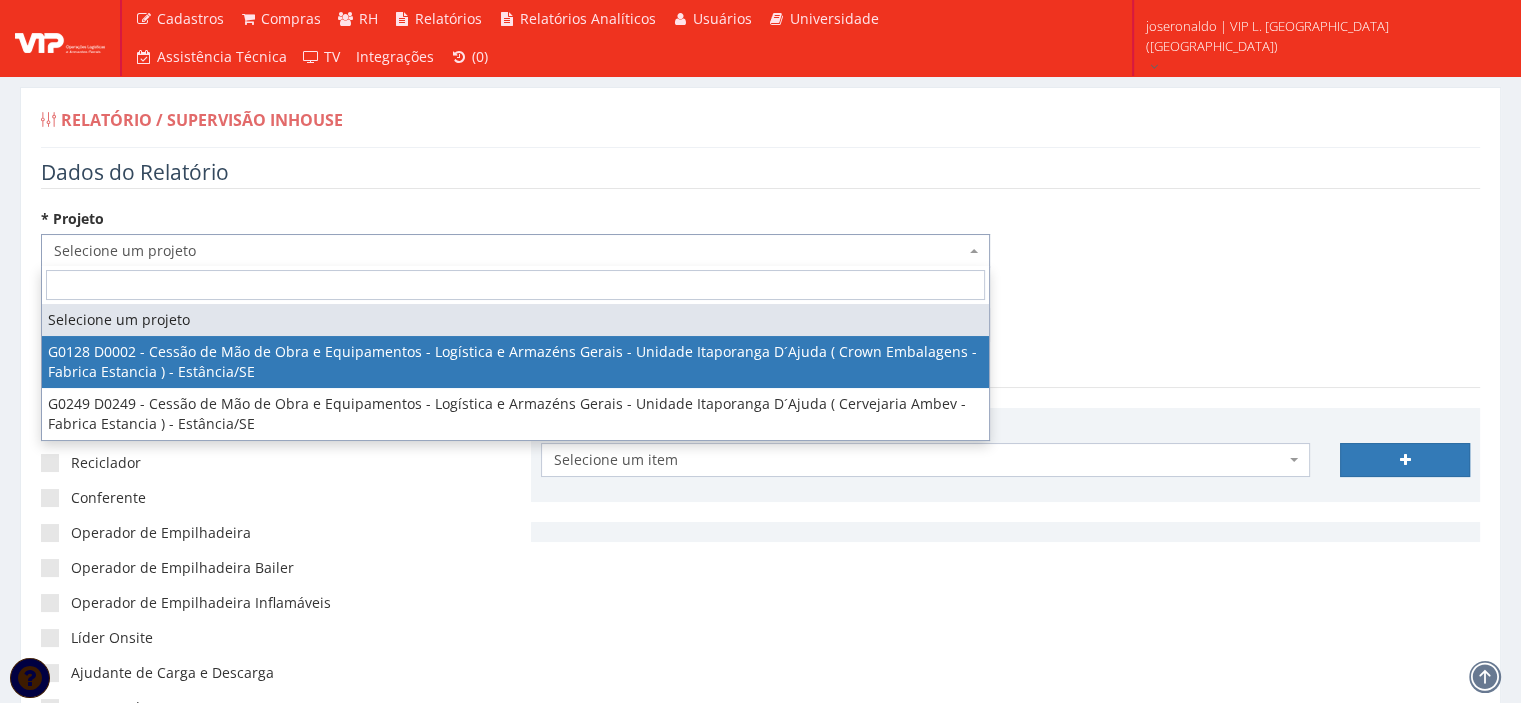 select on "128" 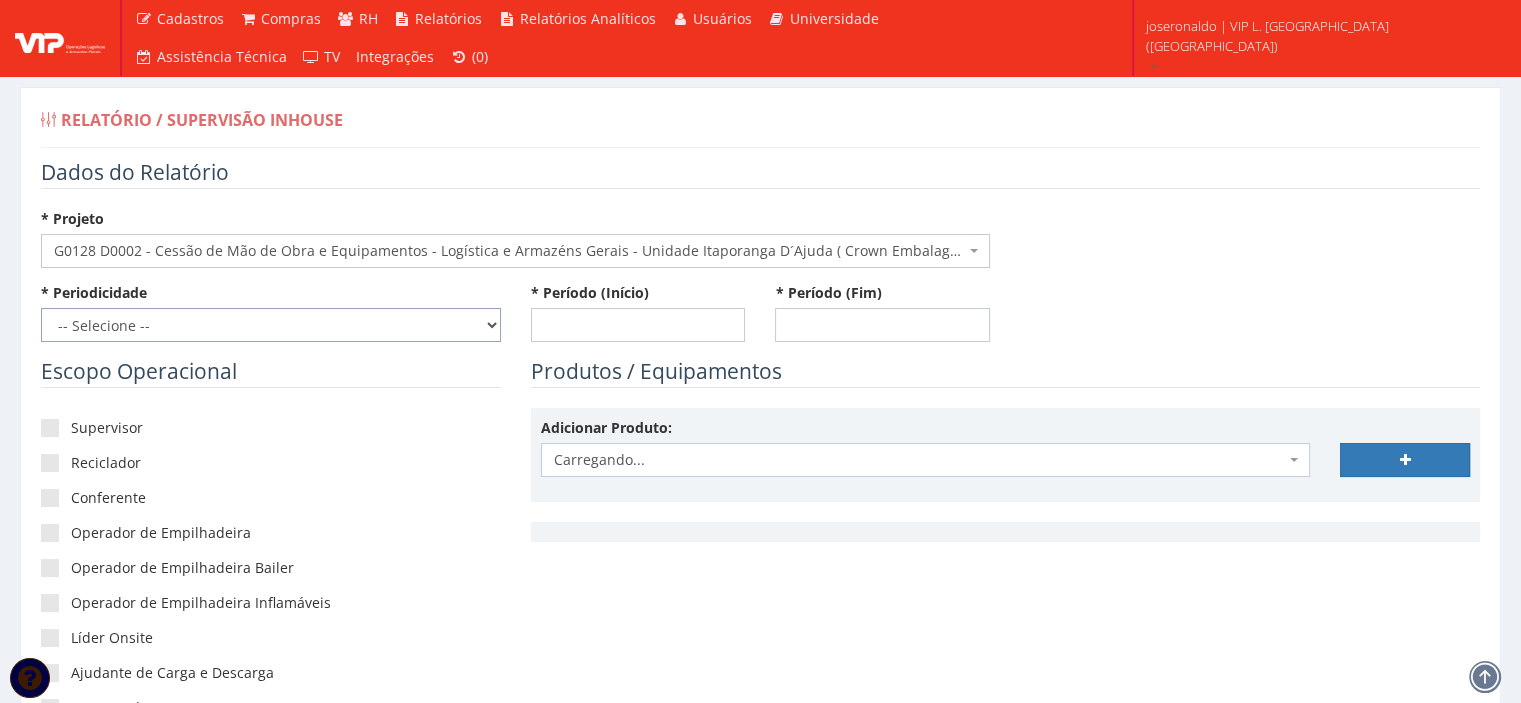 click on "-- Selecione -- Extraordinário Semanal" at bounding box center [271, 325] 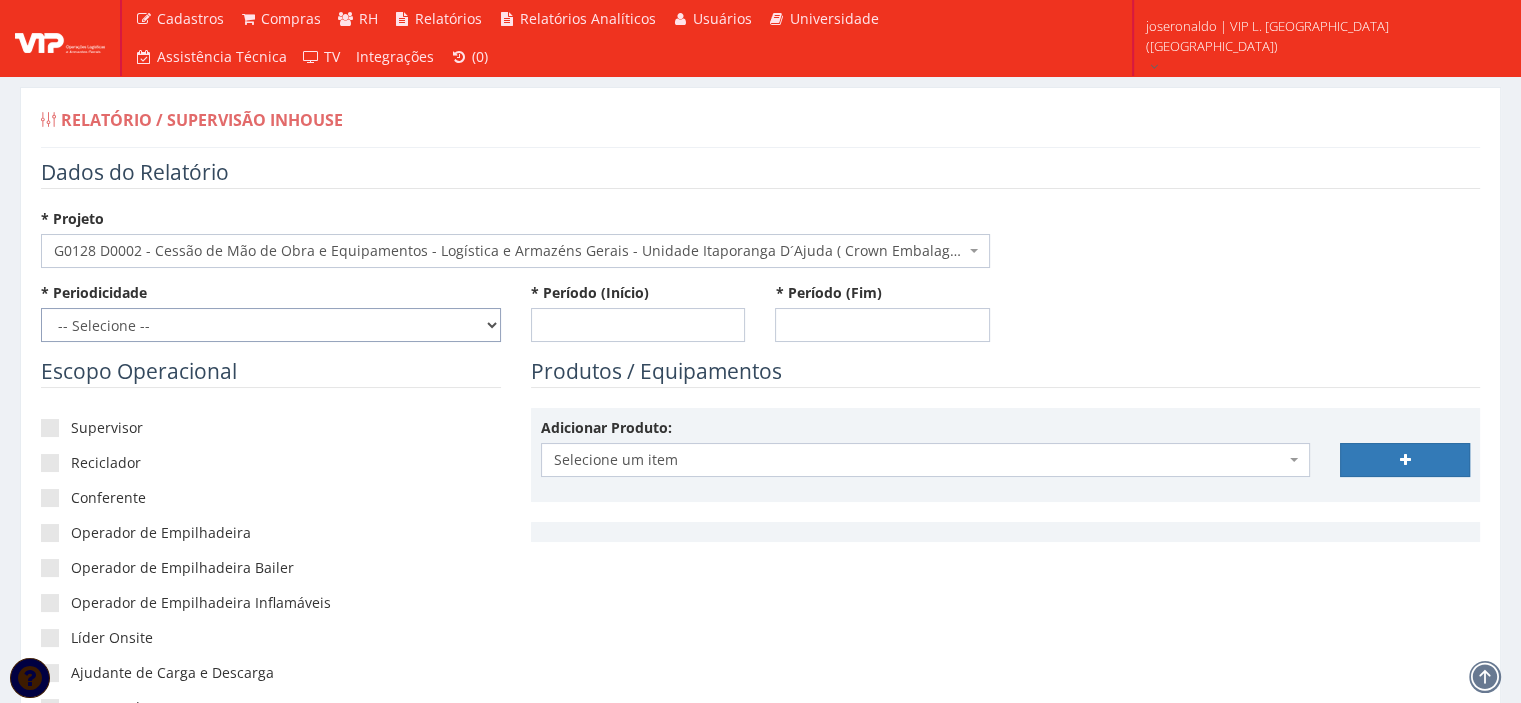 select on "1" 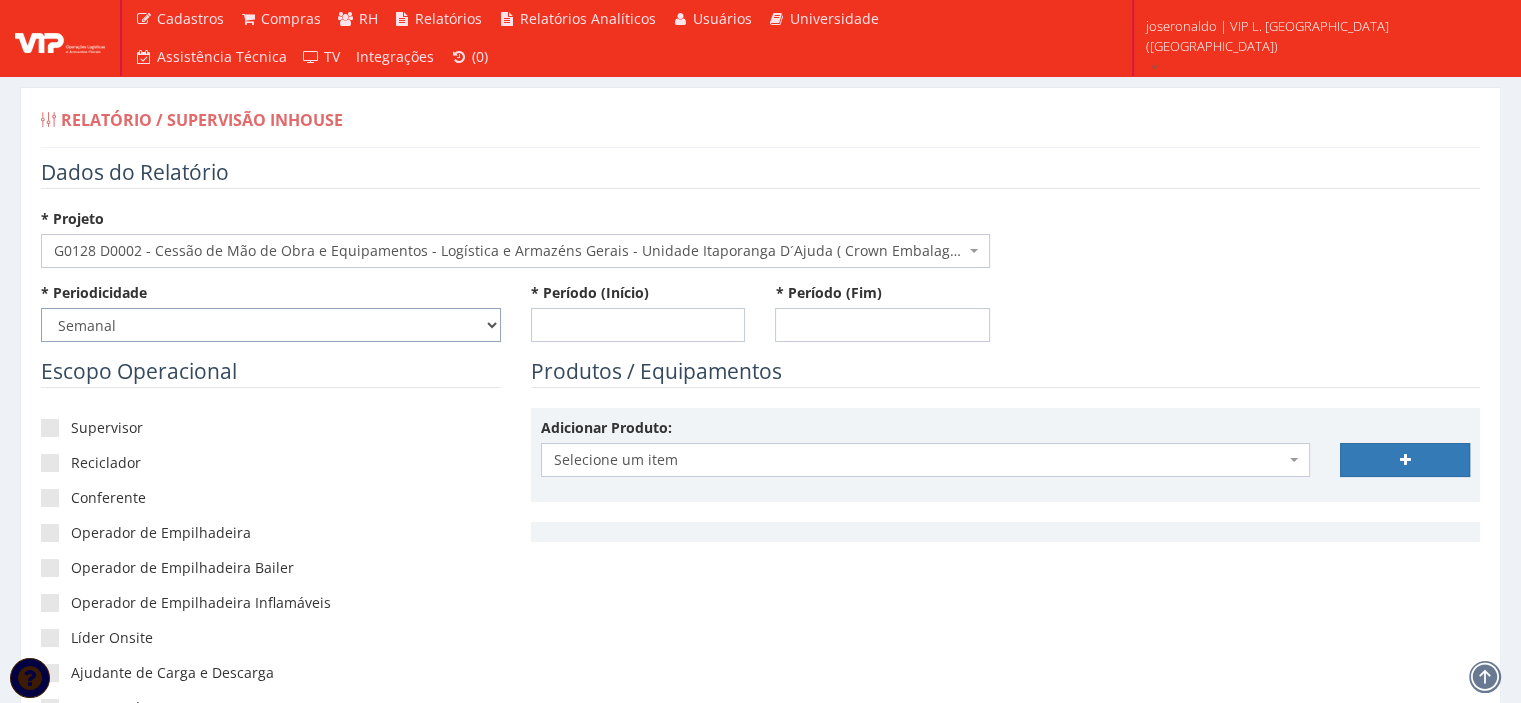 click on "-- Selecione -- Extraordinário Semanal" at bounding box center (271, 325) 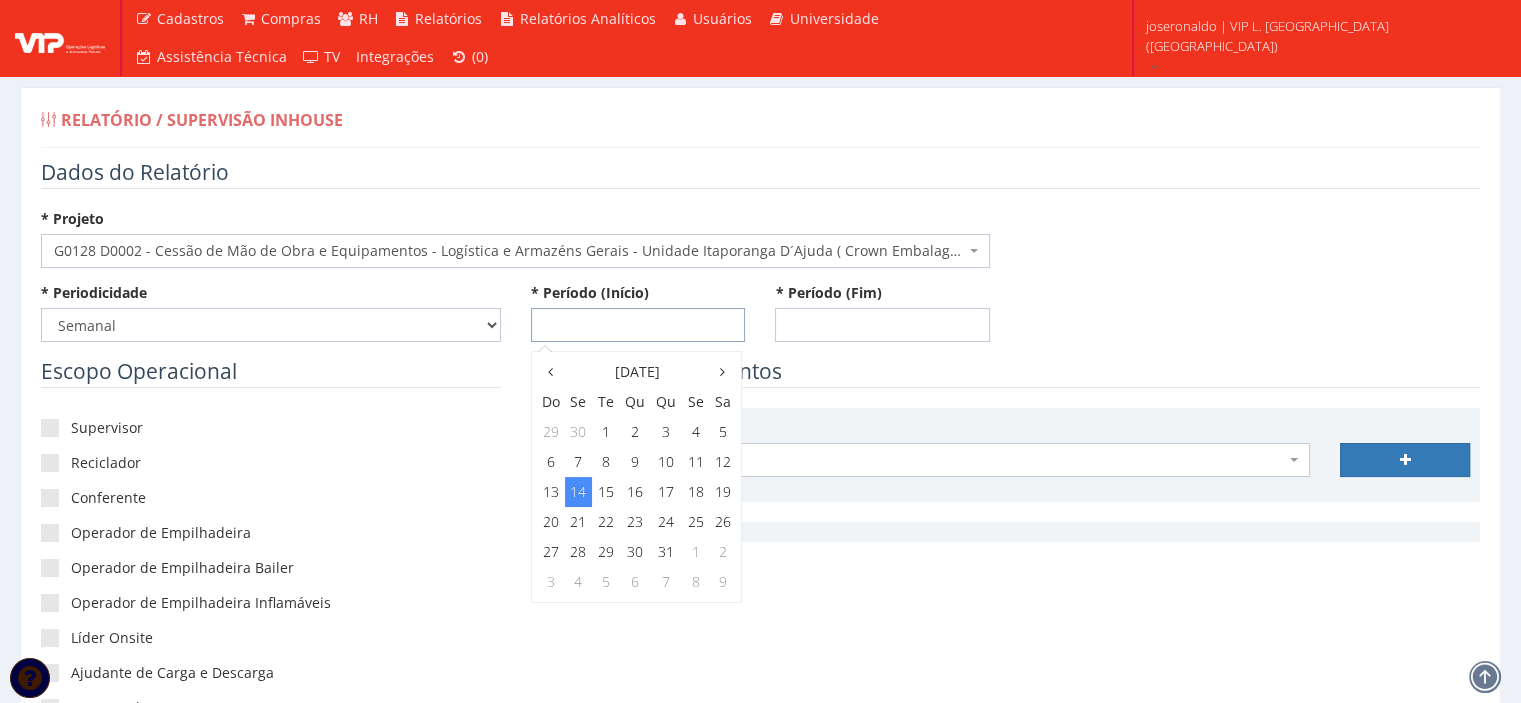click on "* Período (Início)" at bounding box center (638, 325) 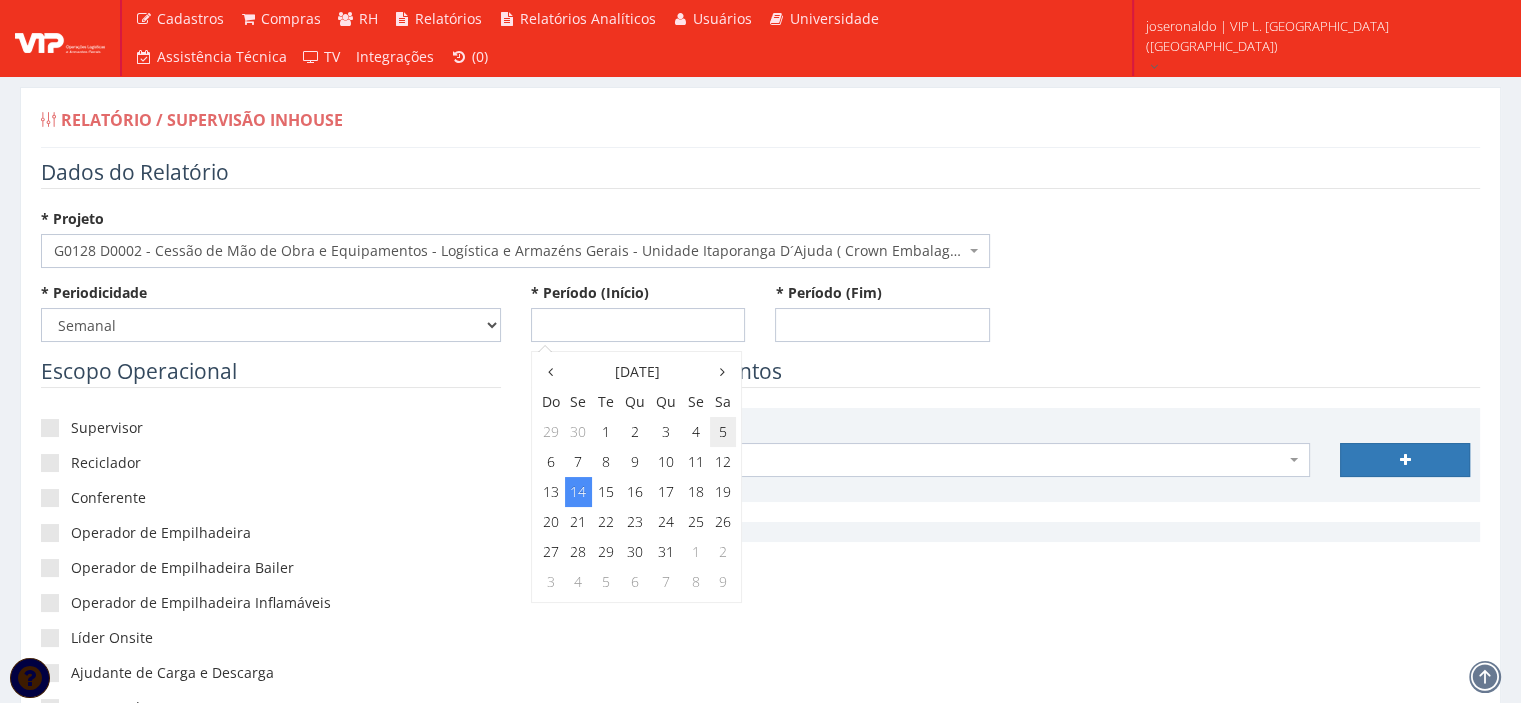 click on "5" at bounding box center [723, 432] 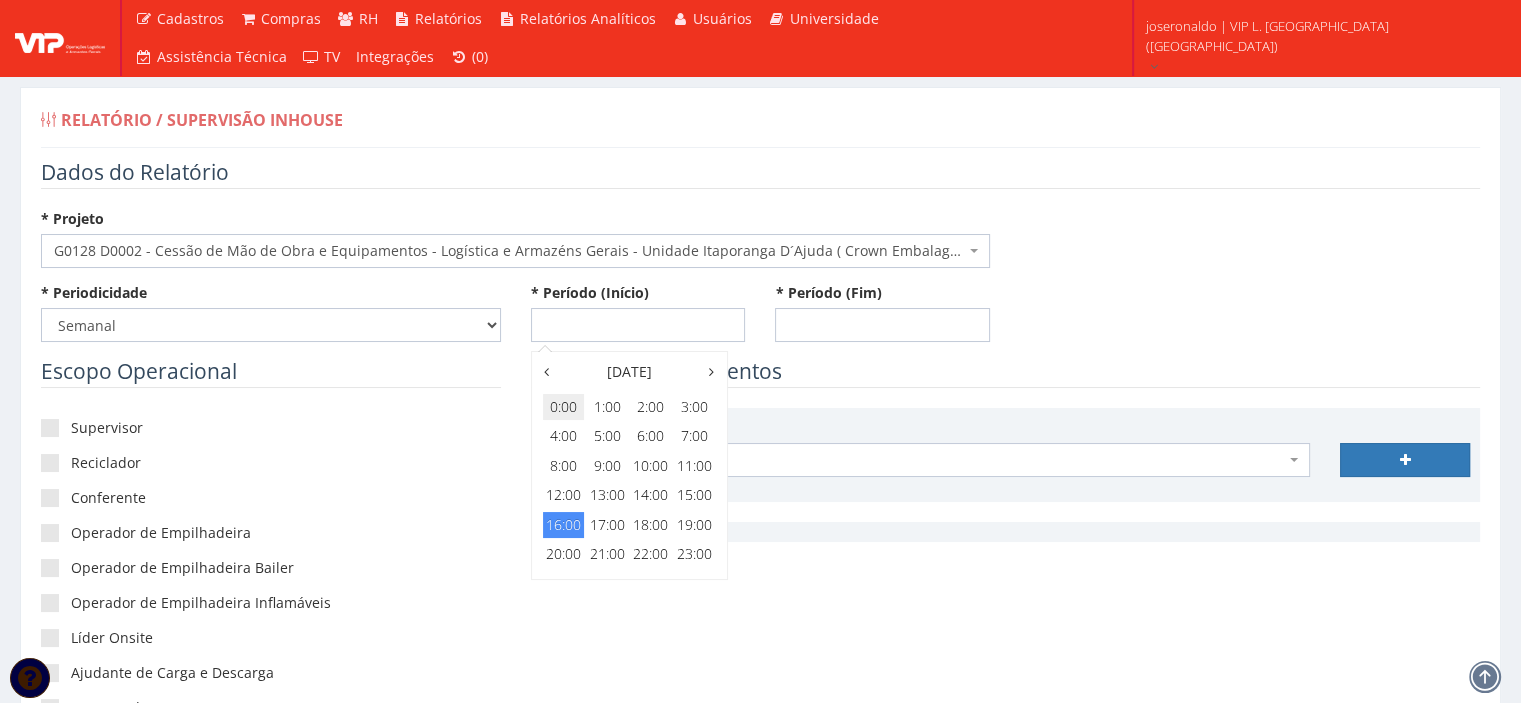 click on "0:00" at bounding box center [563, 407] 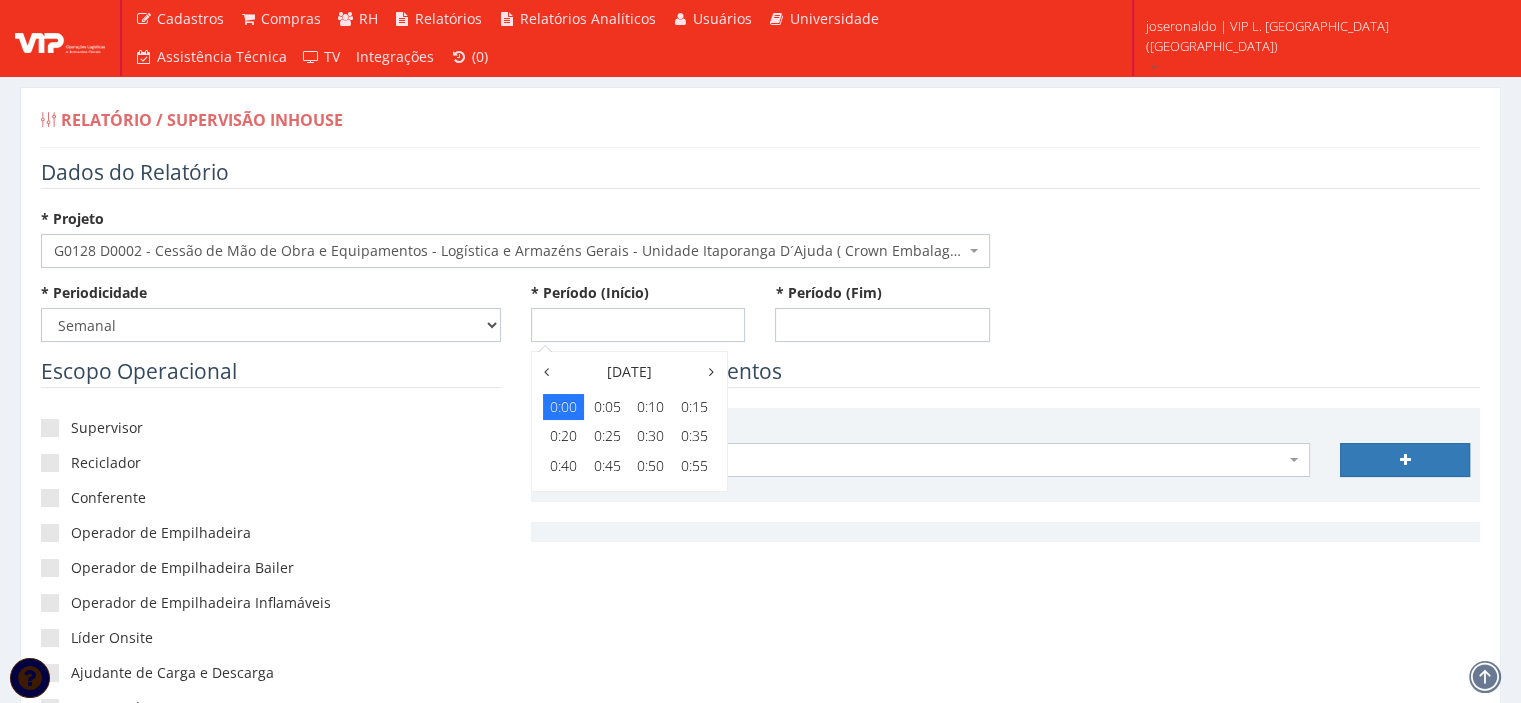 click on "0:00" at bounding box center [563, 407] 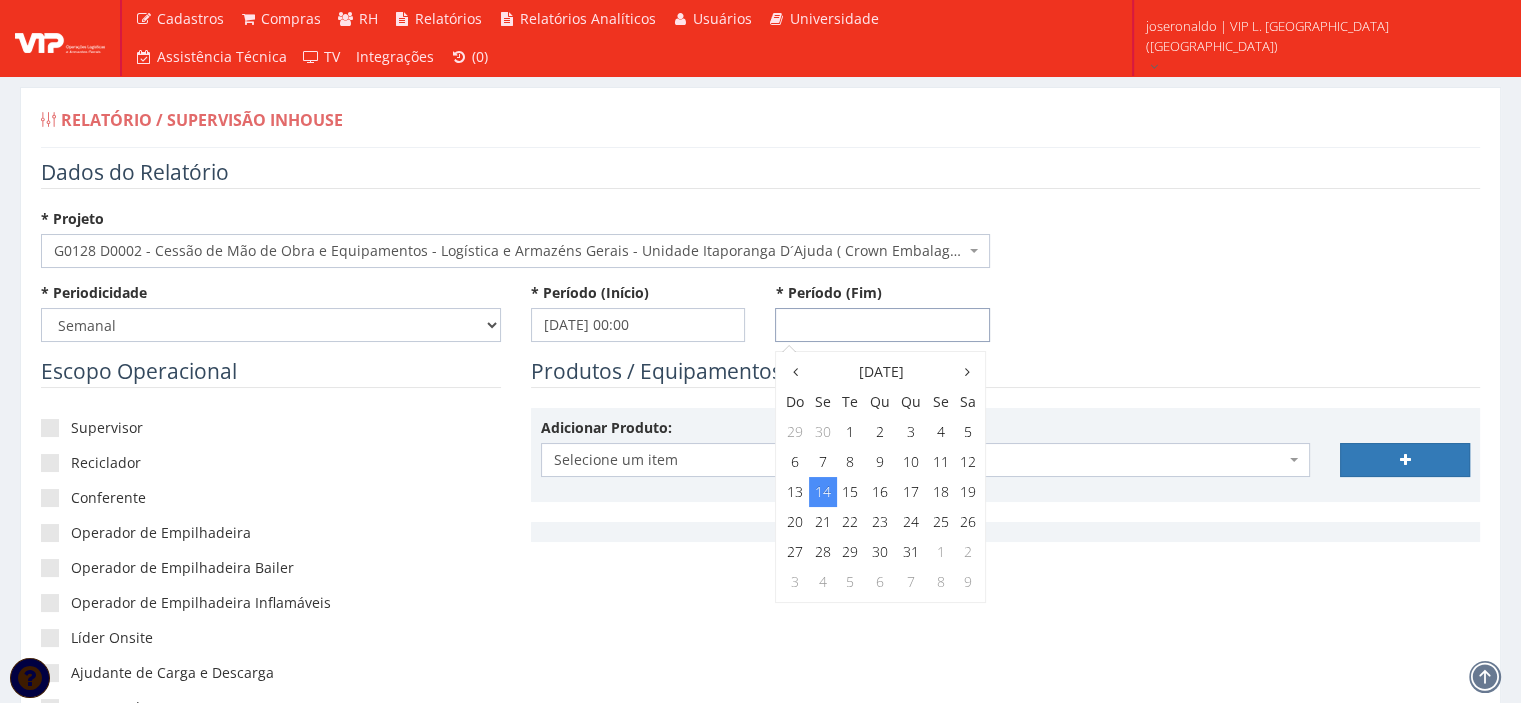 click on "* Período (Fim)" at bounding box center [882, 325] 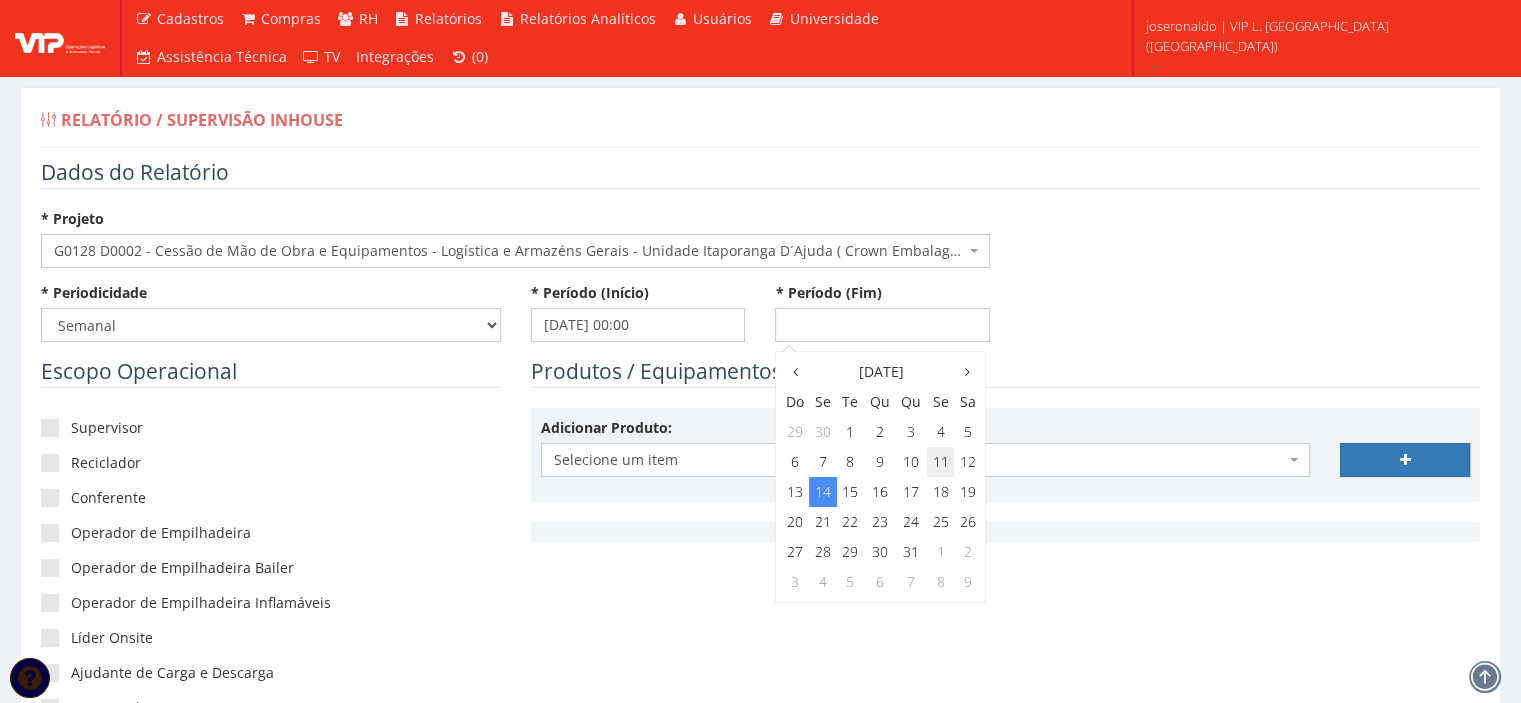 click on "11" at bounding box center (940, 462) 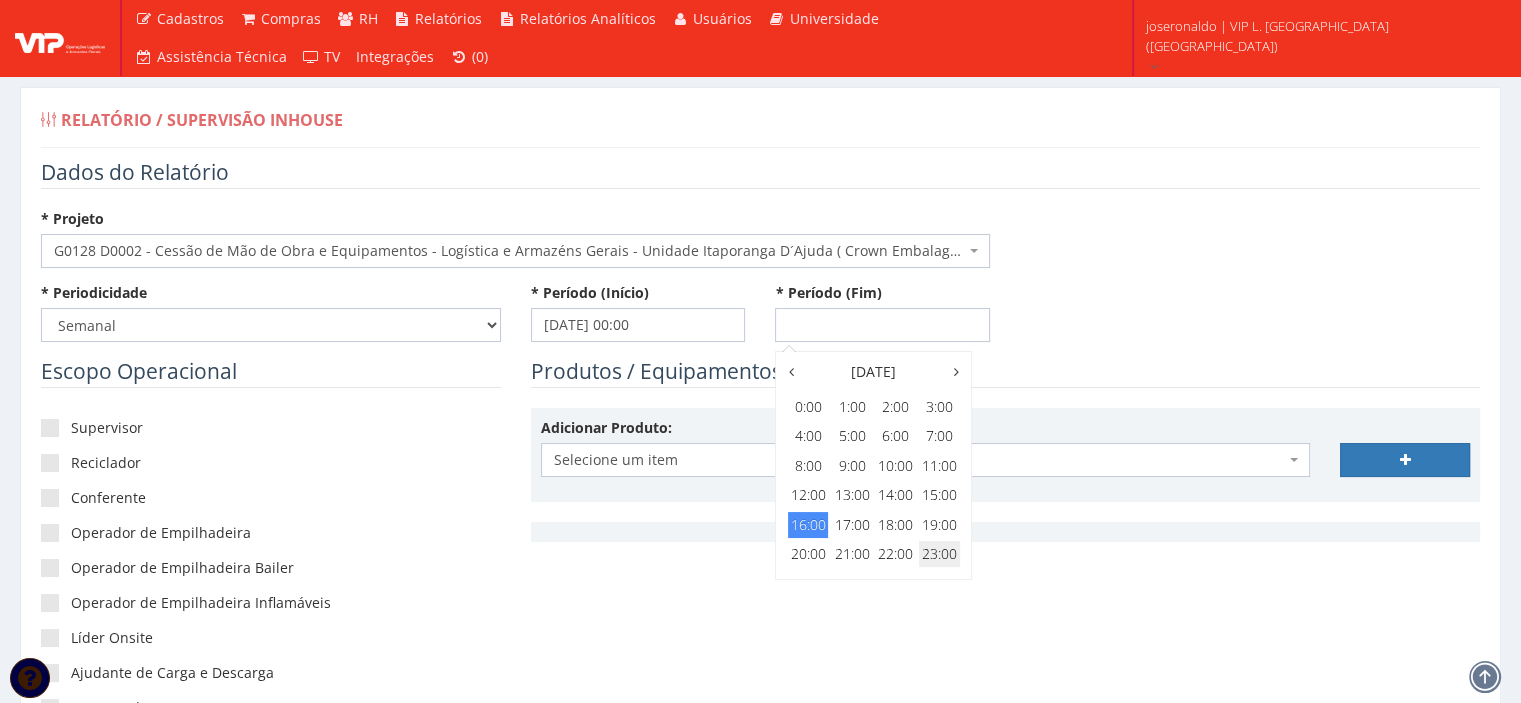 click on "23:00" at bounding box center (939, 554) 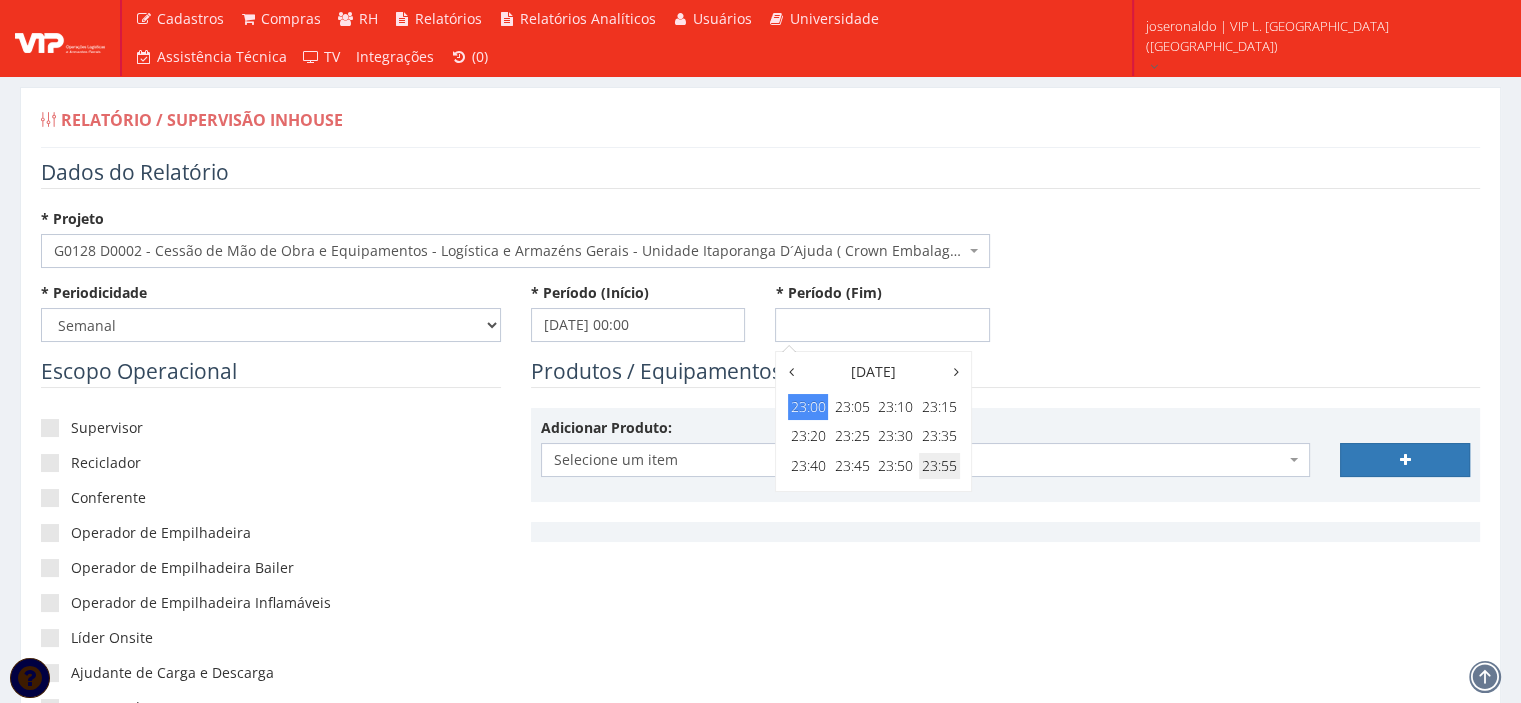 click on "23:55" at bounding box center [939, 466] 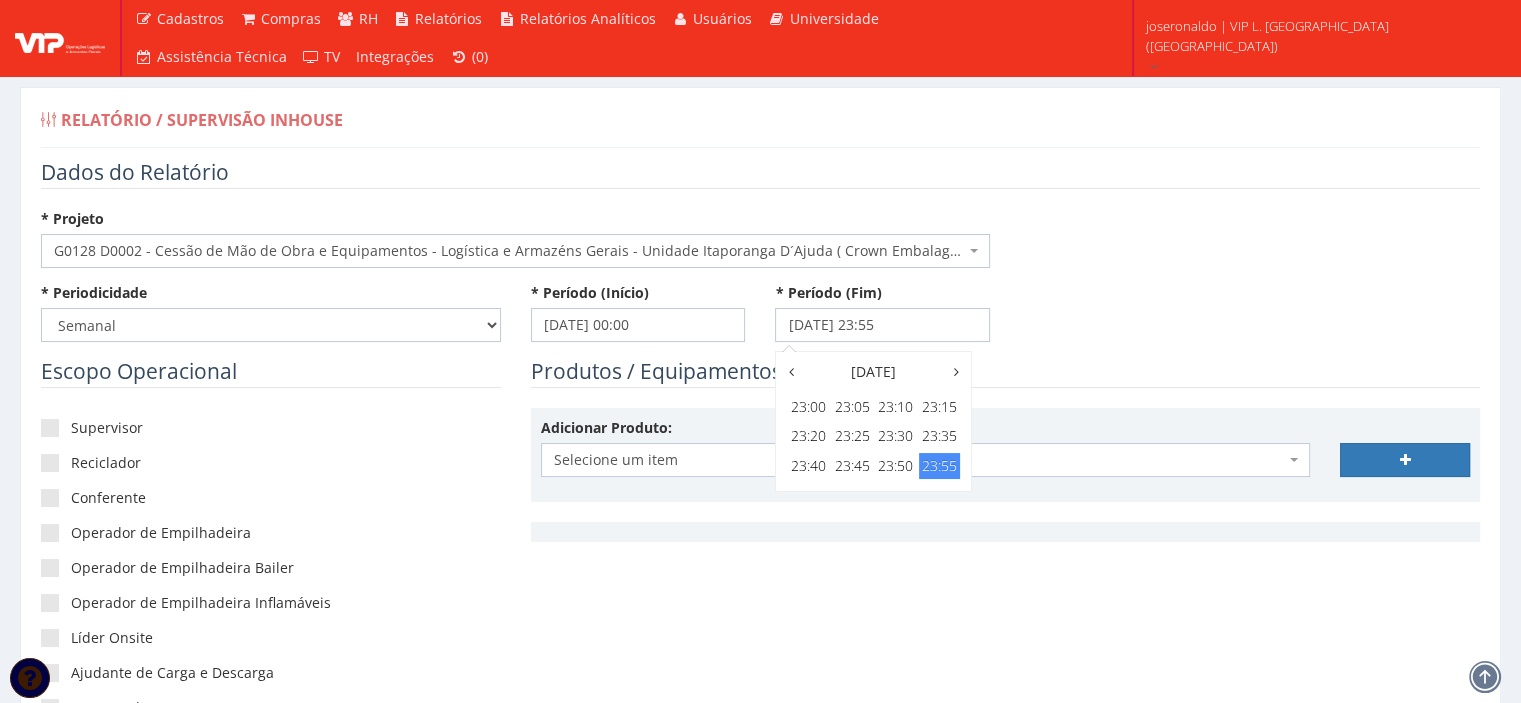 click on "Produtos / Equipamentos" at bounding box center [1005, 372] 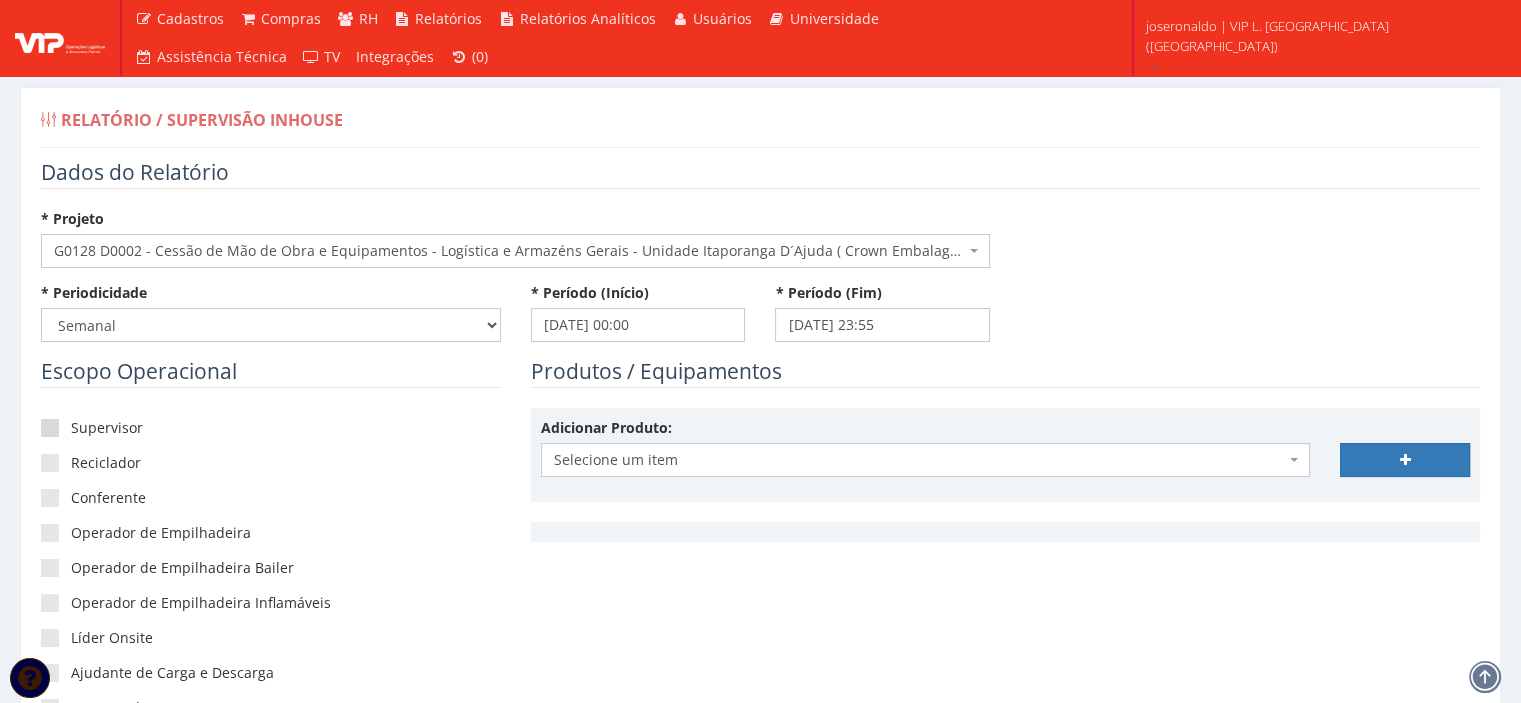 click on "Supervisor" at bounding box center [271, 428] 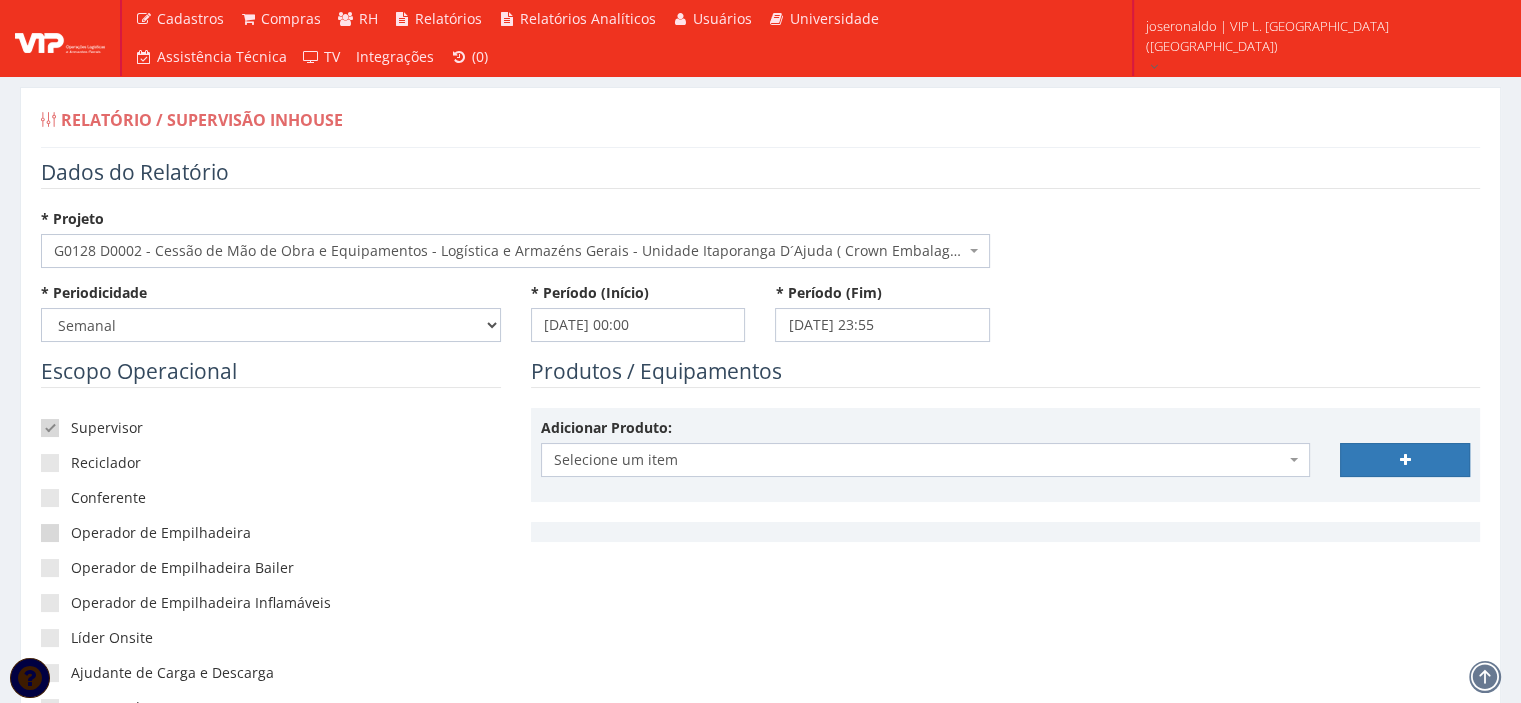 click at bounding box center [50, 533] 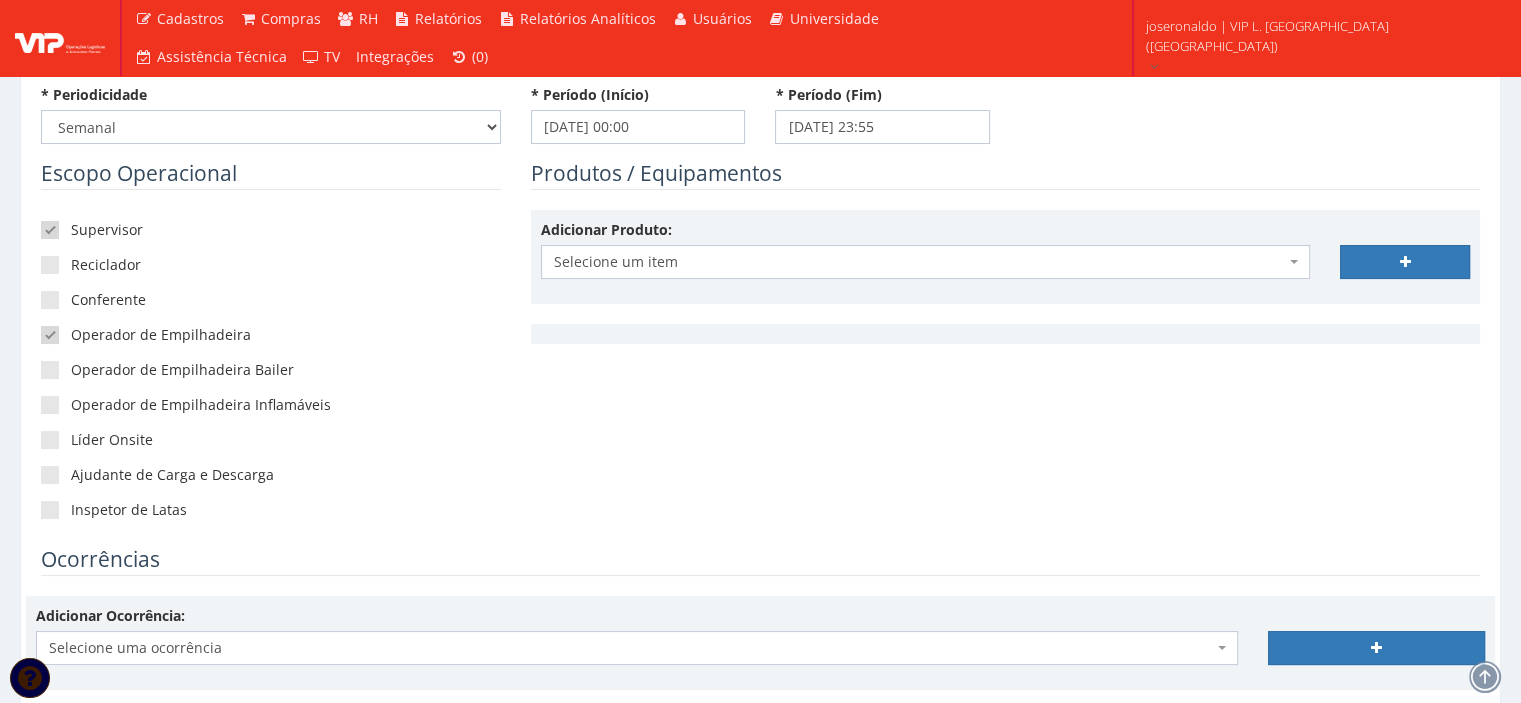 scroll, scrollTop: 200, scrollLeft: 0, axis: vertical 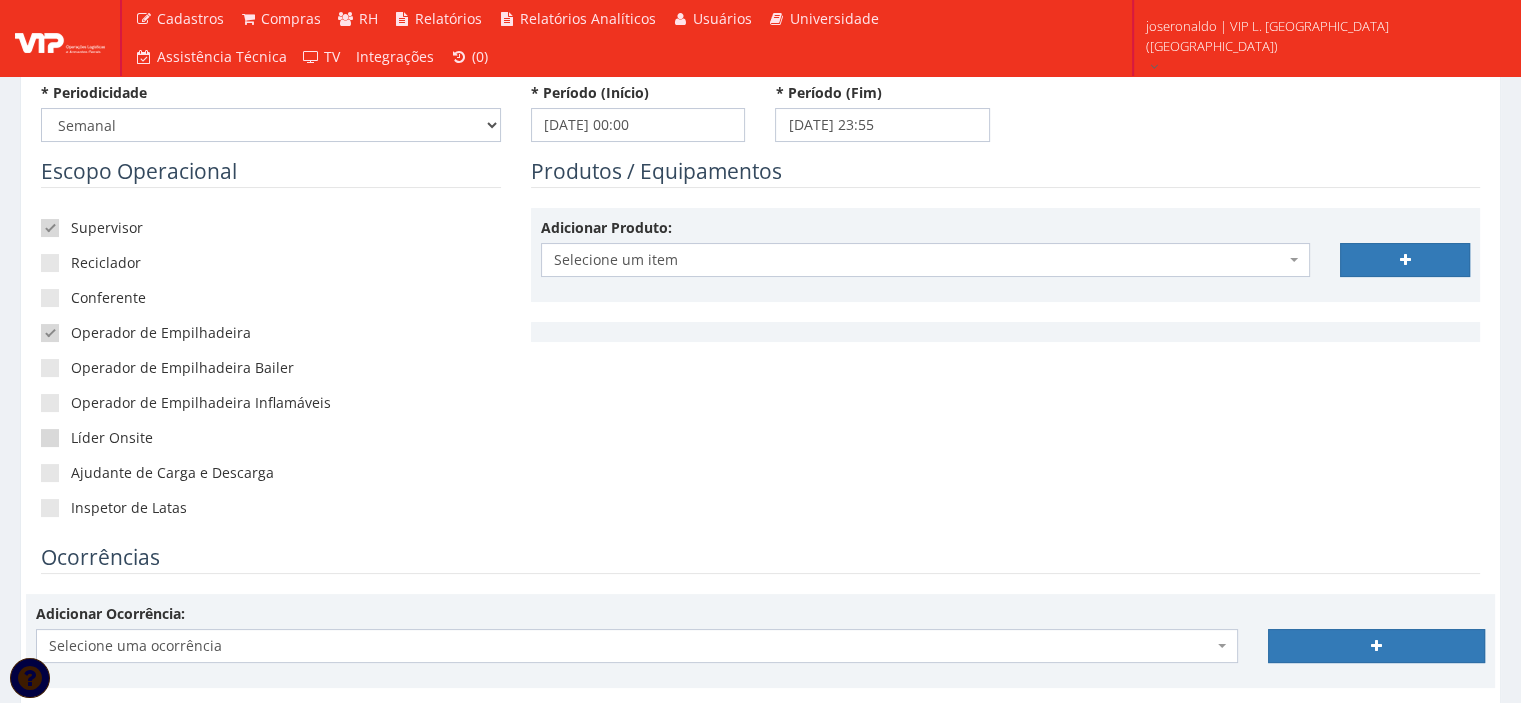 click at bounding box center [50, 438] 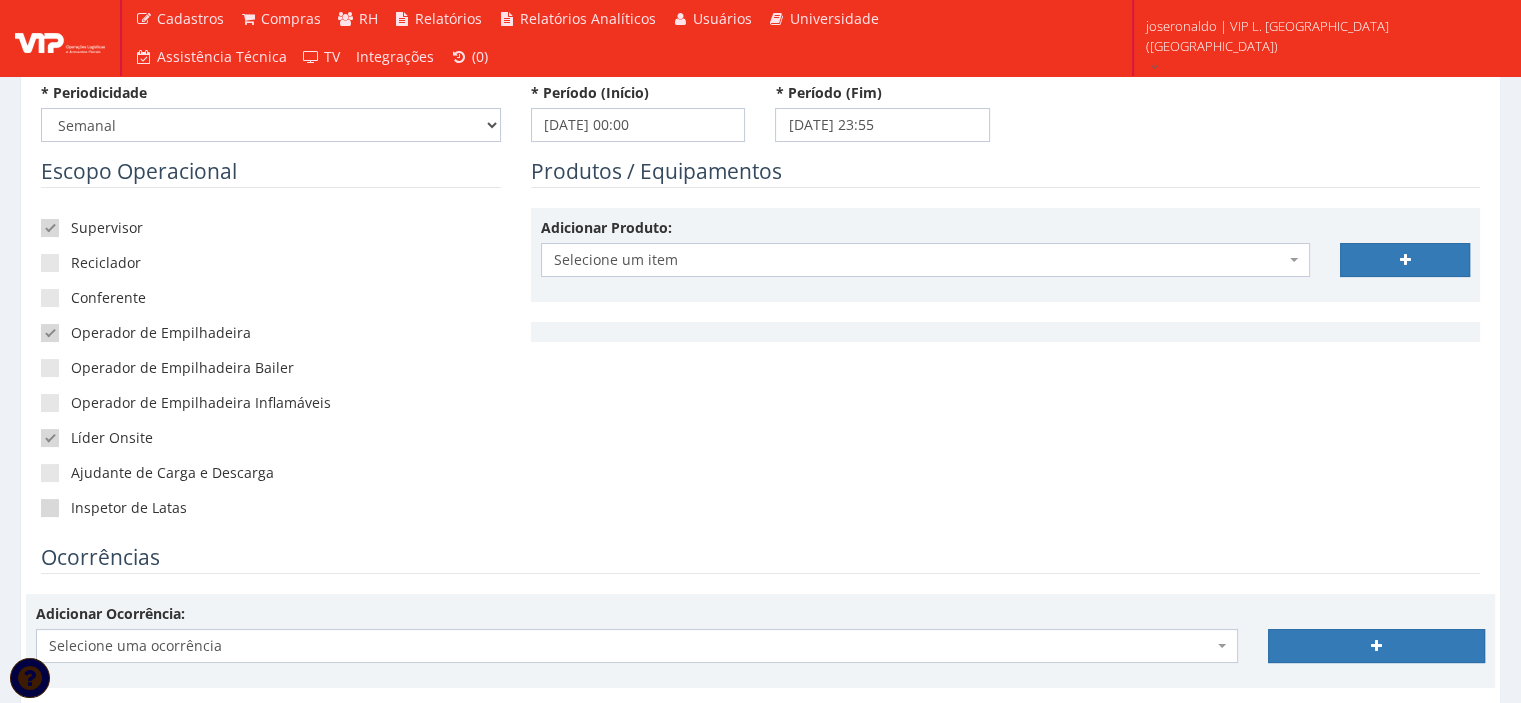 click at bounding box center (50, 508) 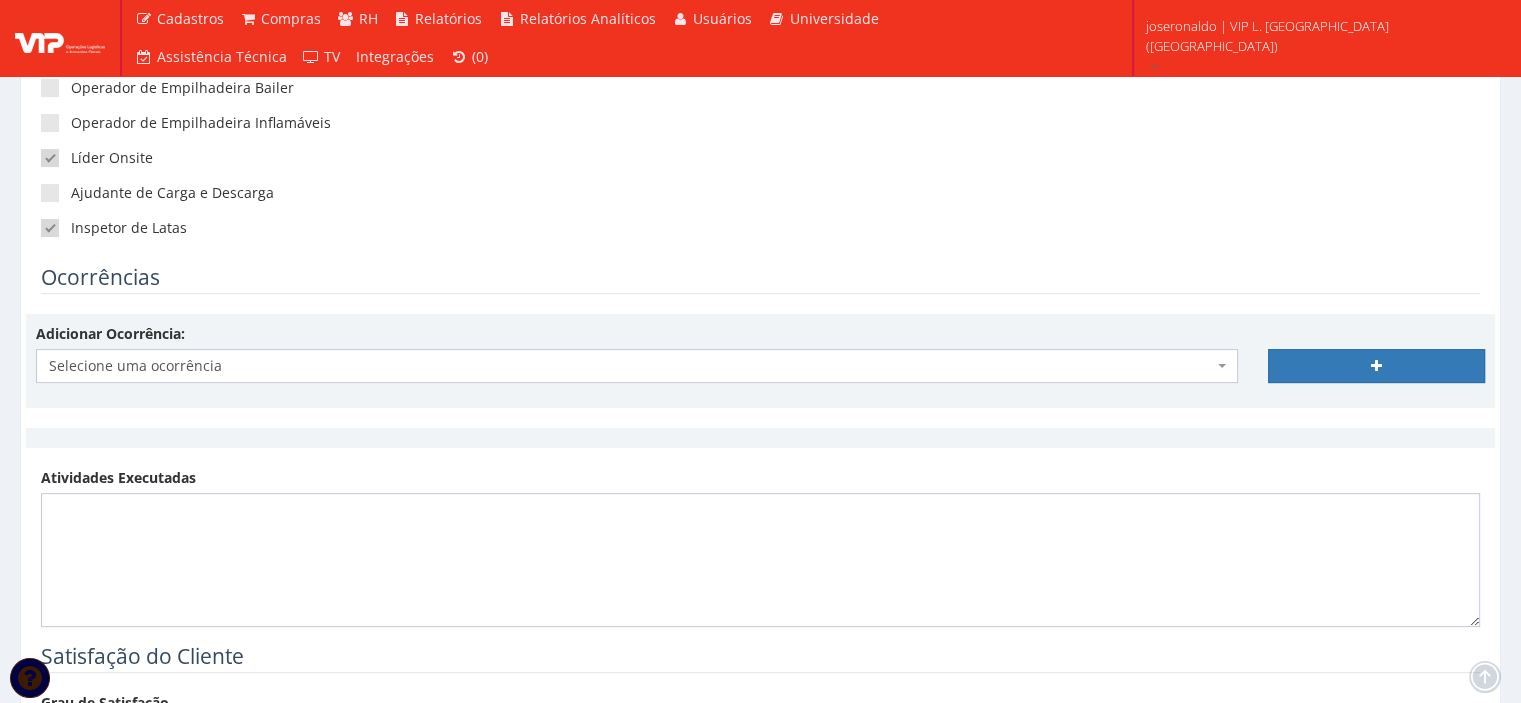 scroll, scrollTop: 500, scrollLeft: 0, axis: vertical 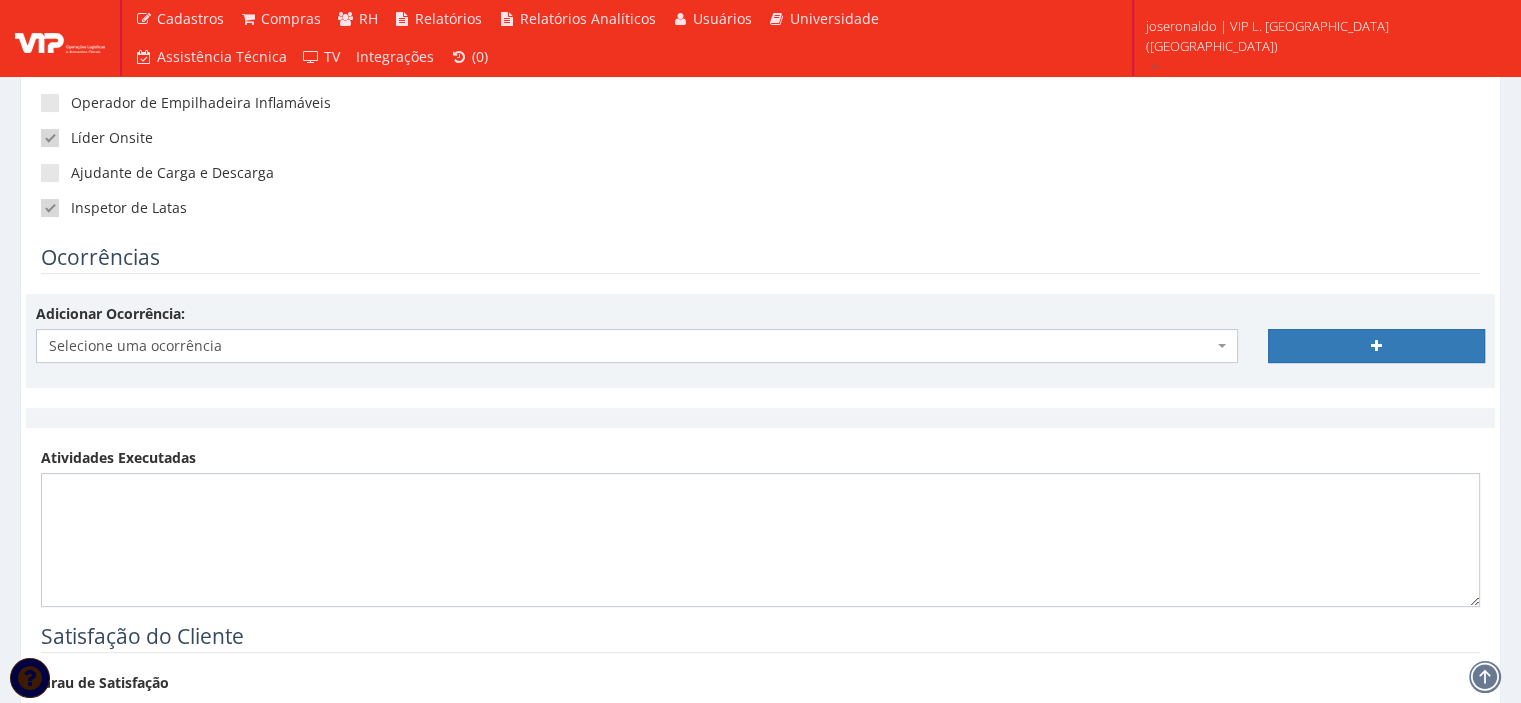 click on "Selecione uma ocorrência" at bounding box center [631, 346] 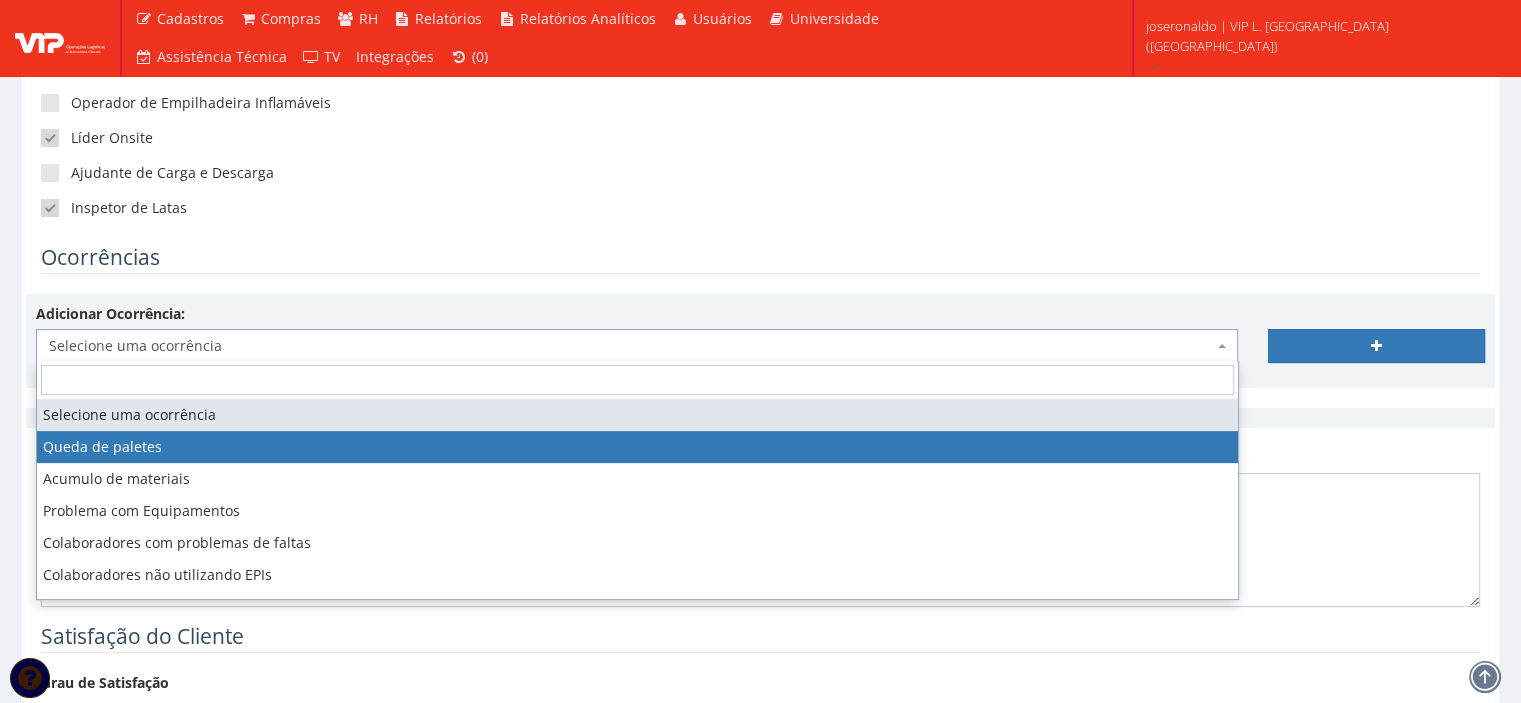 select on "queda_de_paletes" 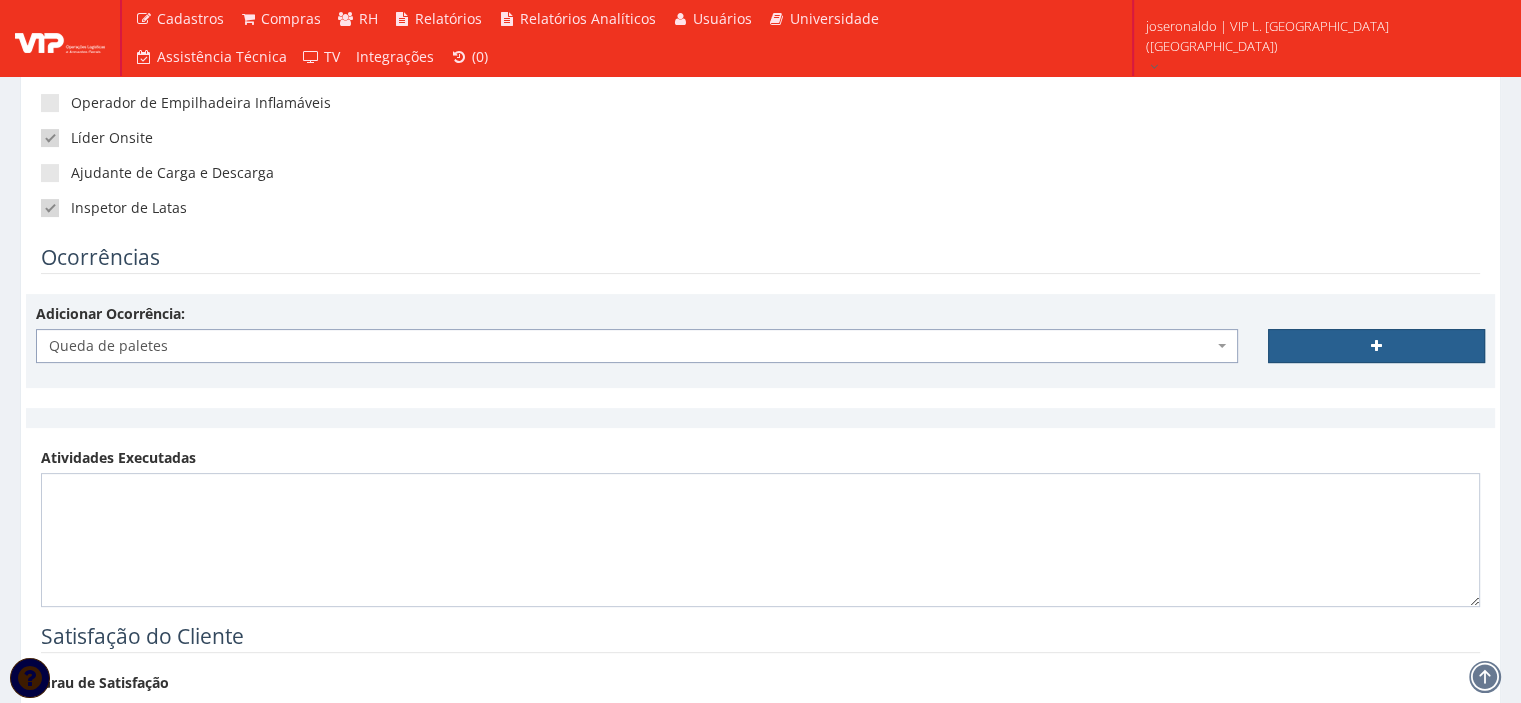 click at bounding box center (1376, 346) 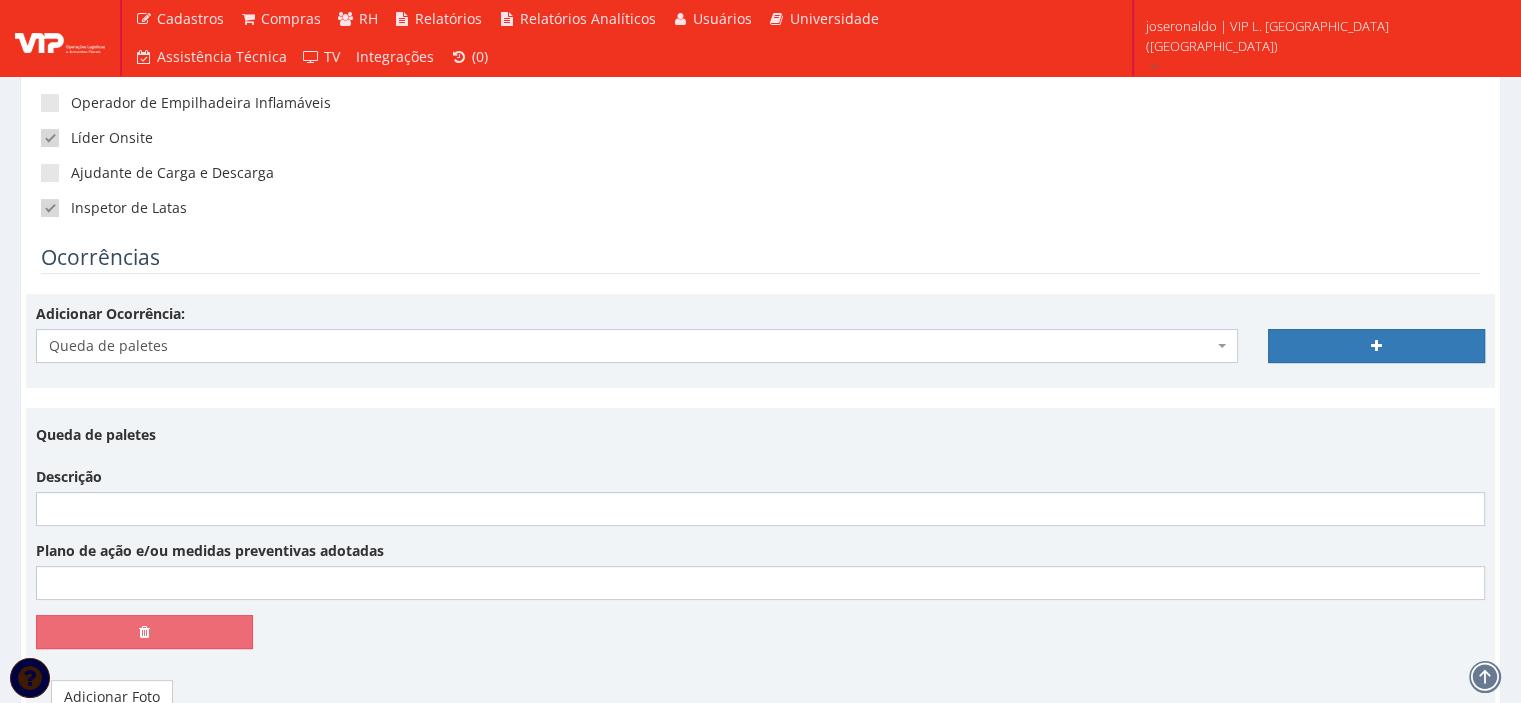 click on "Queda de paletes
Descrição
Plano de ação e/ou medidas preventivas adotadas" at bounding box center [760, 541] 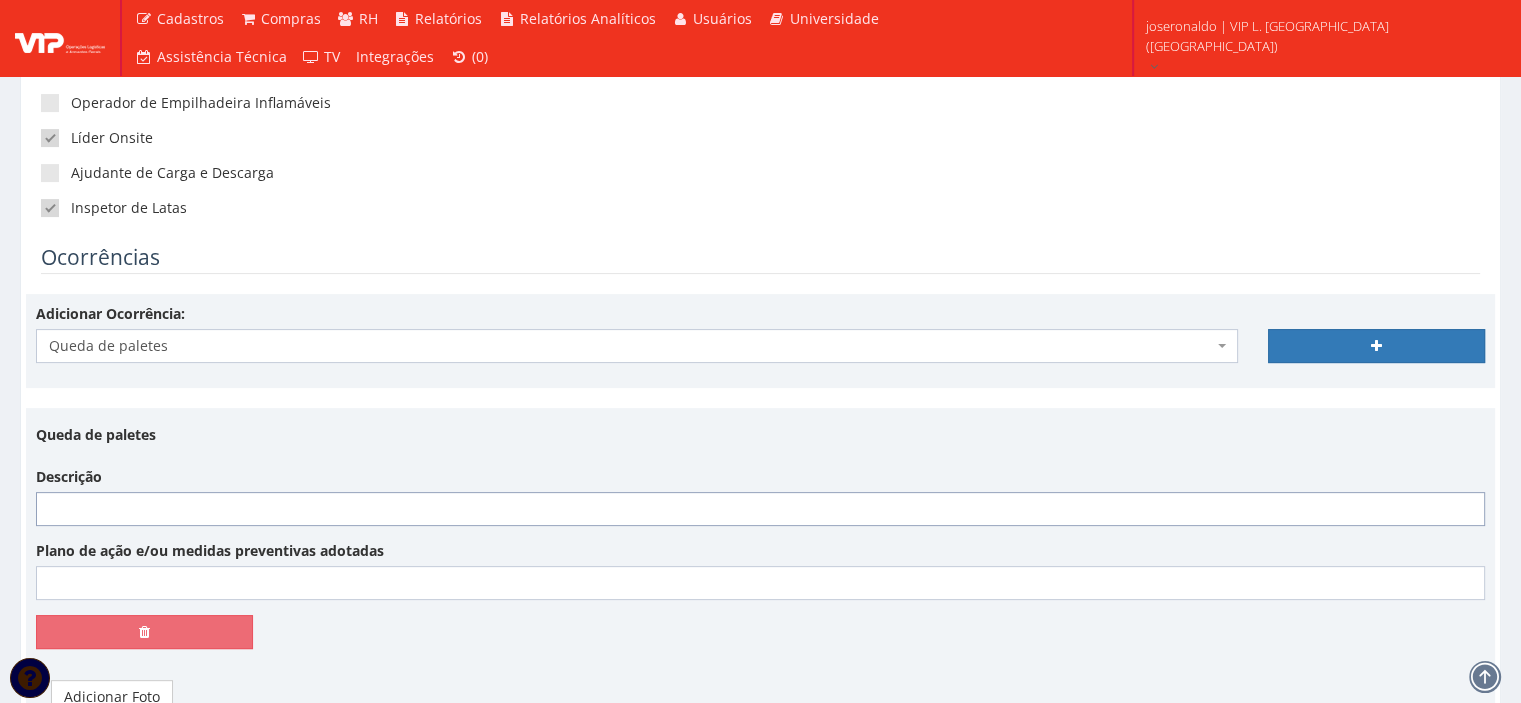 click on "Descrição" at bounding box center [760, 509] 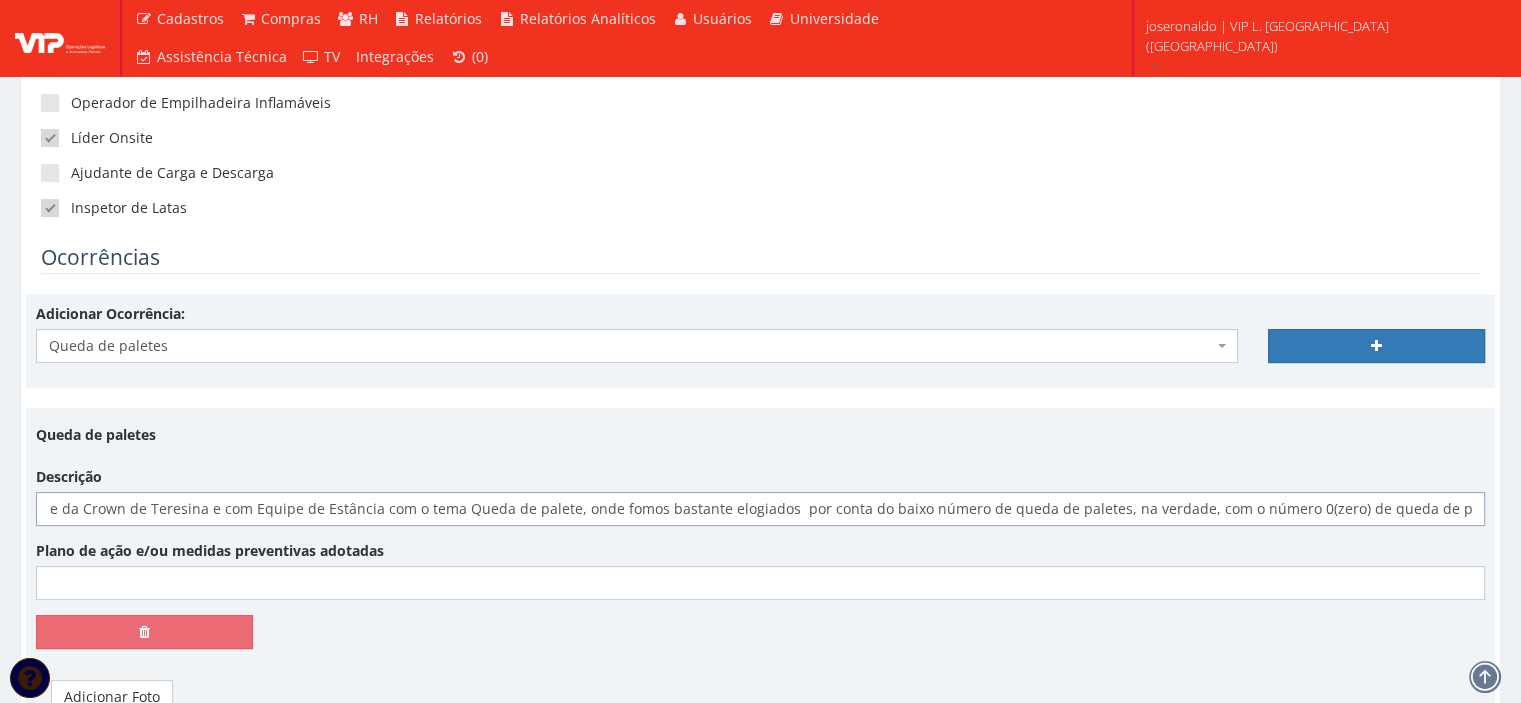 scroll, scrollTop: 0, scrollLeft: 264, axis: horizontal 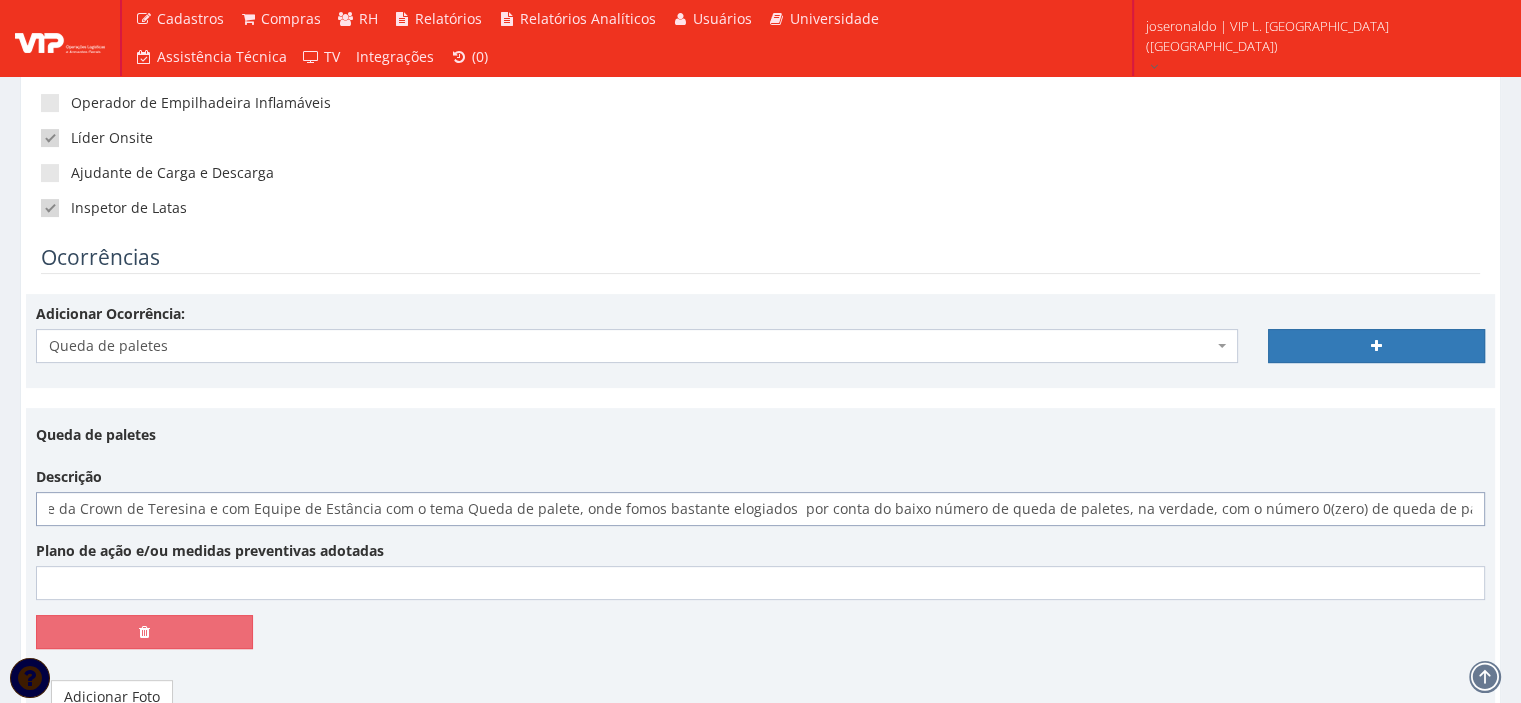 type on "Reunião com o Alessandro Ribeiro, equipe da Crown de Teresina e com Equipe de Estância com o tema Queda de palete, onde fomos bastante elogiados  por conta do baixo número de queda de paletes, na verdade, com o número 0(zero) de queda de paletes." 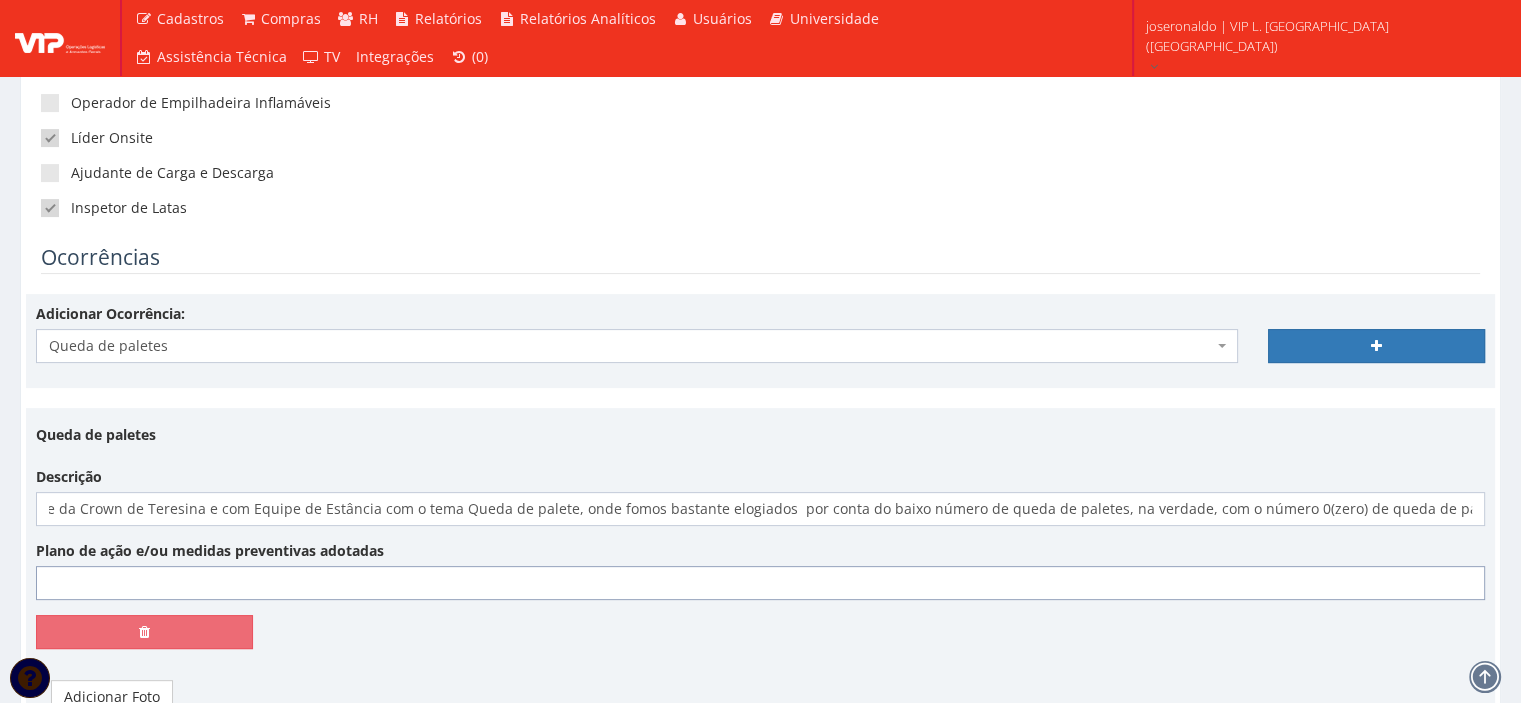 drag, startPoint x: 340, startPoint y: 586, endPoint x: 369, endPoint y: 587, distance: 29.017237 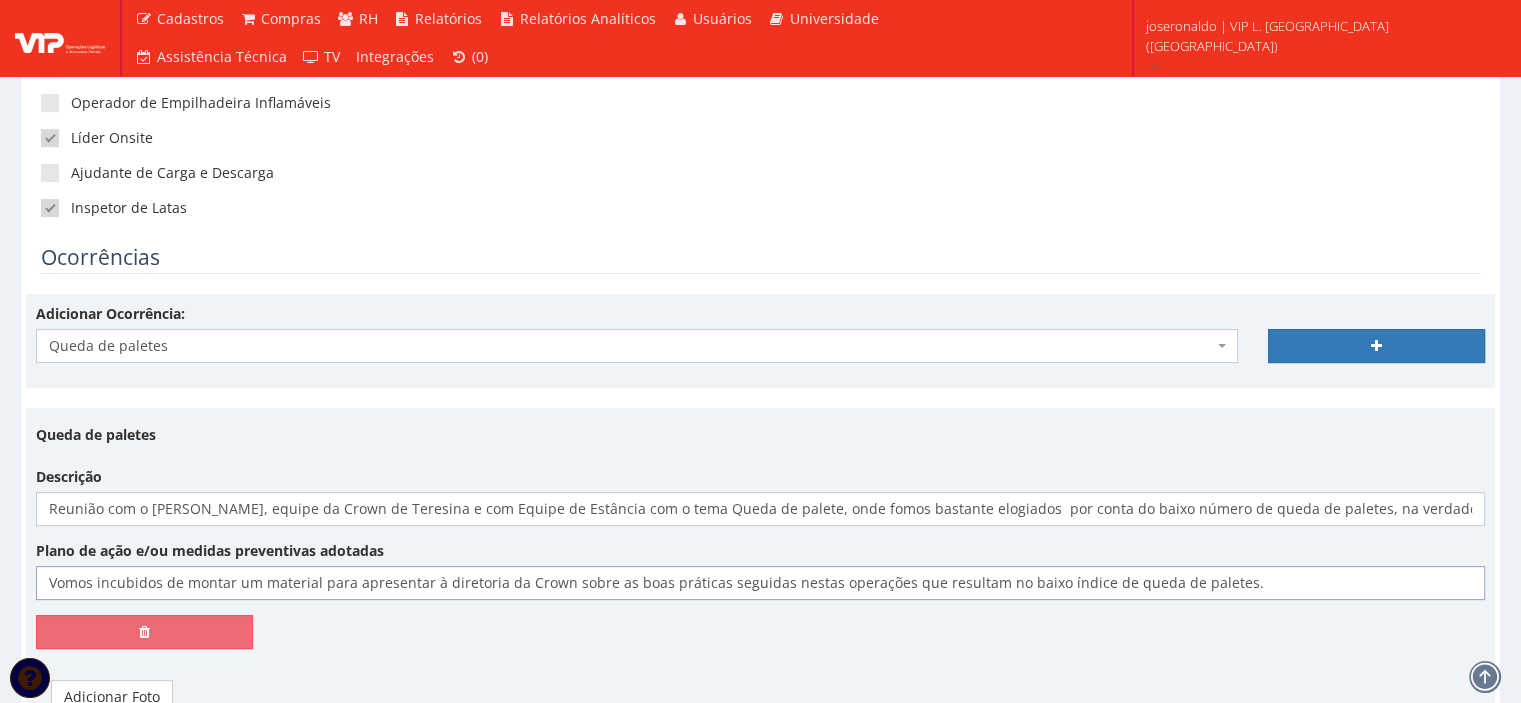 type on "Vomos incubidos de montar um material para apresentar à diretoria da Crown sobre as boas práticas seguidas nestas operações que resultam no baixo índice de queda de paletes." 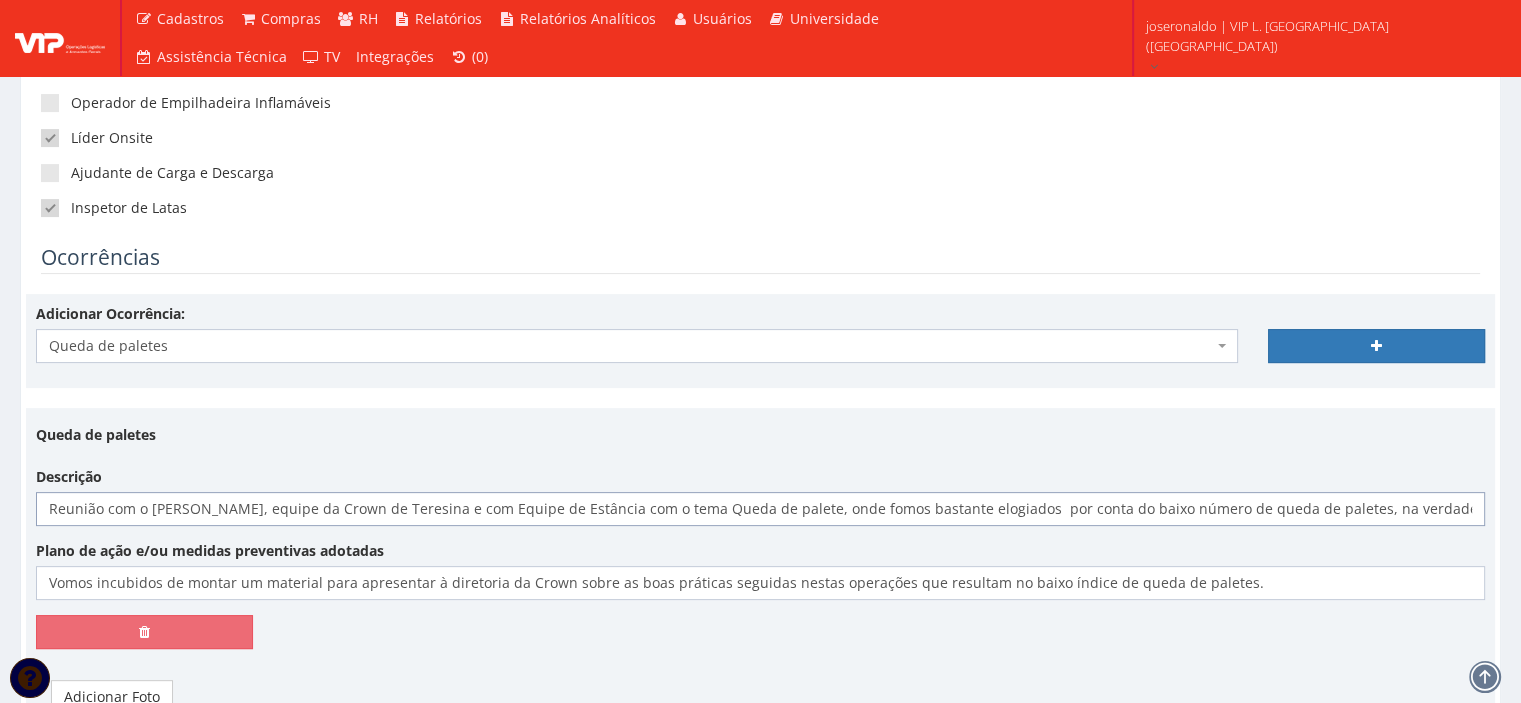 drag, startPoint x: 832, startPoint y: 507, endPoint x: 723, endPoint y: 508, distance: 109.004585 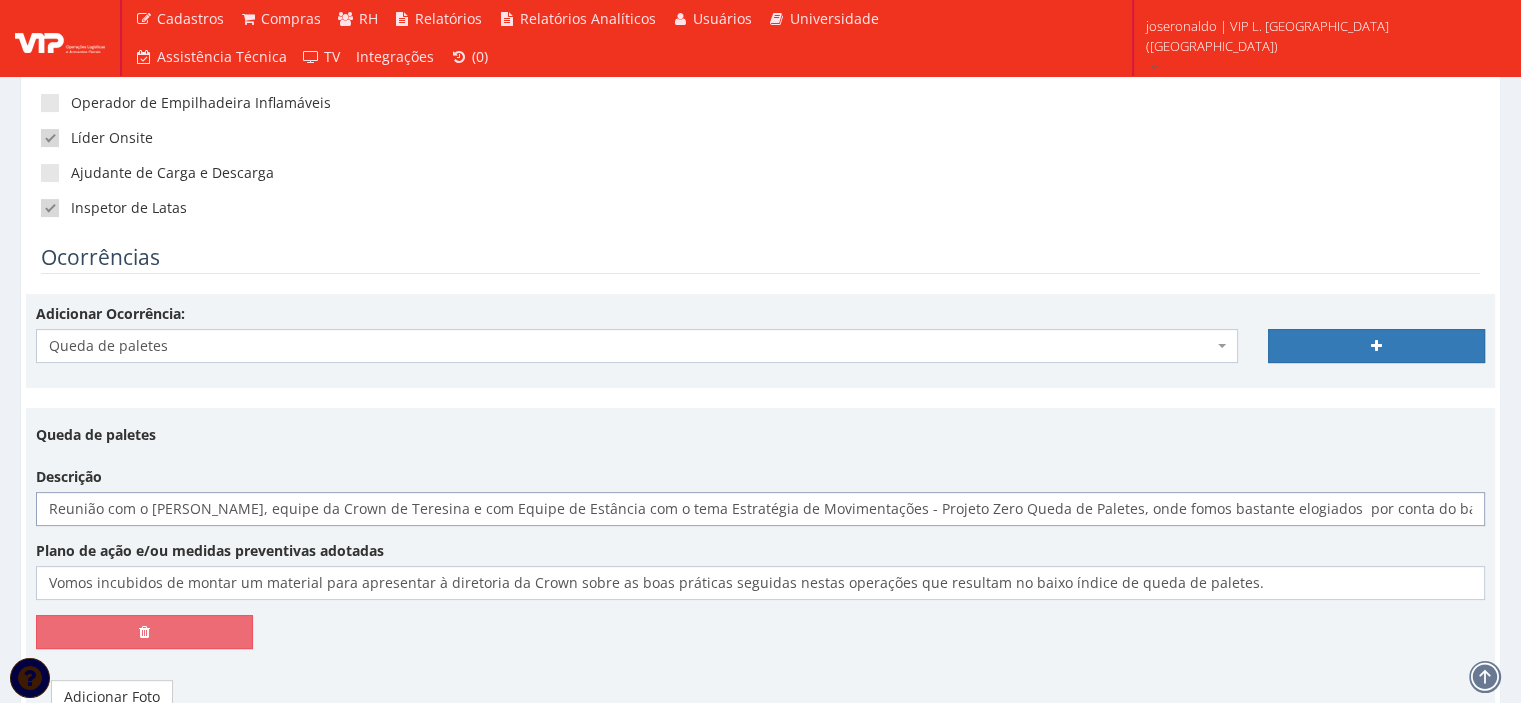 click on "Reunião com o Alessandro Ribeiro, equipe da Crown de Teresina e com Equipe de Estância com o tema Estratégia de Movimentações - Projeto Zero Queda de Paletes, onde fomos bastante elogiados  por conta do baixo número de queda de paletes, na verdade, com o número 0(zero) de queda de paletes." at bounding box center (760, 509) 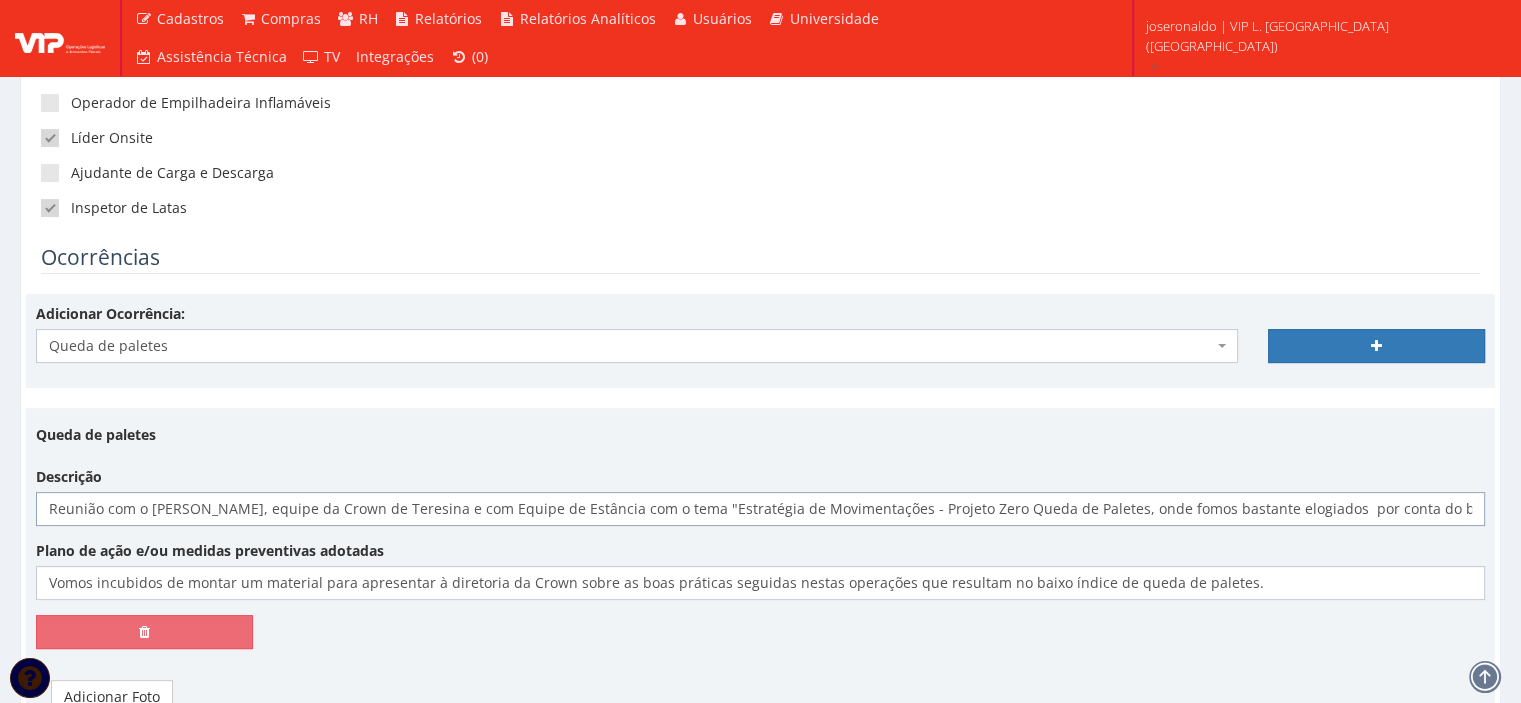 click on "Reunião com o Alessandro Ribeiro, equipe da Crown de Teresina e com Equipe de Estância com o tema "Estratégia de Movimentações - Projeto Zero Queda de Paletes, onde fomos bastante elogiados  por conta do baixo número de queda de paletes, na verdade, com o número 0(zero) de queda de paletes." at bounding box center (760, 509) 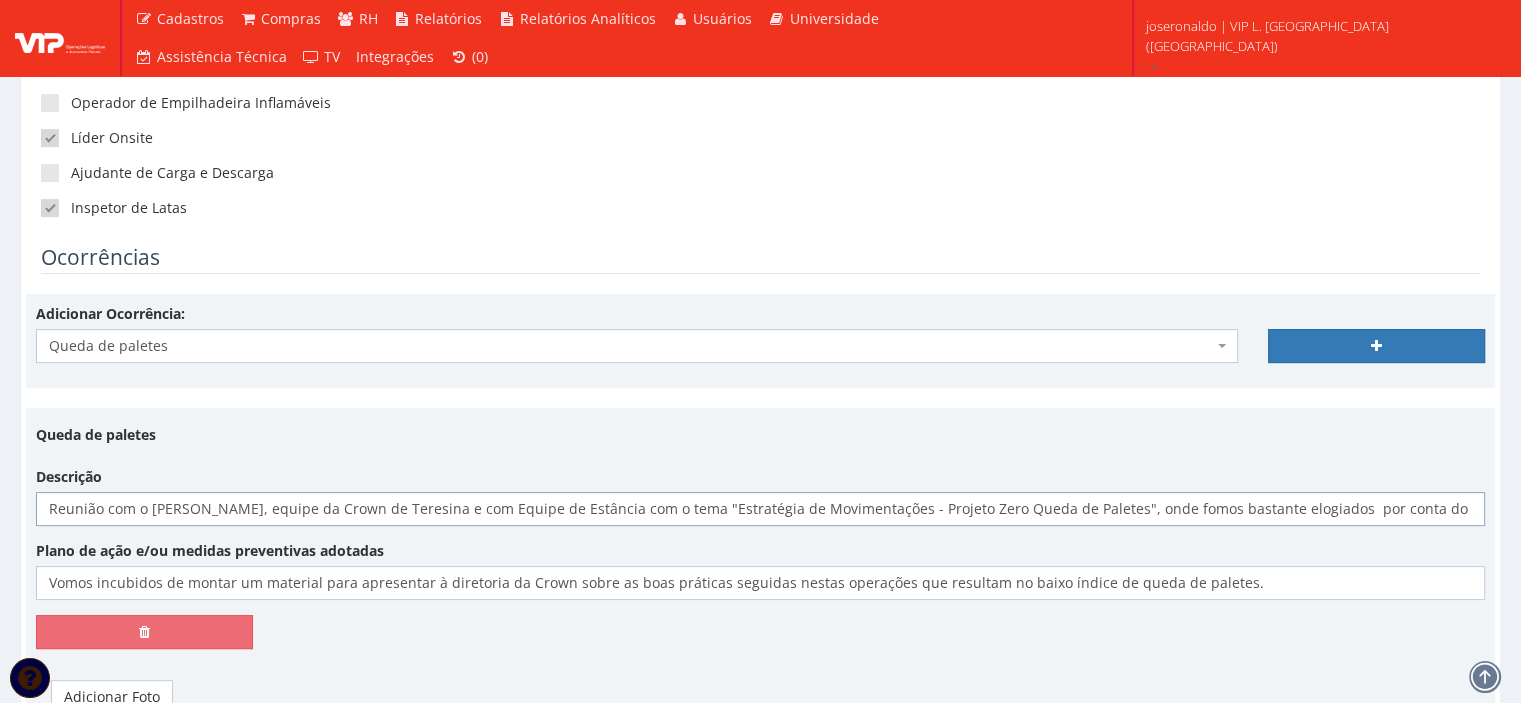 type on "Reunião com o Alessandro Ribeiro, equipe da Crown de Teresina e com Equipe de Estância com o tema "Estratégia de Movimentações - Projeto Zero Queda de Paletes", onde fomos bastante elogiados  por conta do baixo número de queda de paletes, na verdade, com o número 0(zero) de queda de paletes." 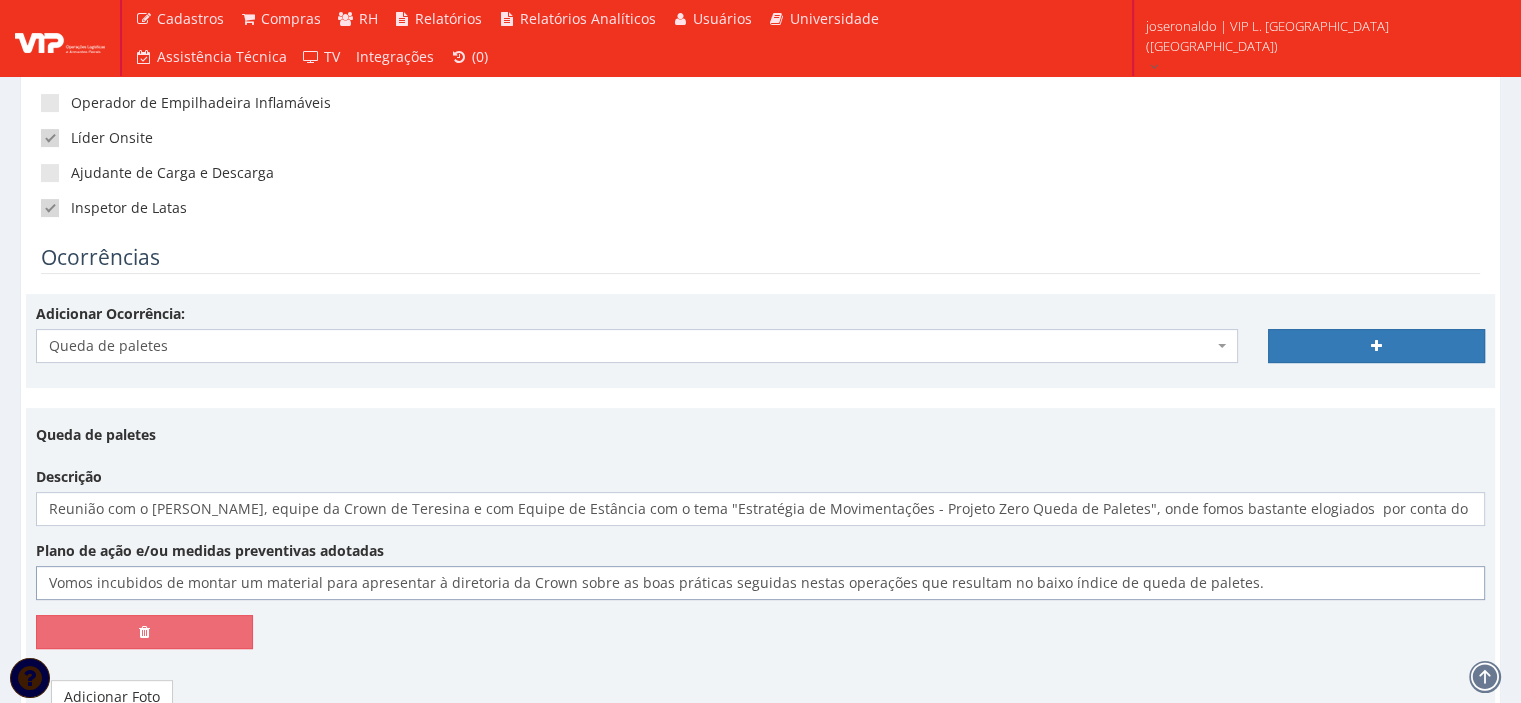 click on "Vomos incubidos de montar um material para apresentar à diretoria da Crown sobre as boas práticas seguidas nestas operações que resultam no baixo índice de queda de paletes." at bounding box center [760, 583] 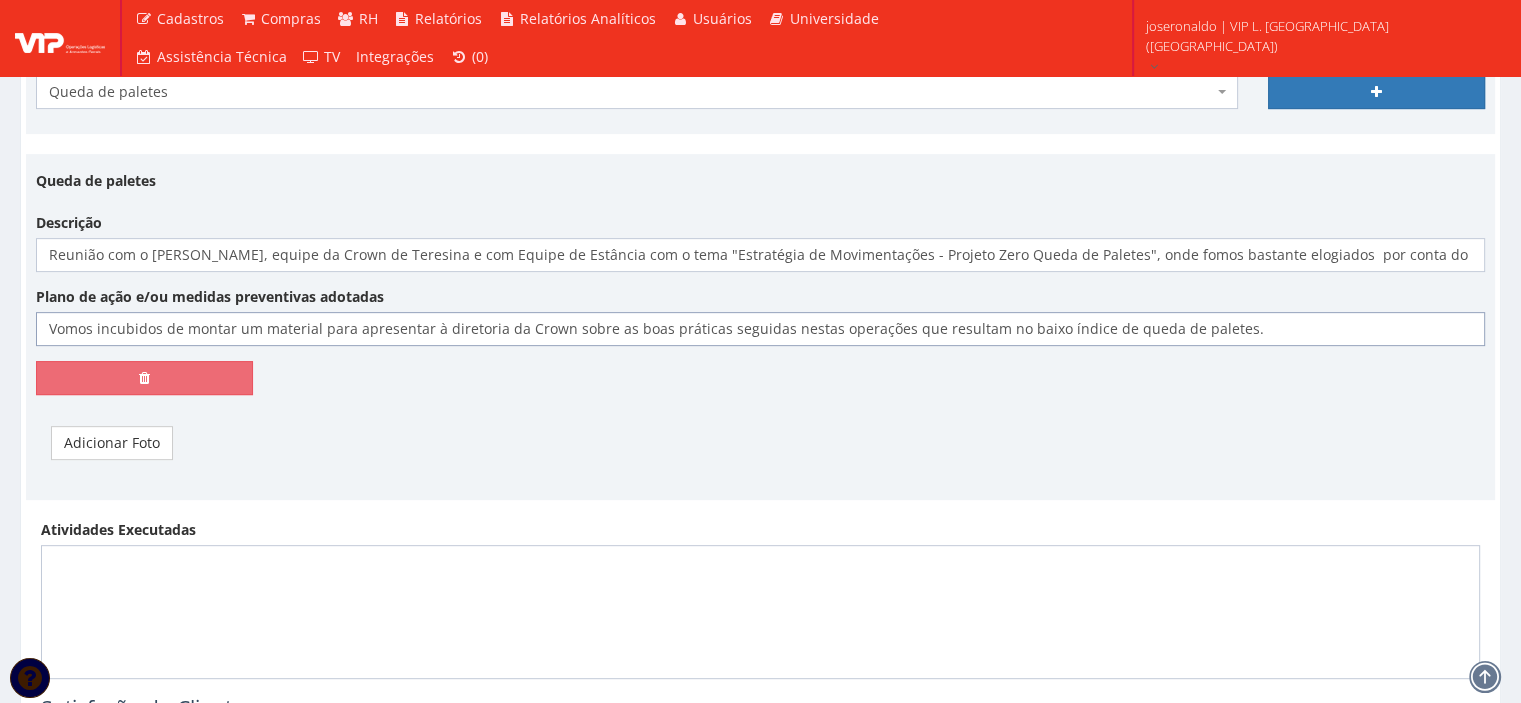 scroll, scrollTop: 800, scrollLeft: 0, axis: vertical 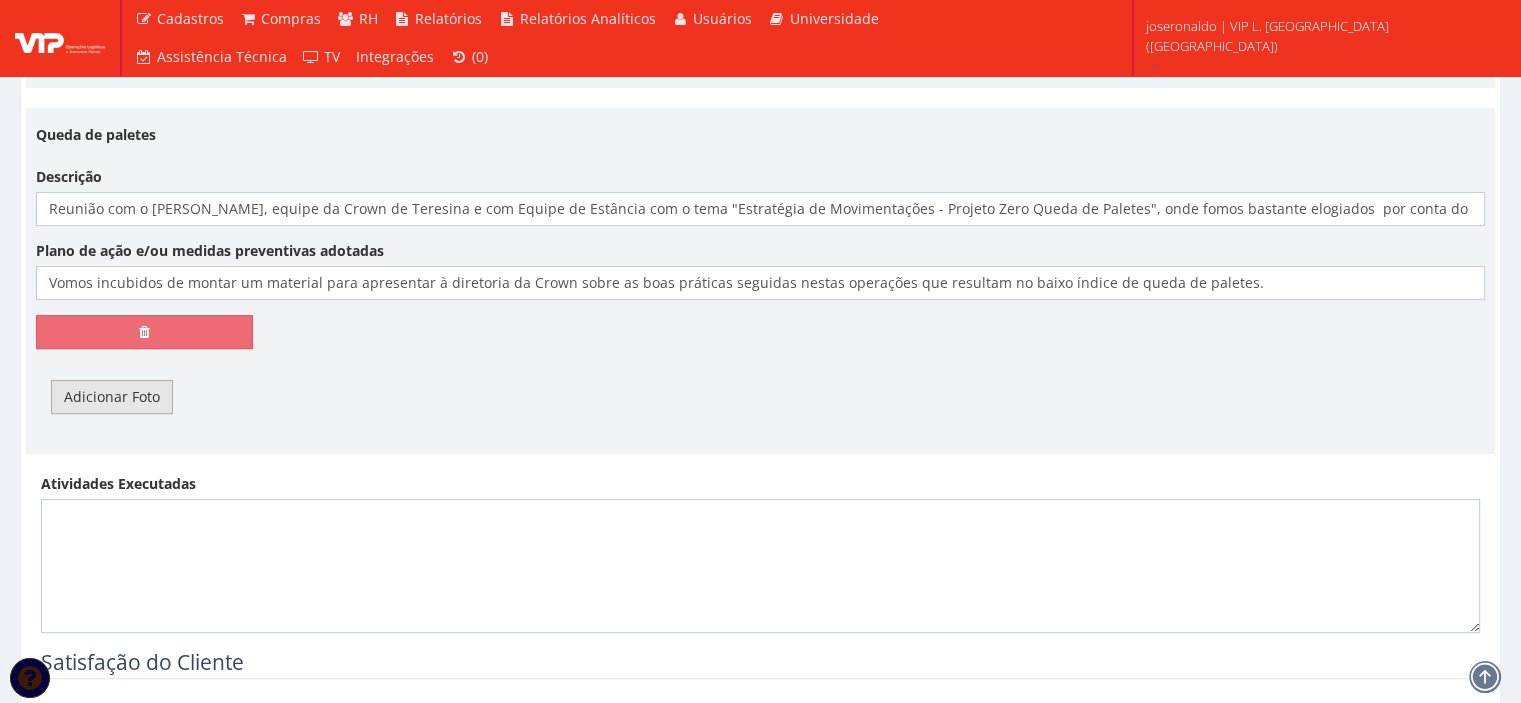 click on "Adicionar Foto" at bounding box center [112, 397] 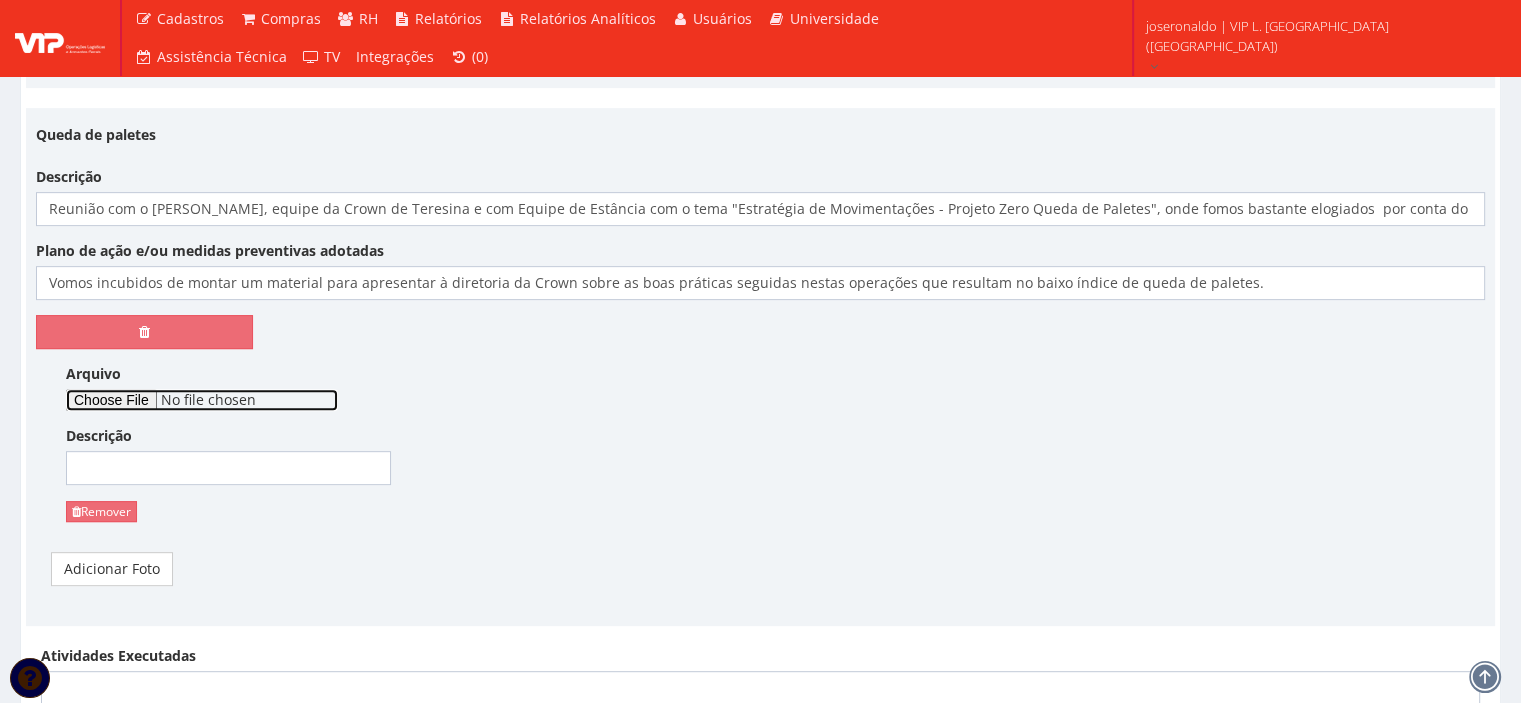 click on "Arquivo" at bounding box center [202, 400] 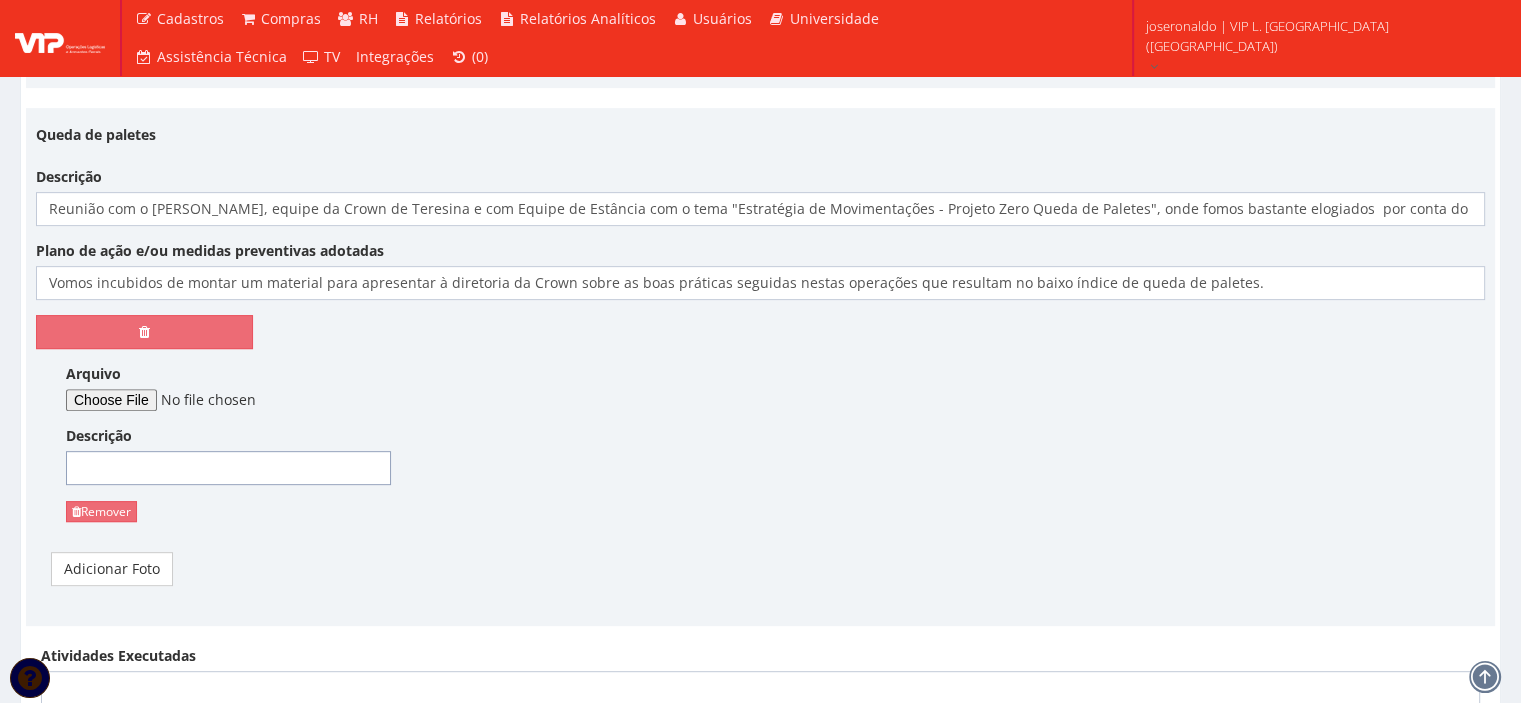 click on "Descrição" at bounding box center (228, 468) 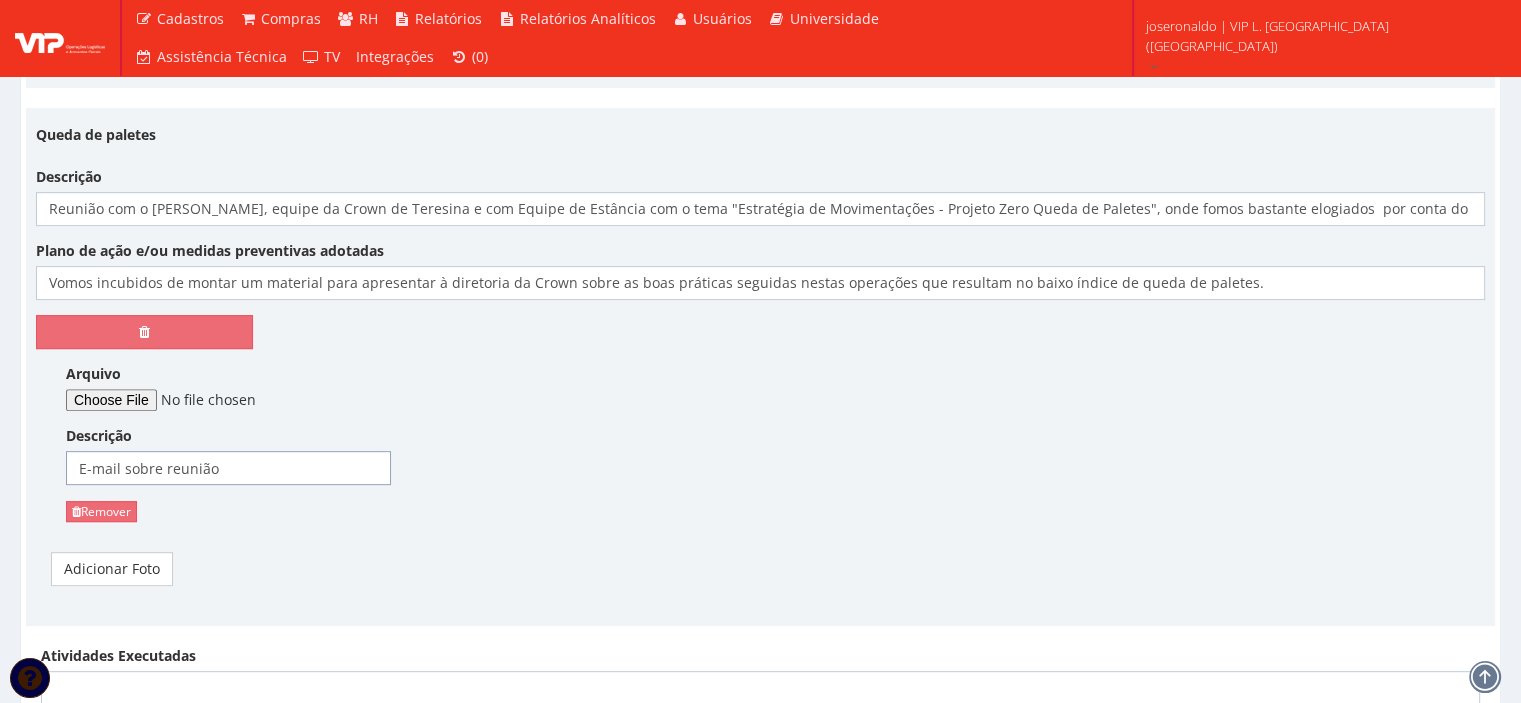 type on "E-mail sobre reunião" 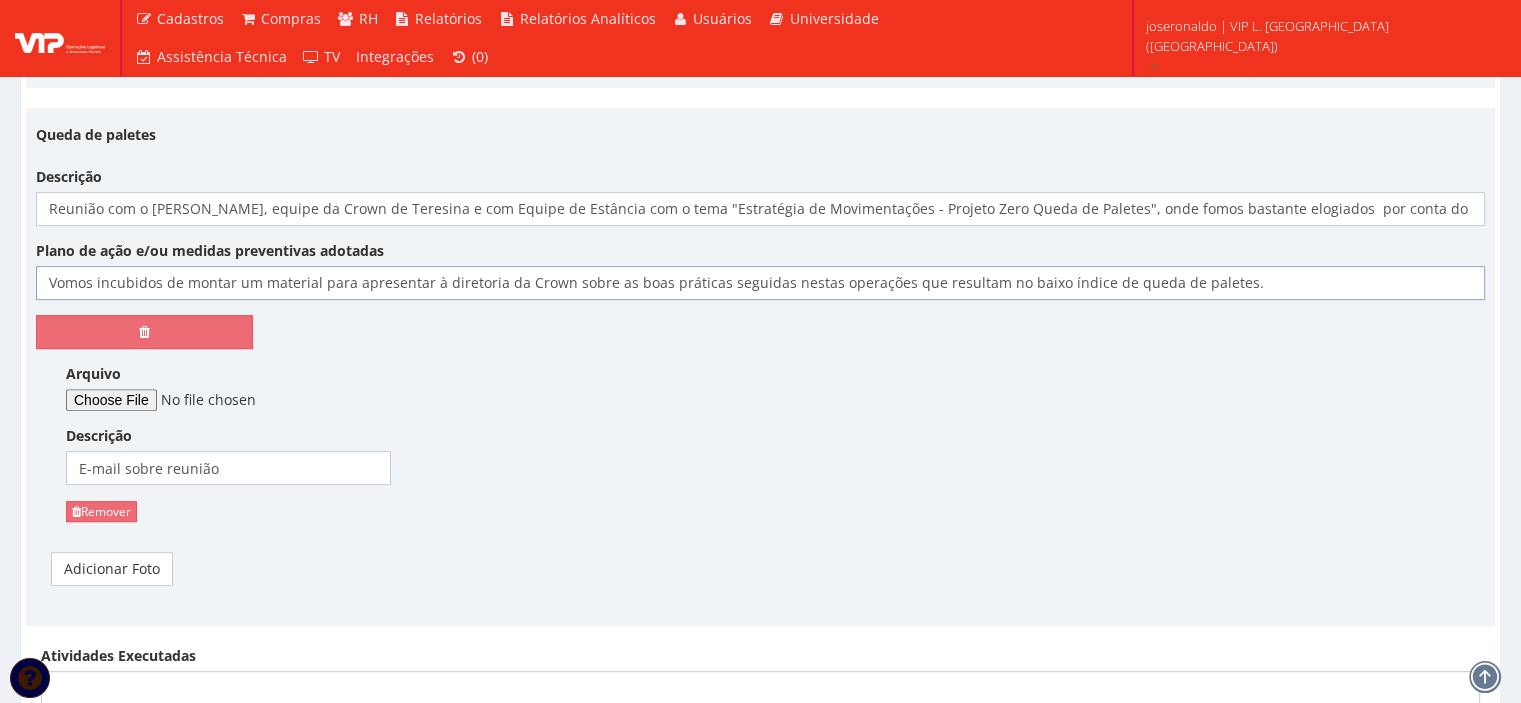 click on "Vomos incubidos de montar um material para apresentar à diretoria da Crown sobre as boas práticas seguidas nestas operações que resultam no baixo índice de queda de paletes." at bounding box center [760, 283] 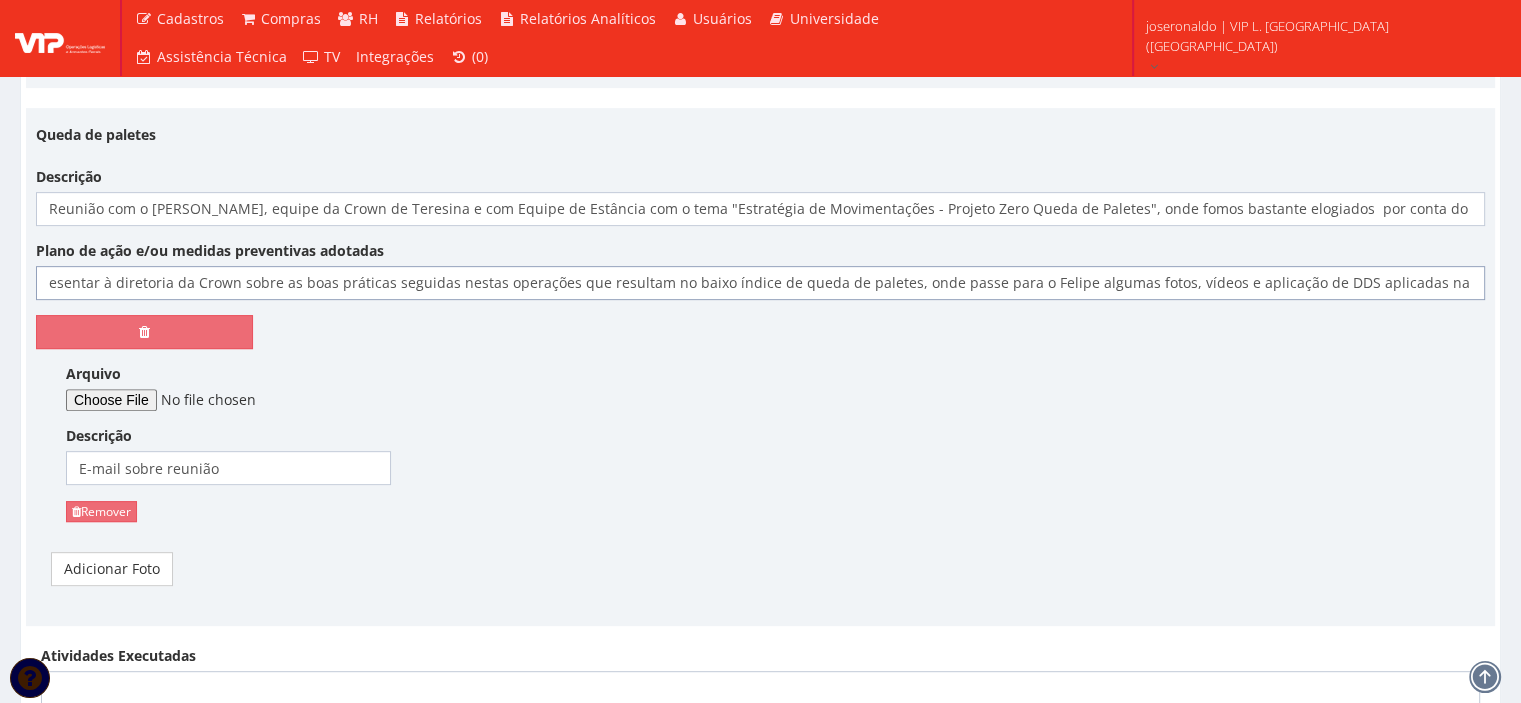 scroll, scrollTop: 0, scrollLeft: 340, axis: horizontal 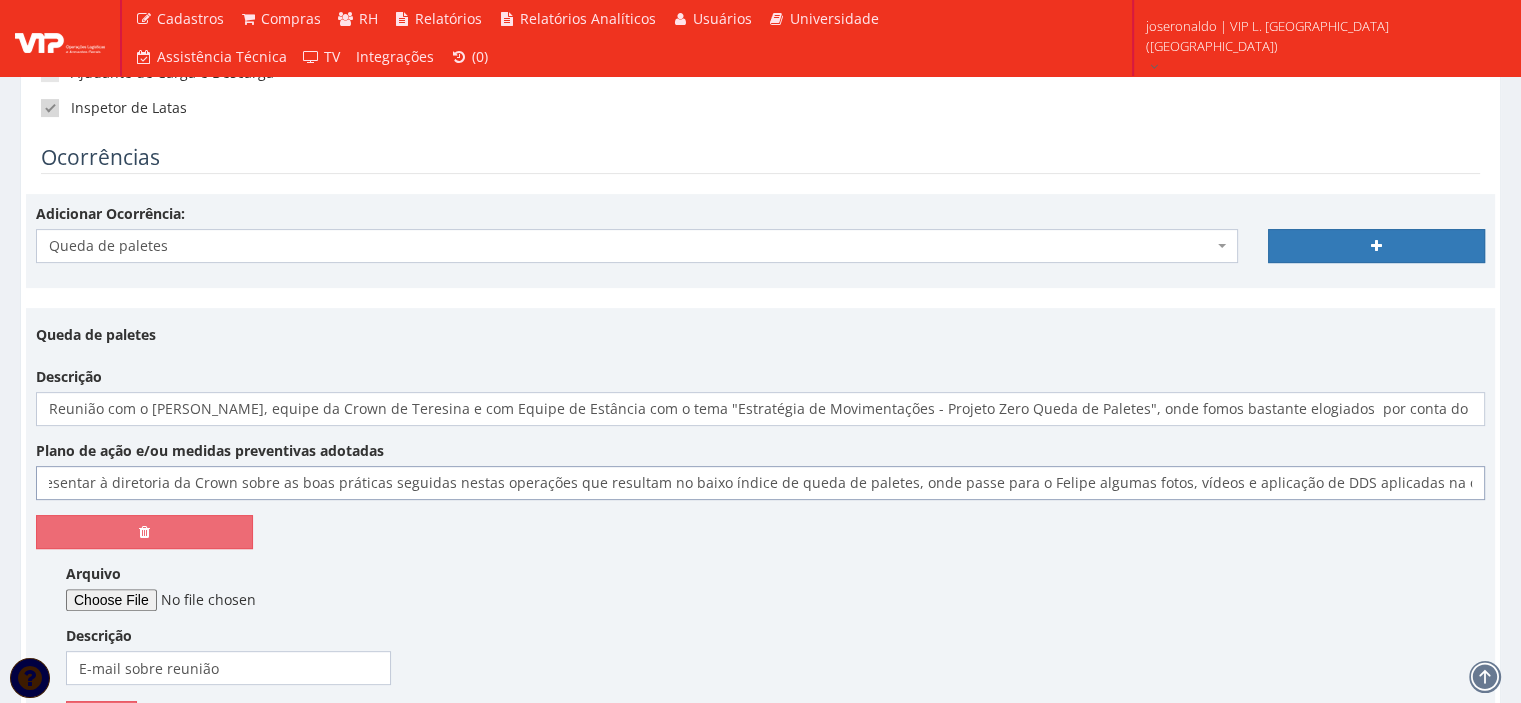 type on "Vomos incubidos de montar um material para apresentar à diretoria da Crown sobre as boas práticas seguidas nestas operações que resultam no baixo índice de queda de paletes, onde passe para o Felipe algumas fotos, vídeos e aplicação de DDS aplicadas na operação." 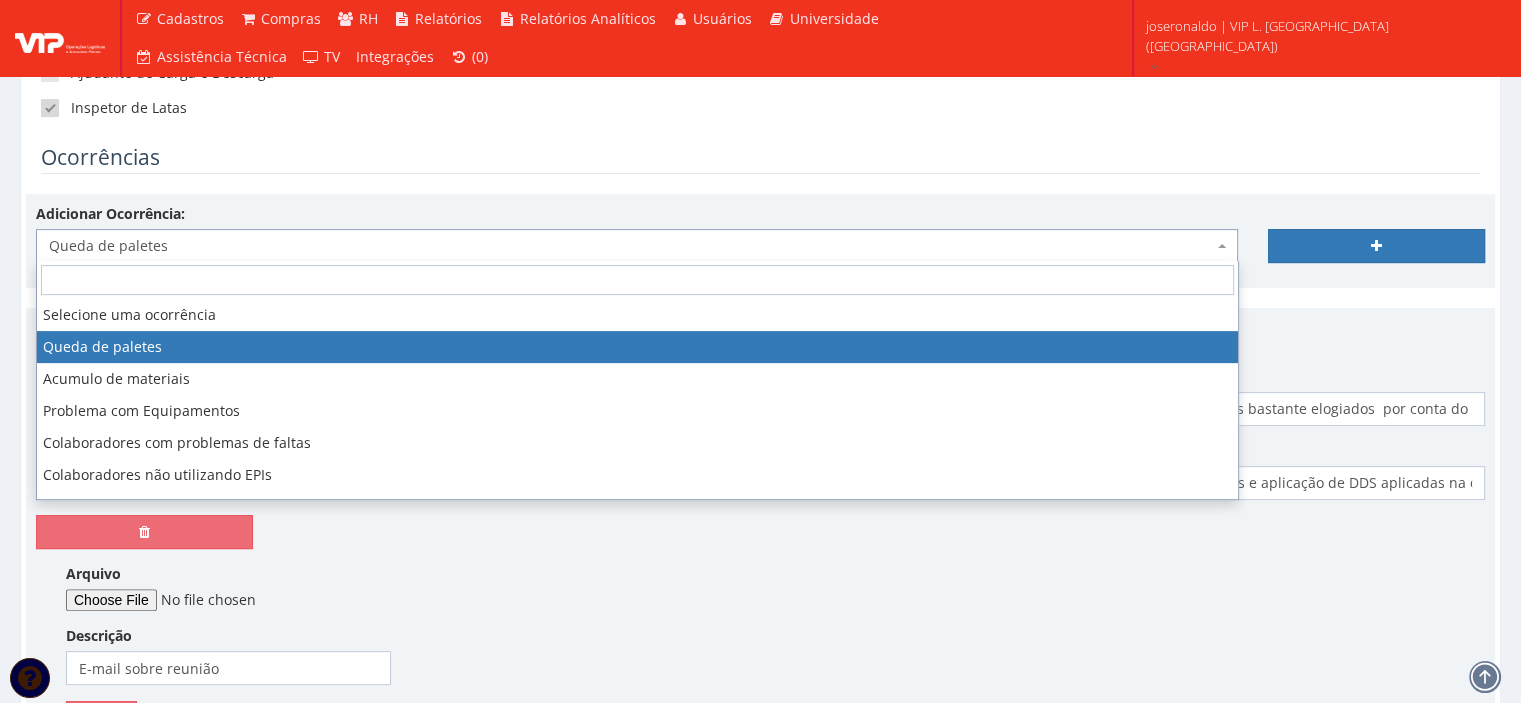 click on "Queda de paletes" at bounding box center (631, 246) 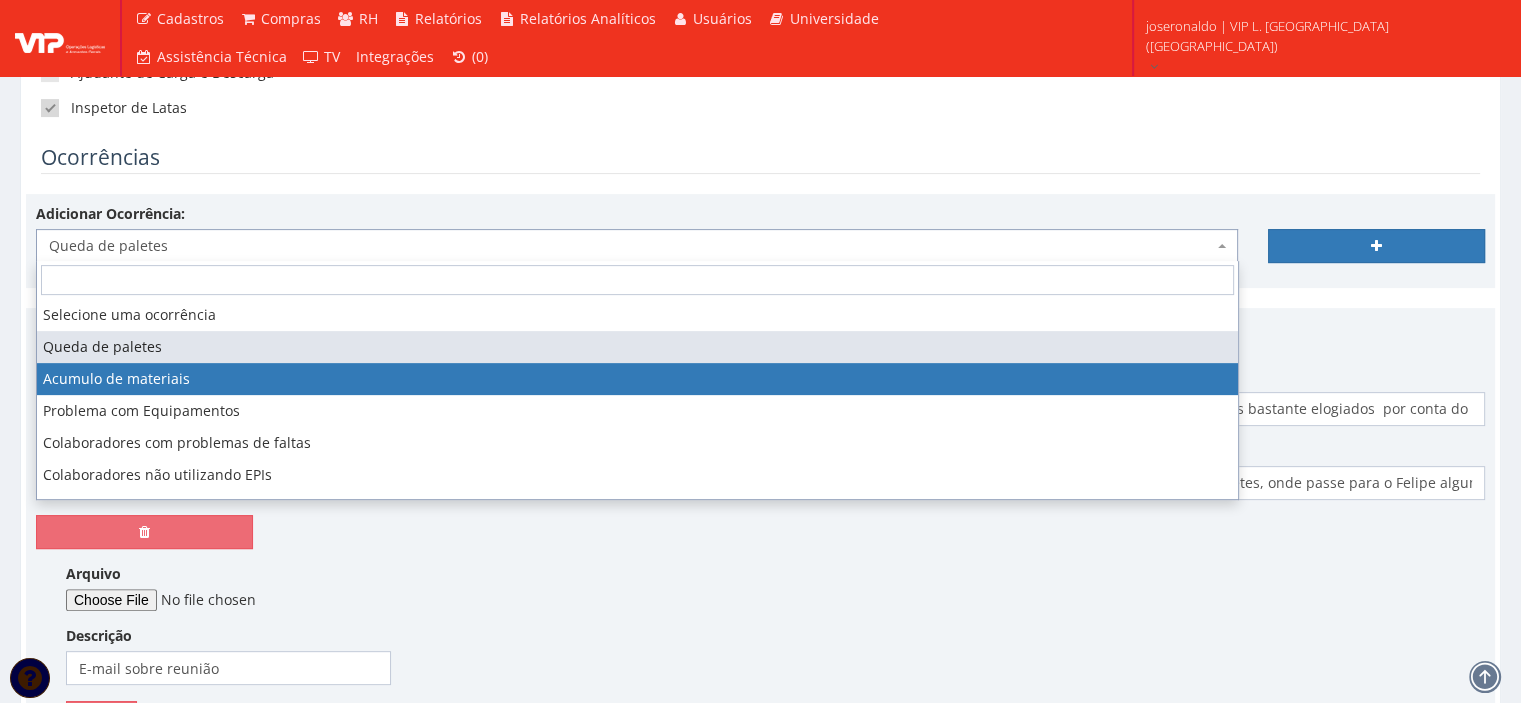 select on "acumulo_de_materiais" 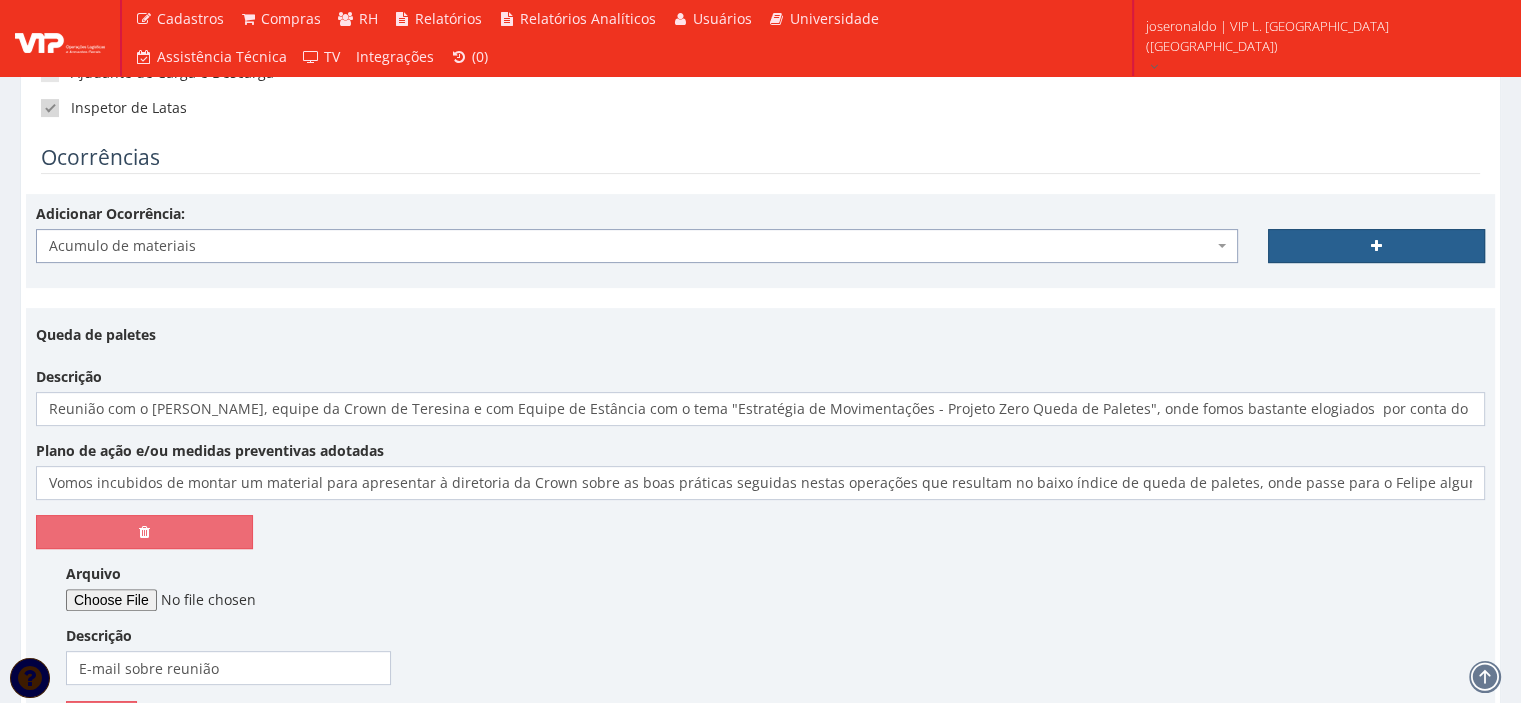 click at bounding box center (1376, 246) 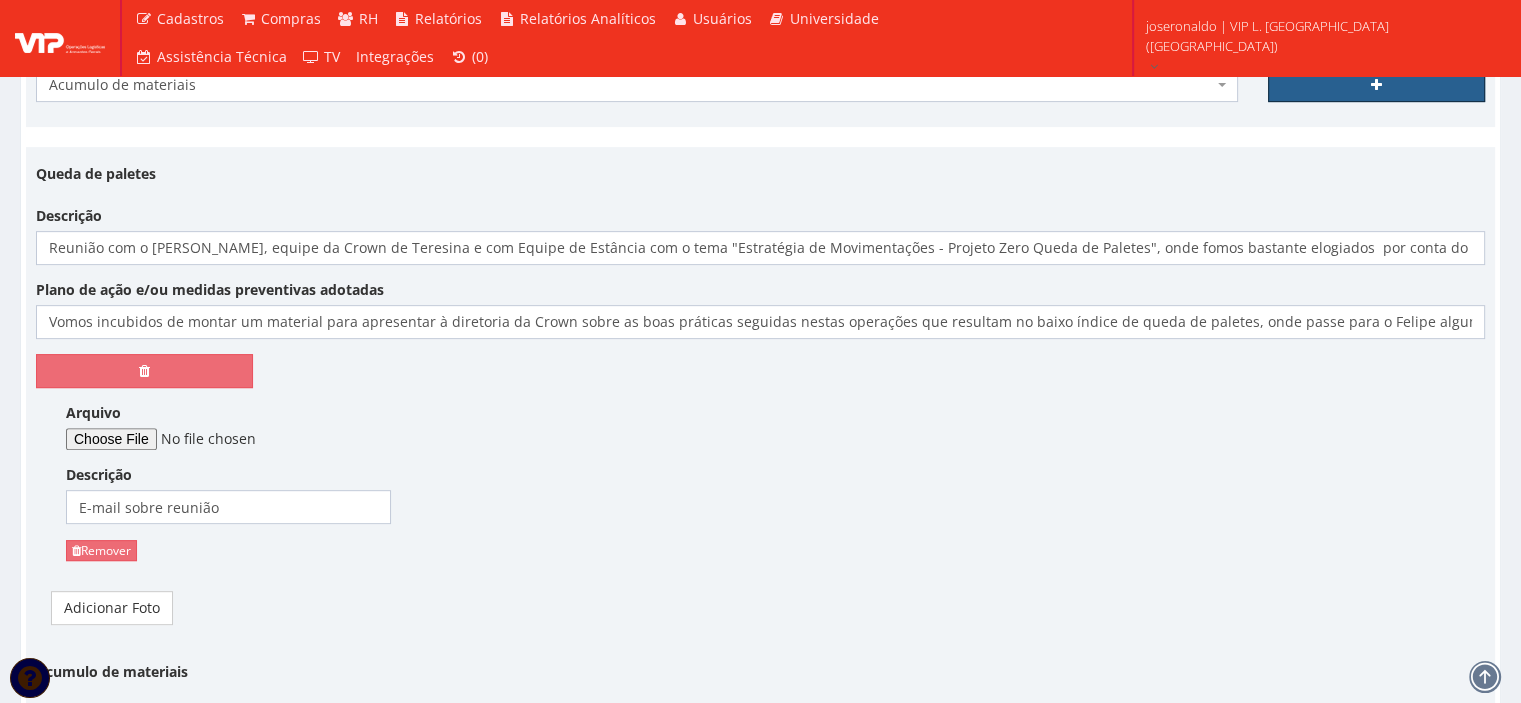 scroll, scrollTop: 1000, scrollLeft: 0, axis: vertical 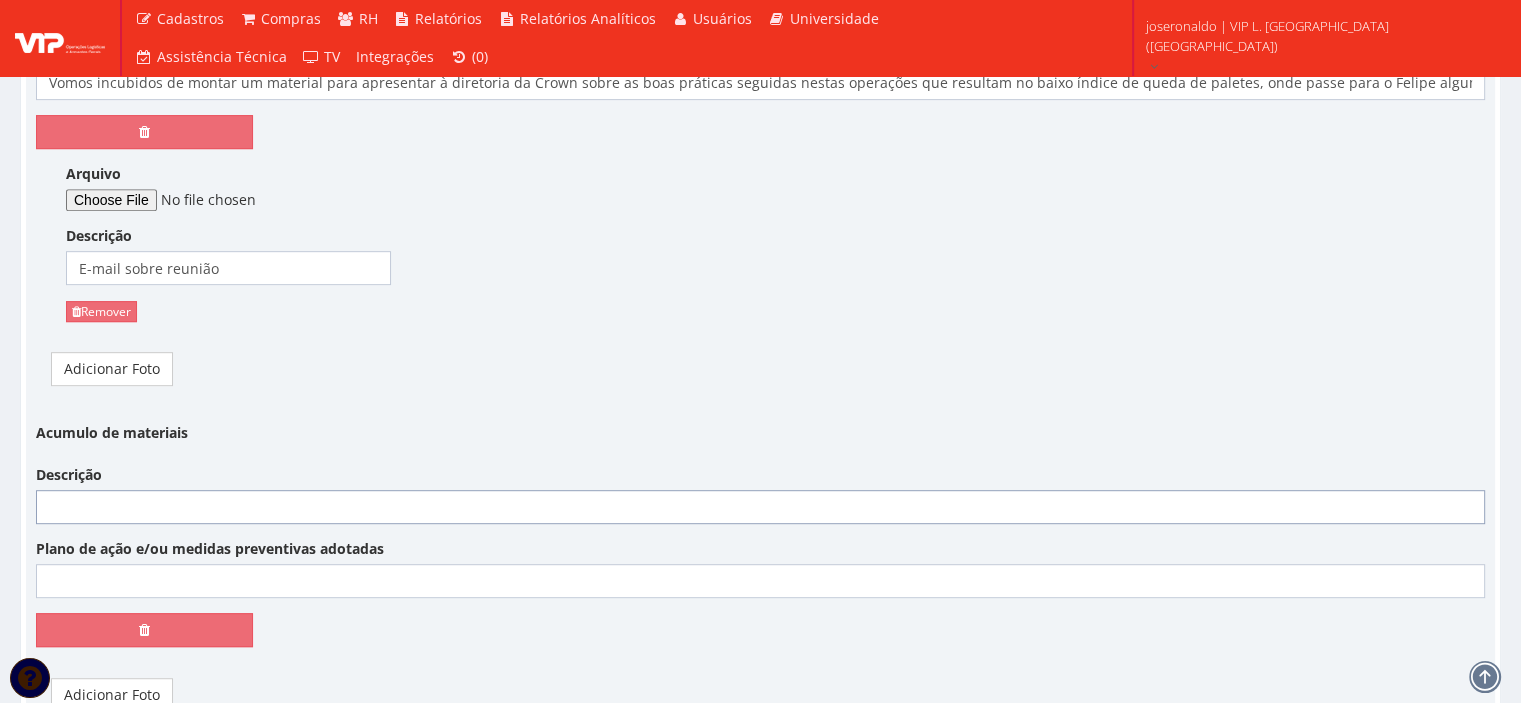 click on "Descrição" at bounding box center (760, 507) 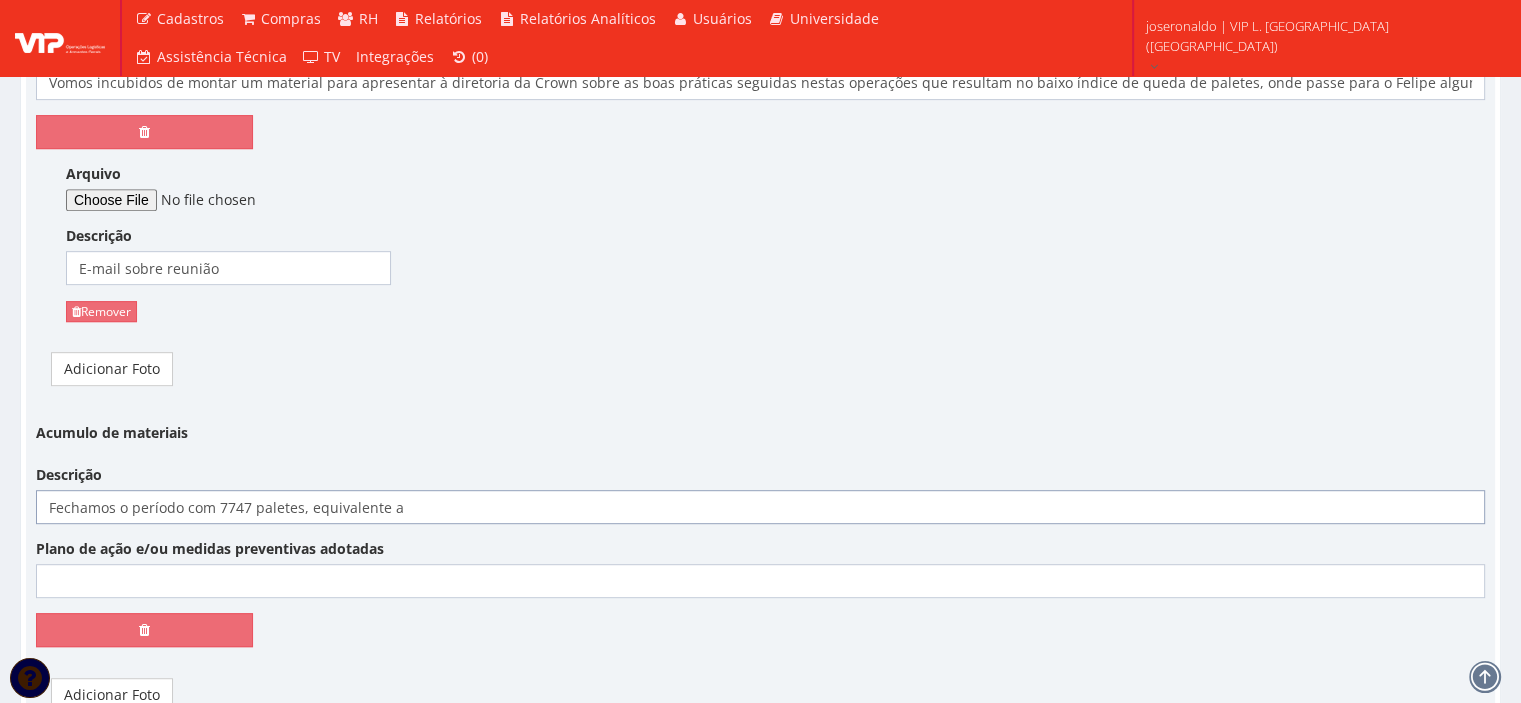 click on "Fechamos o período com 7747 paletes, equivalente a" at bounding box center [760, 507] 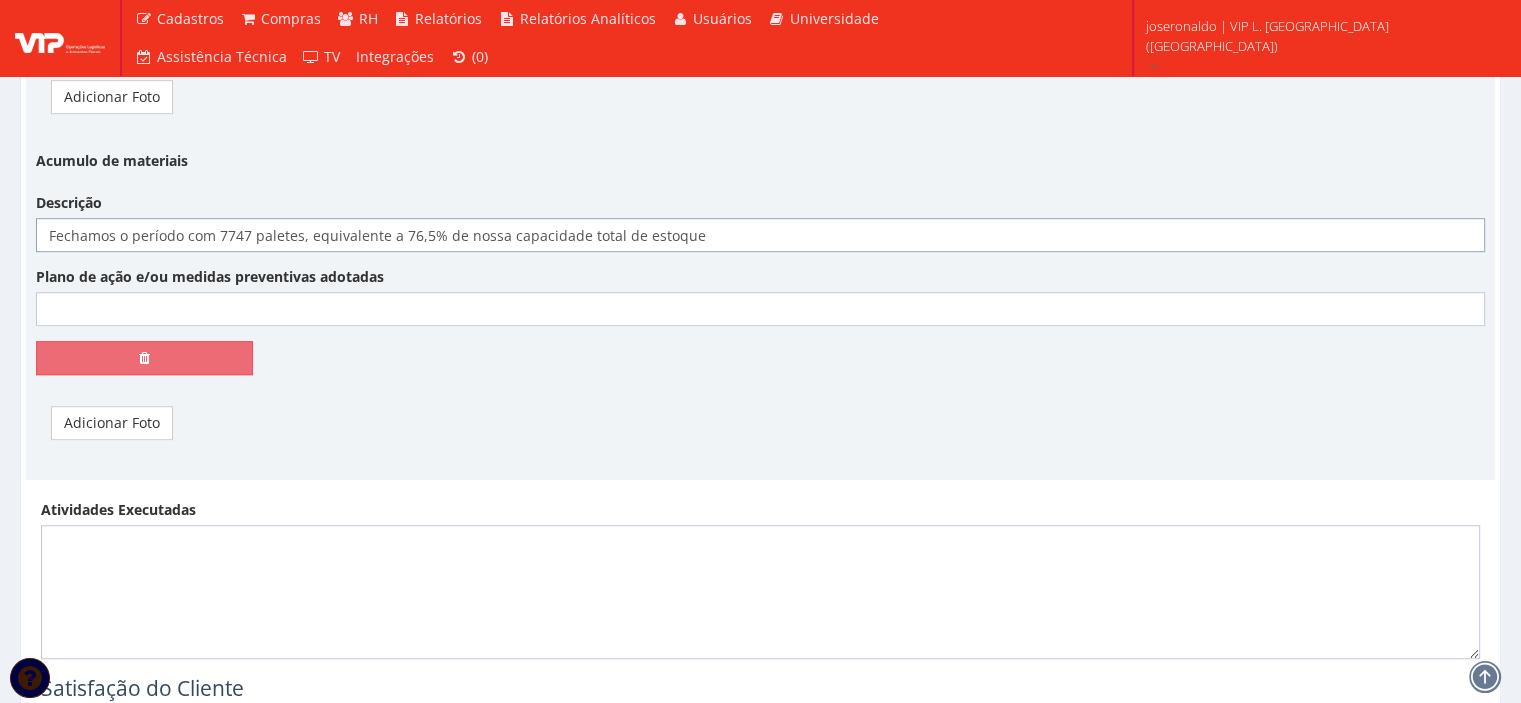 scroll, scrollTop: 1300, scrollLeft: 0, axis: vertical 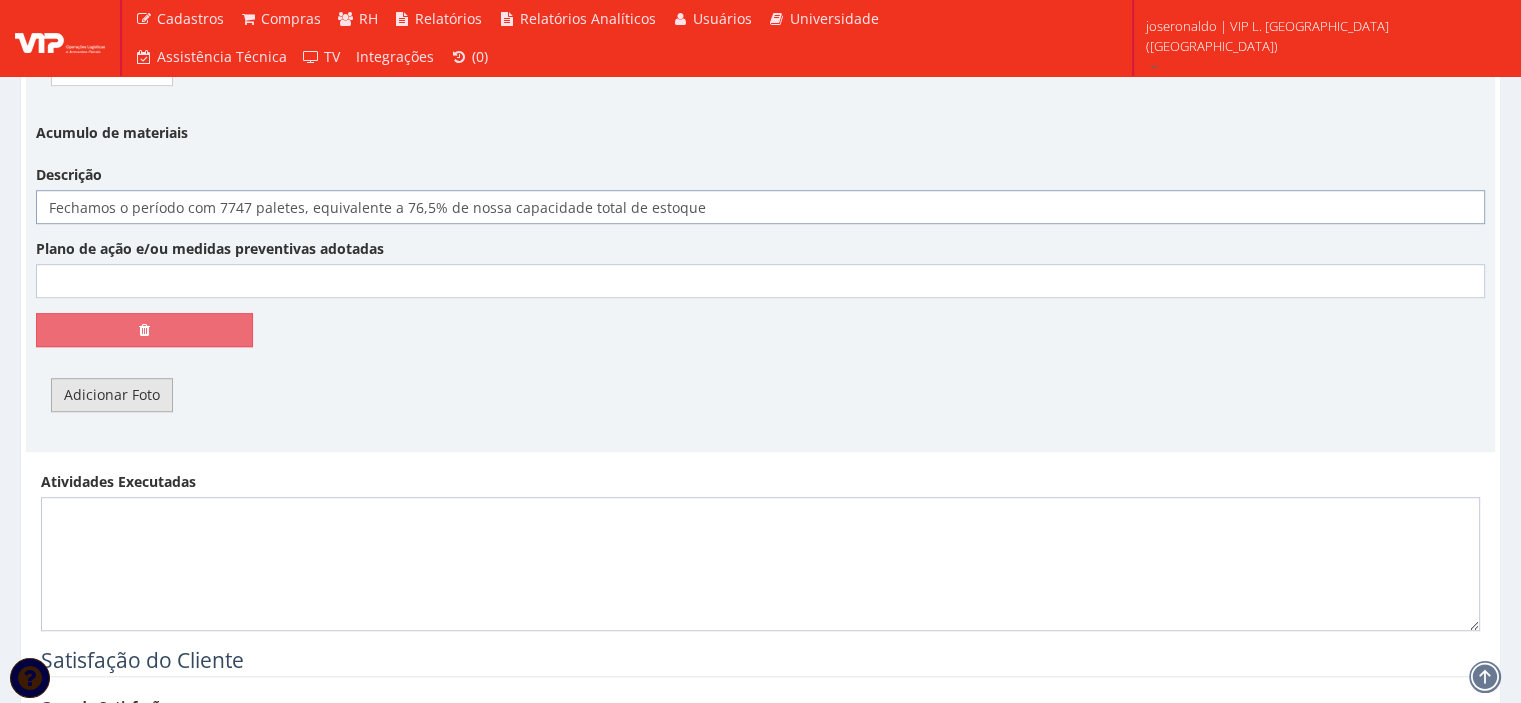 type on "Fechamos o período com 7747 paletes, equivalente a 76,5% de nossa capacidade total de estoque" 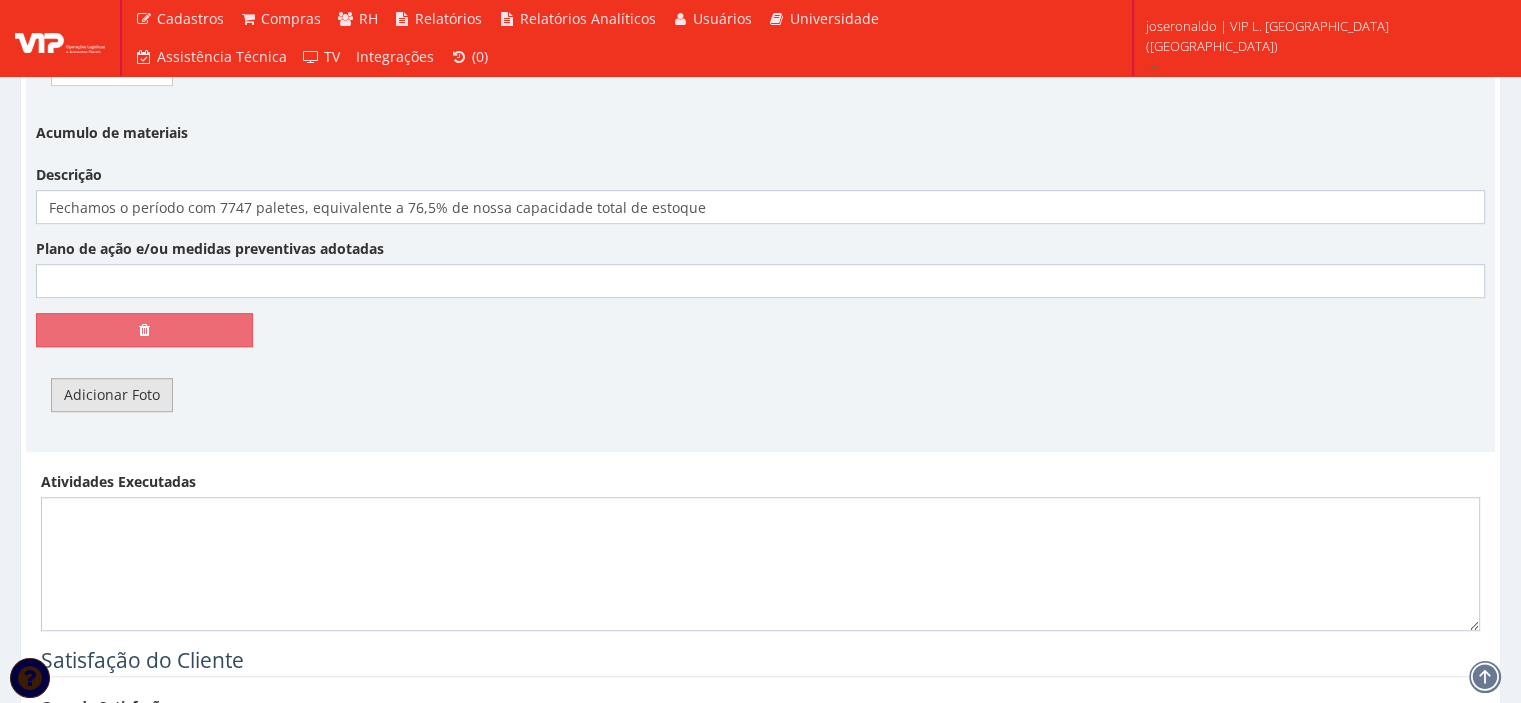 click on "Adicionar Foto" at bounding box center [112, 395] 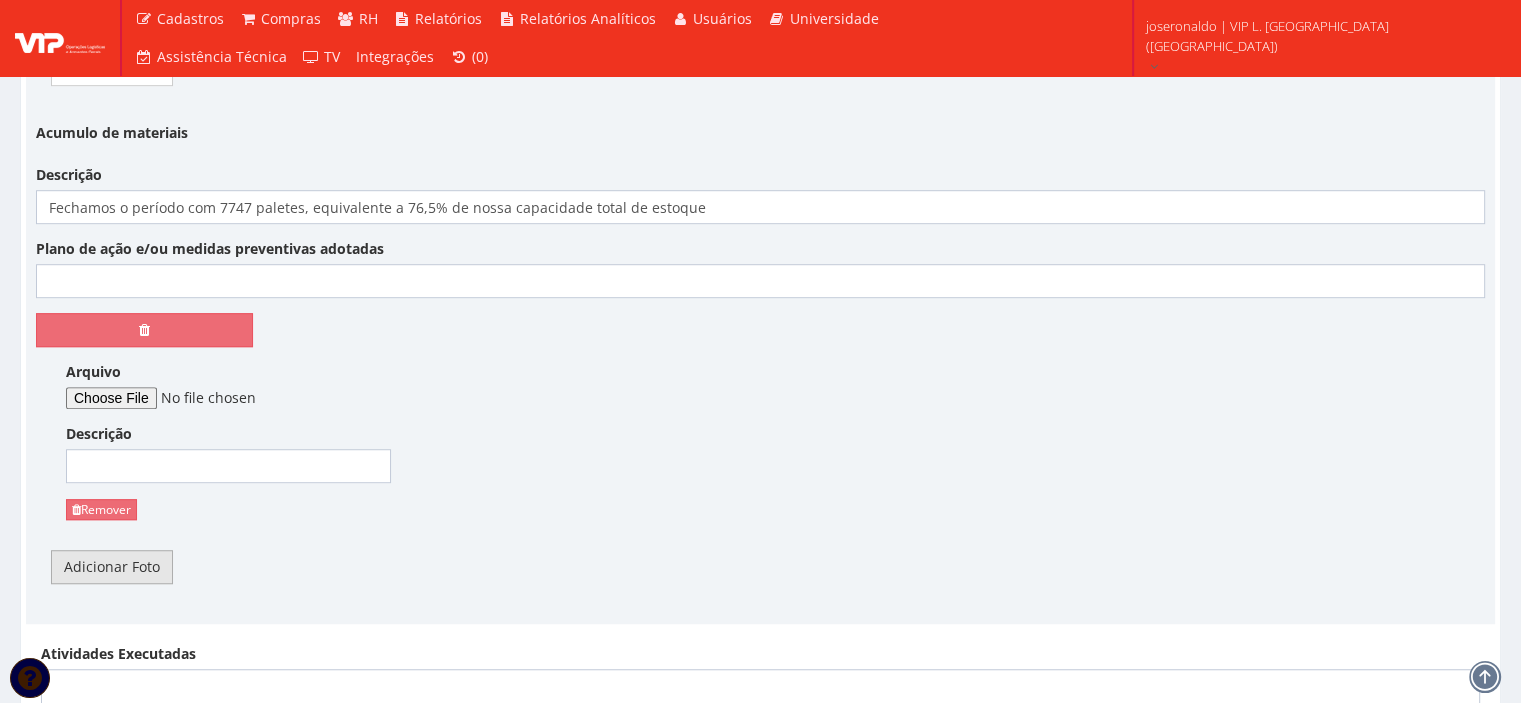 click on "Adicionar Foto" at bounding box center [112, 567] 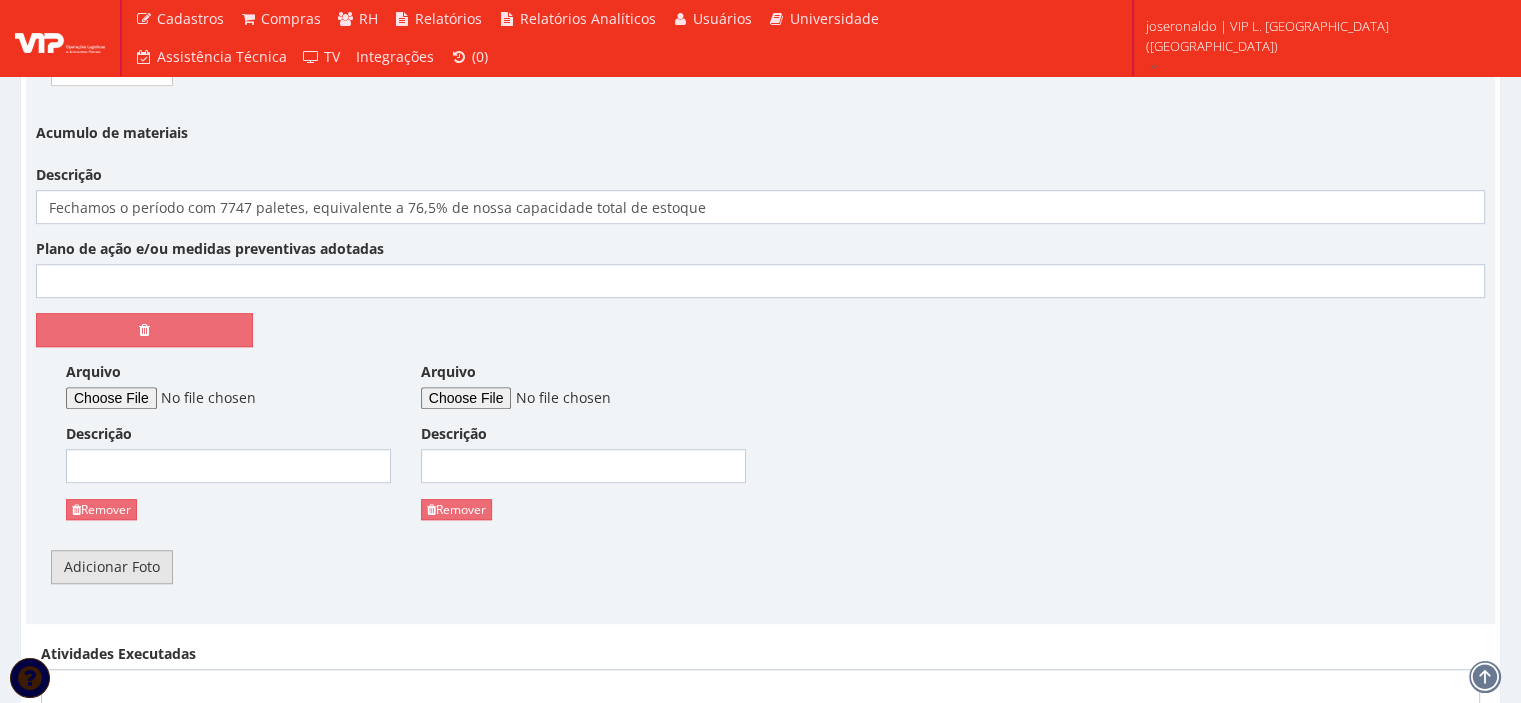 click on "Adicionar Foto" at bounding box center [112, 567] 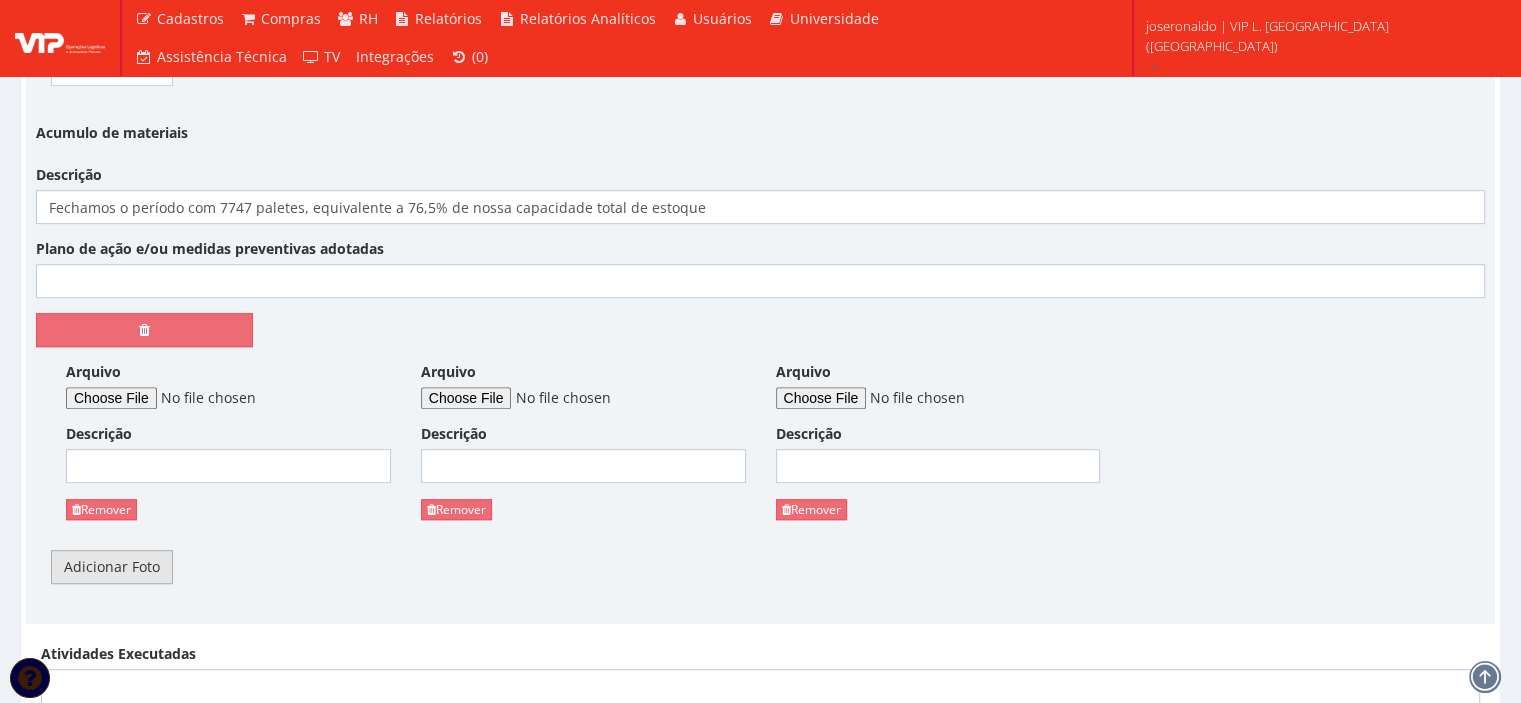 click on "Adicionar Foto" at bounding box center [112, 567] 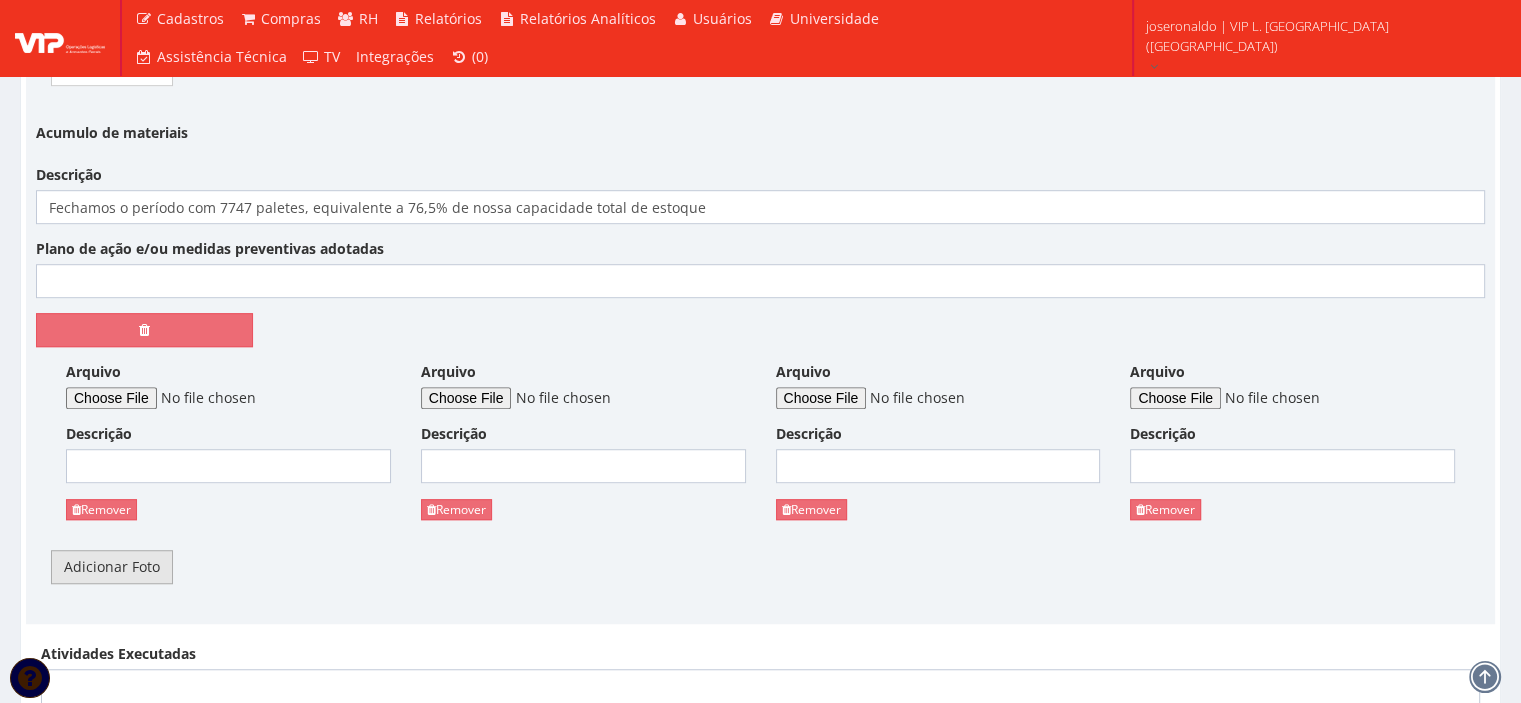 click on "Adicionar Foto" at bounding box center (112, 567) 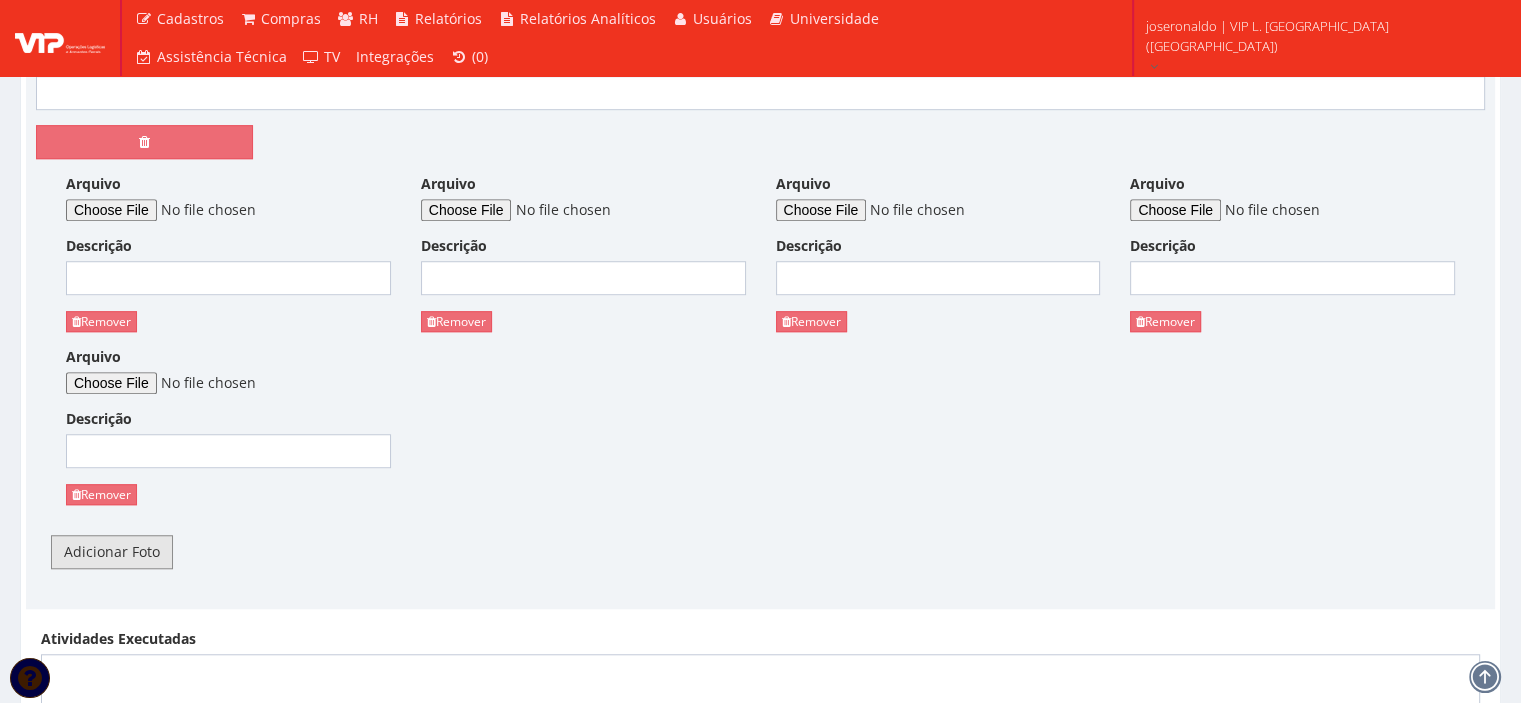 scroll, scrollTop: 1500, scrollLeft: 0, axis: vertical 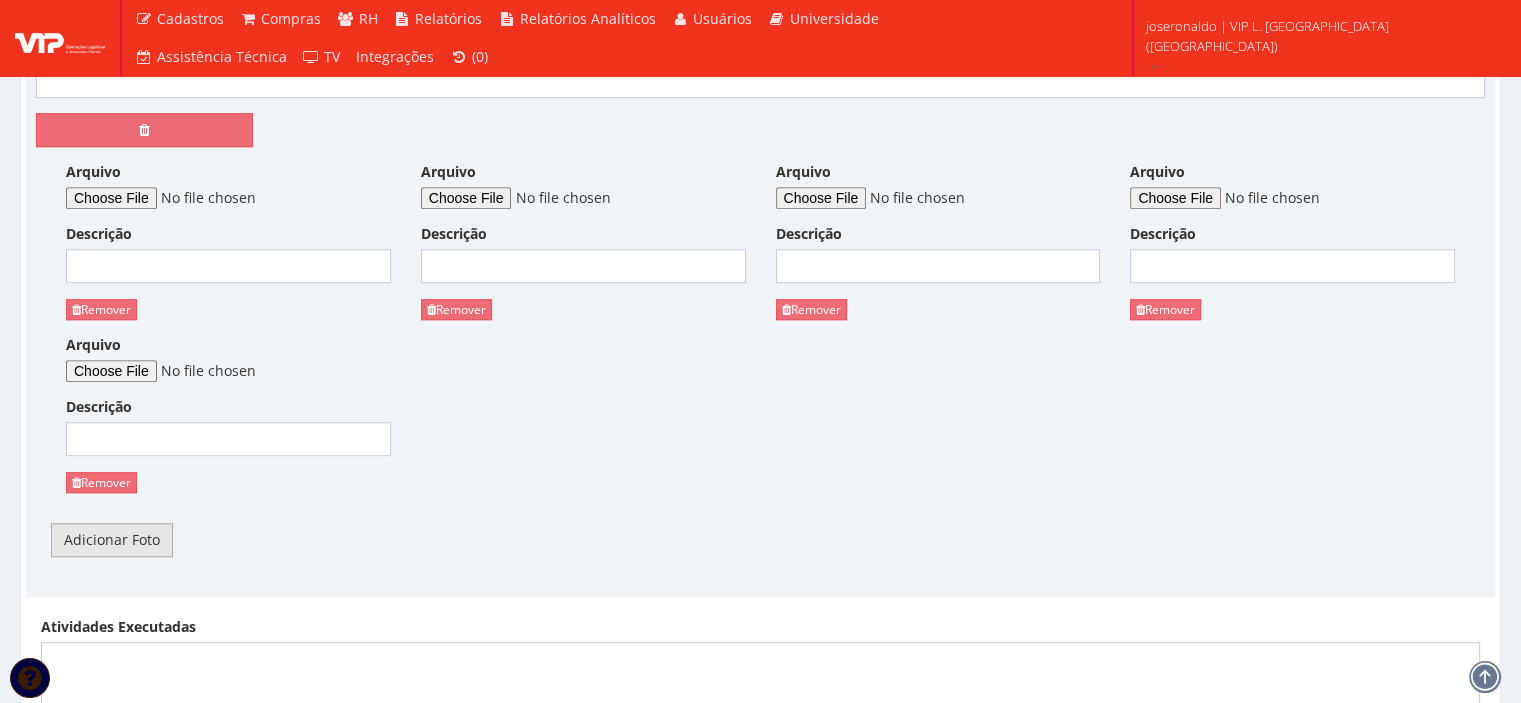 click on "Adicionar Foto" at bounding box center [112, 540] 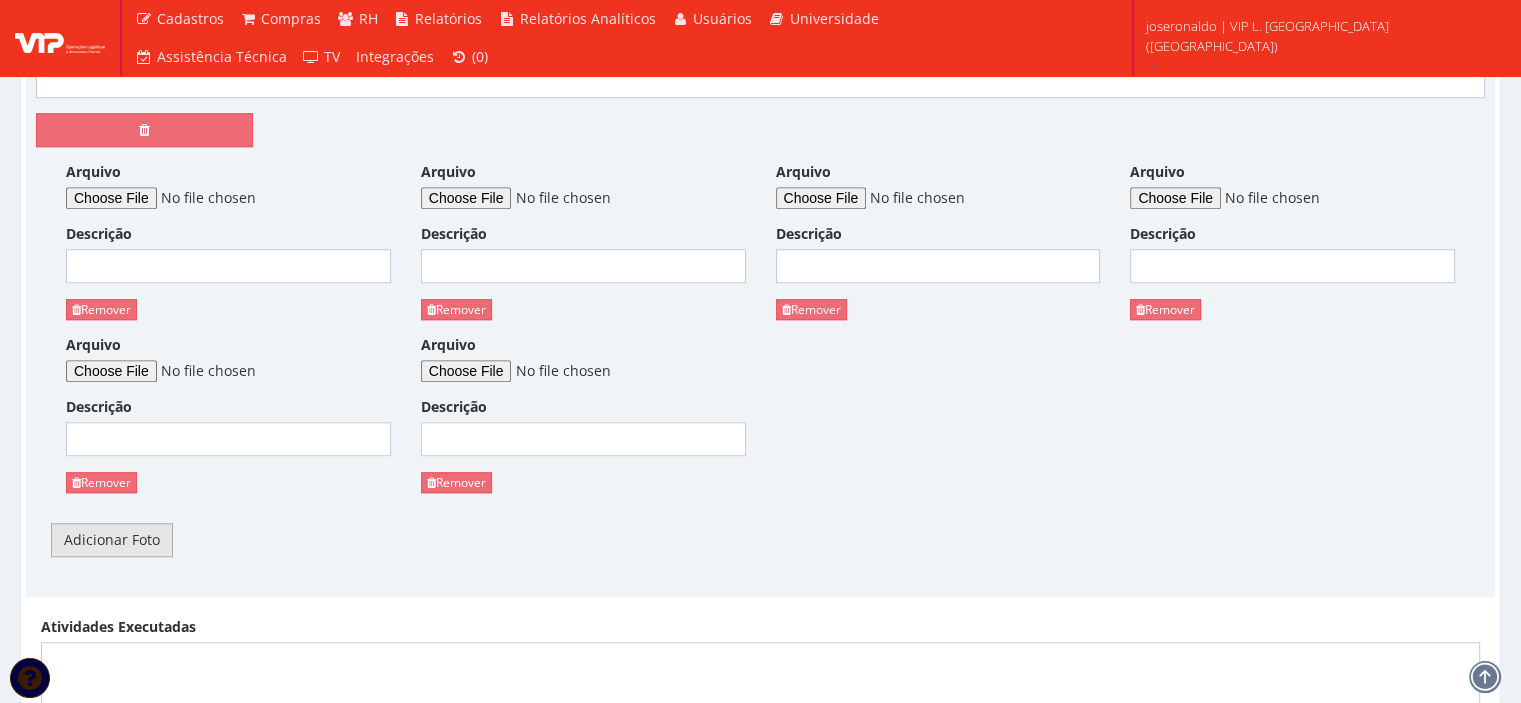 click on "Adicionar Foto" at bounding box center [112, 540] 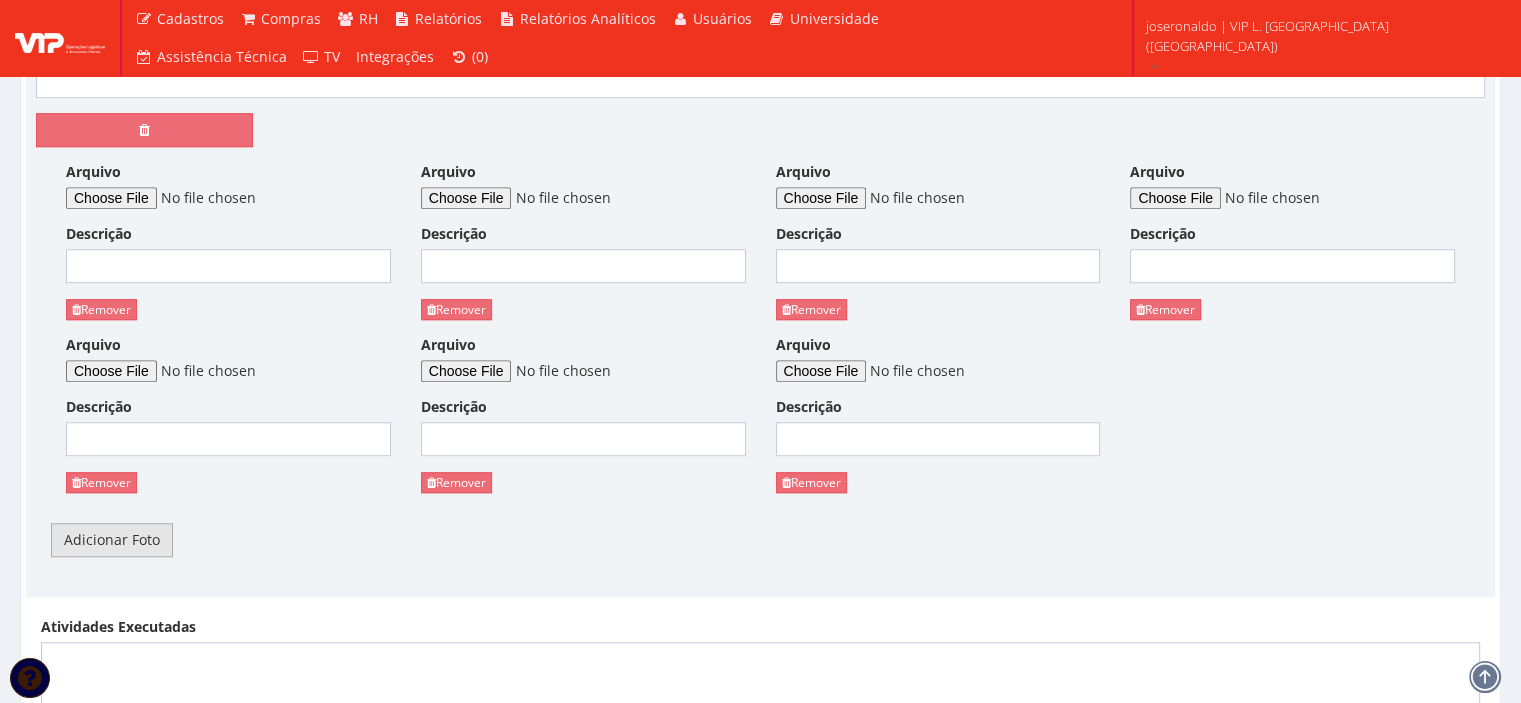 click on "Adicionar Foto" at bounding box center [112, 540] 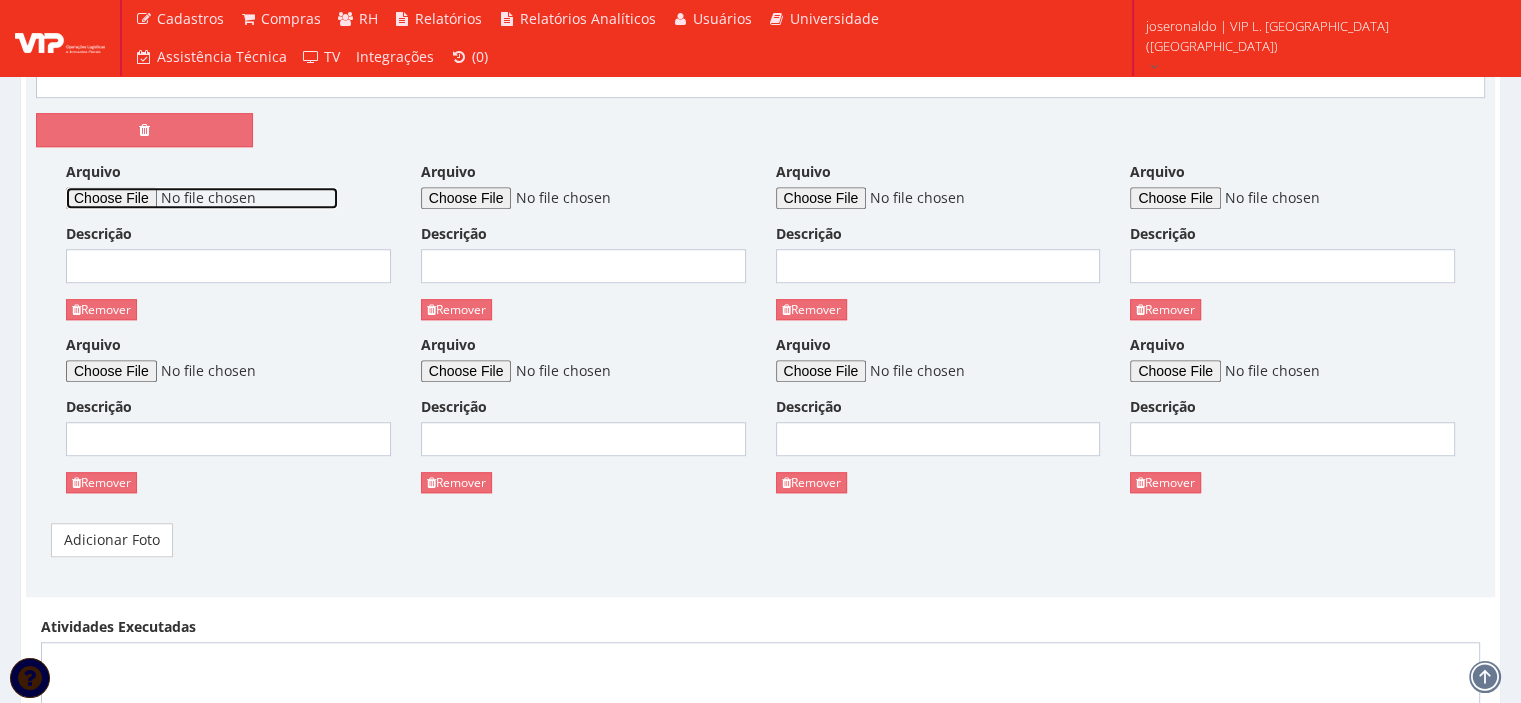 click on "Arquivo" at bounding box center (202, 198) 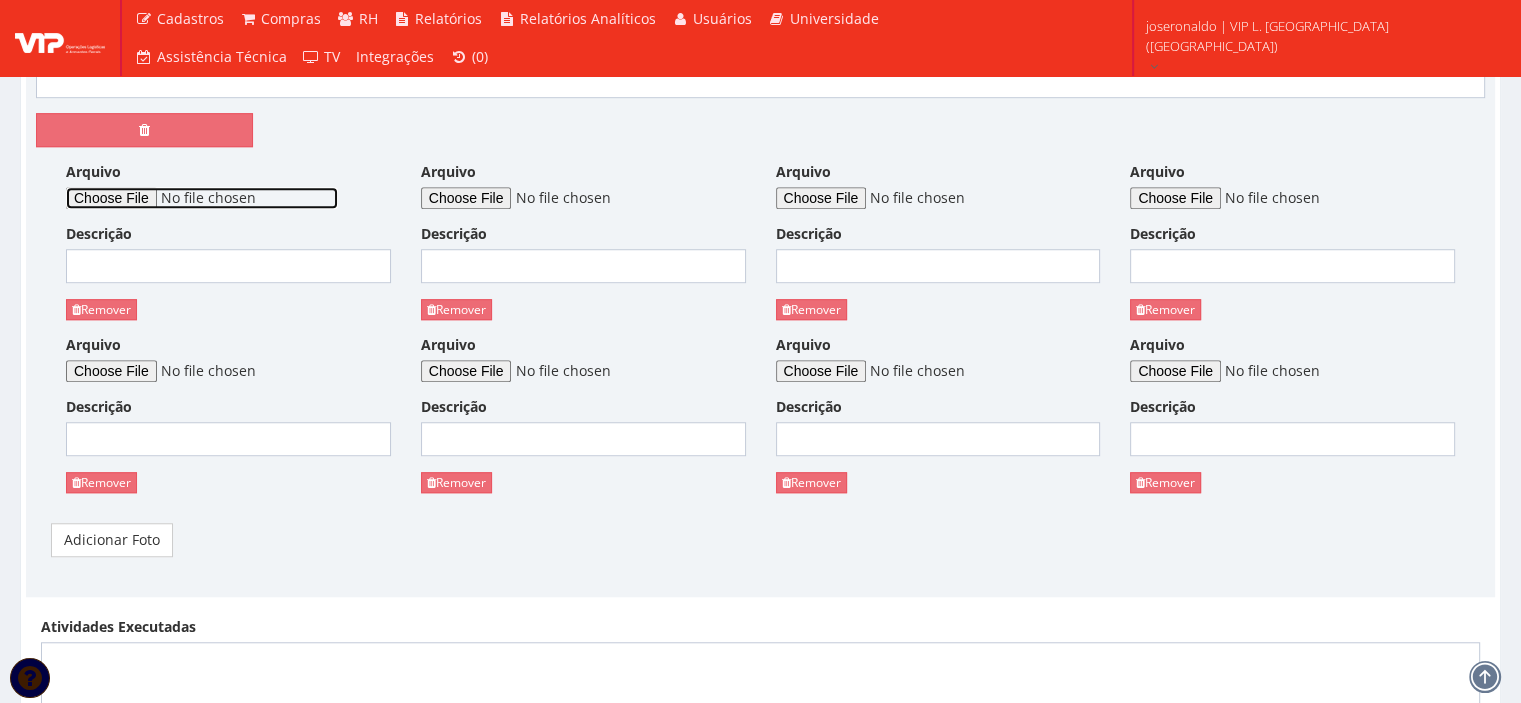 type on "C:\fakepath\Análise de Produtividade por Janela de Horário.PNG" 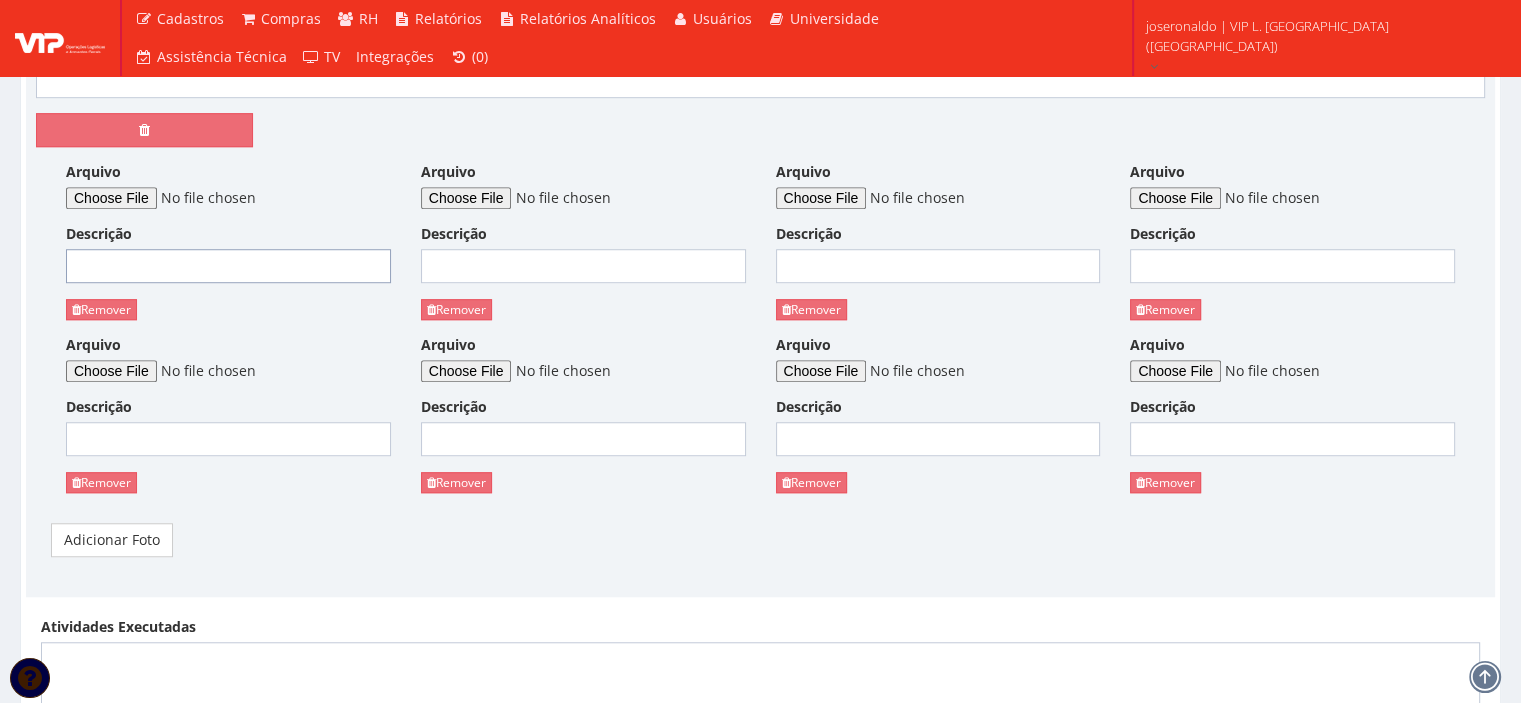 click on "Descrição" at bounding box center (228, 266) 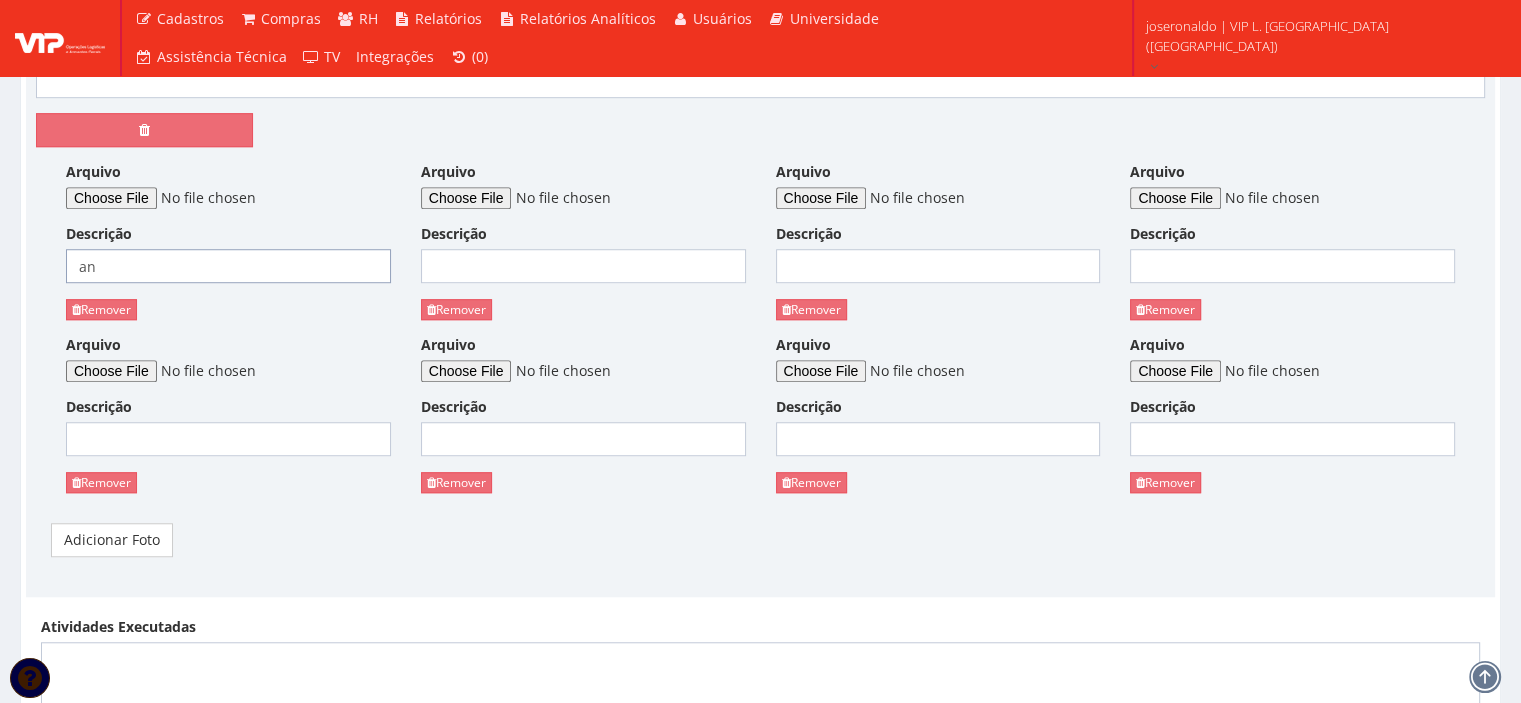 type on "a" 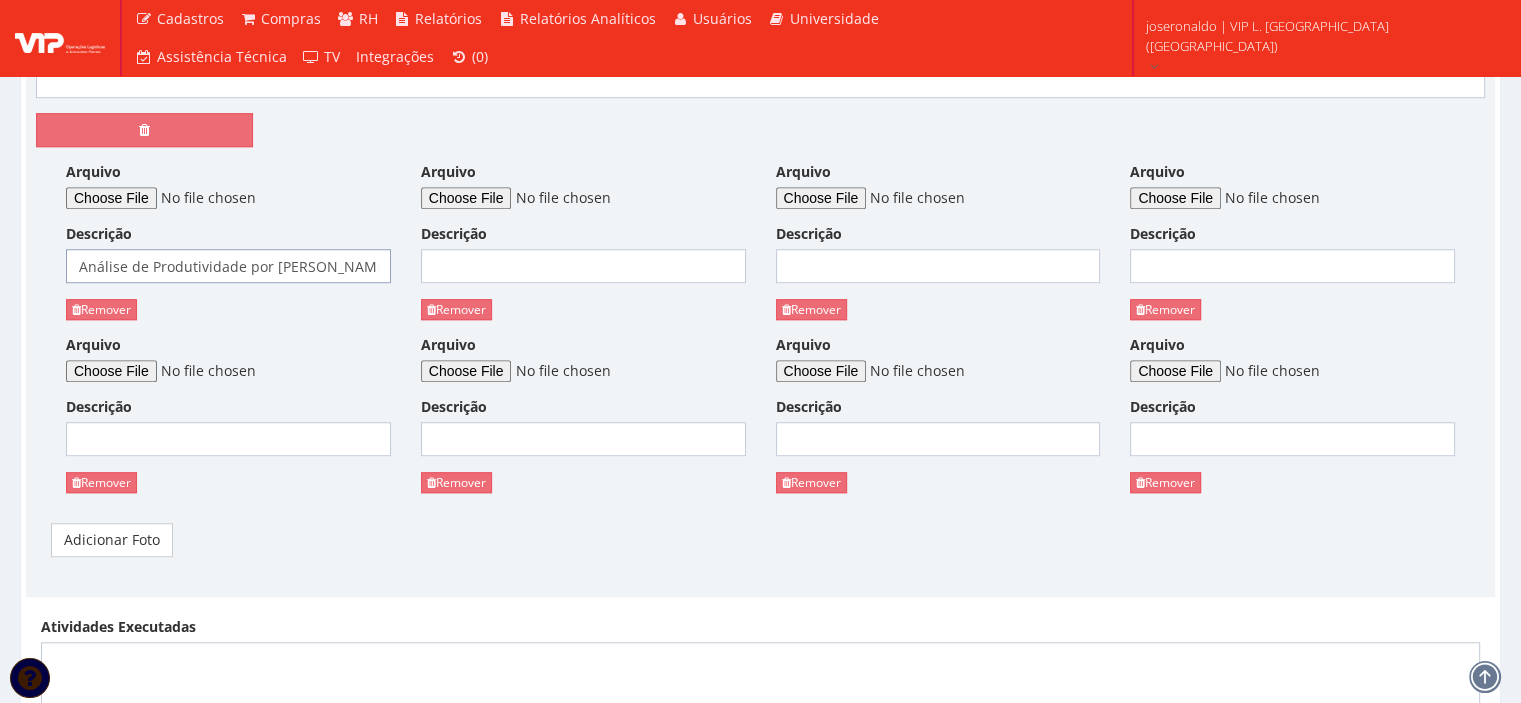 scroll, scrollTop: 0, scrollLeft: 5, axis: horizontal 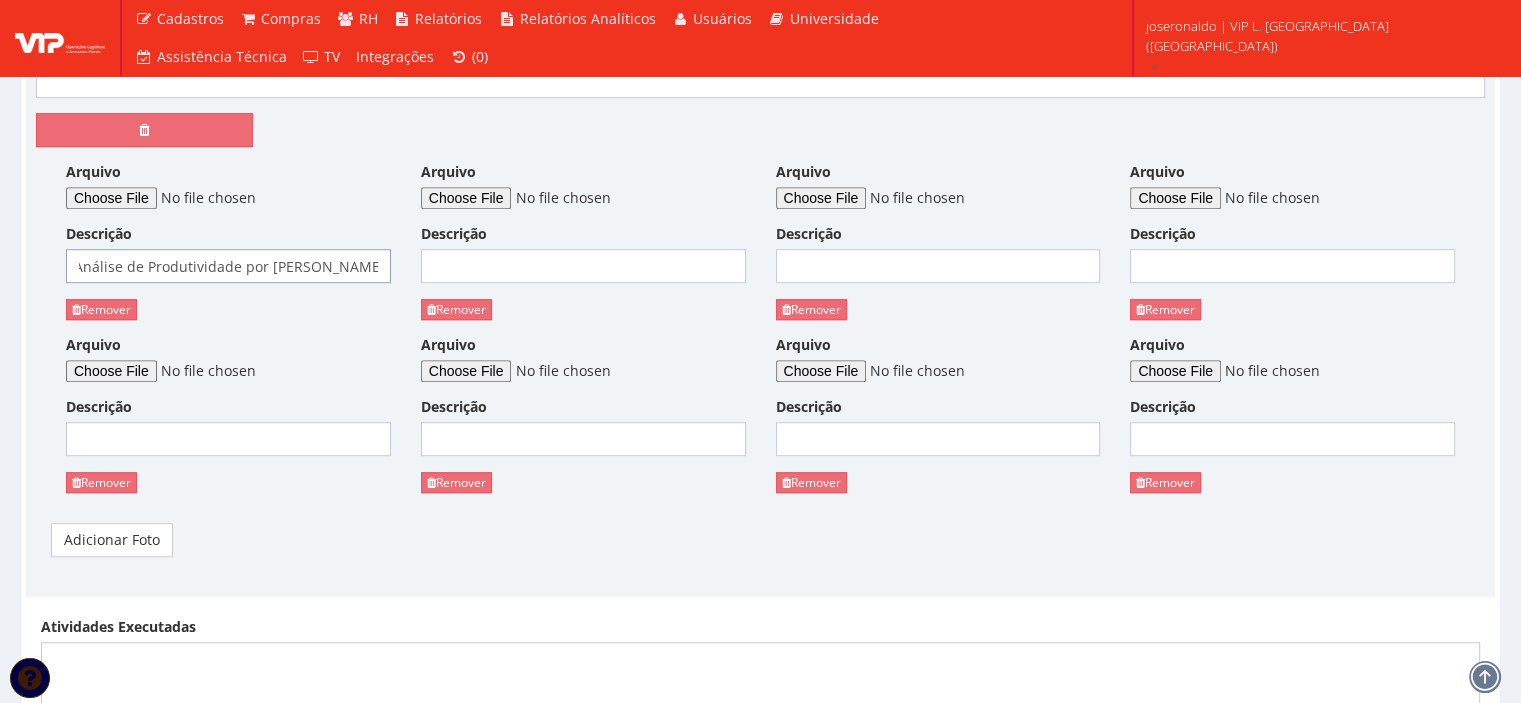 type on "Análise de Produtividade por Janela de Horário" 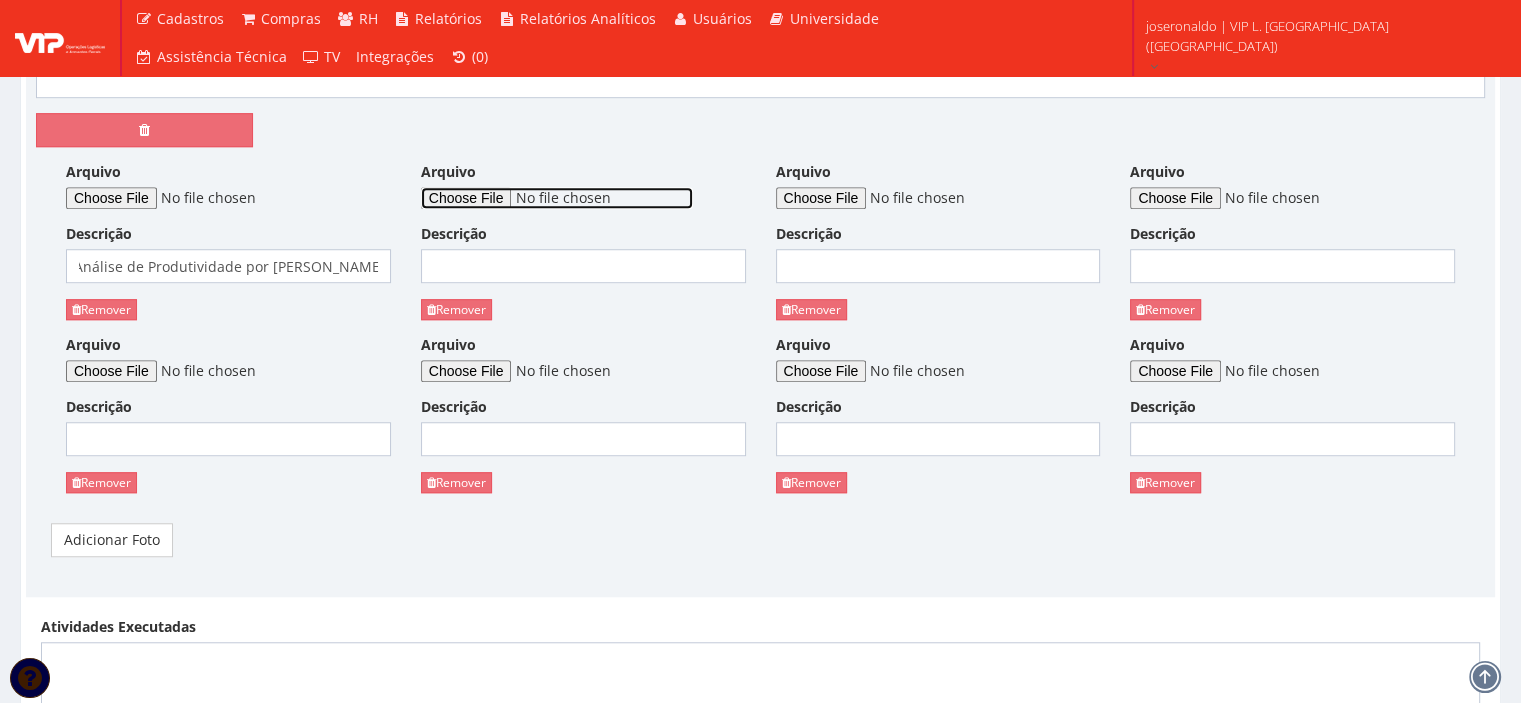 scroll, scrollTop: 0, scrollLeft: 0, axis: both 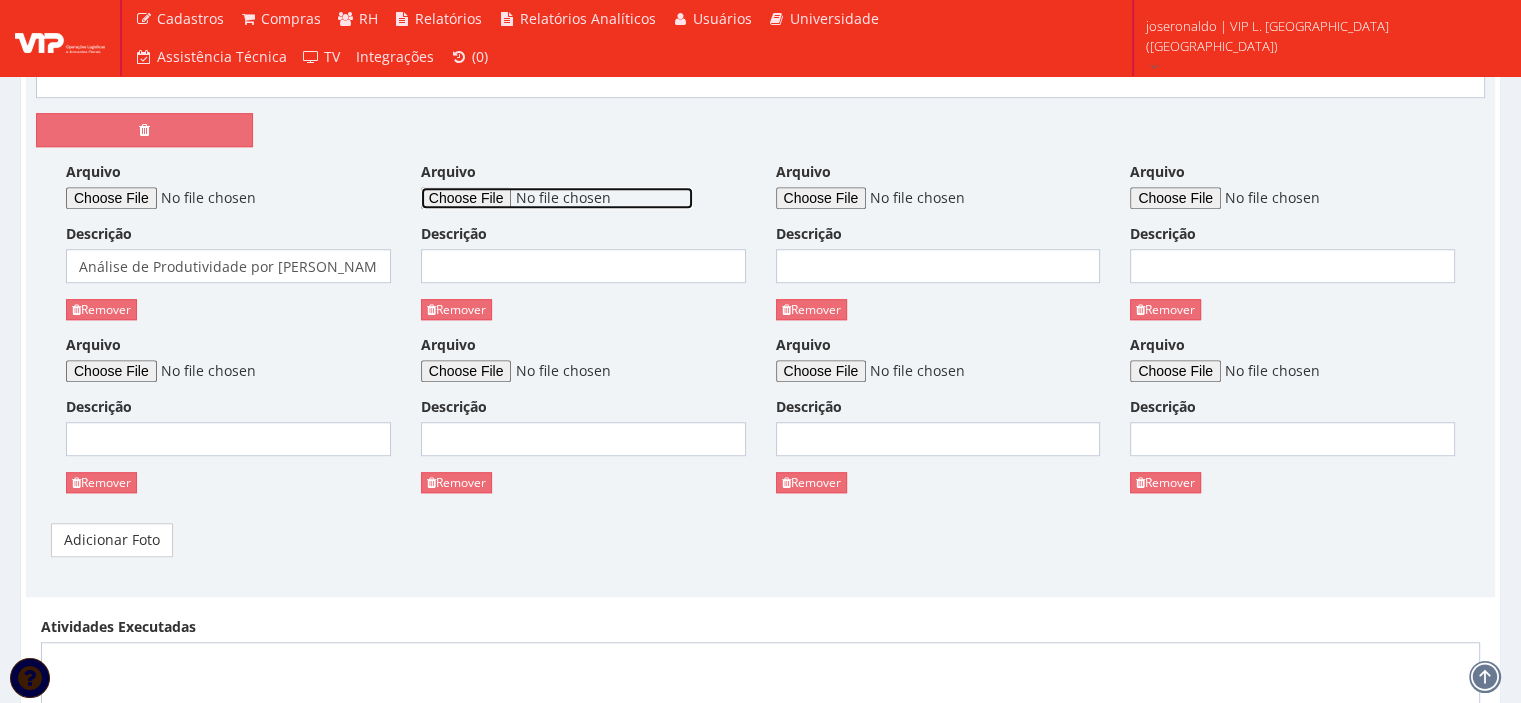 click on "Arquivo" at bounding box center [557, 198] 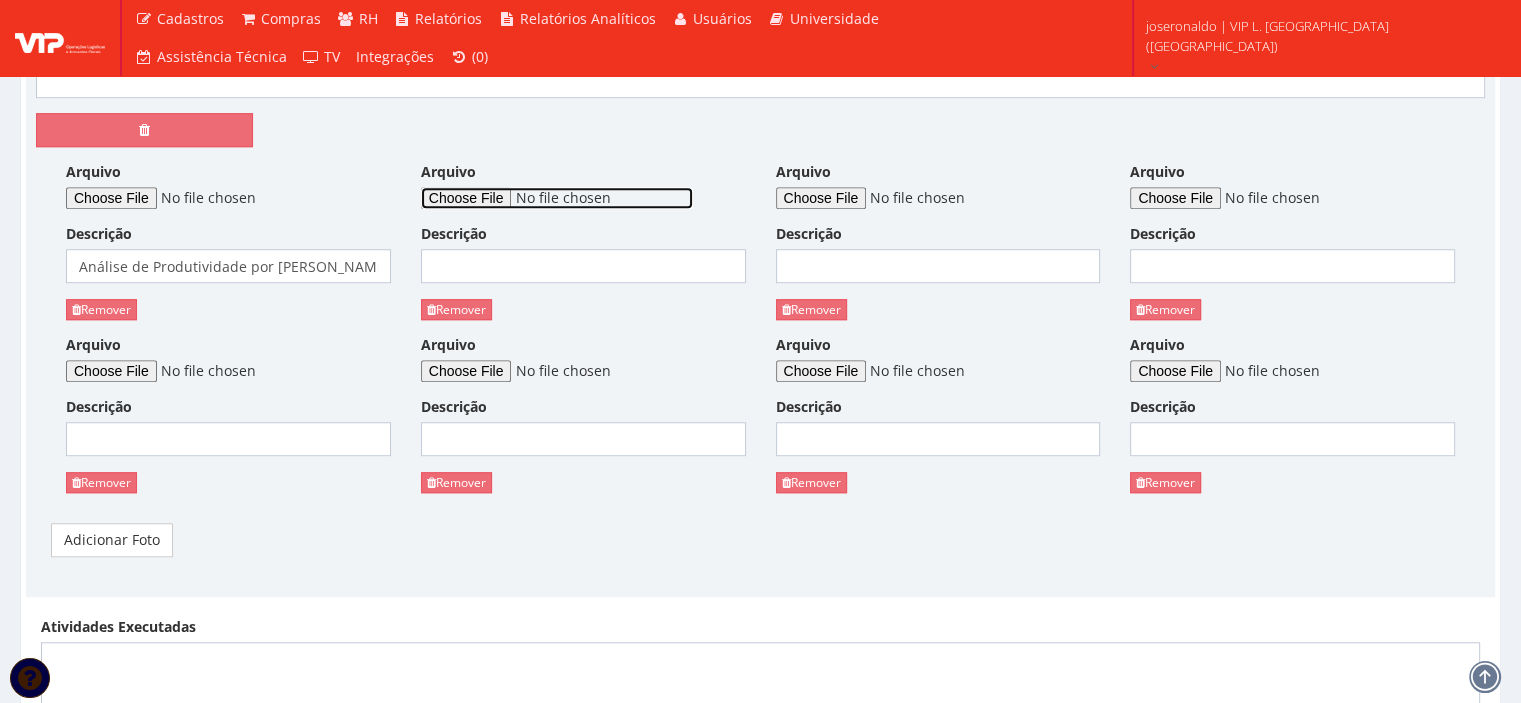 type on "C:\fakepath\Média Tempo de Espera em Pátio.PNG" 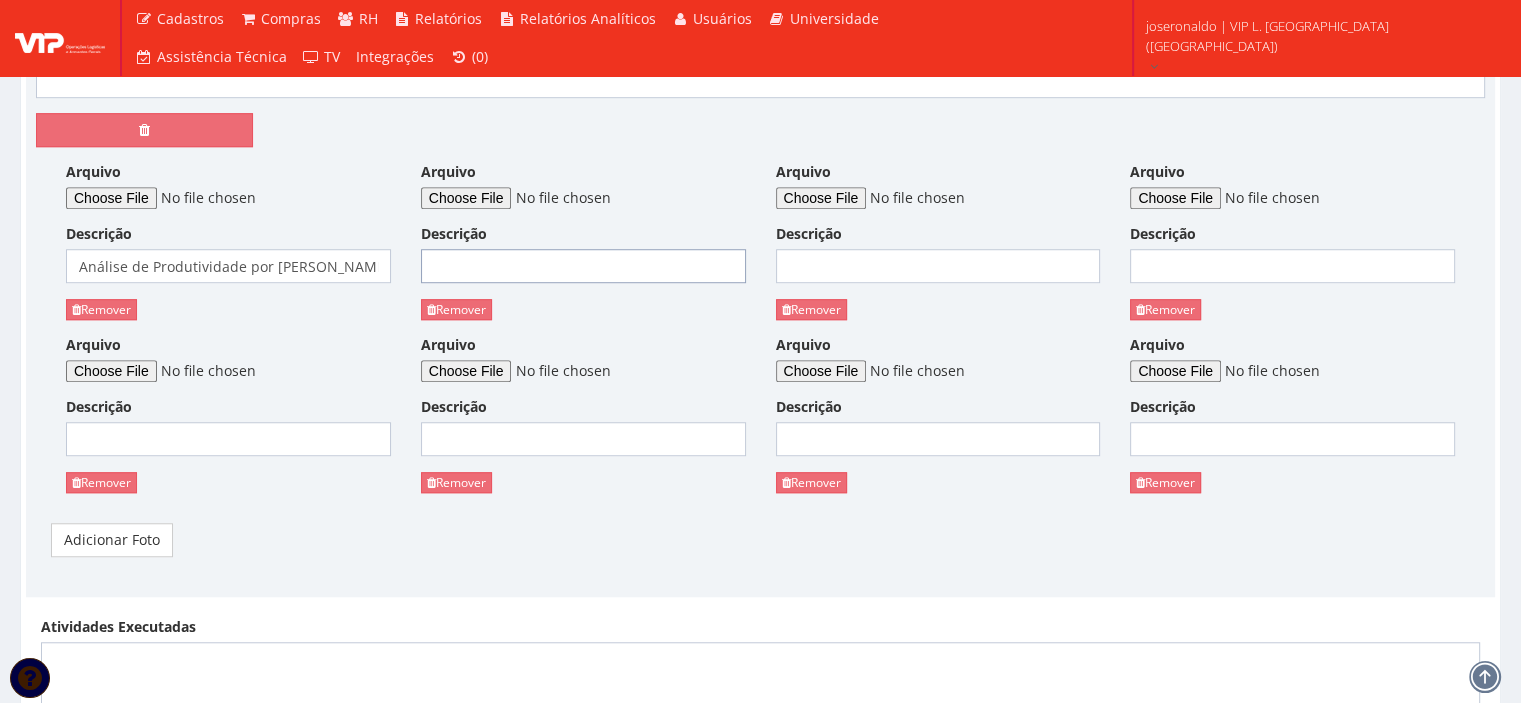 click on "Descrição" at bounding box center (583, 266) 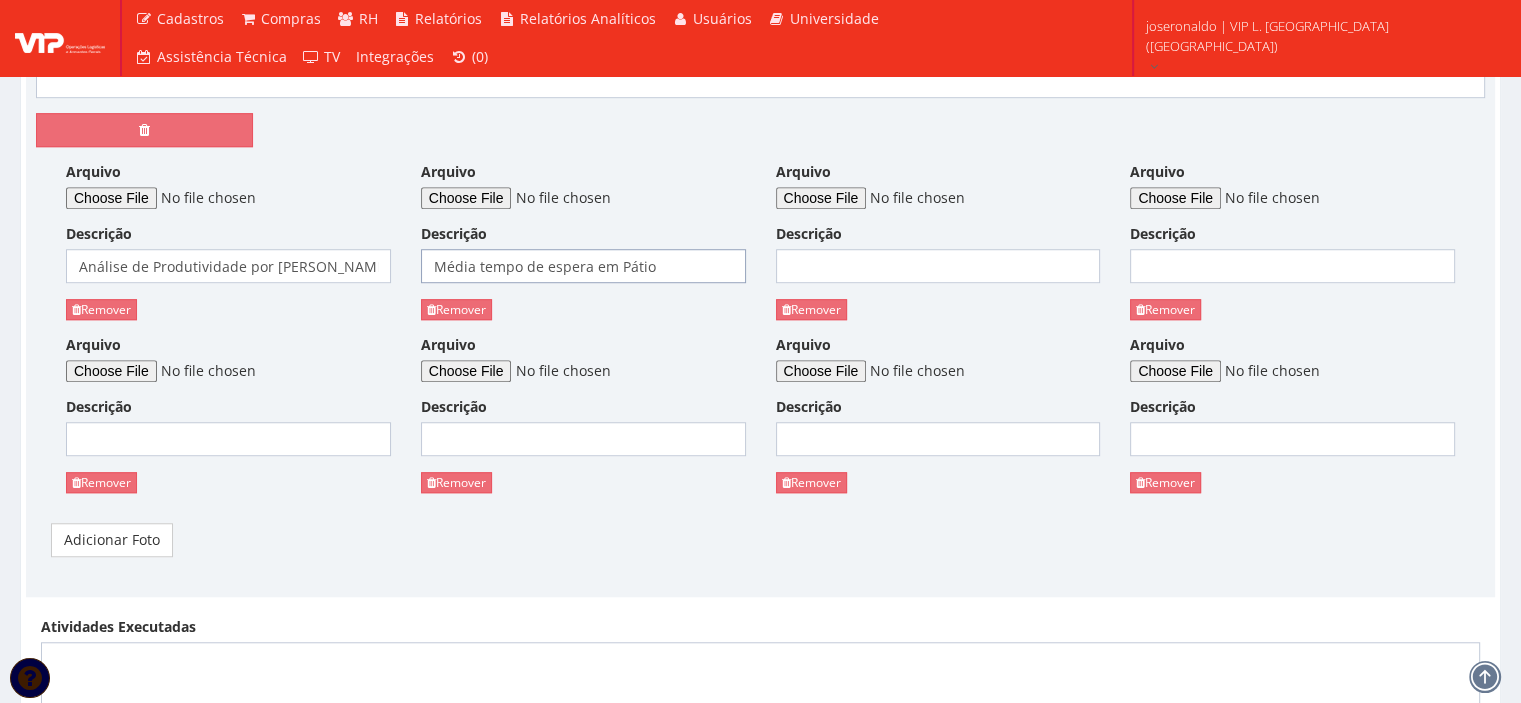 type on "Média tempo de espera em Pátio" 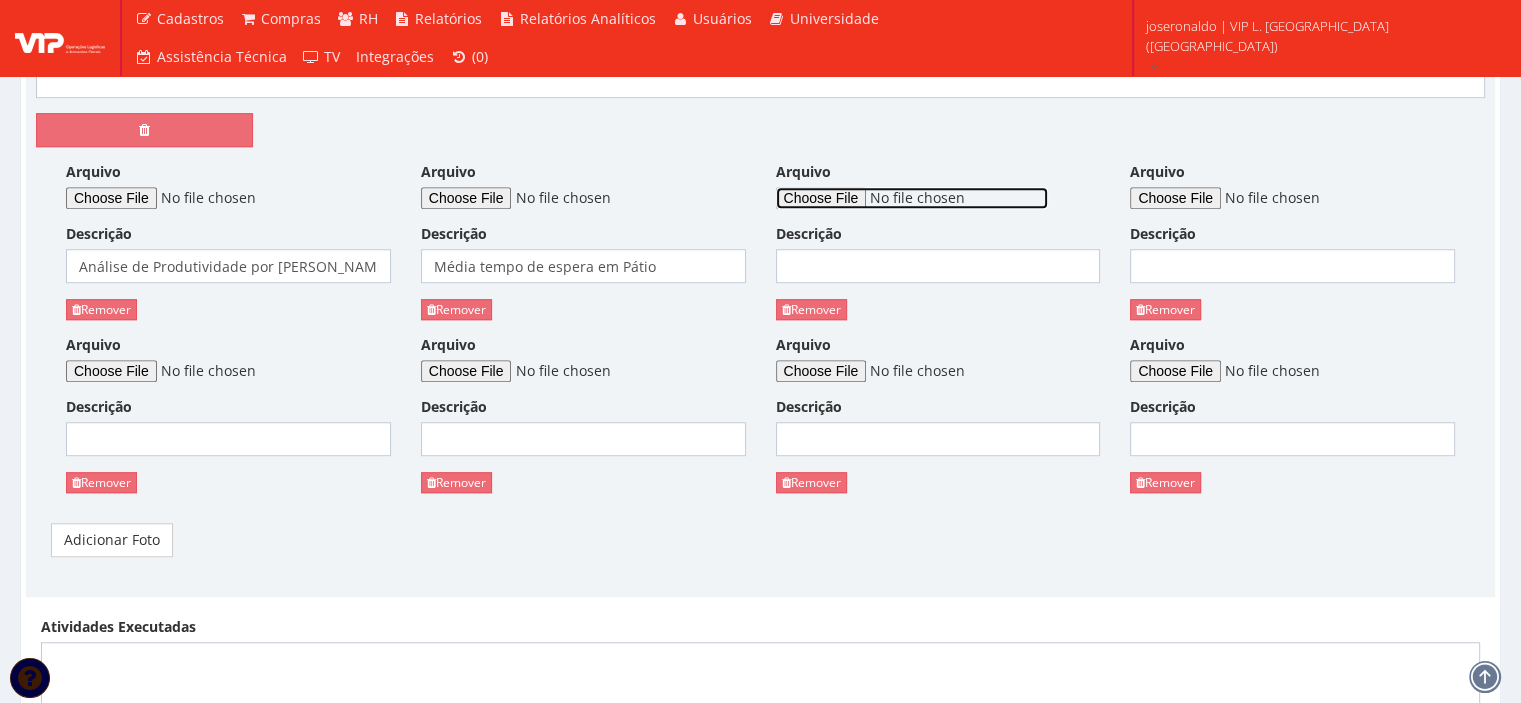 click on "Arquivo" at bounding box center (912, 198) 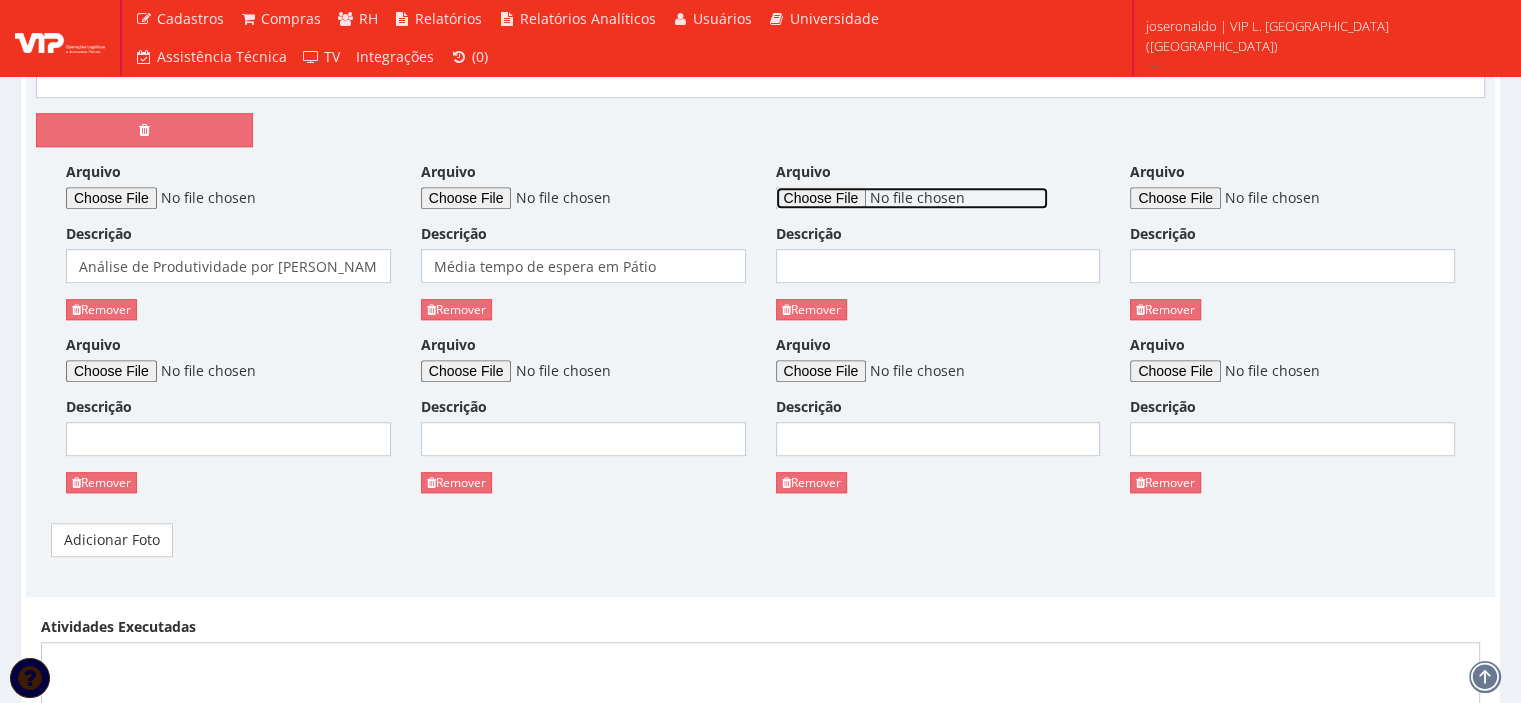 type on "C:\fakepath\Resumo de Estoque no período.PNG" 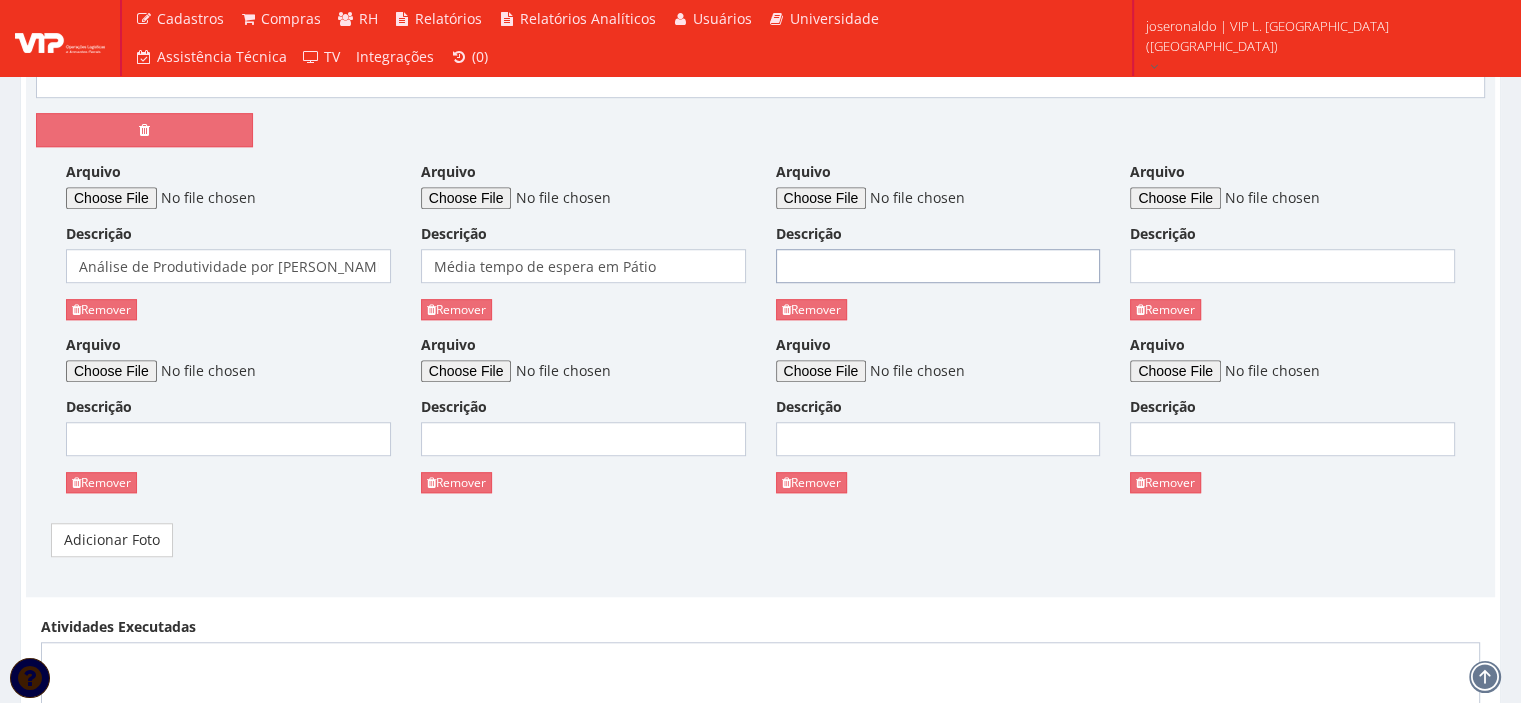 click on "Descrição" at bounding box center [938, 266] 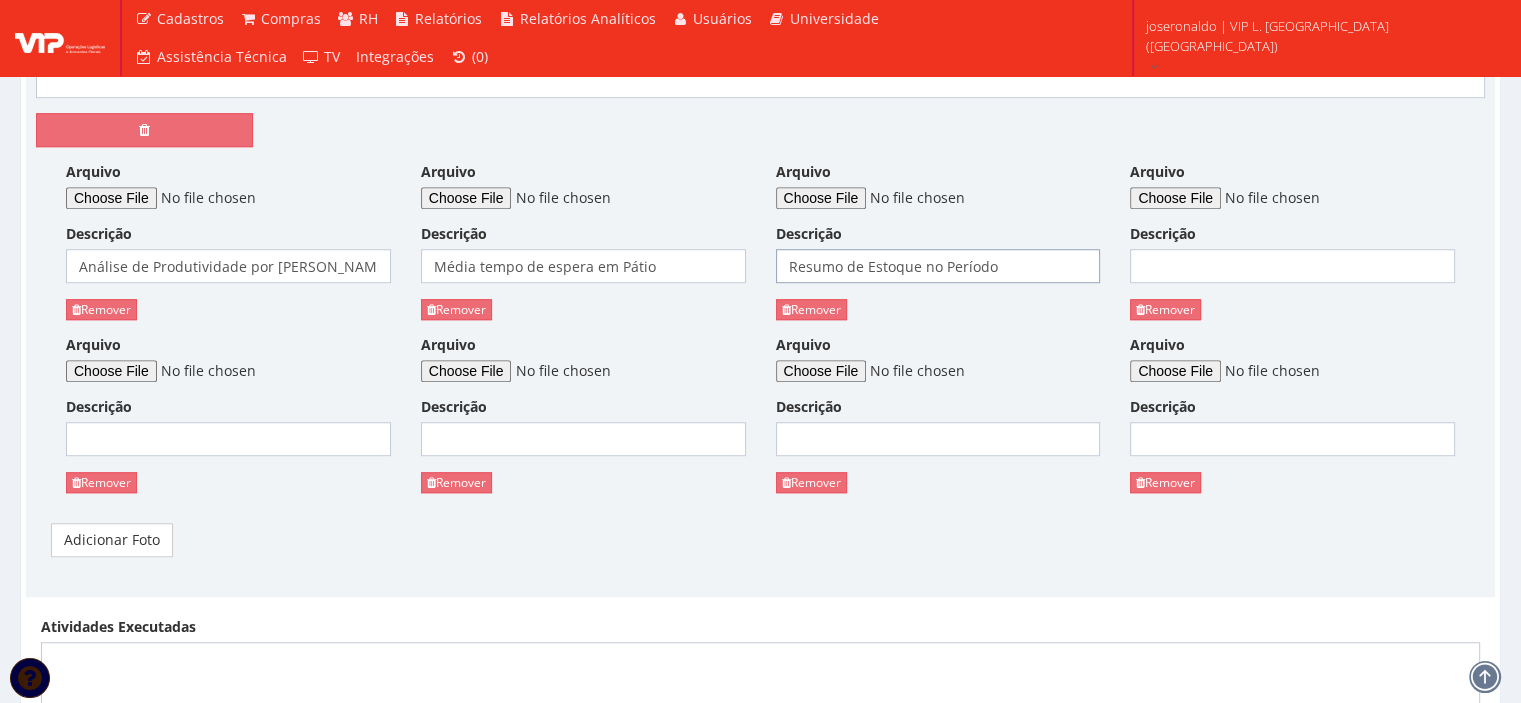 type on "Resumo de Estoque no Período" 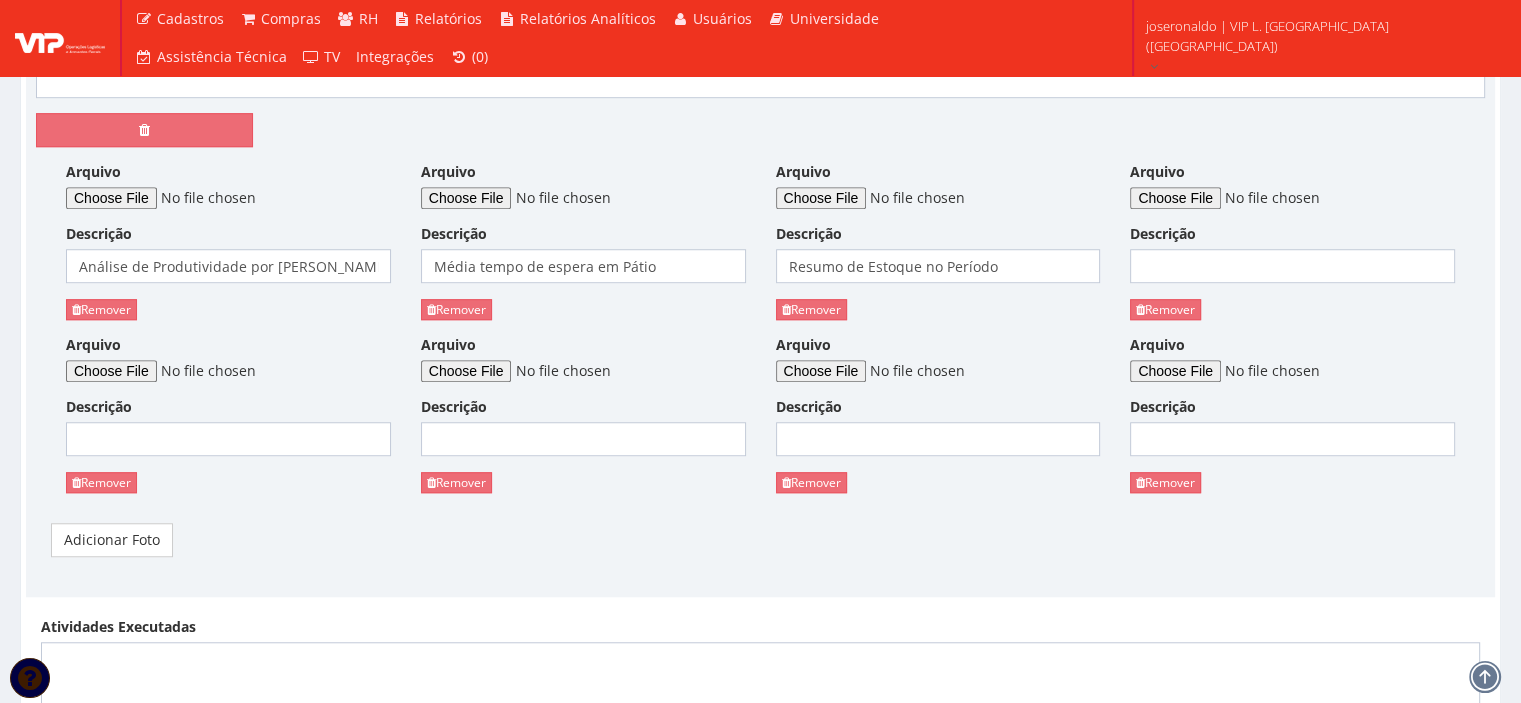click on "Arquivo" at bounding box center (1157, 172) 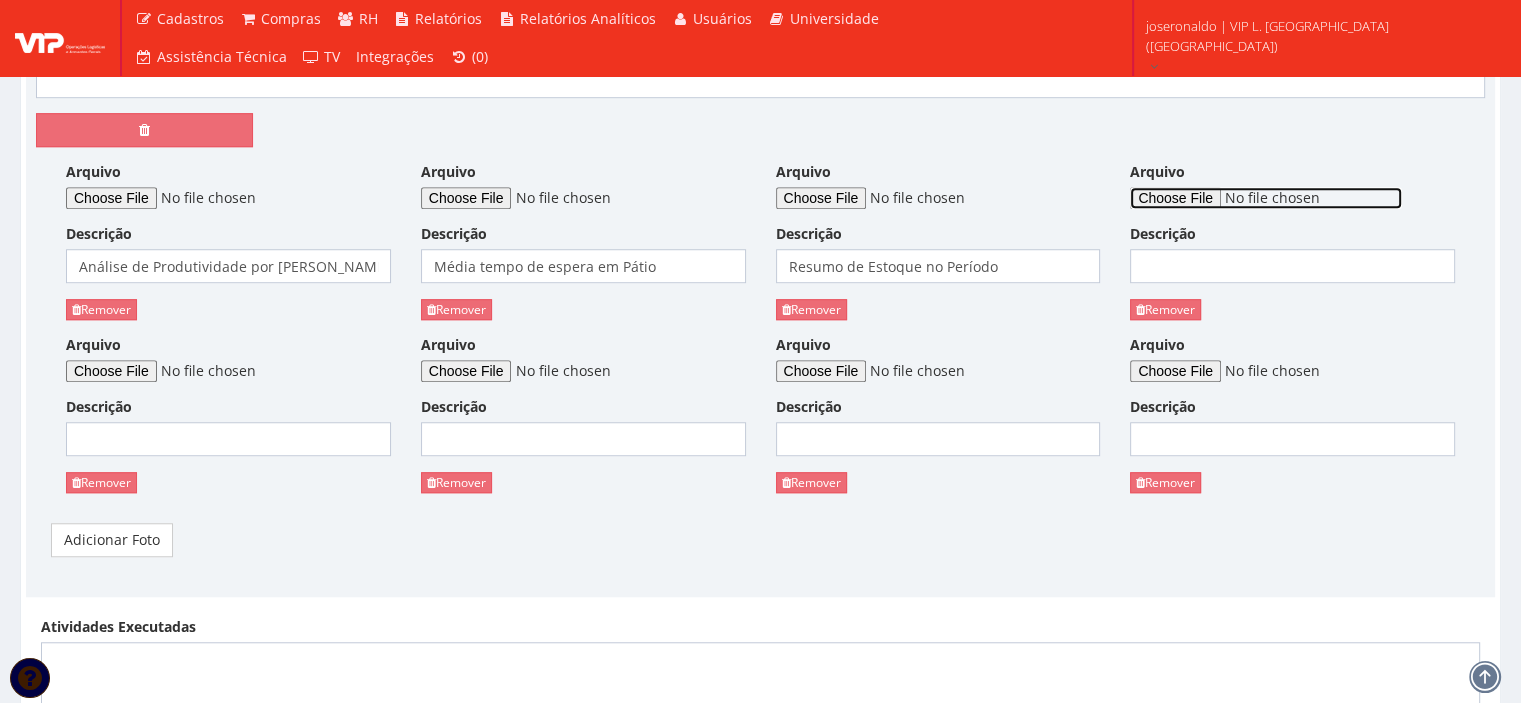 click on "Arquivo" at bounding box center [1266, 198] 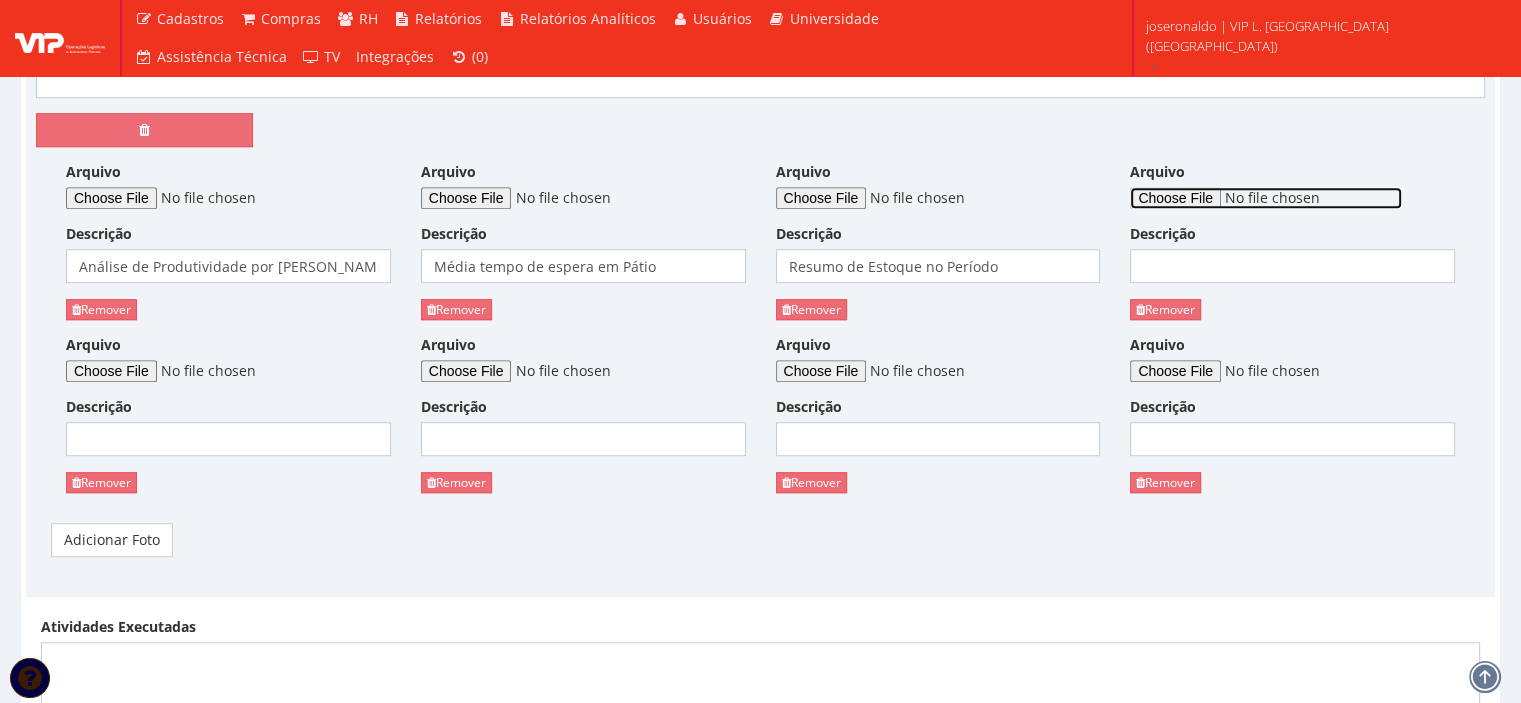 type on "C:\fakepath\Tempos e Movimentos Internos.PNG" 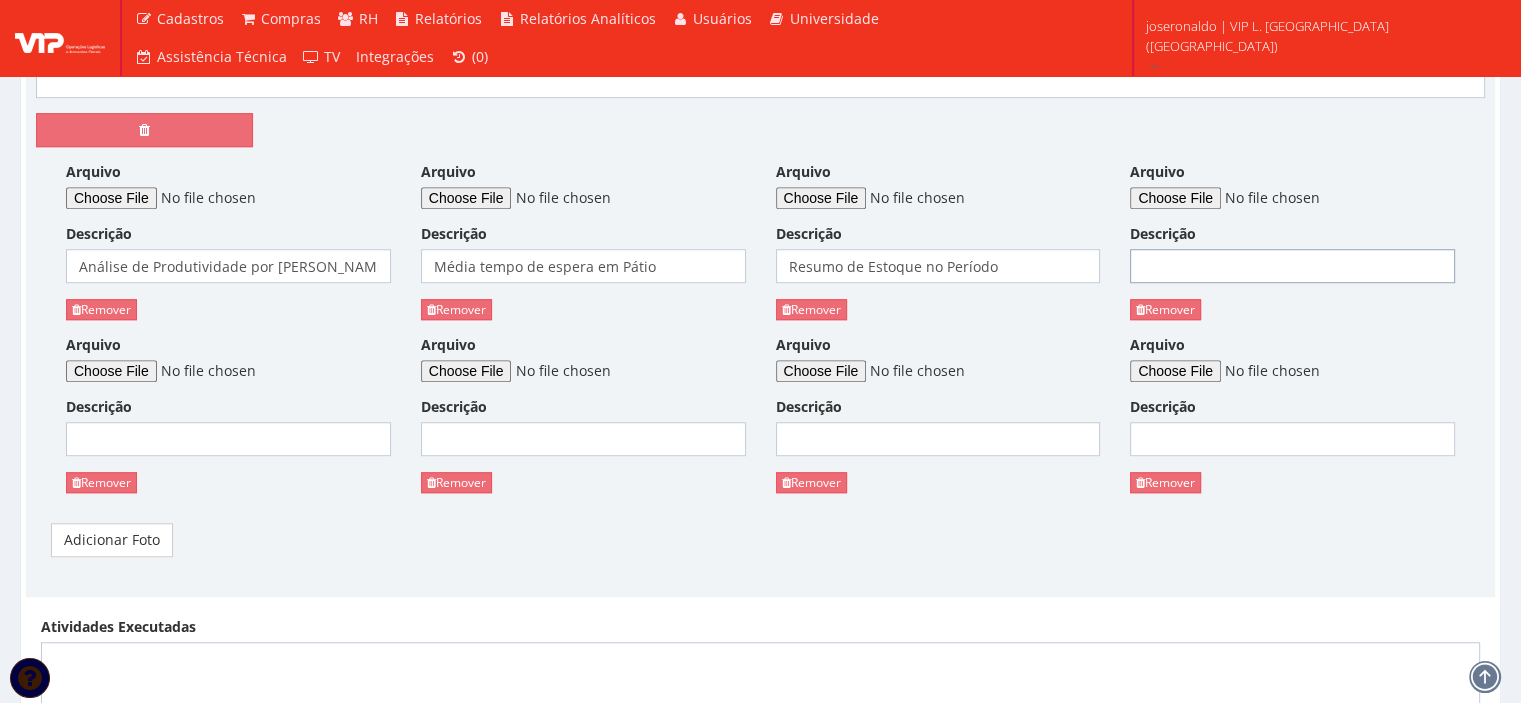 click on "Descrição" at bounding box center (1292, 266) 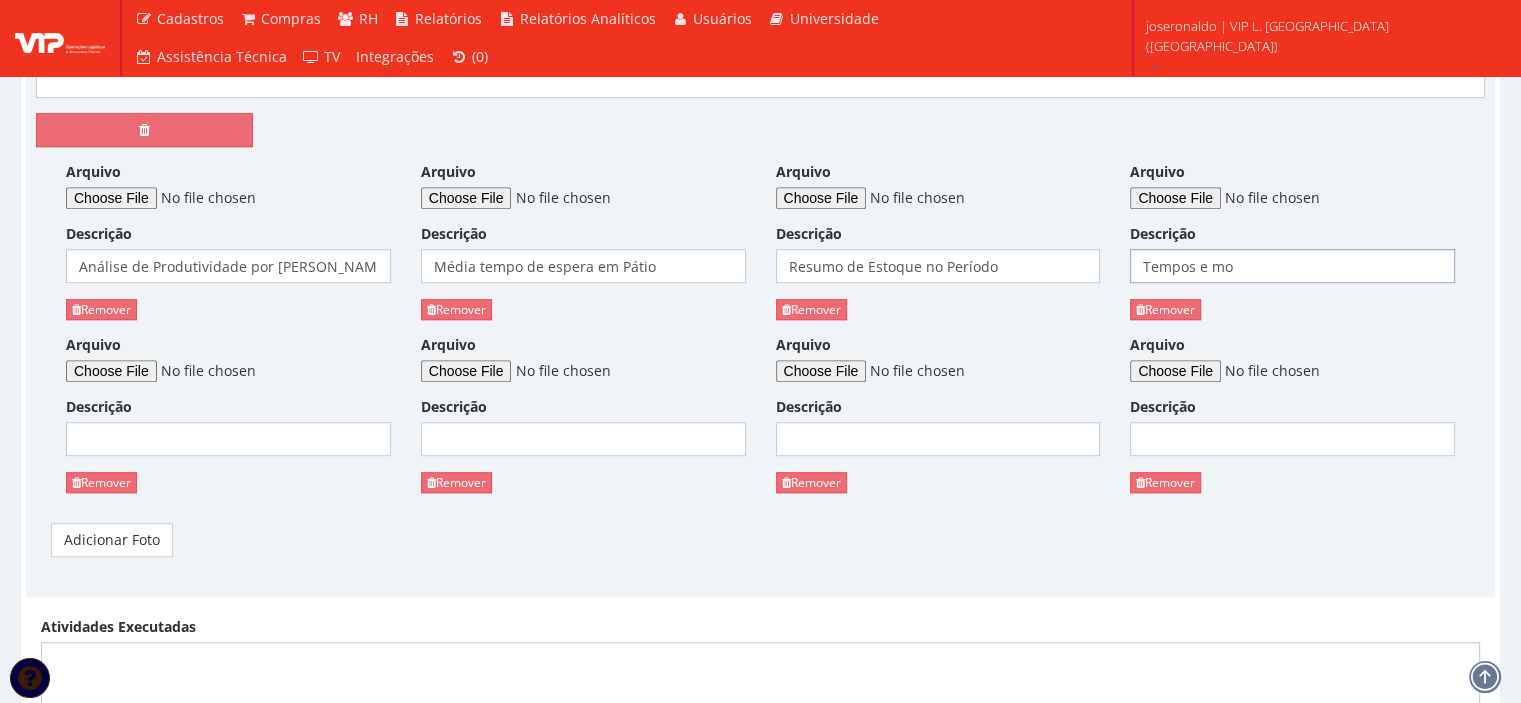 type on "Tempos e Movimentos Internos" 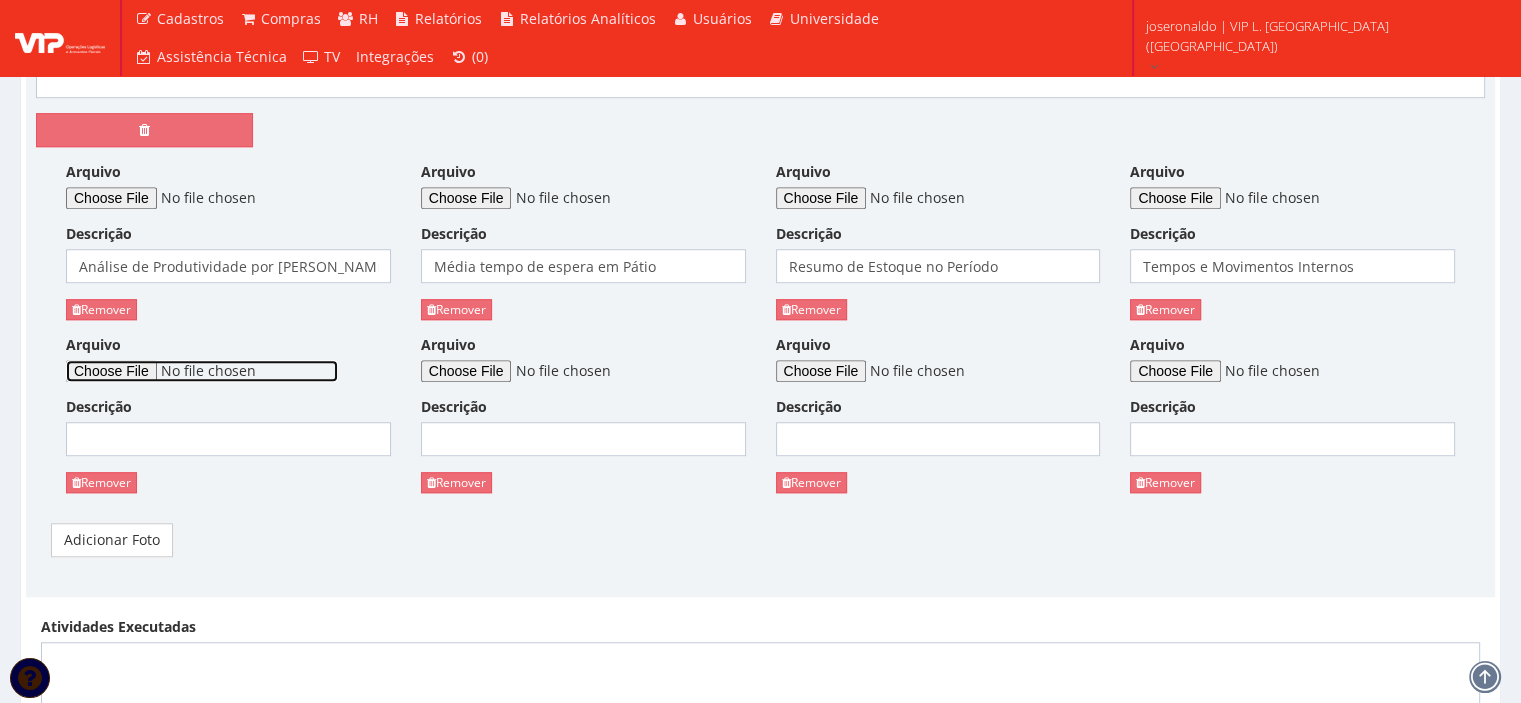 click on "Arquivo" at bounding box center [202, 371] 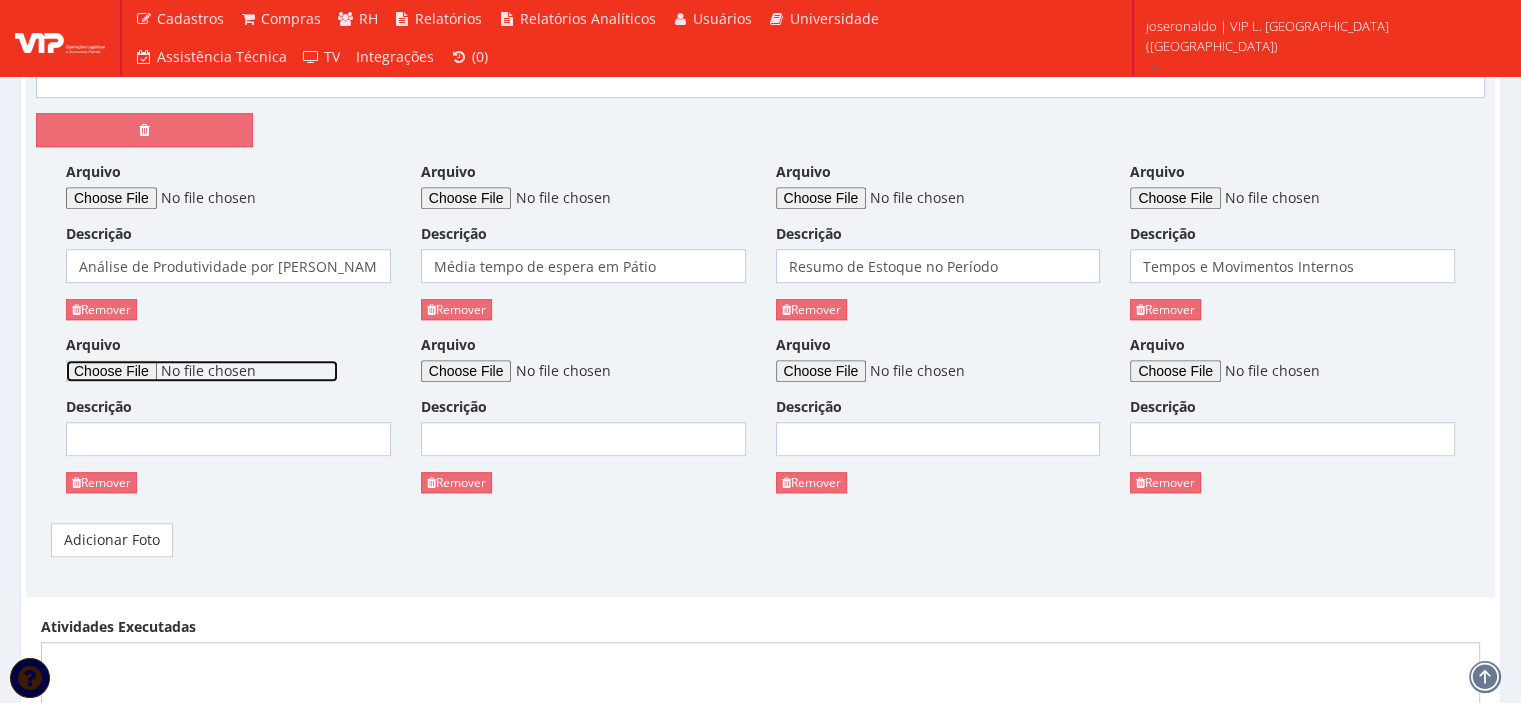 type on "C:\fakepath\Volume de Baús Faturados por Grupo de Clientes.PNG" 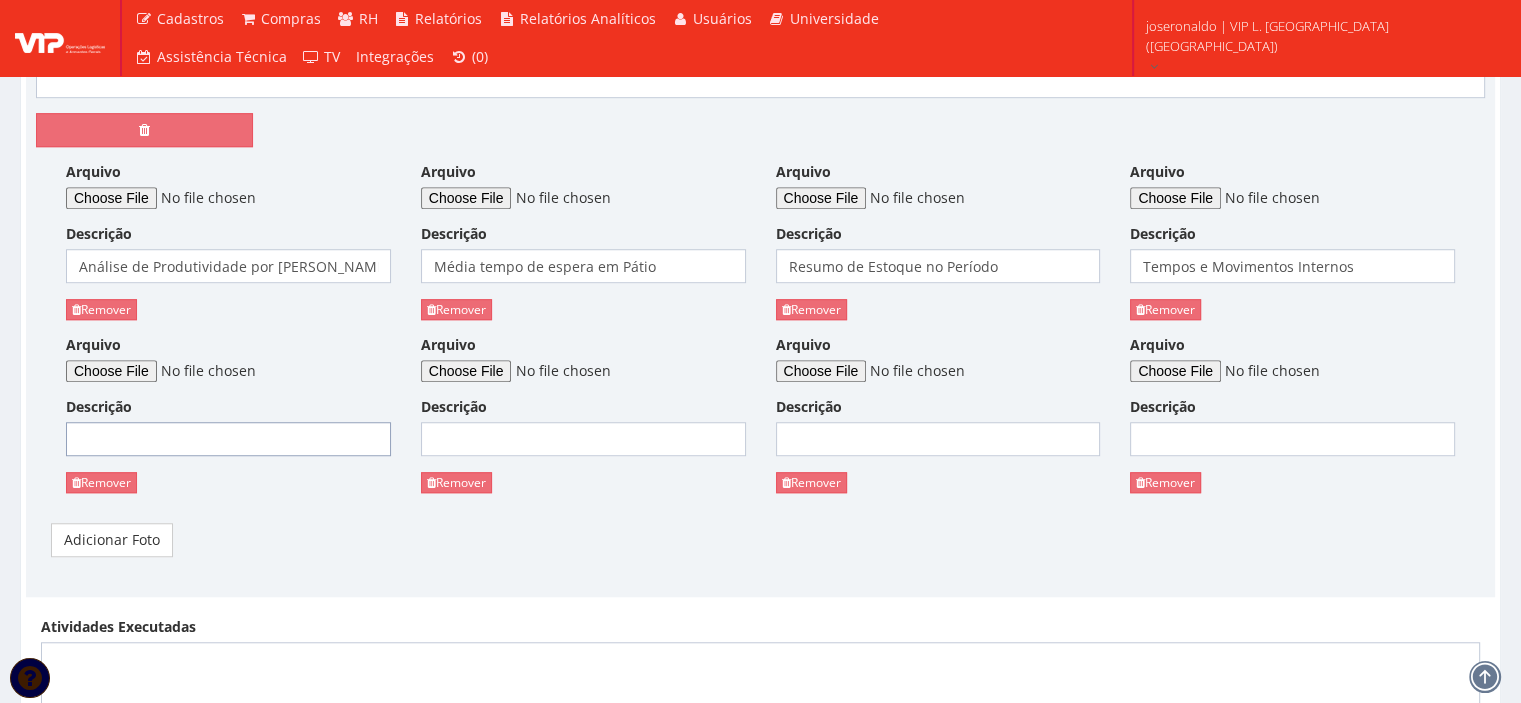 click on "Descrição" at bounding box center (228, 439) 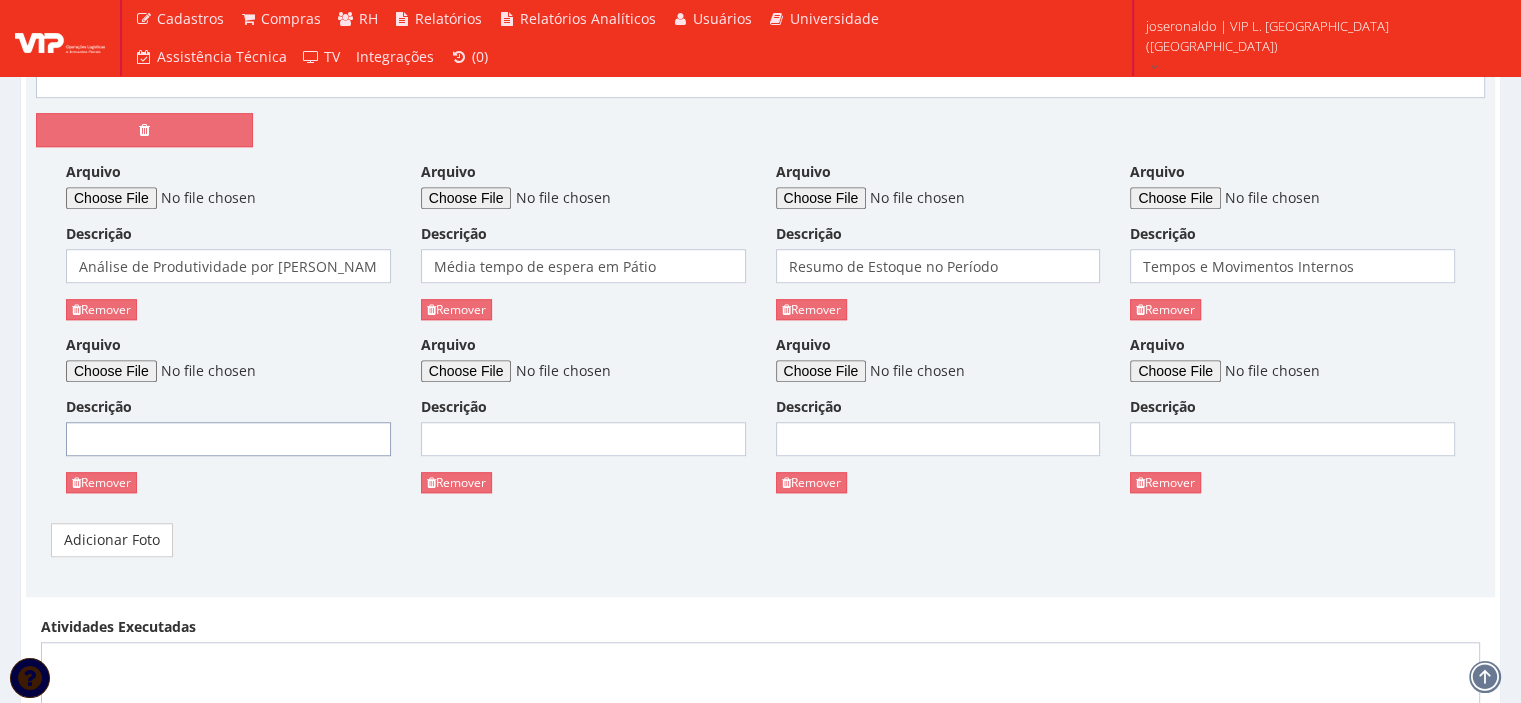 type on "Volume de Baús faturados por grupo de Cliente" 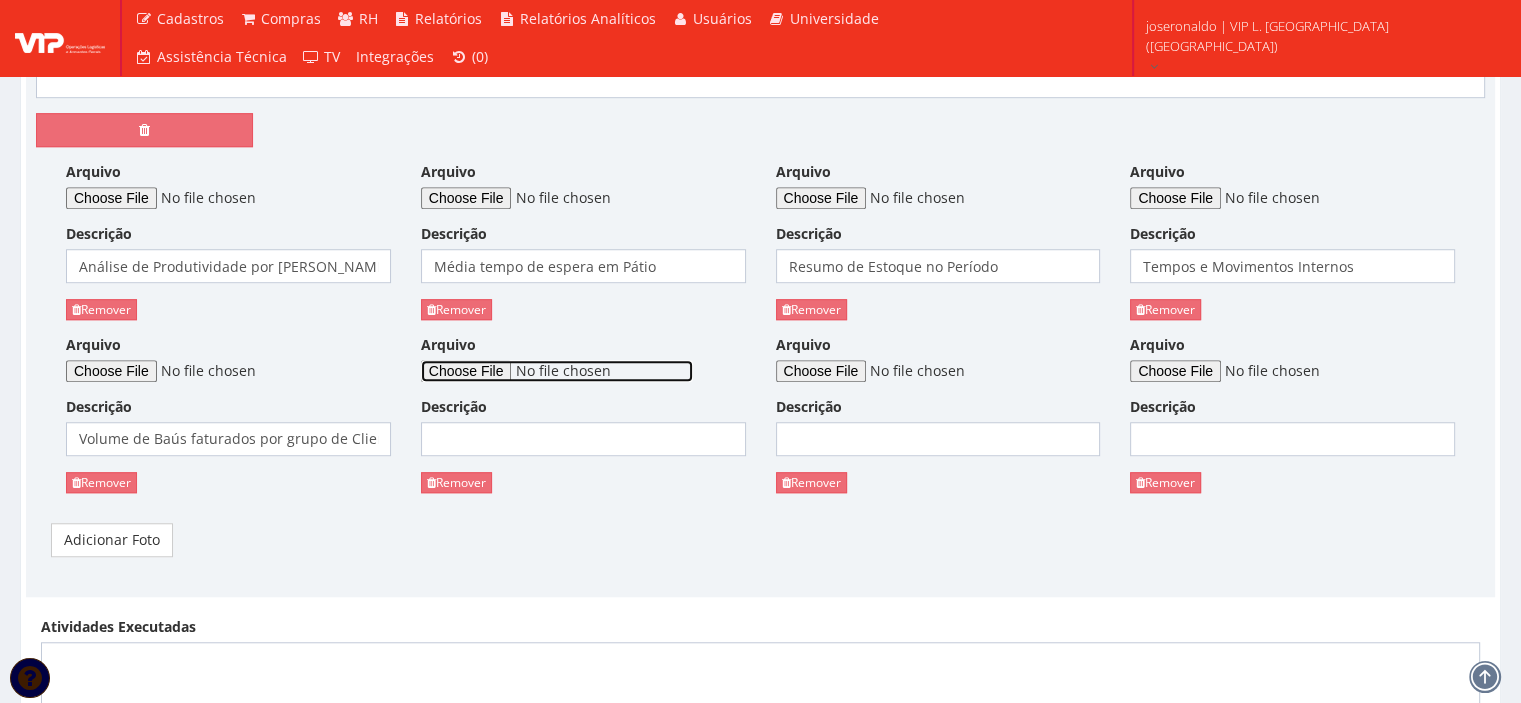click on "Arquivo" at bounding box center (557, 371) 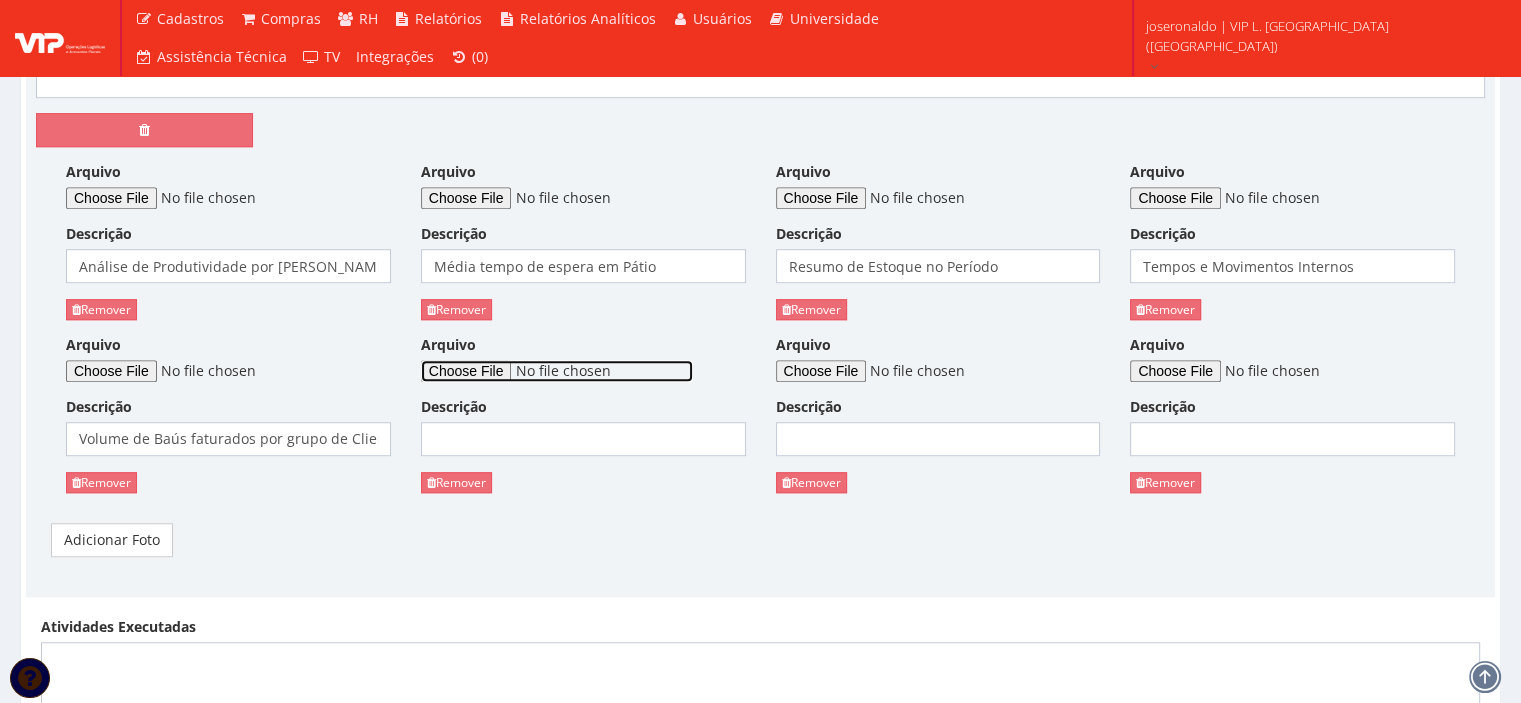 type on "C:\fakepath\Volume de Paletes Carregados Por SKU.PNG" 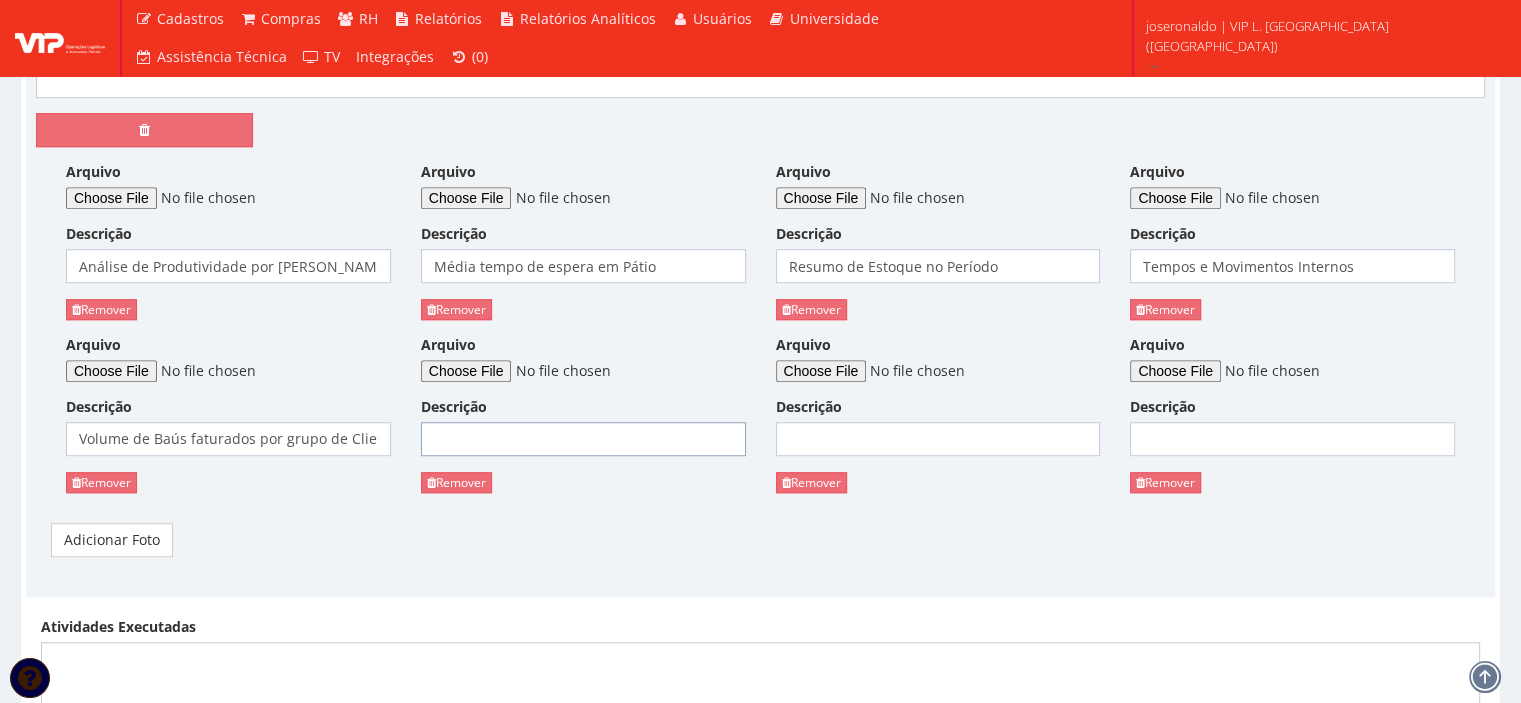 click on "Descrição" at bounding box center [583, 439] 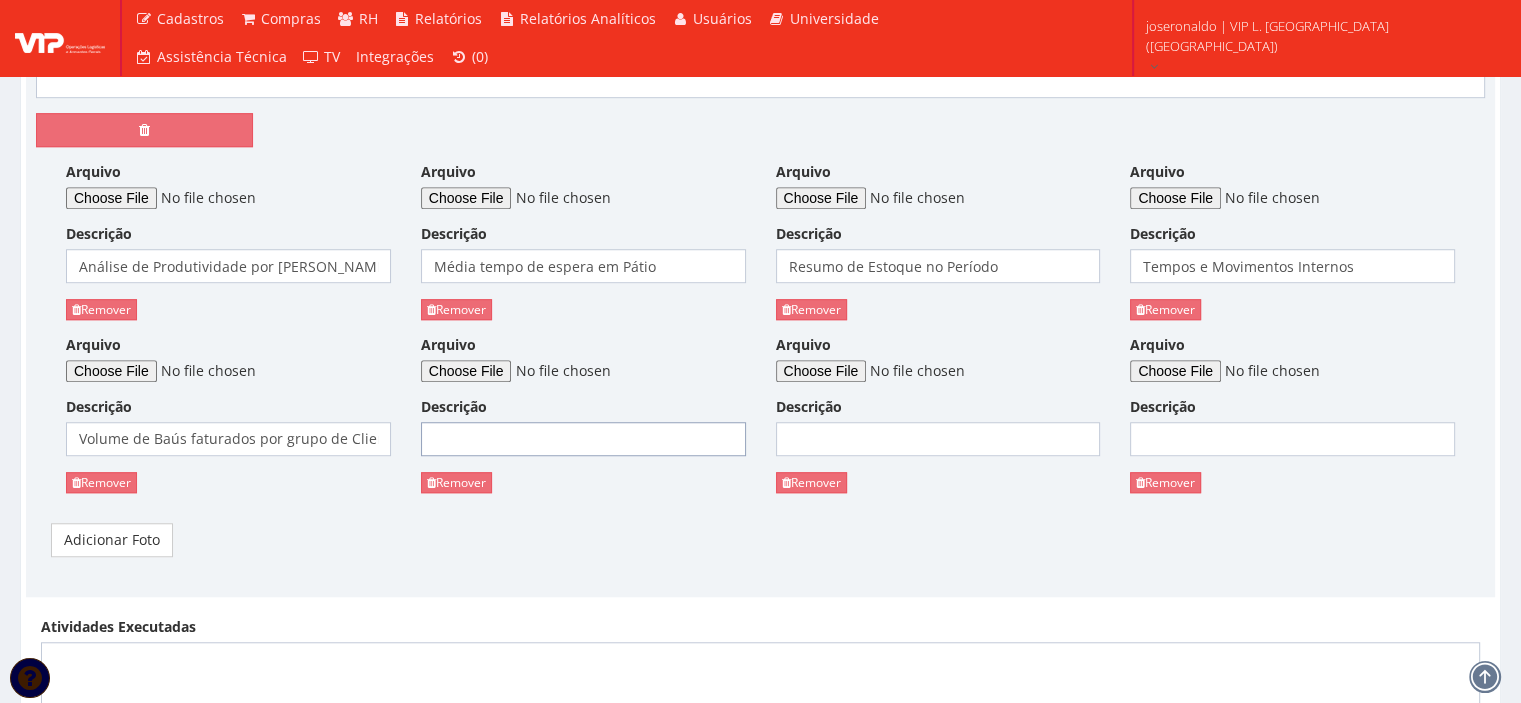 type on "Volume de paletes carregados por SKU" 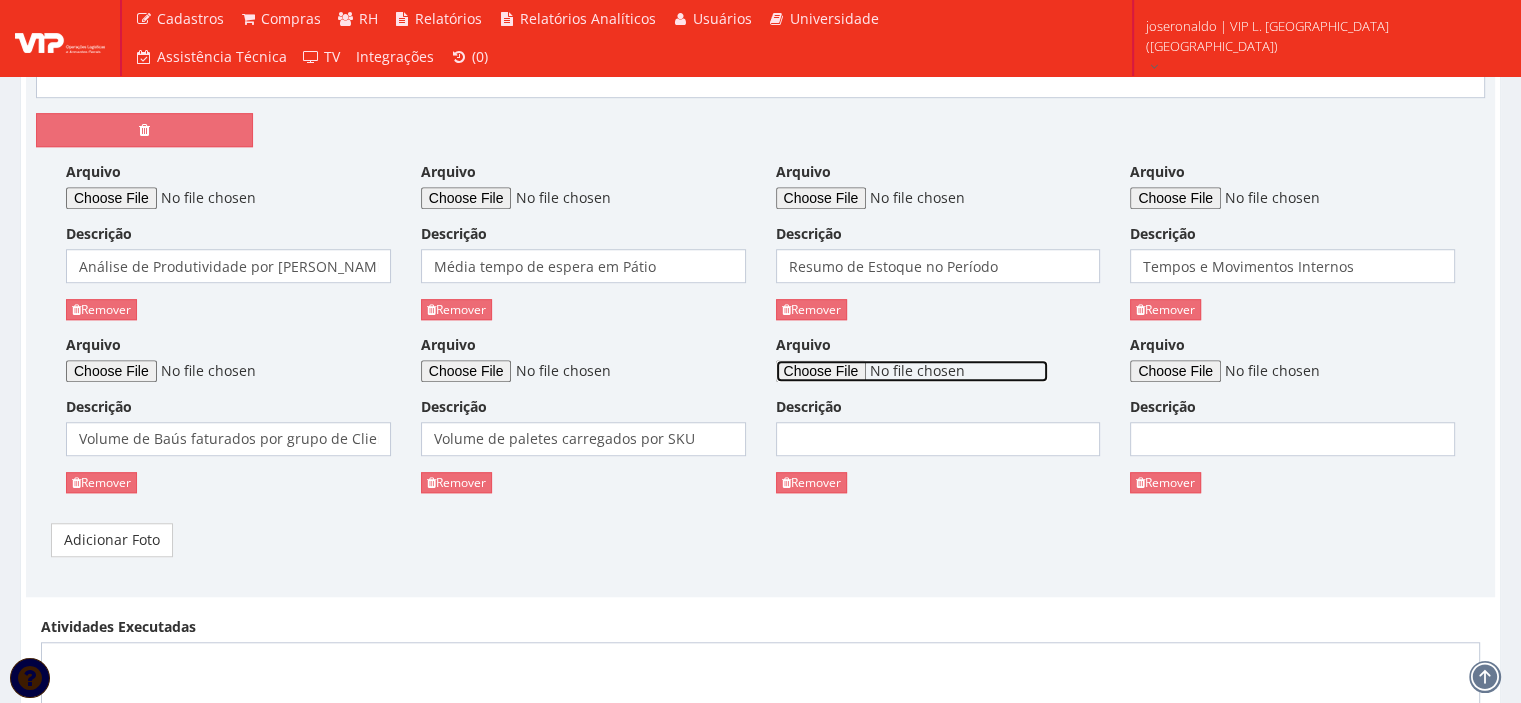click on "Arquivo" at bounding box center [912, 371] 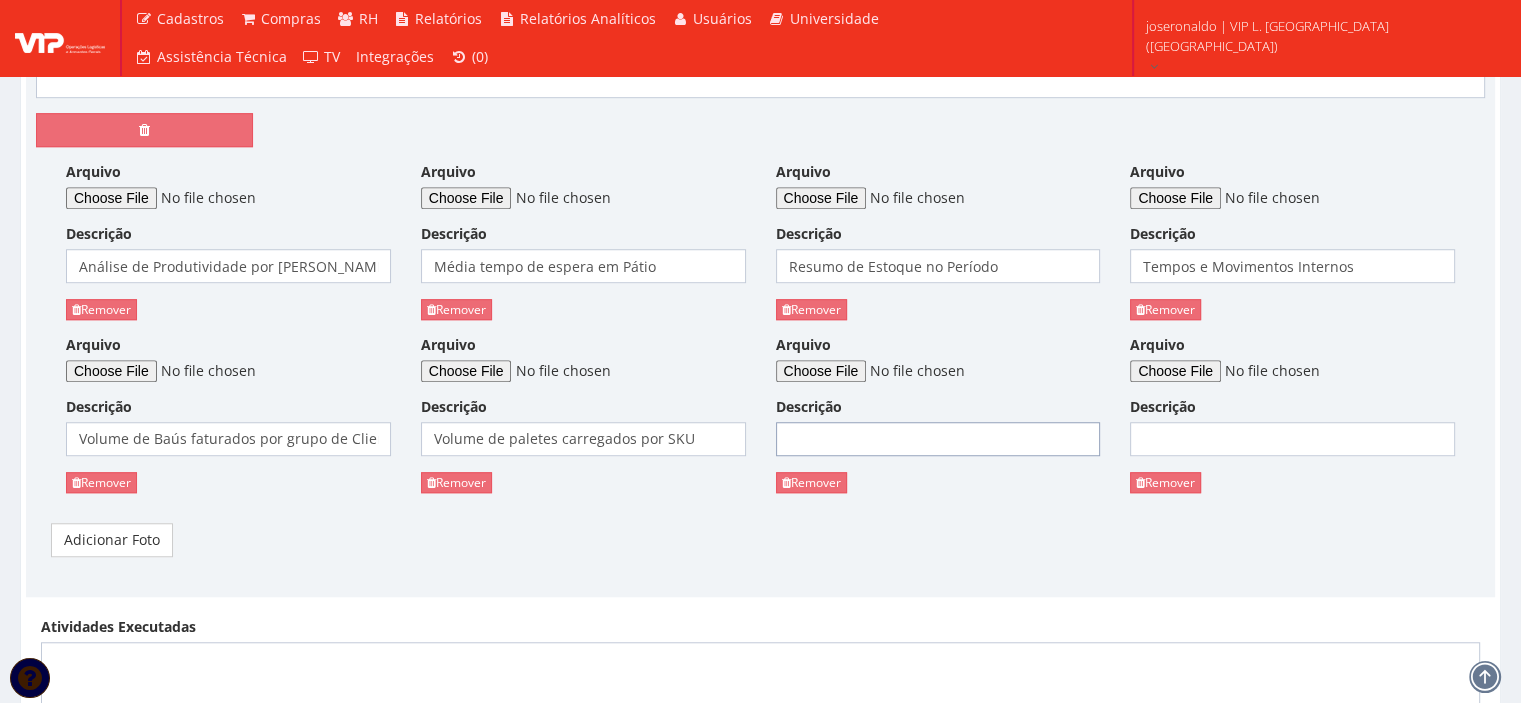 click on "Descrição" at bounding box center [938, 439] 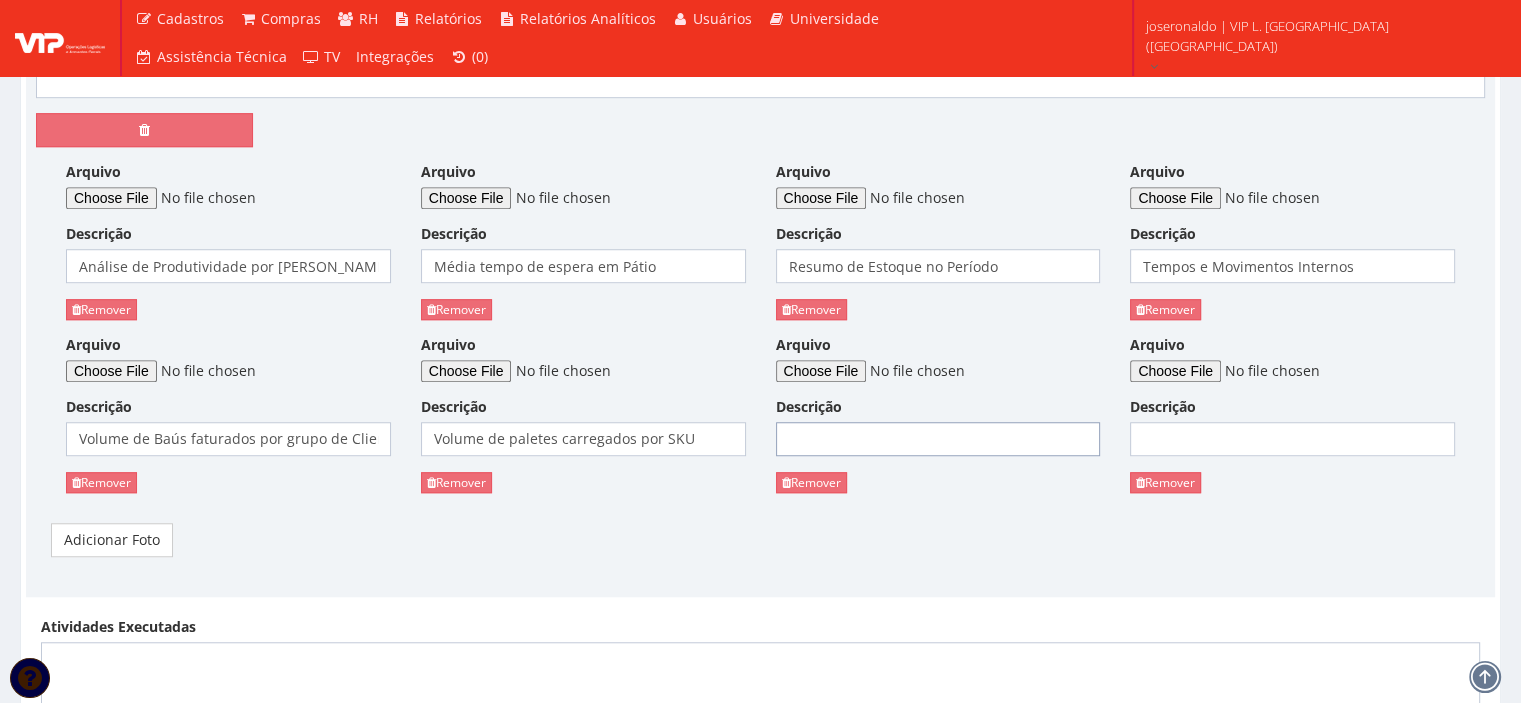 type on "Volume de Paletes Embarcados por Rota" 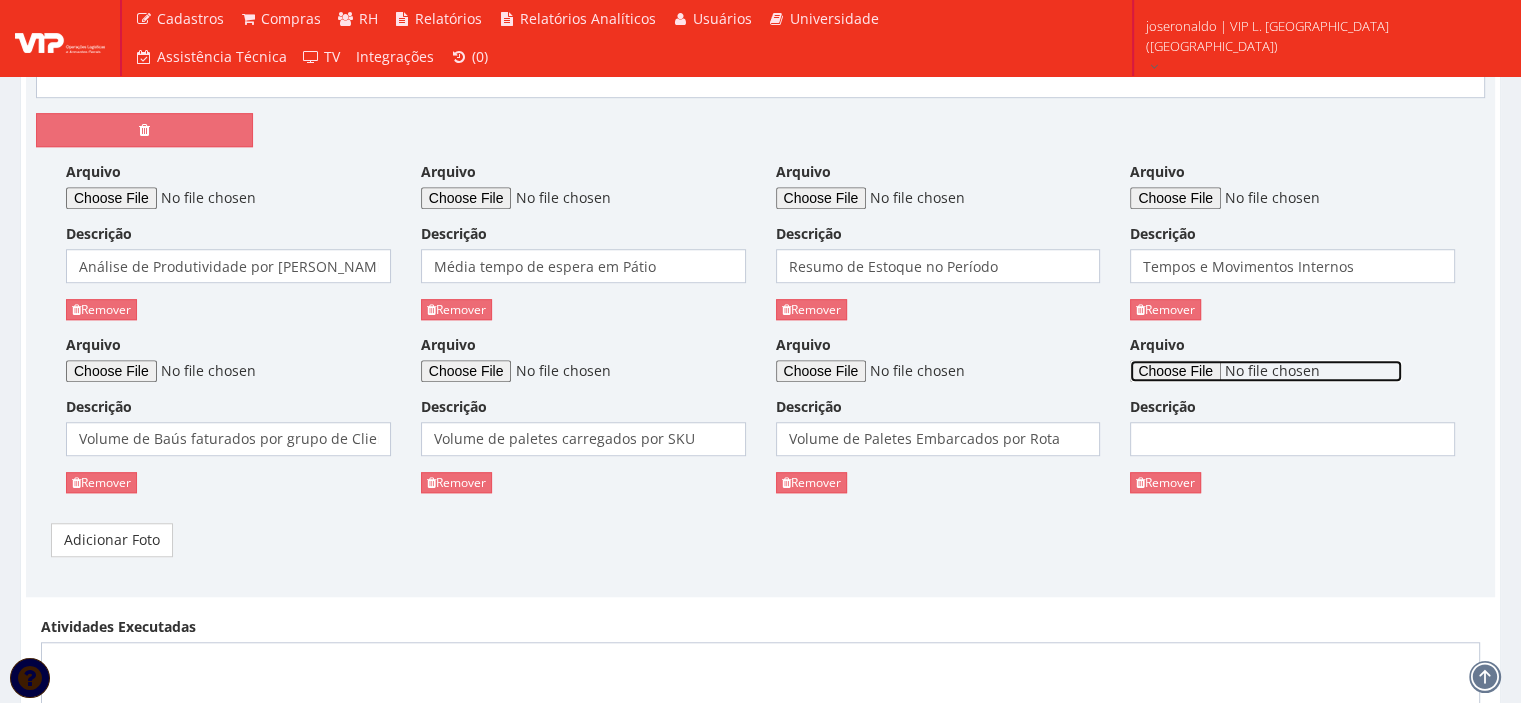 click on "Arquivo" at bounding box center [1266, 371] 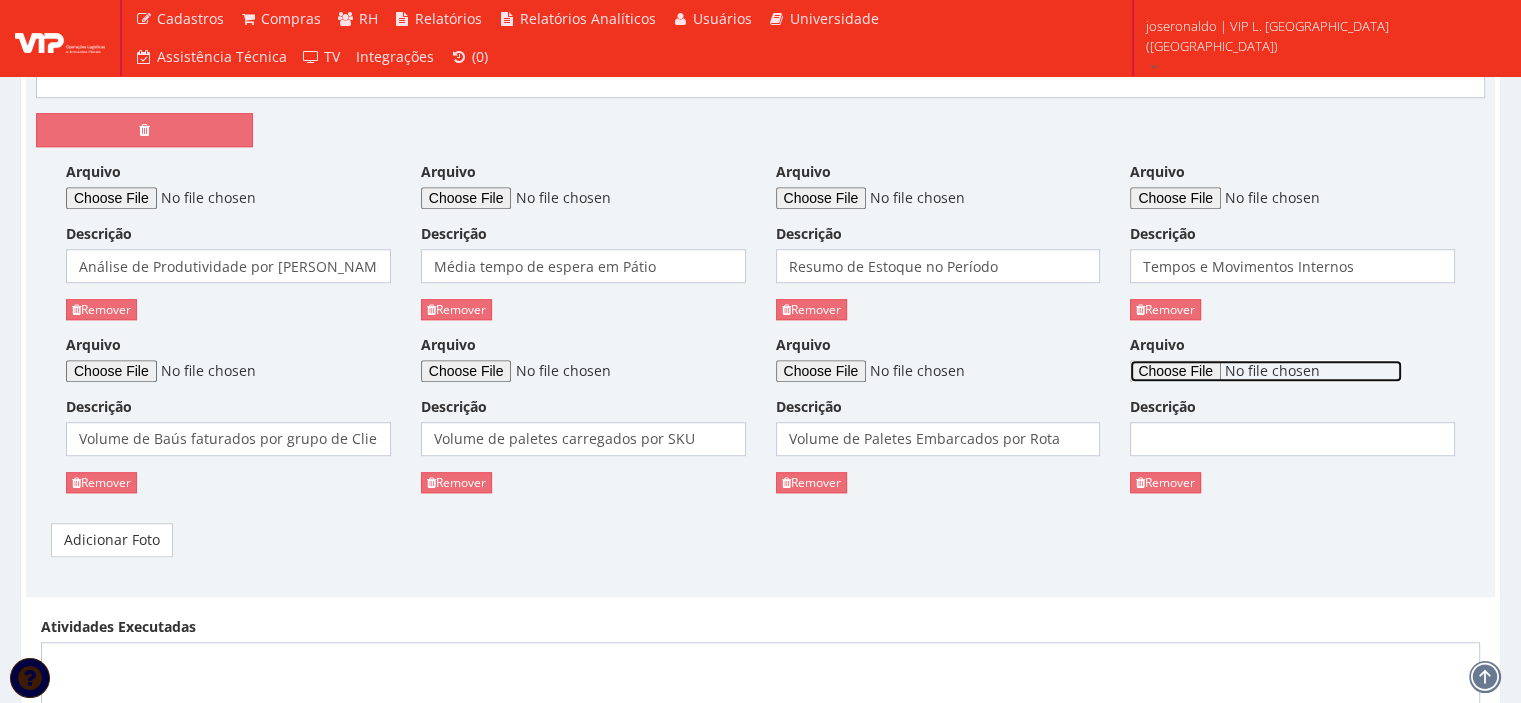 type on "C:\fakepath\Volumes de Paletes por Operador de Empilhadeira.PNG" 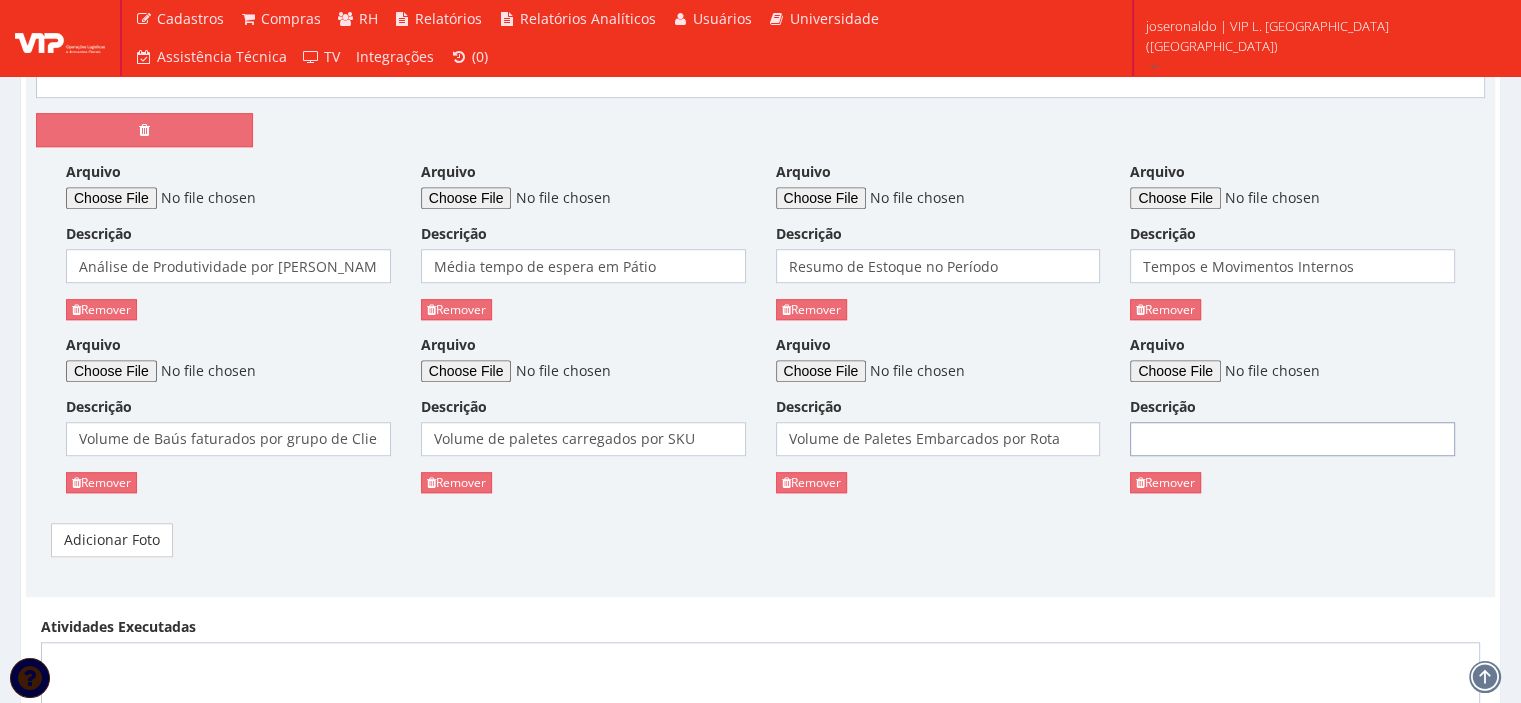 click on "Descrição" at bounding box center (1292, 439) 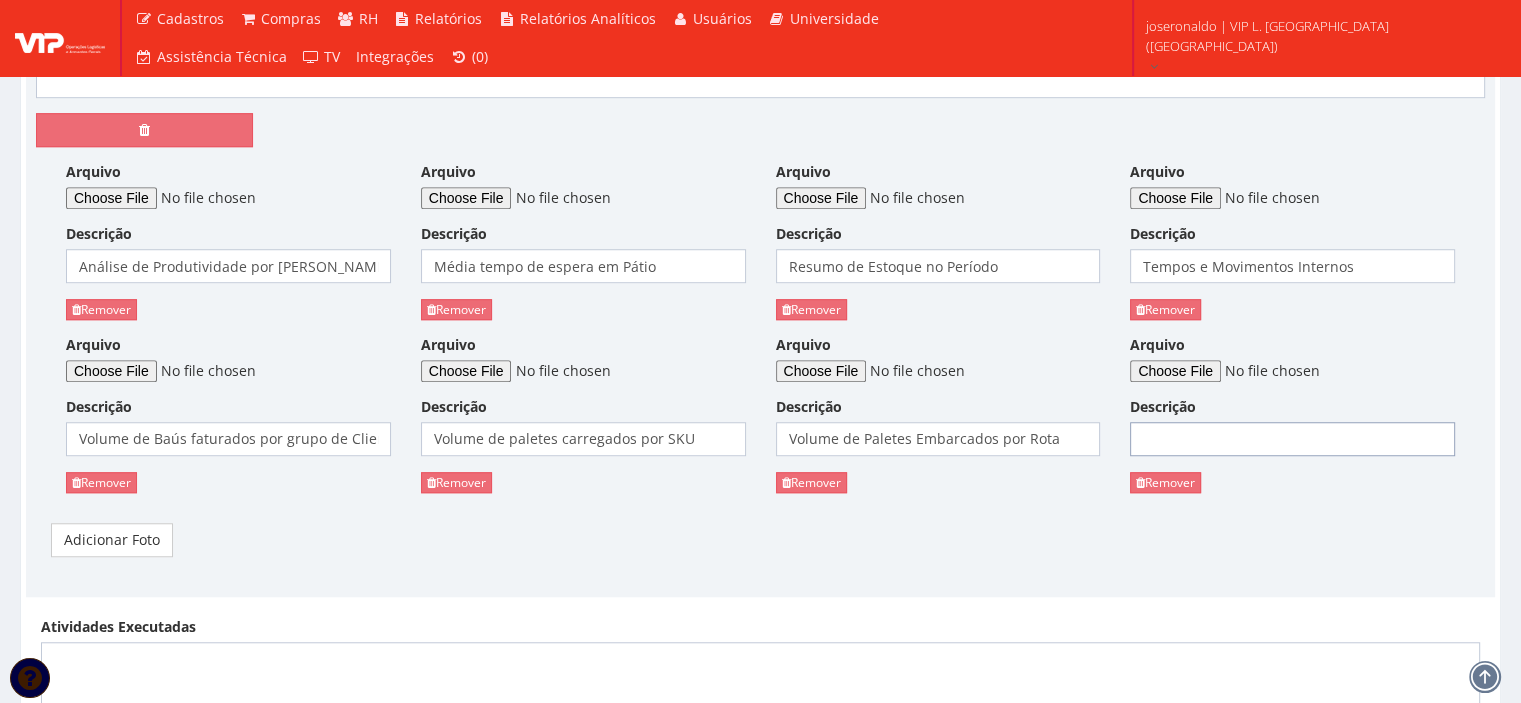 type on "Volume de paletes por Operador de Empilhadeira" 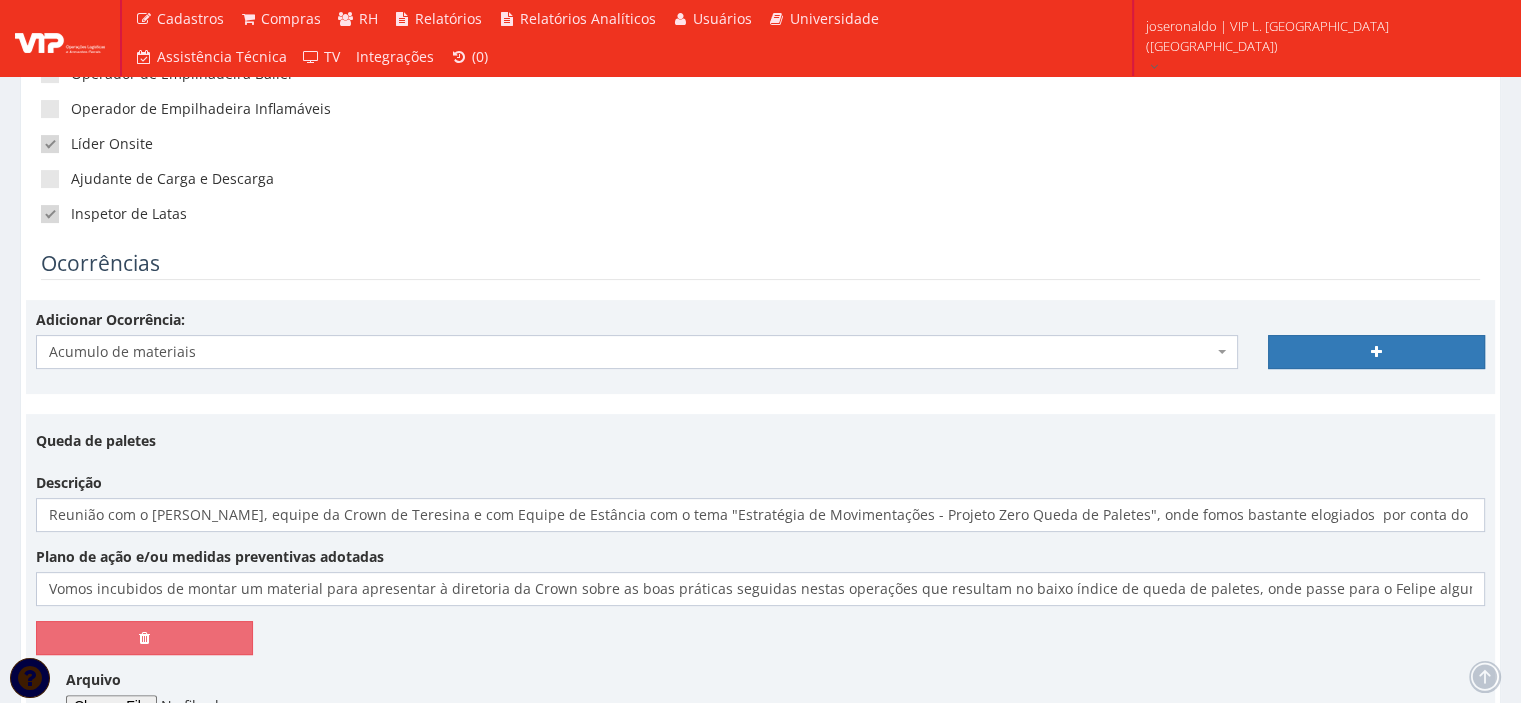 scroll, scrollTop: 500, scrollLeft: 0, axis: vertical 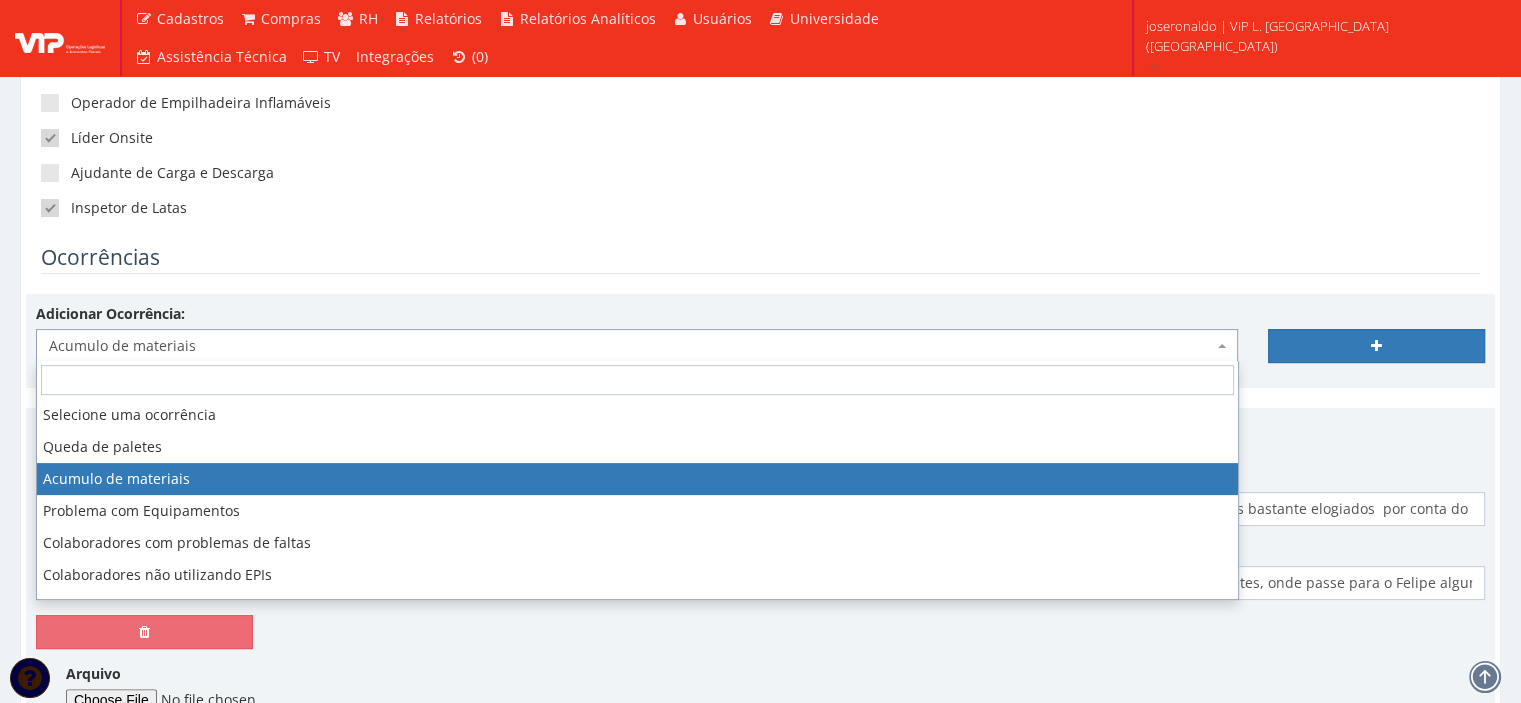 click on "Acumulo de materiais" at bounding box center (631, 346) 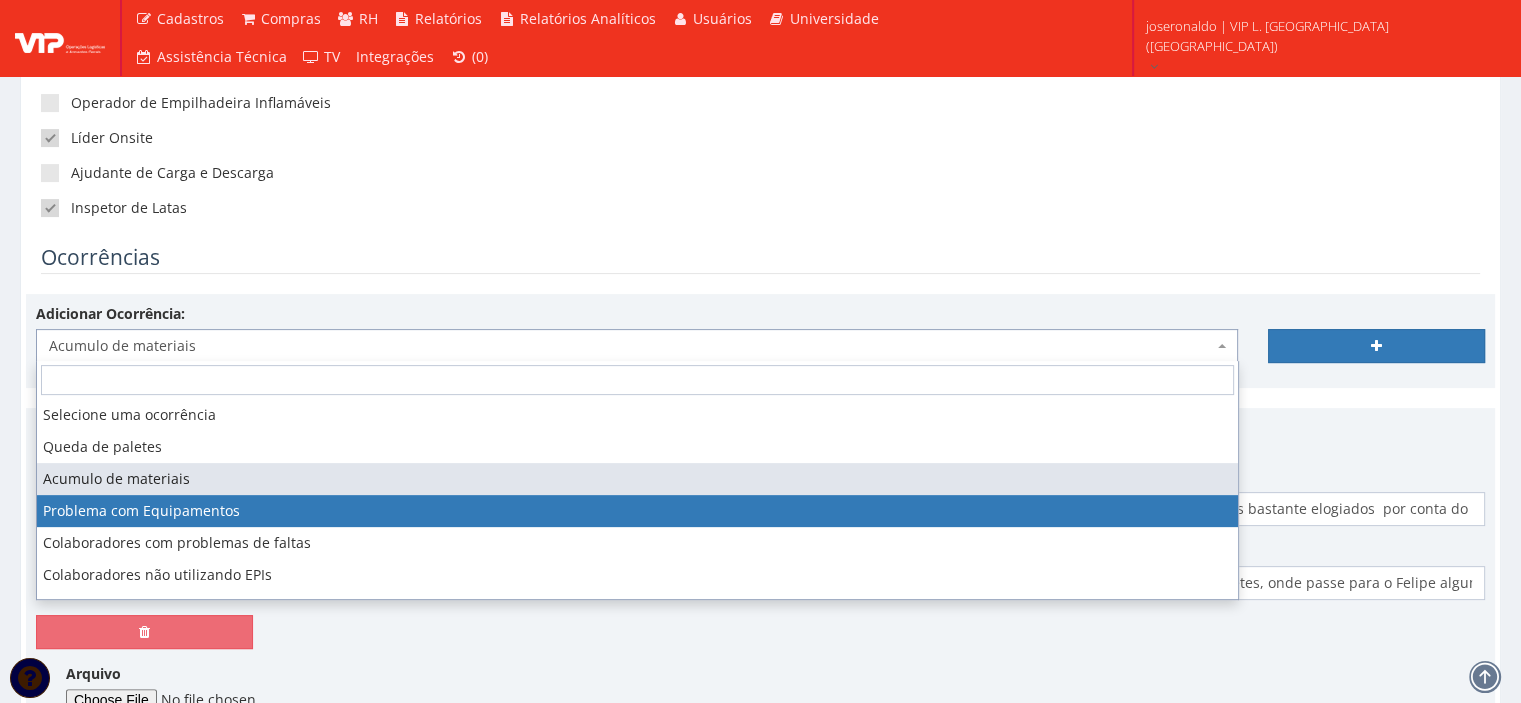 select on "problema_equipamentos" 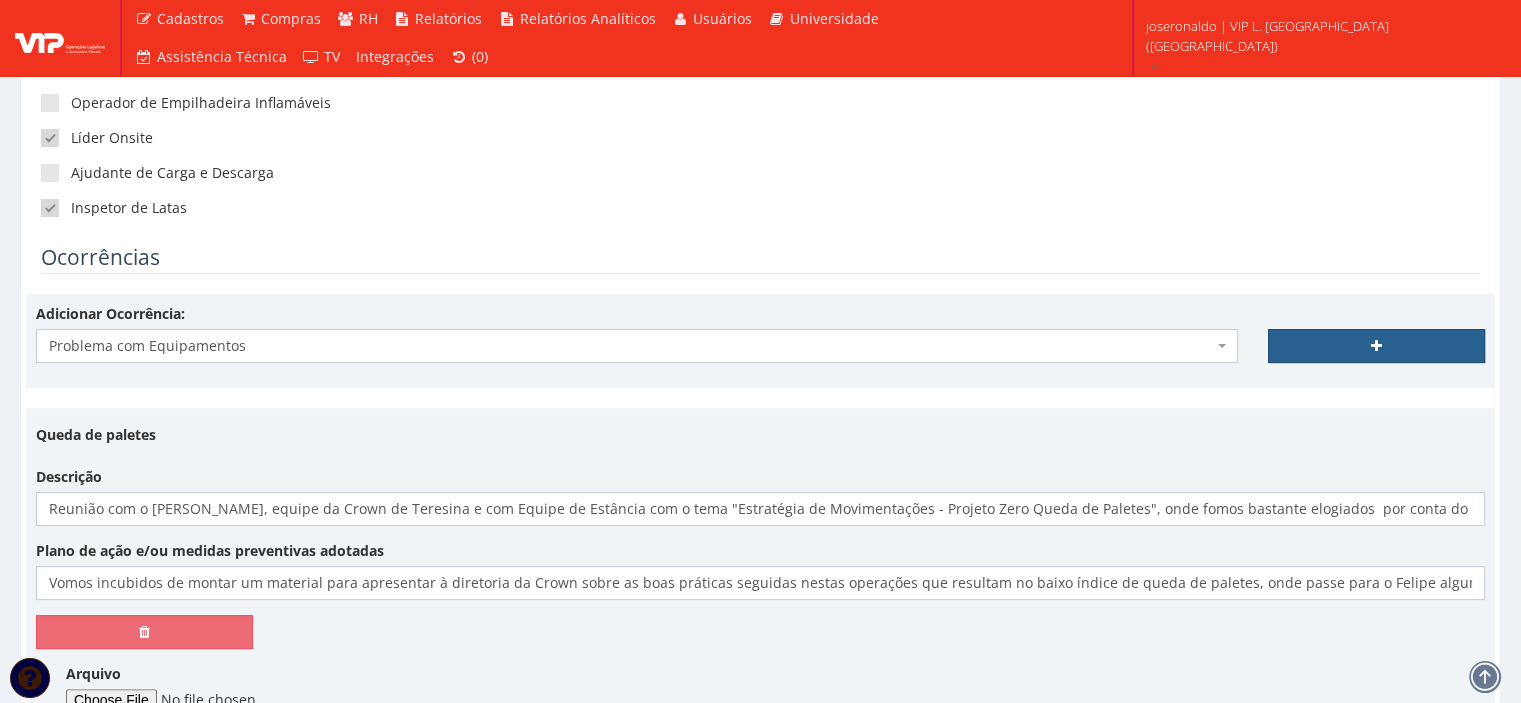 click at bounding box center [1376, 346] 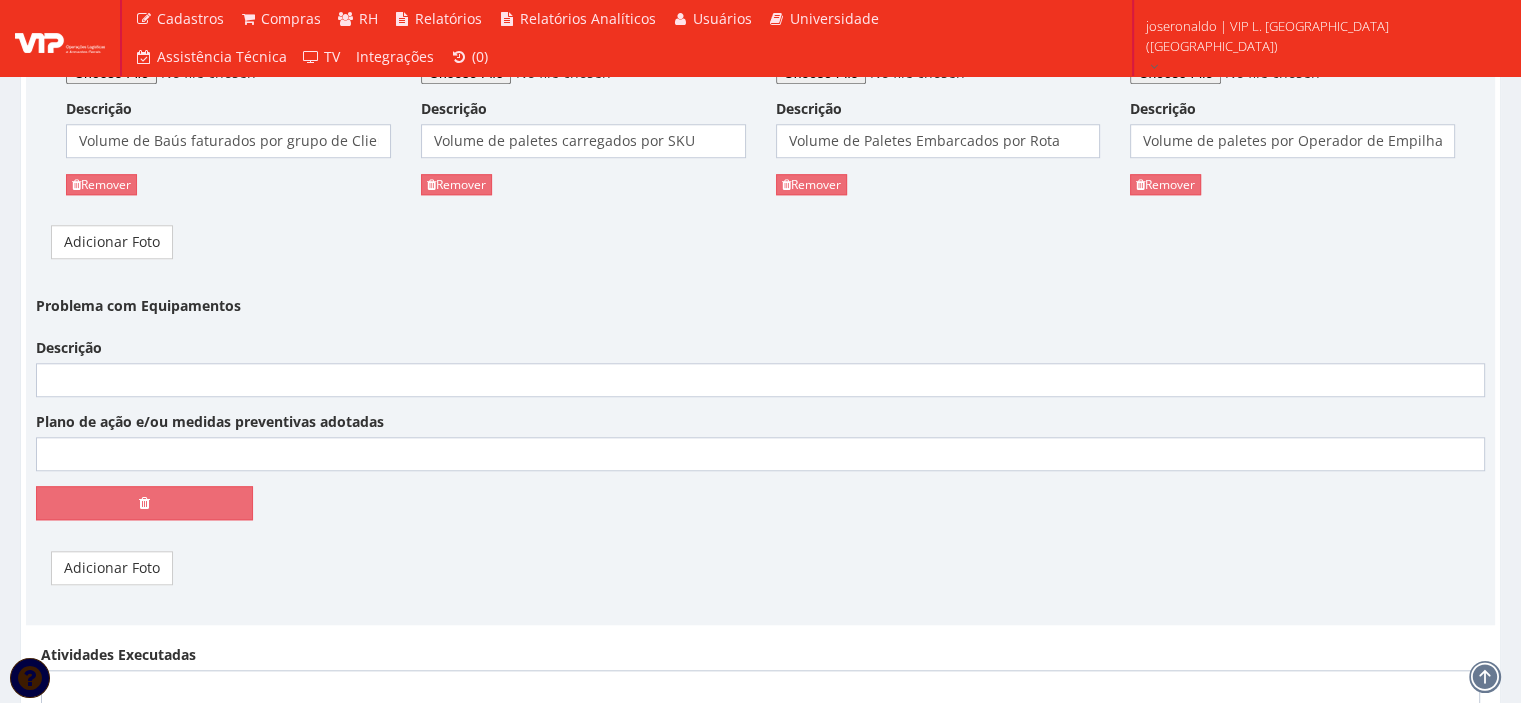 scroll, scrollTop: 1900, scrollLeft: 0, axis: vertical 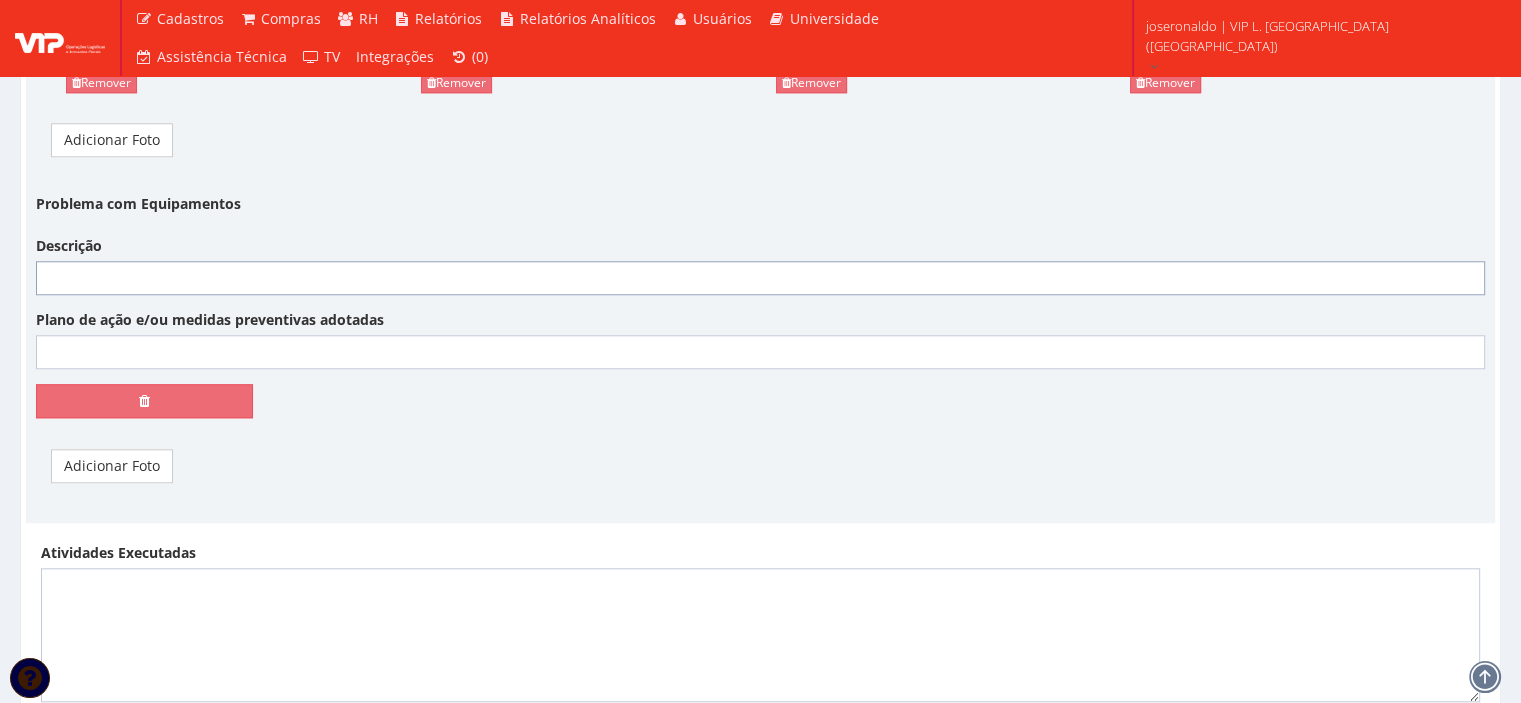 click on "Descrição" at bounding box center (760, 278) 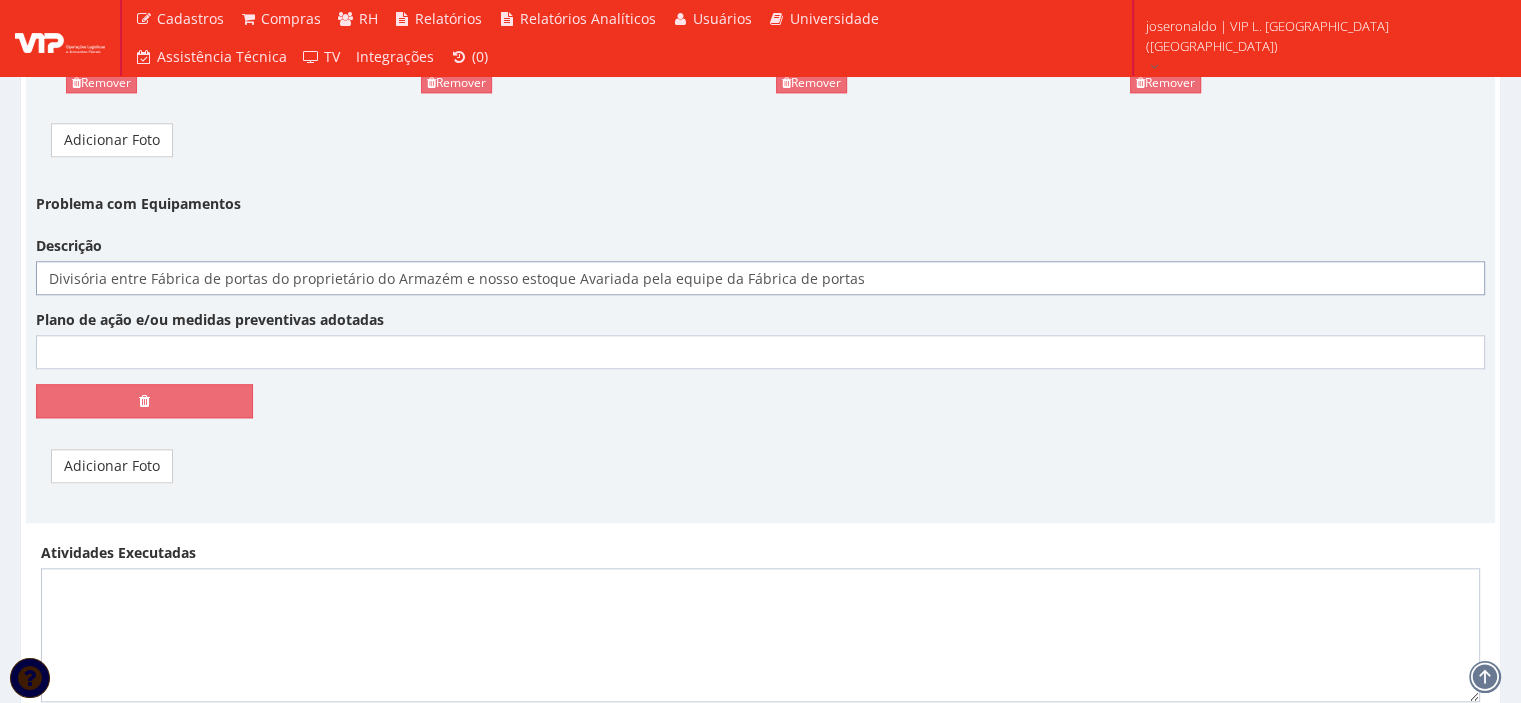 type on "Divisória entre Fábrica de portas do proprietário do Armazém e nosso estoque Avariada pela equipe da Fábrica de portas" 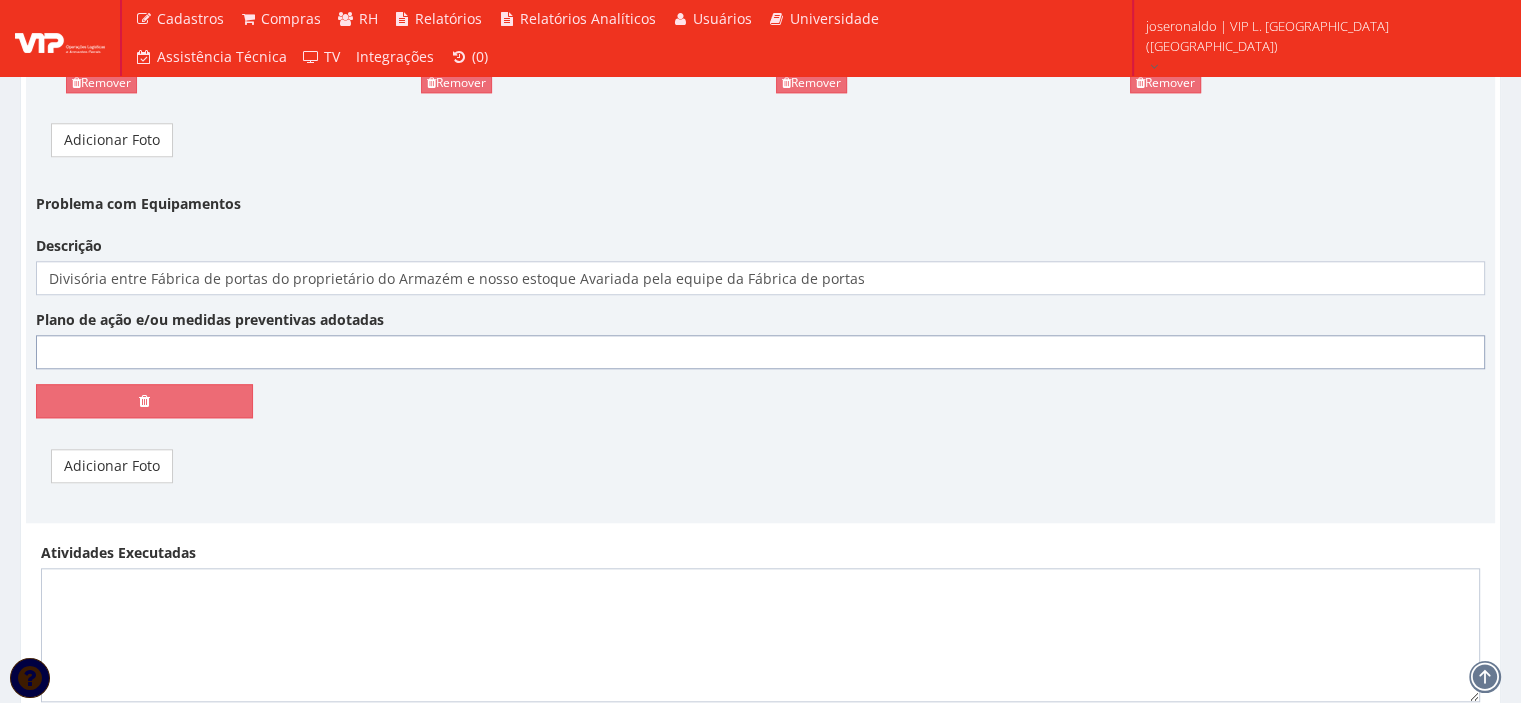 click on "Plano de ação e/ou medidas preventivas adotadas" at bounding box center (760, 352) 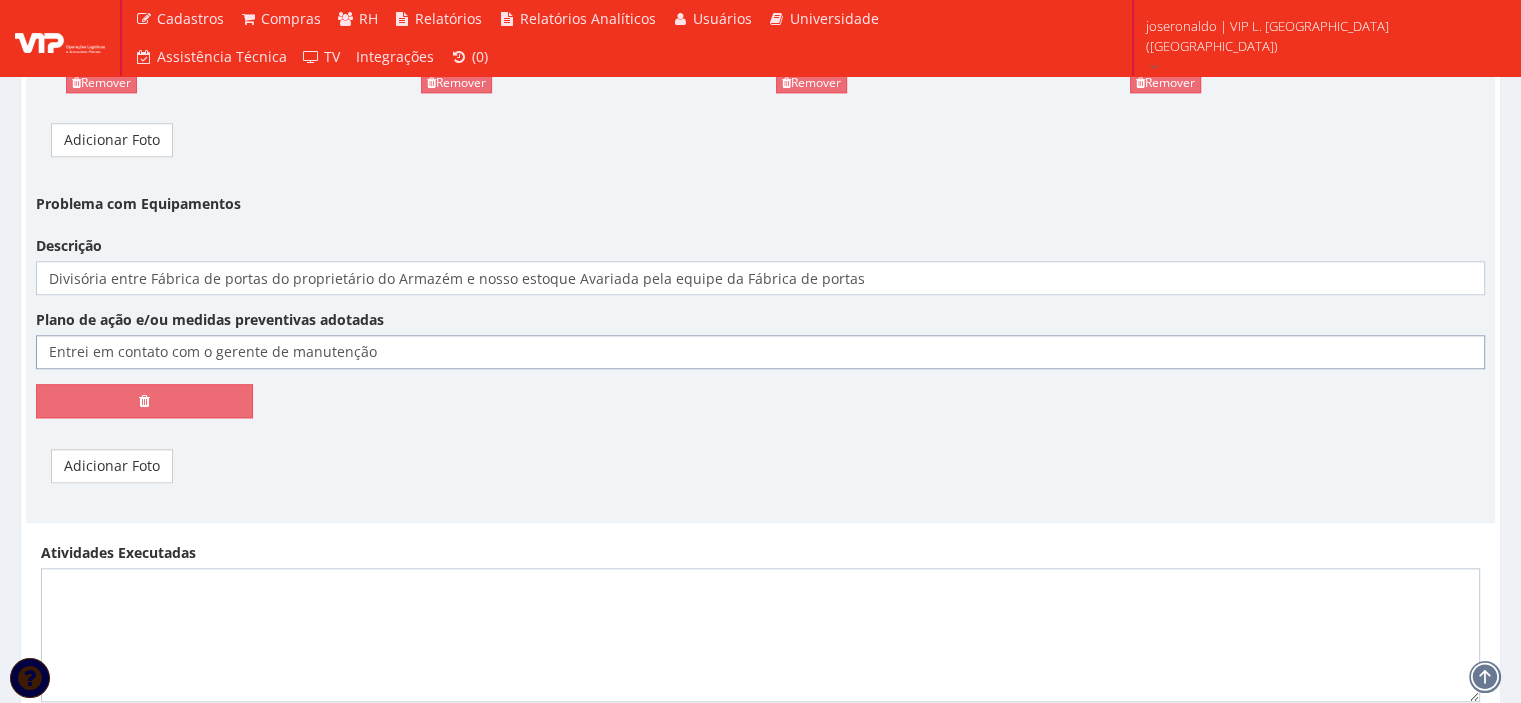 click on "Entrei em contato com o gerente de manutenção" at bounding box center (760, 352) 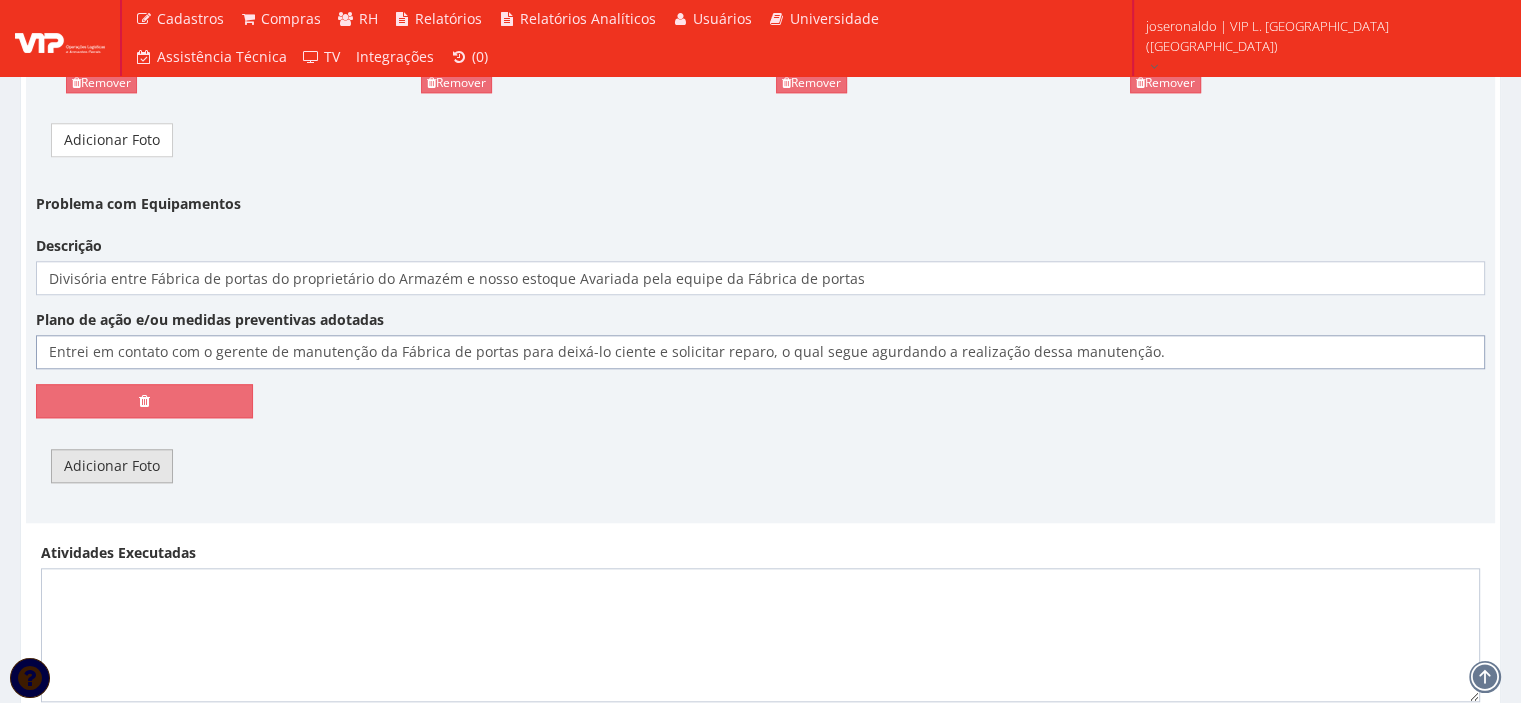 type on "Entrei em contato com o gerente de manutenção da Fábrica de portas para deixá-lo ciente e solicitar reparo, o qual segue agurdando a realização dessa manutenção." 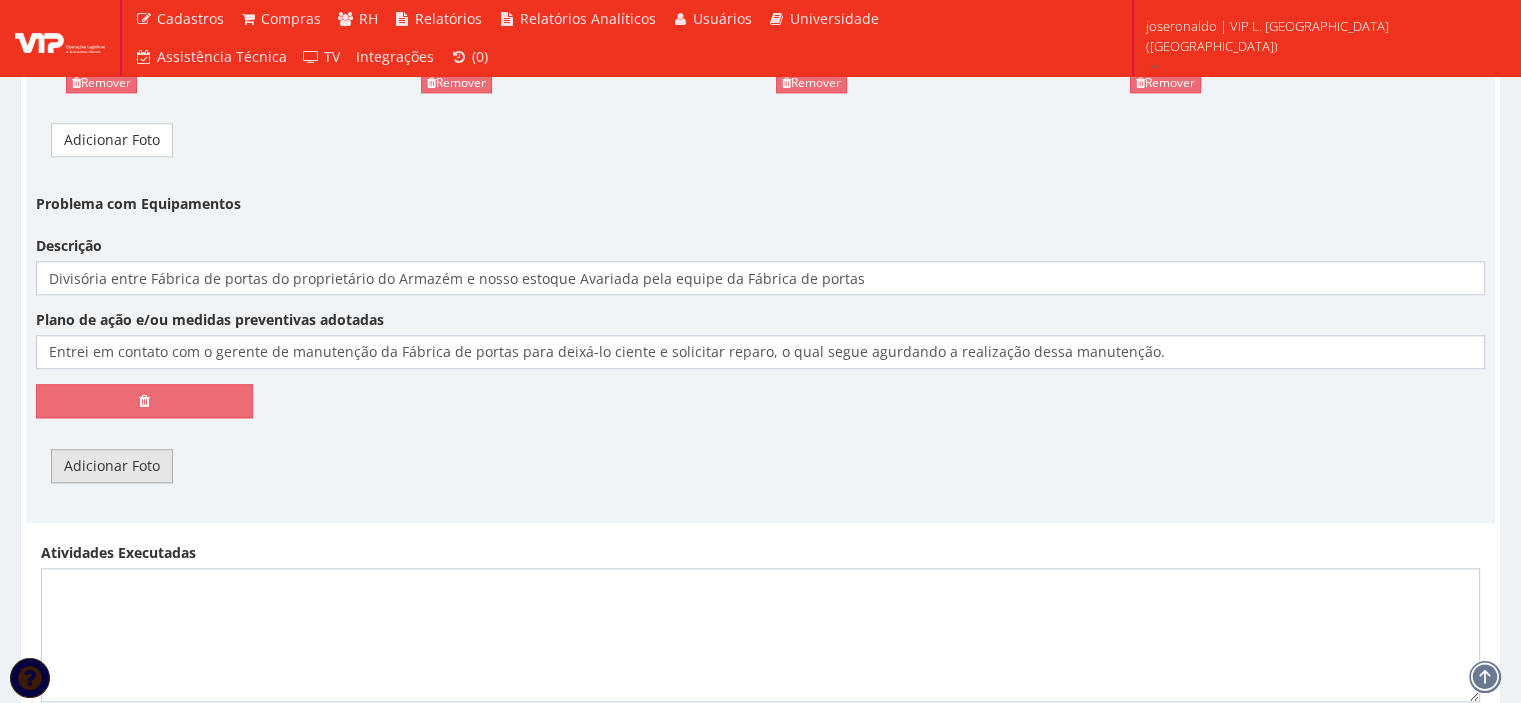 click on "Adicionar Foto" at bounding box center (112, 466) 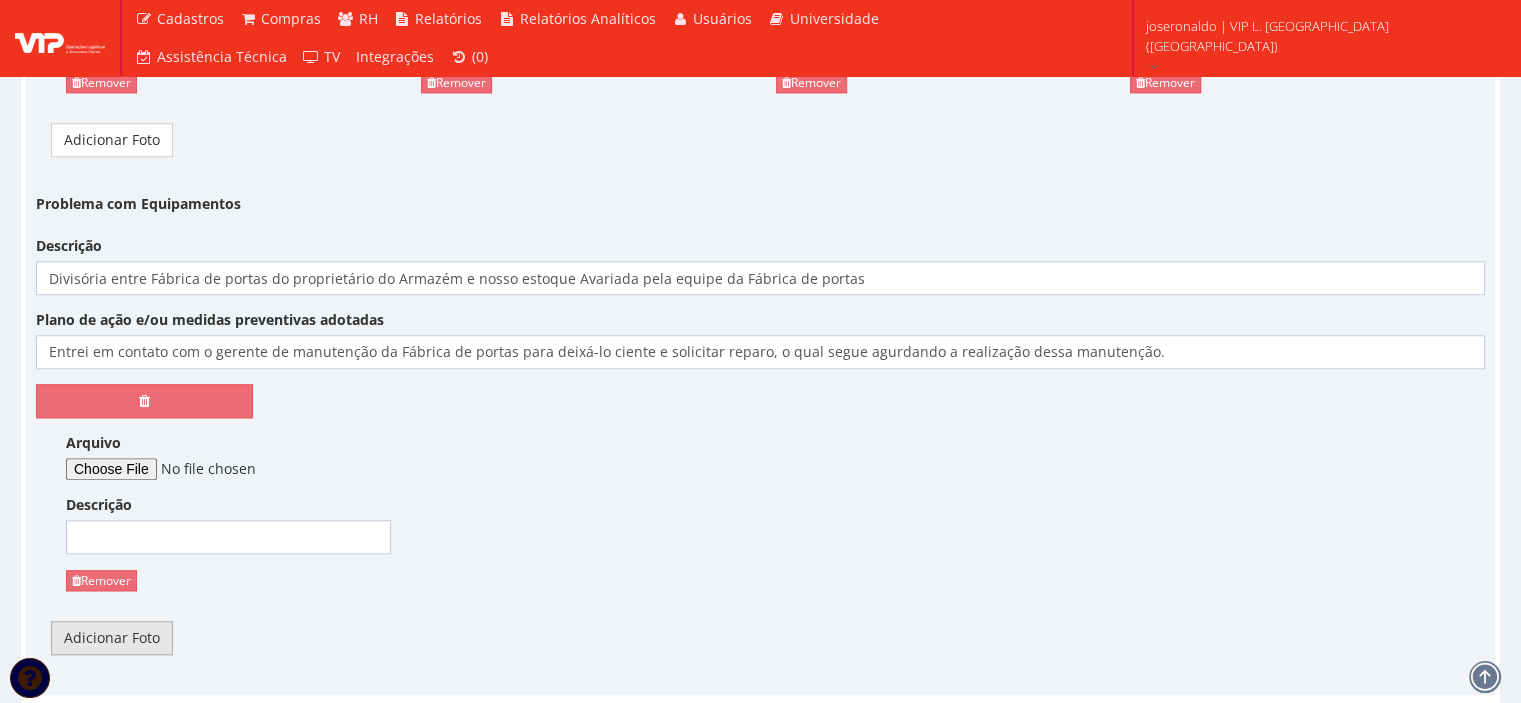click on "Adicionar Foto" at bounding box center (112, 638) 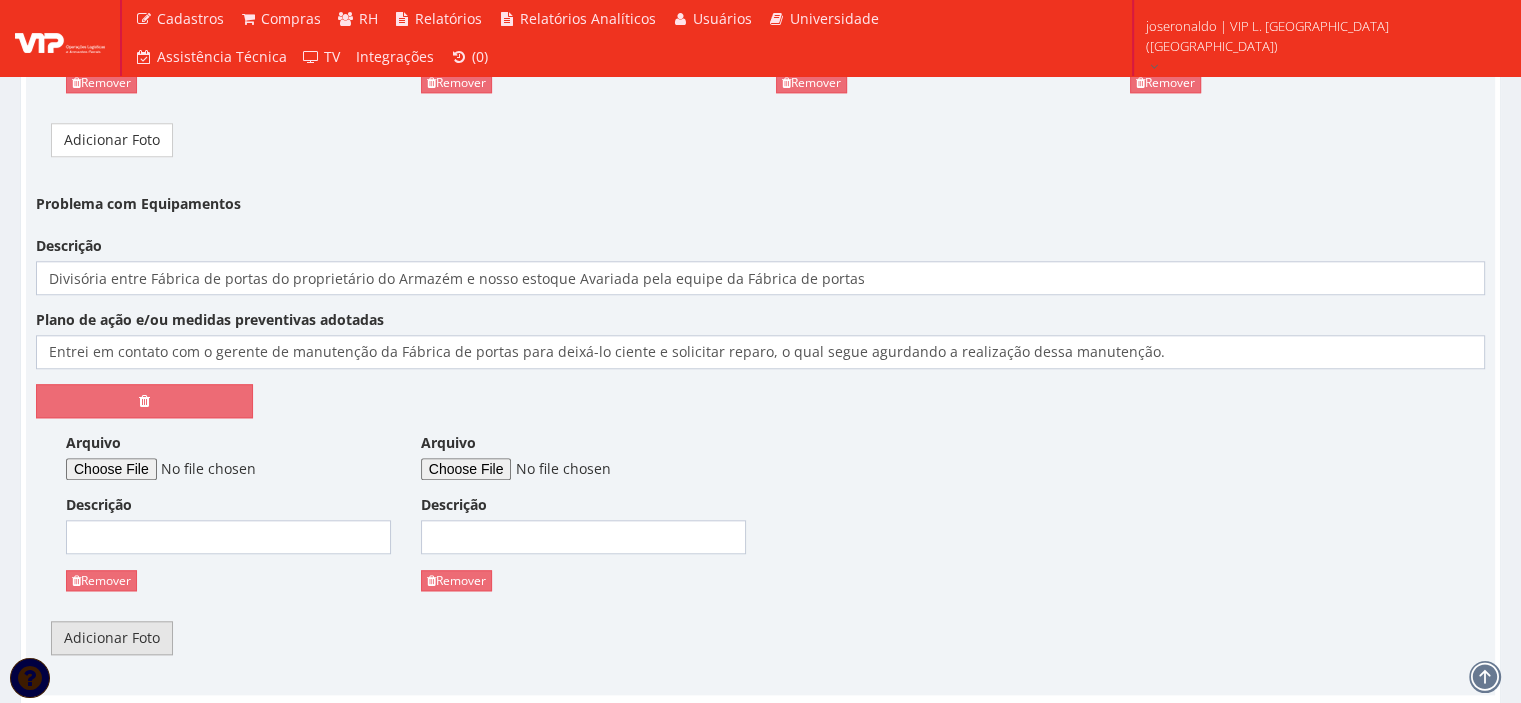 click on "Adicionar Foto" at bounding box center (112, 638) 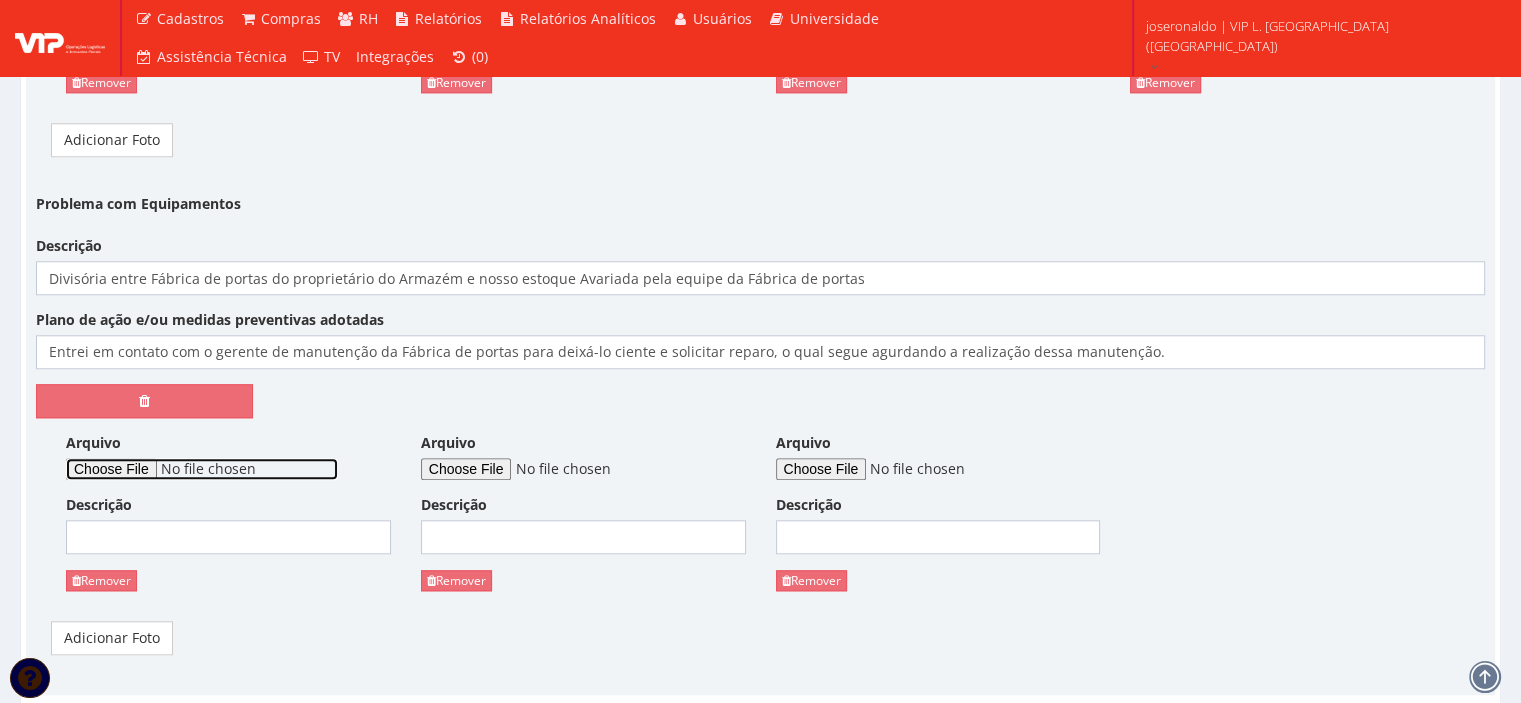 click on "Arquivo" at bounding box center (202, 469) 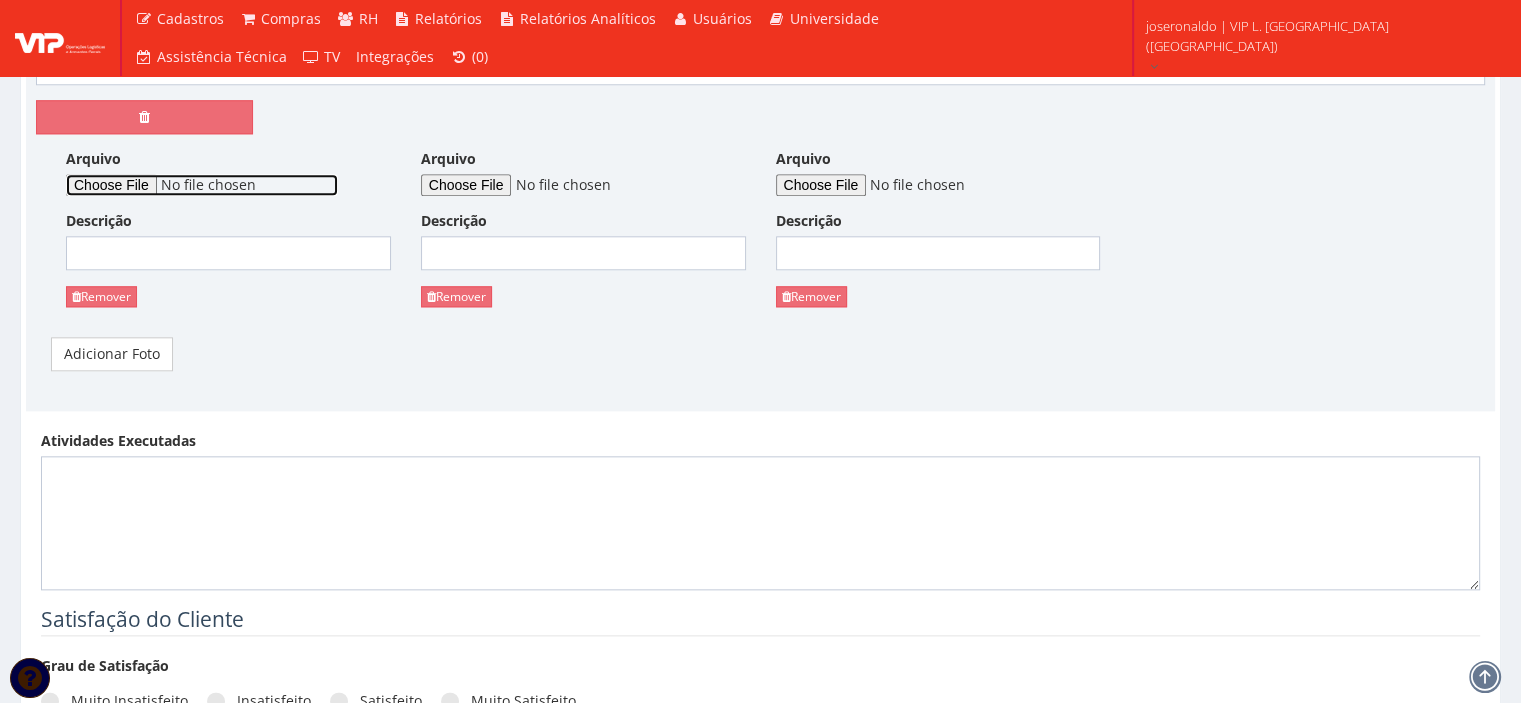 scroll, scrollTop: 2200, scrollLeft: 0, axis: vertical 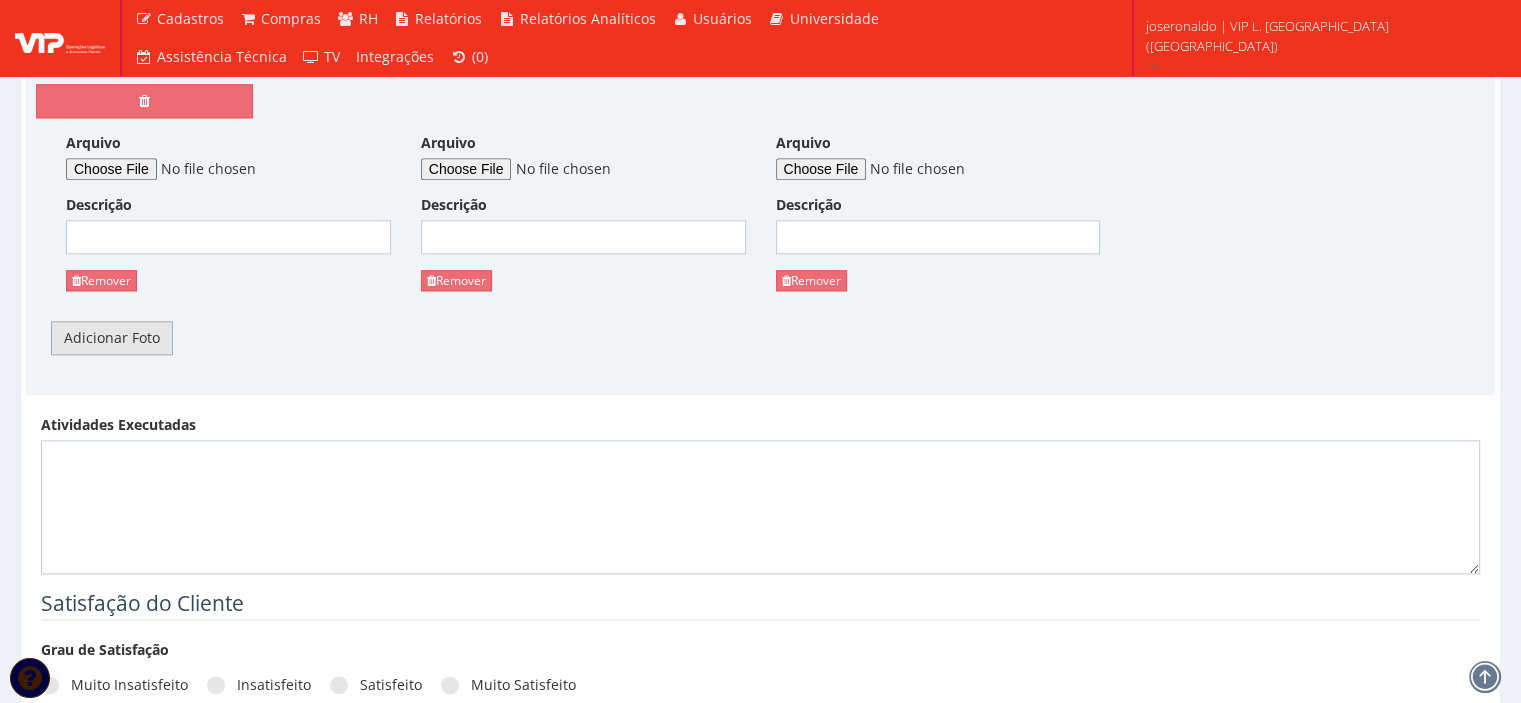 click on "Adicionar Foto" at bounding box center (112, 338) 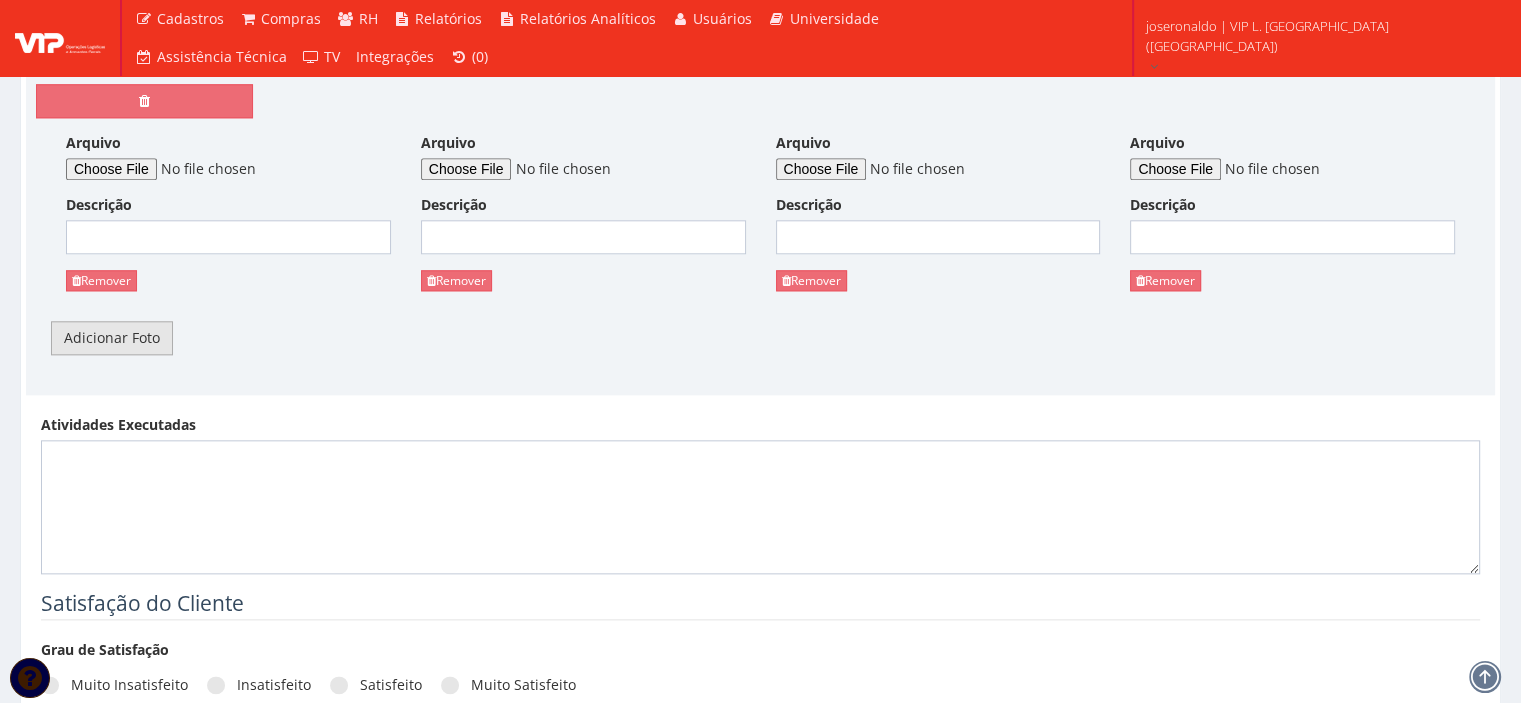 click on "Adicionar Foto" at bounding box center [112, 338] 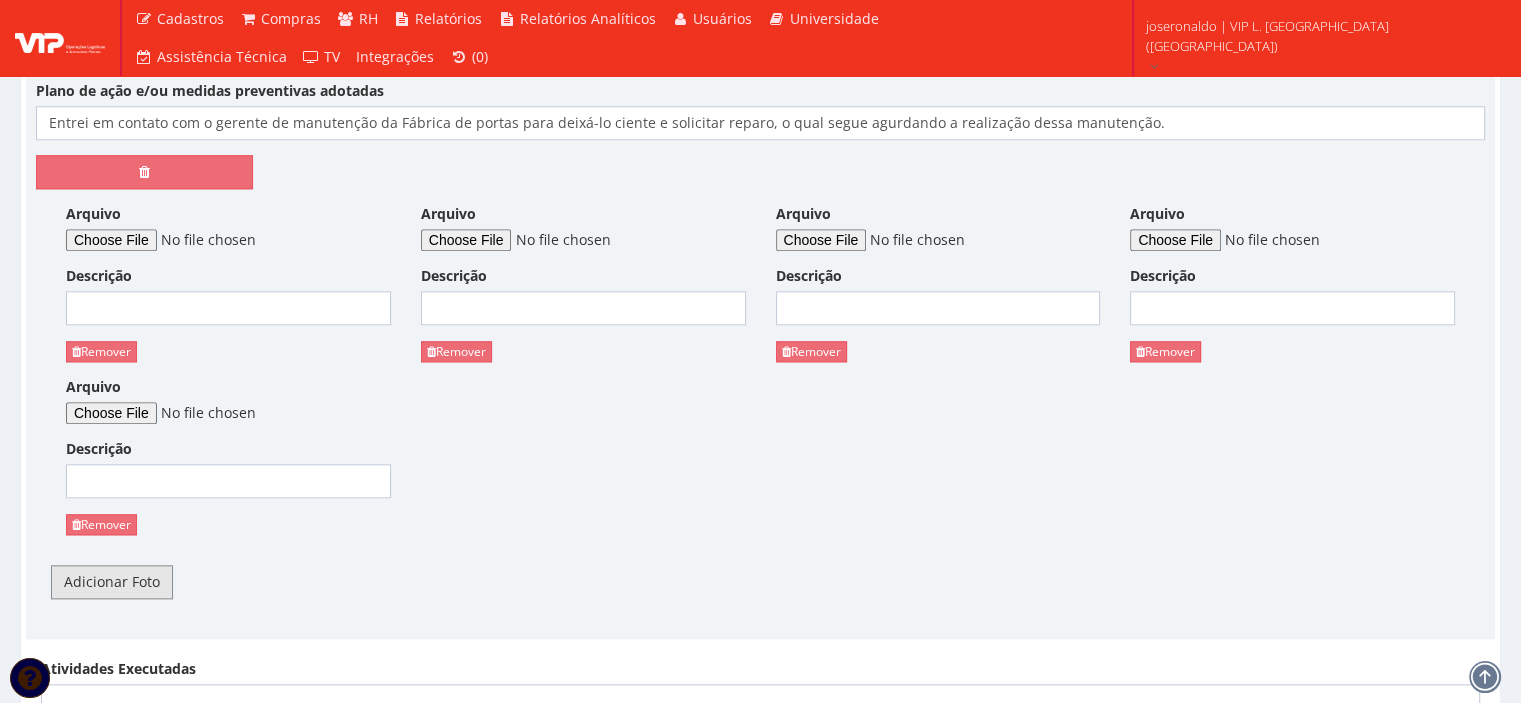 scroll, scrollTop: 2100, scrollLeft: 0, axis: vertical 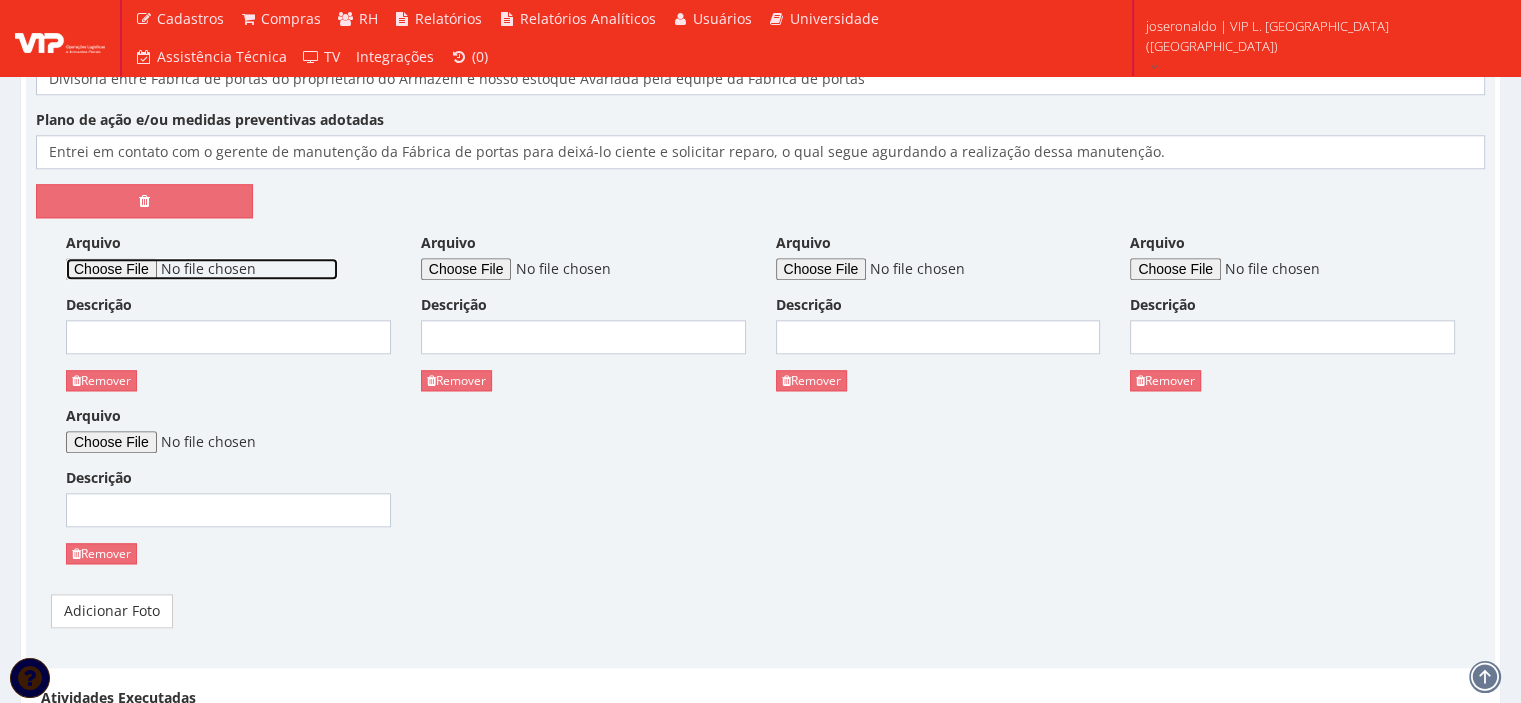 click on "Arquivo" at bounding box center [202, 269] 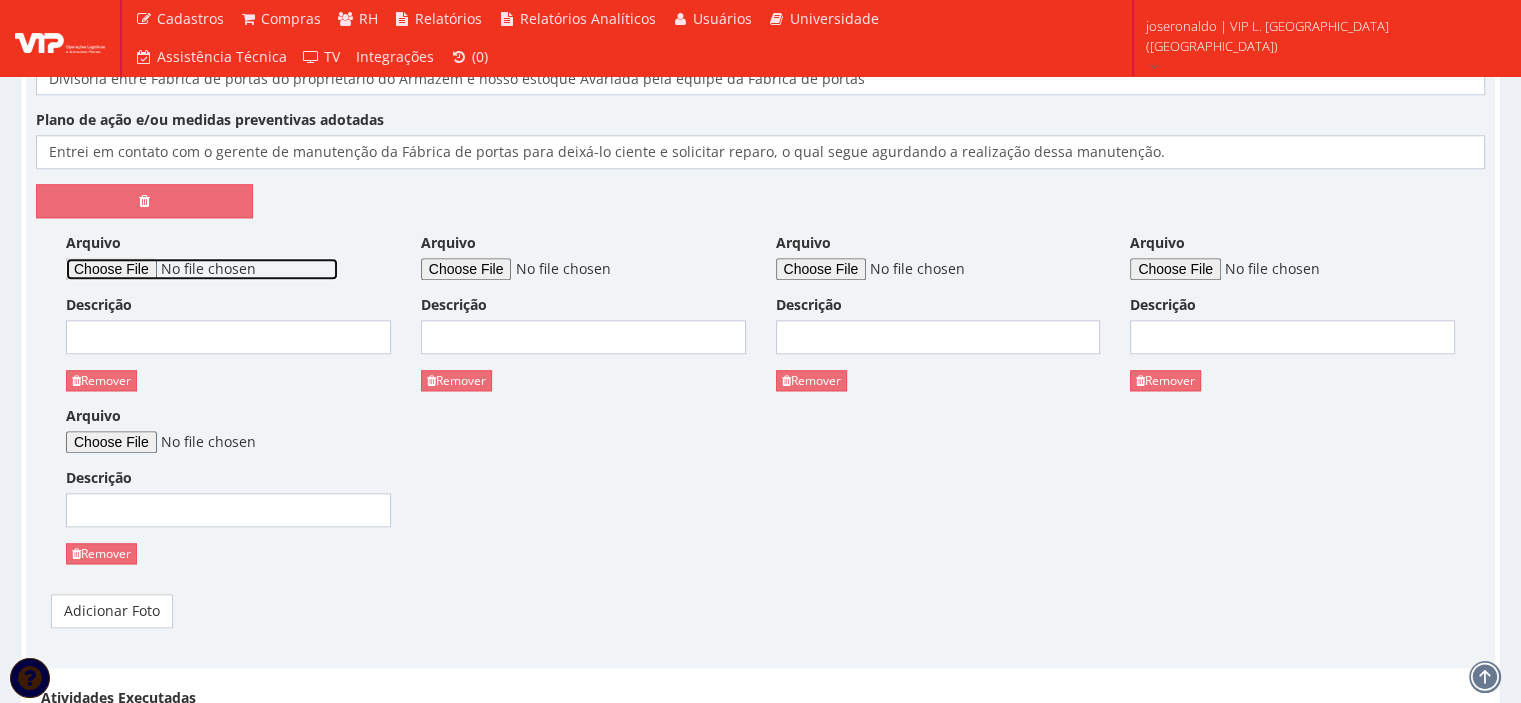 type on "C:\fakepath\Avaria na divisória (1).jpeg" 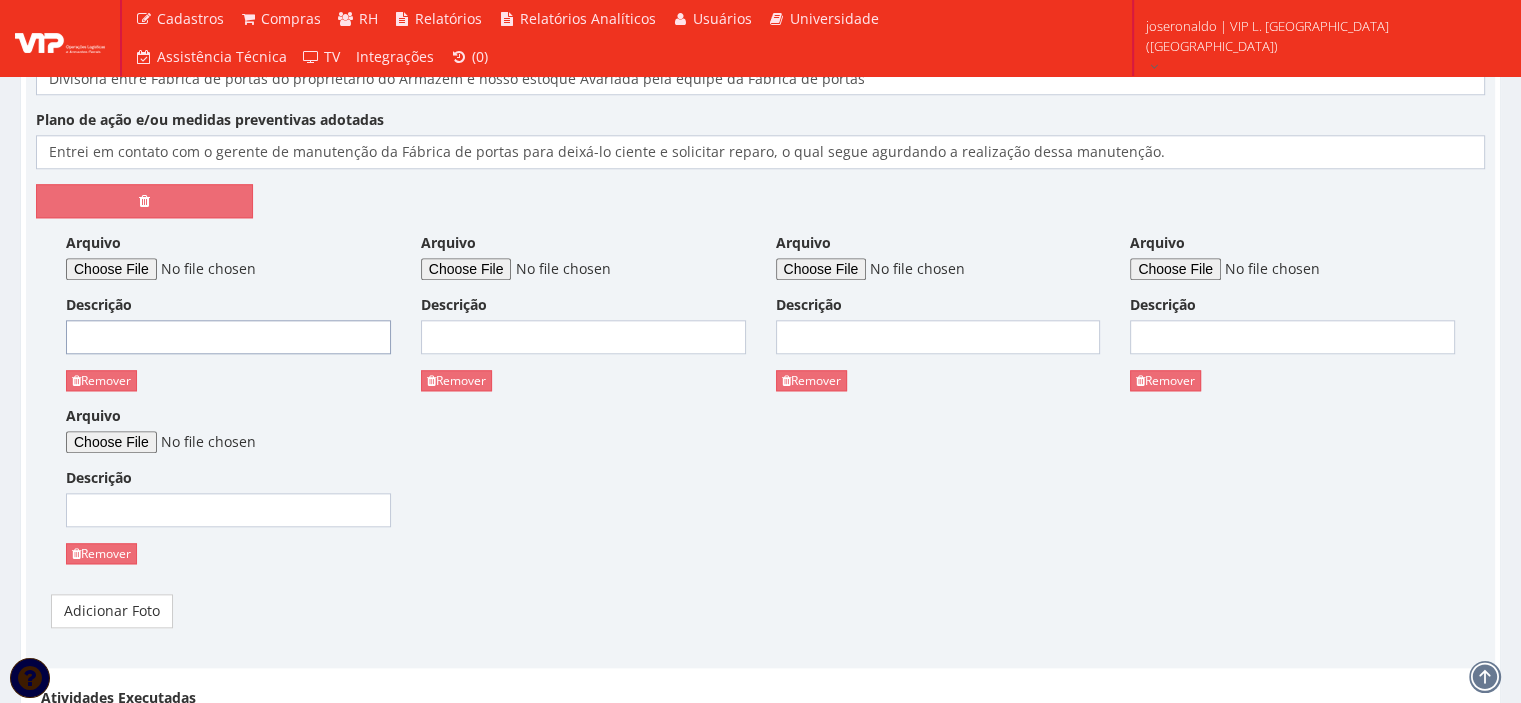 click on "Descrição" at bounding box center [228, 337] 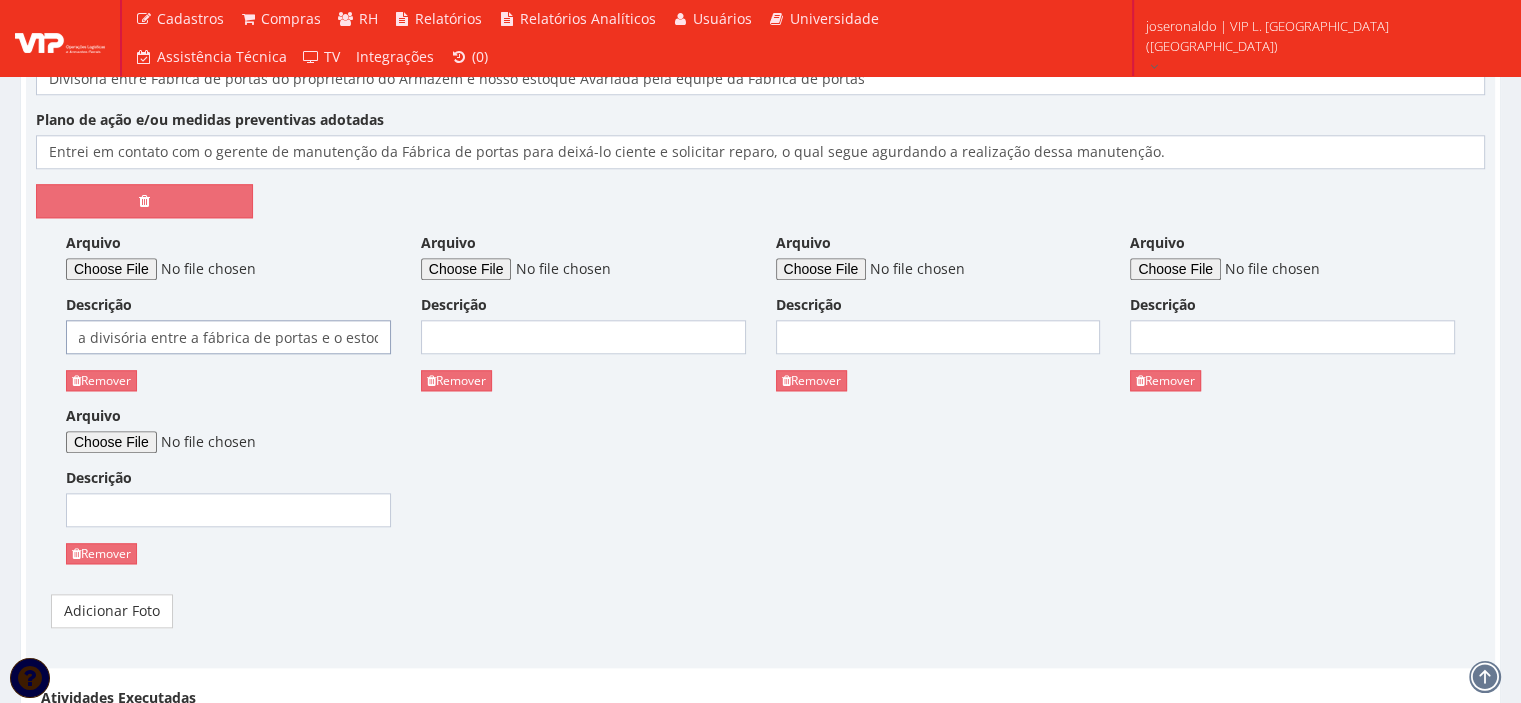 scroll, scrollTop: 0, scrollLeft: 64, axis: horizontal 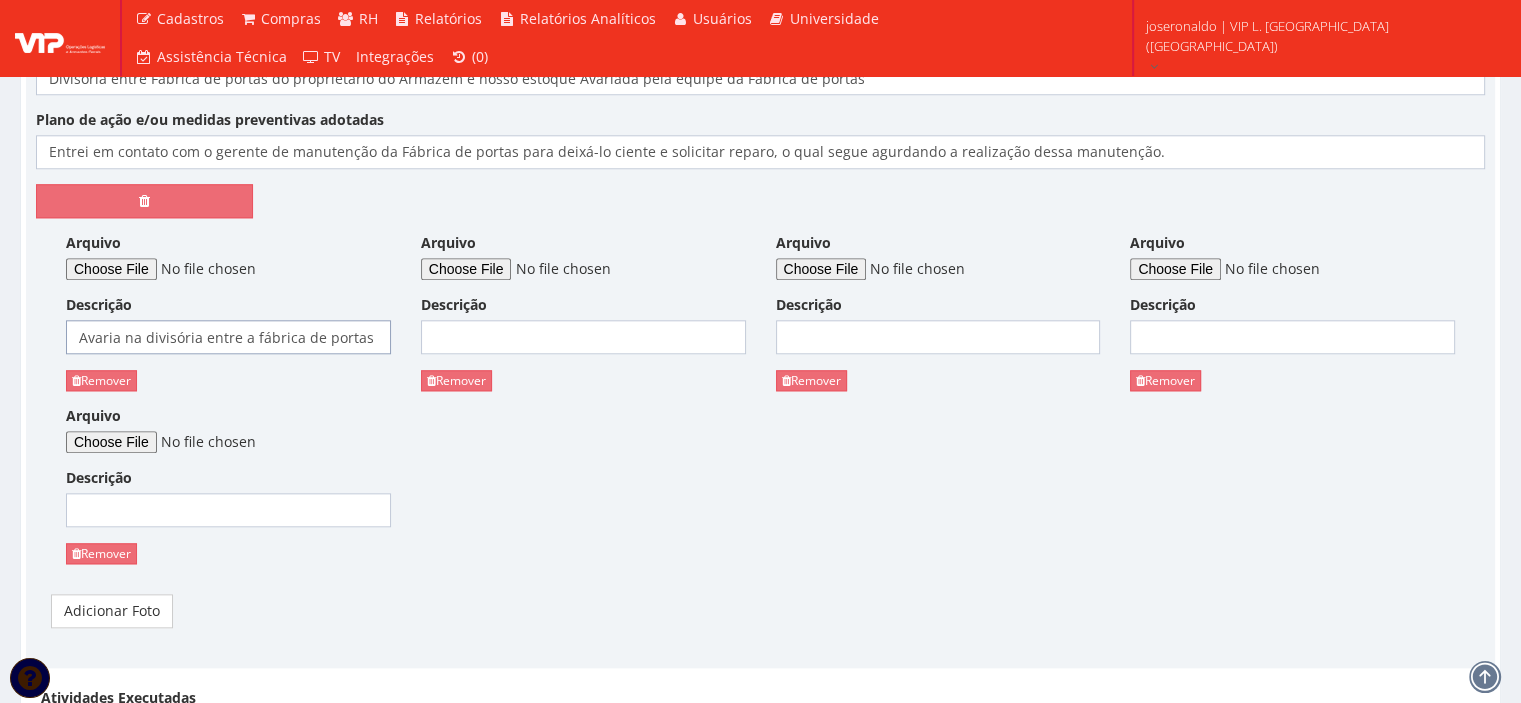 drag, startPoint x: 376, startPoint y: 339, endPoint x: 0, endPoint y: 341, distance: 376.0053 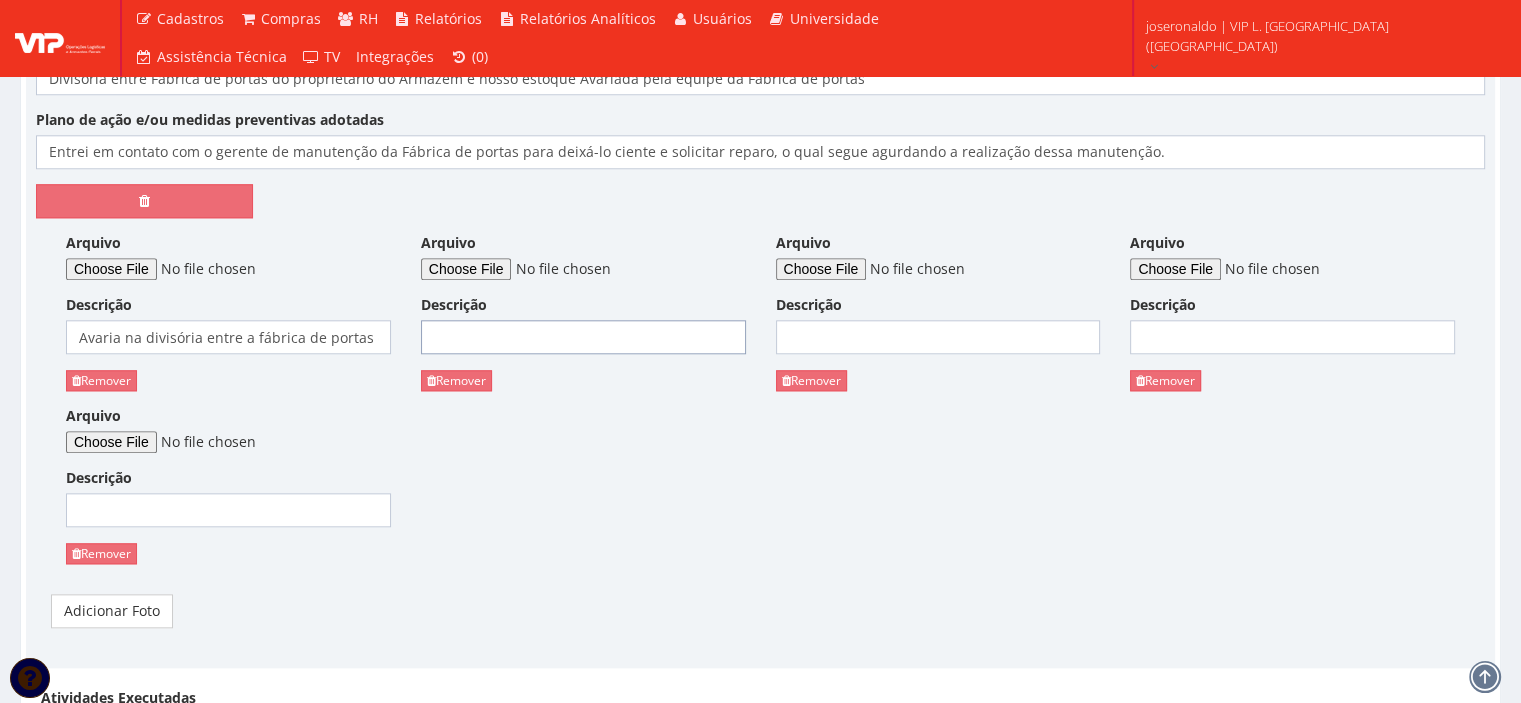 click on "Descrição" at bounding box center [583, 337] 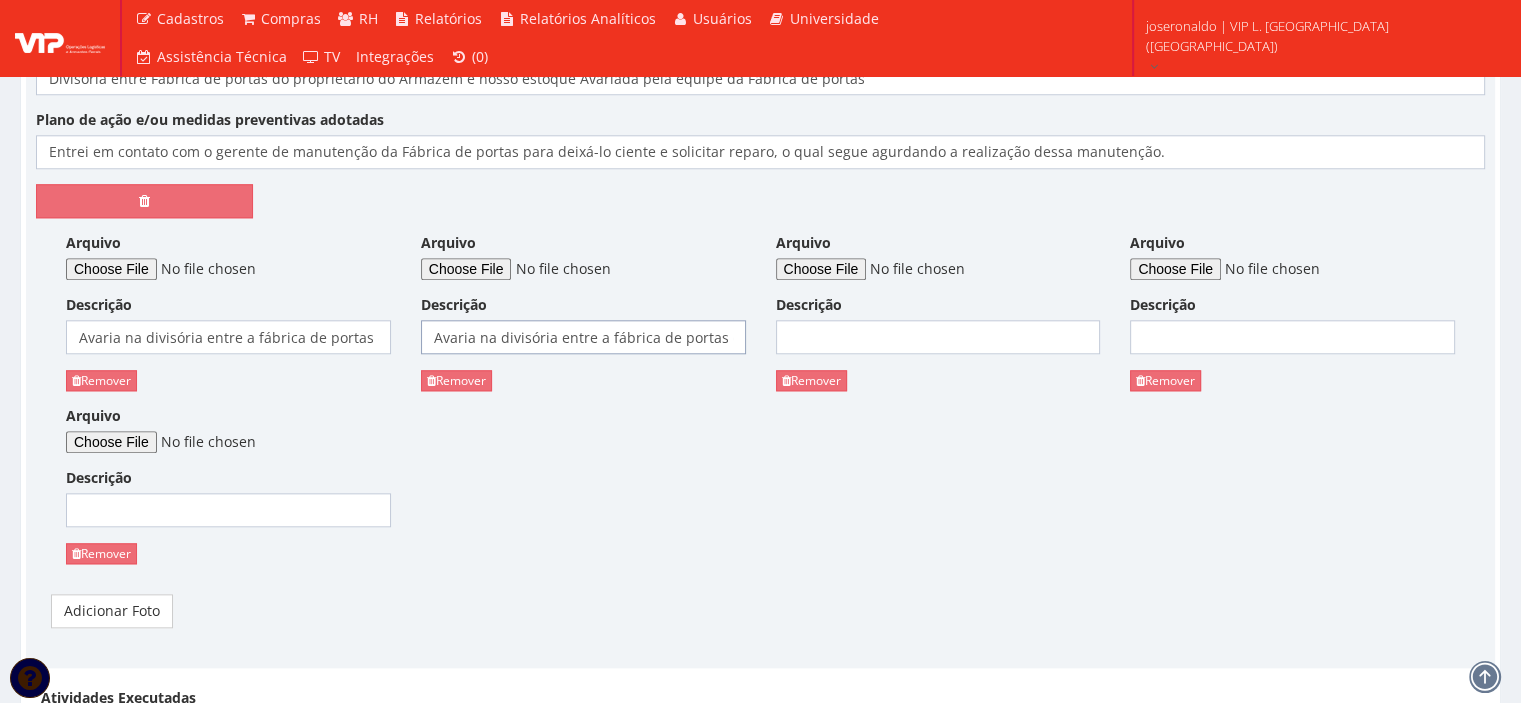 scroll, scrollTop: 0, scrollLeft: 64, axis: horizontal 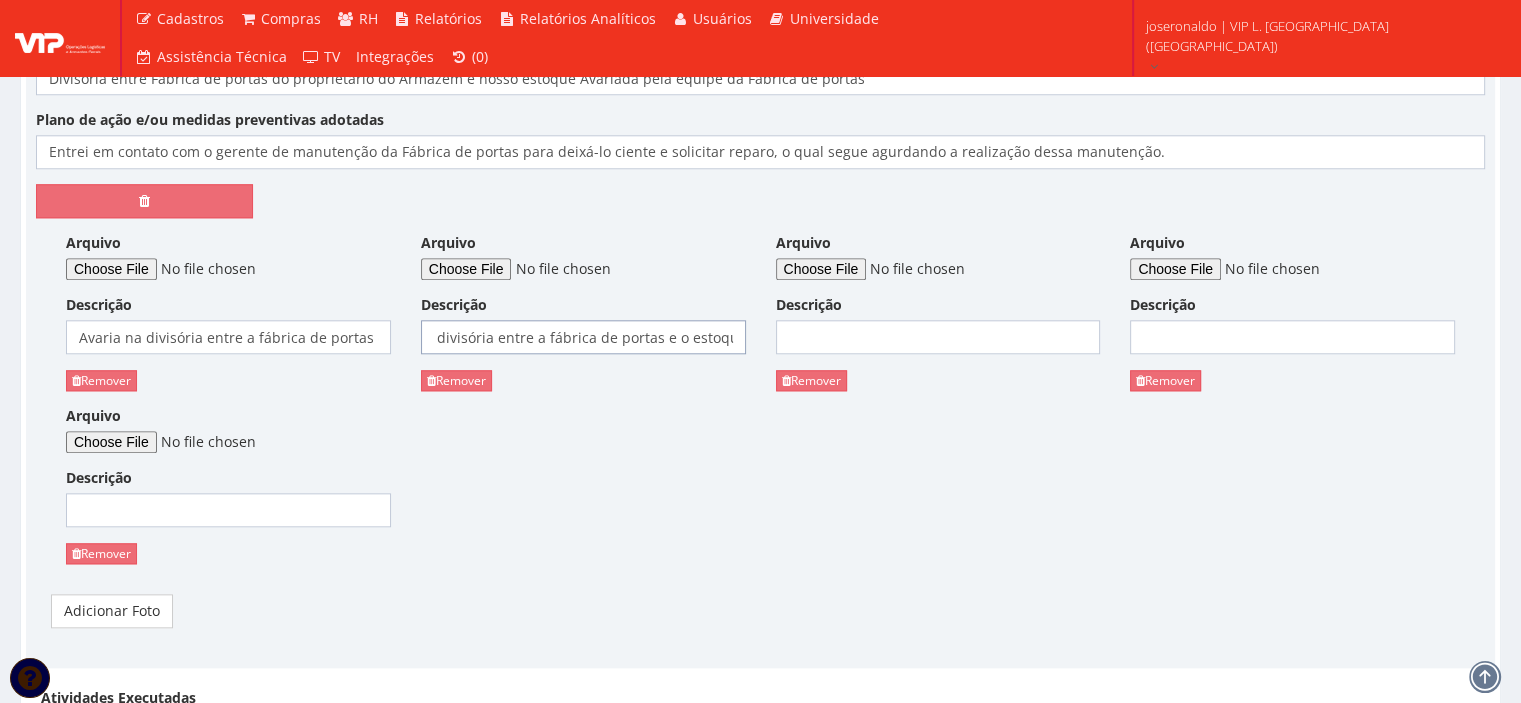 type on "Avaria na divisória entre a fábrica de portas e o estoque" 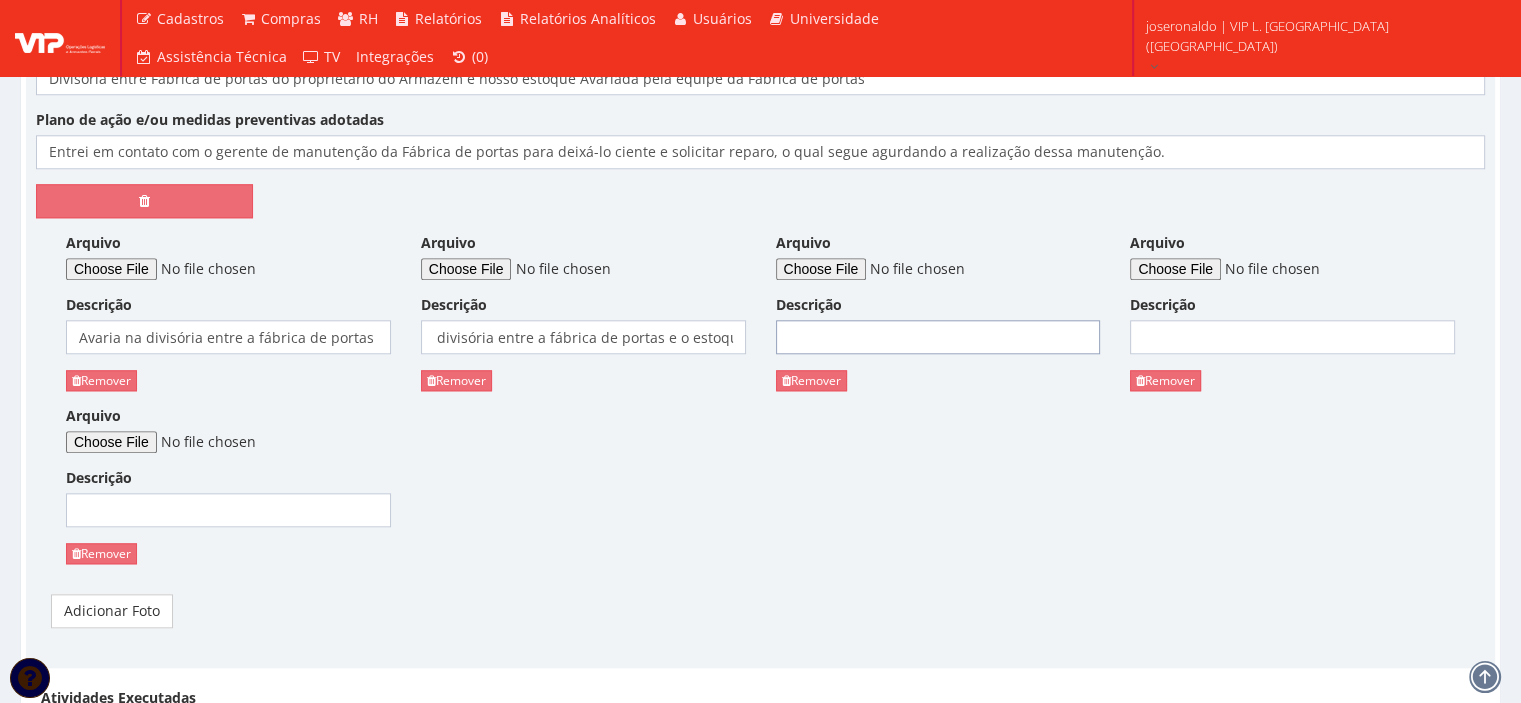 click on "Descrição" at bounding box center [938, 337] 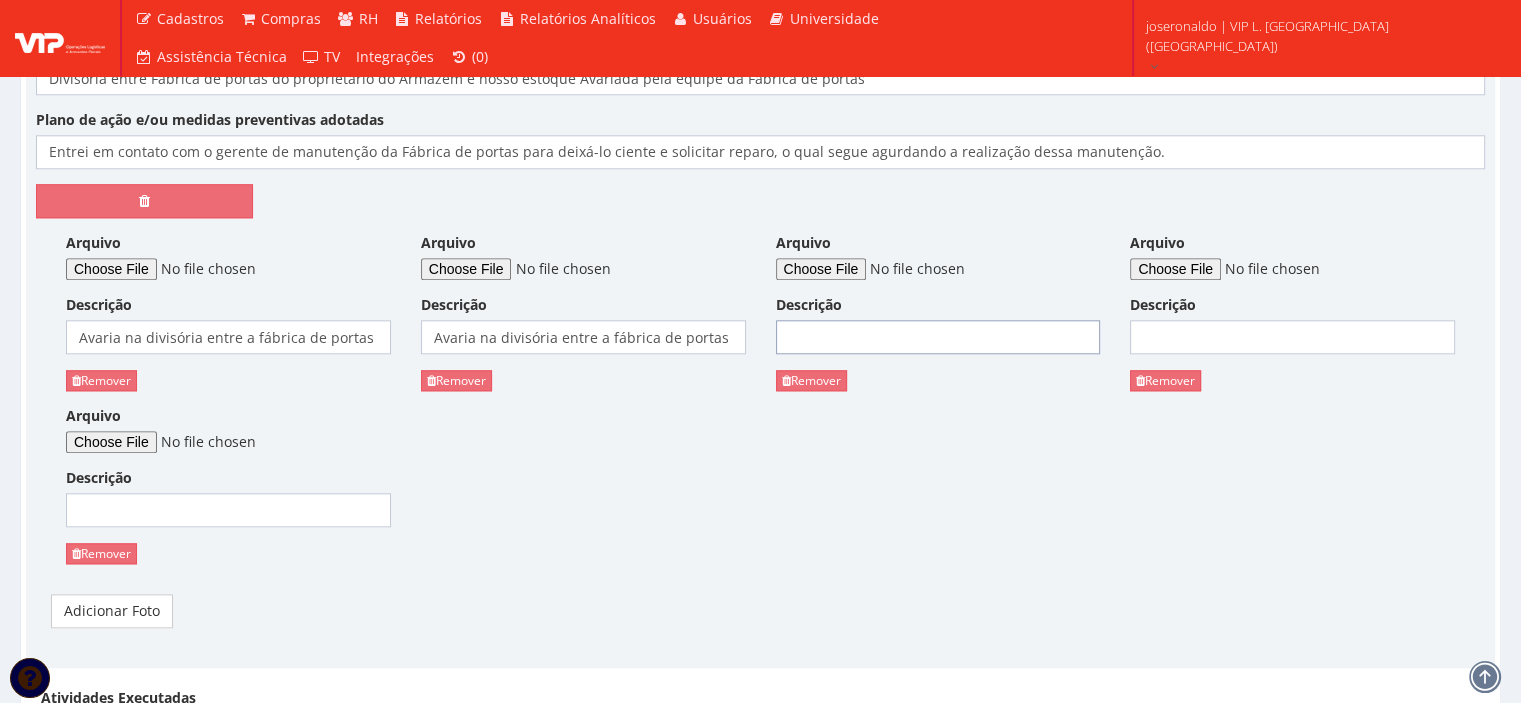 paste on "Avaria na divisória entre a fábrica de portas e o estoque" 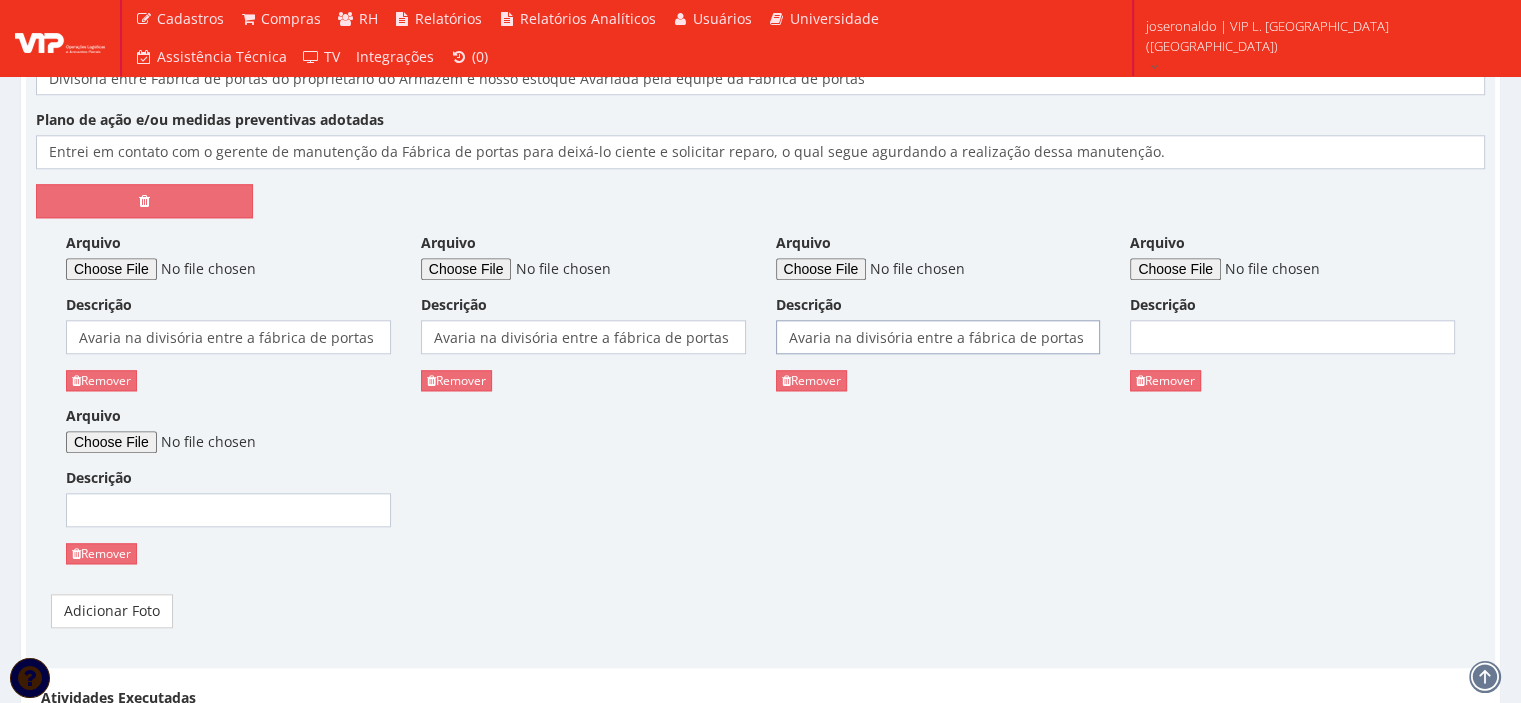 scroll, scrollTop: 0, scrollLeft: 64, axis: horizontal 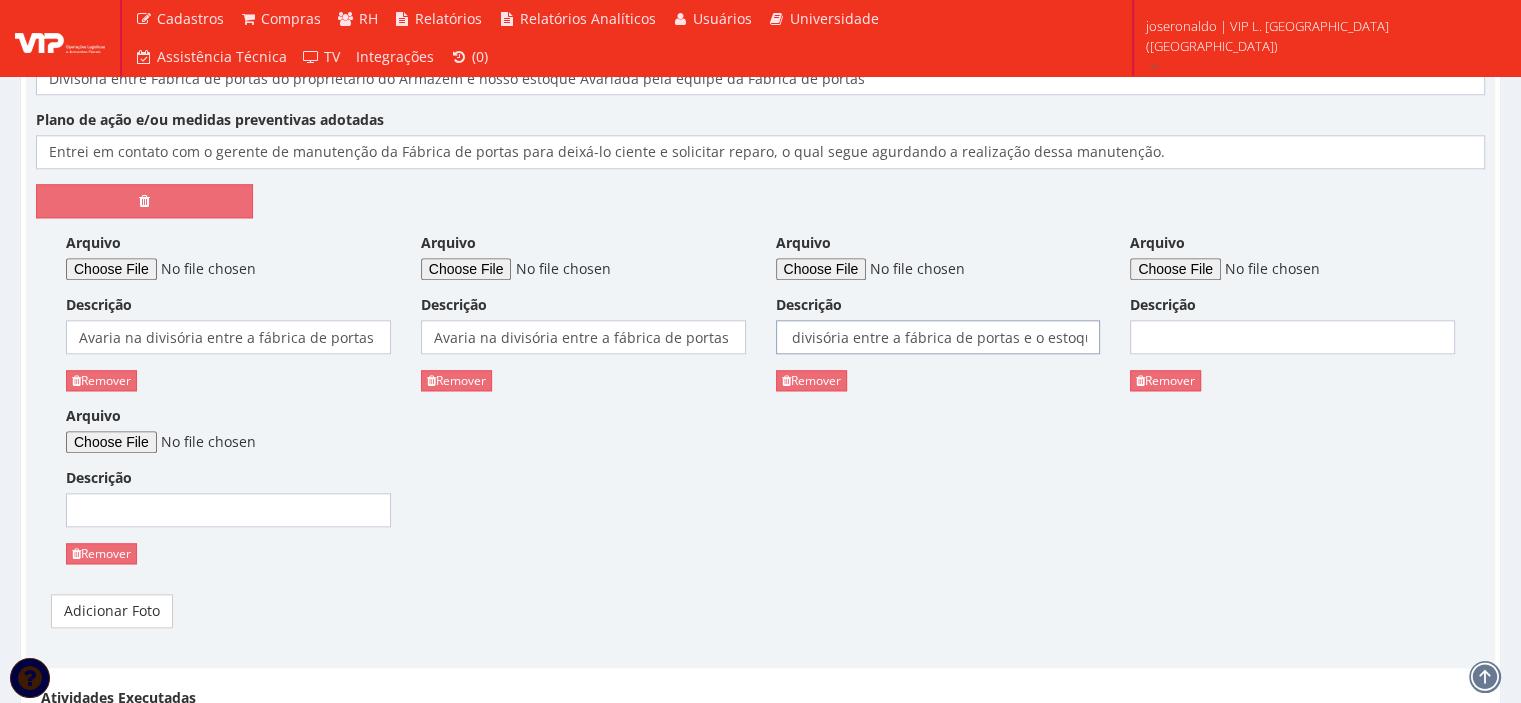 type on "Avaria na divisória entre a fábrica de portas e o estoque" 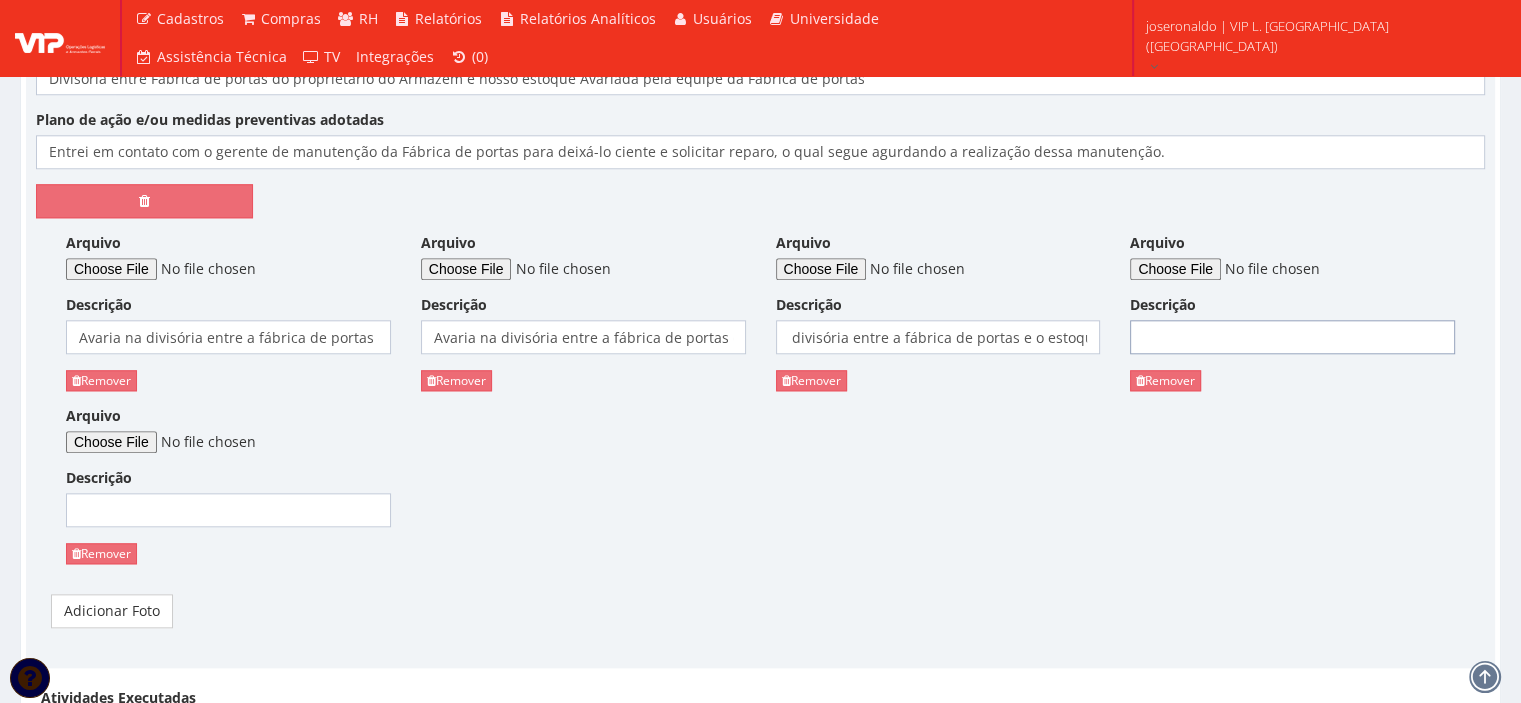 click on "Descrição" at bounding box center (1292, 337) 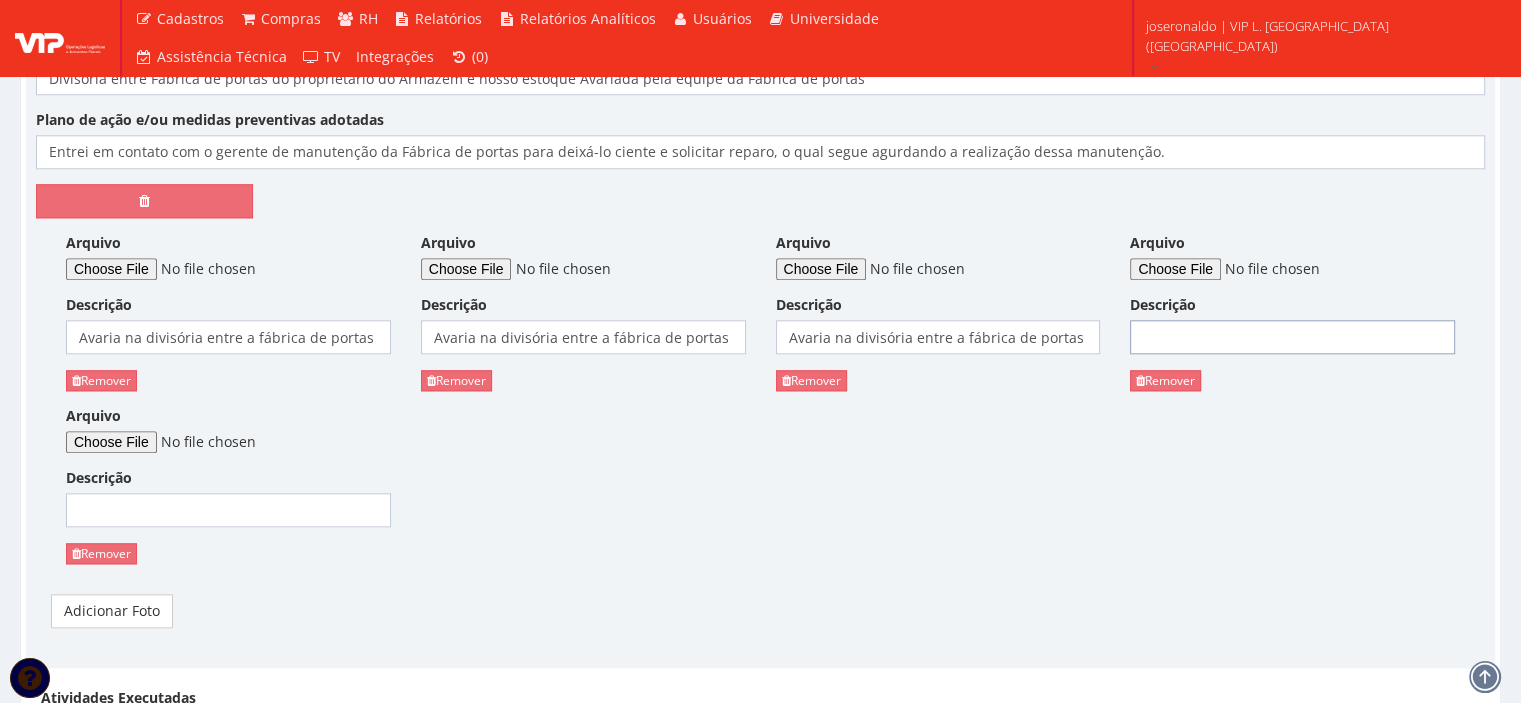 paste on "Avaria na divisória entre a fábrica de portas e o estoque" 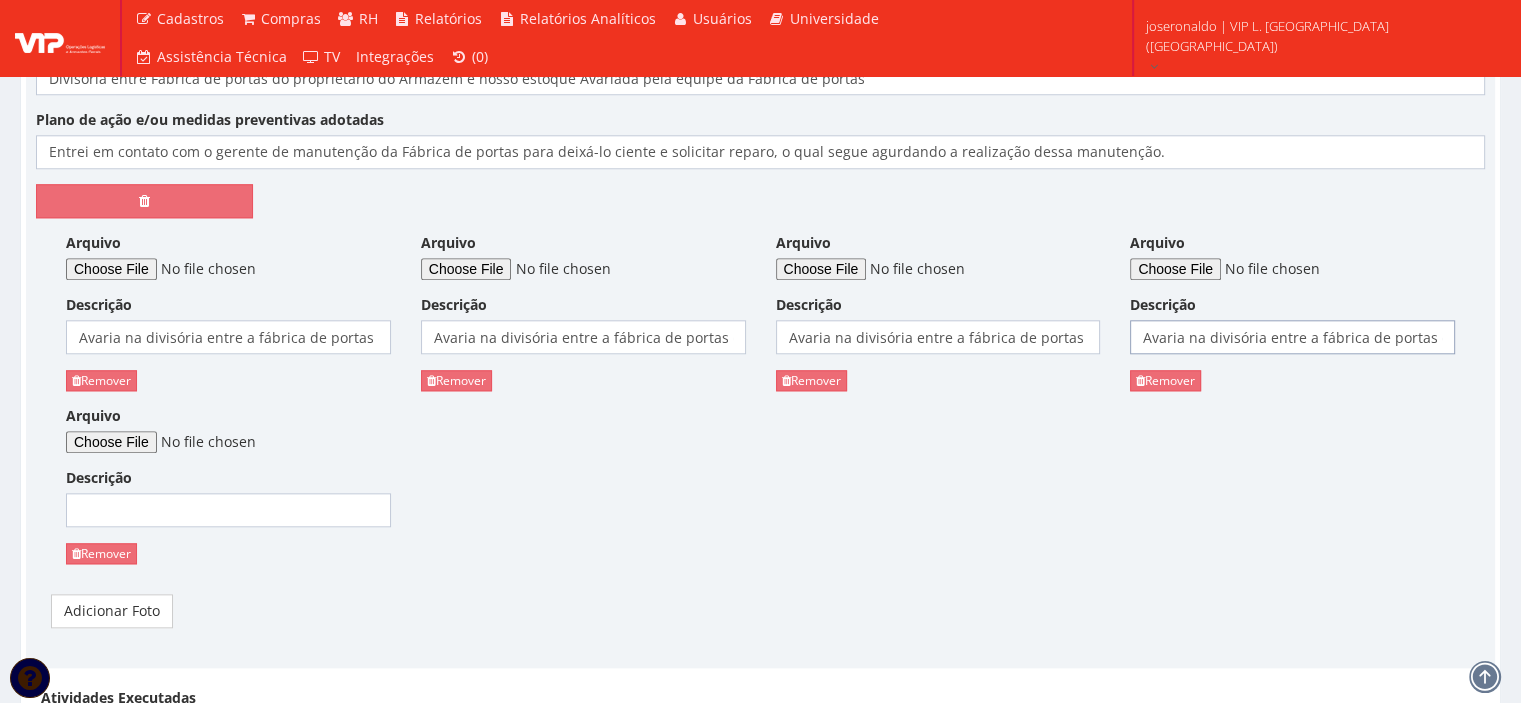 scroll, scrollTop: 0, scrollLeft: 64, axis: horizontal 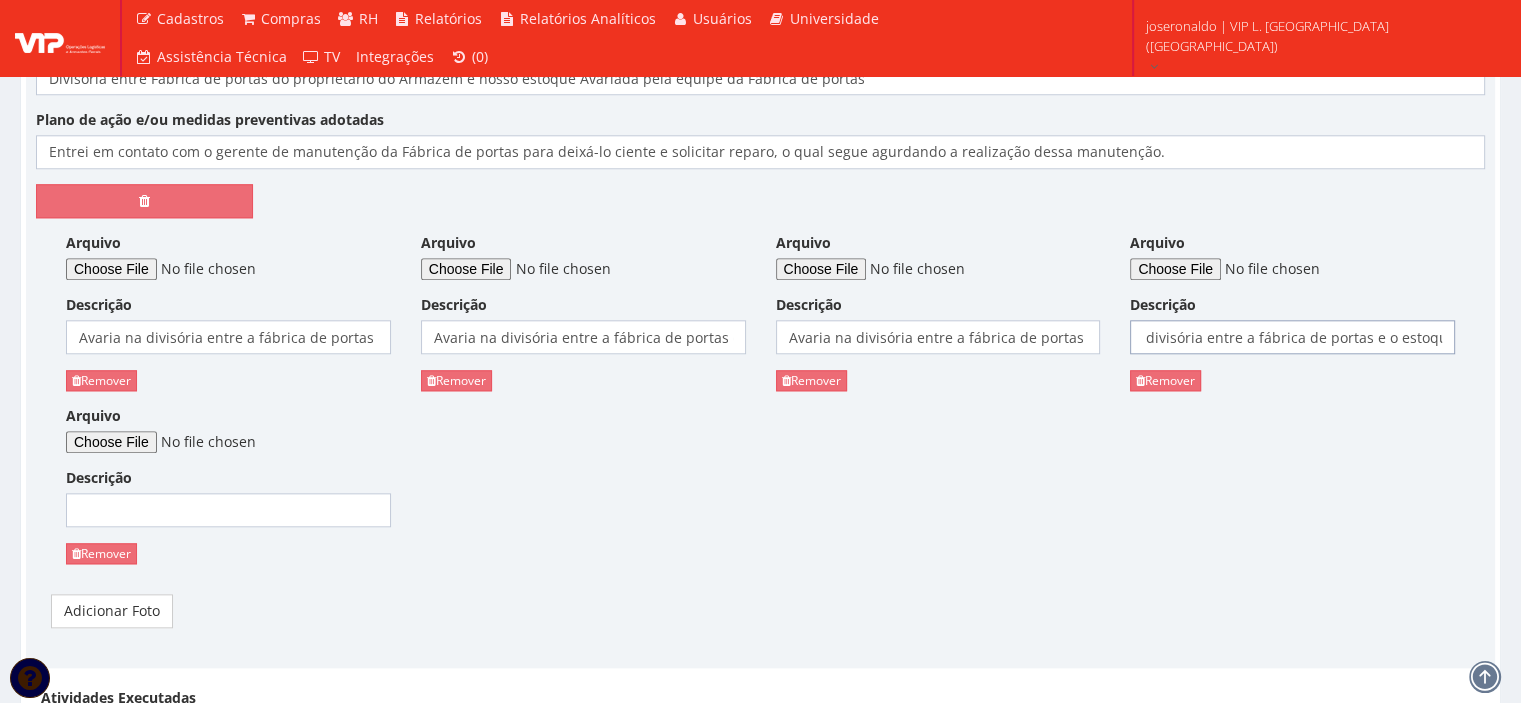 type on "Avaria na divisória entre a fábrica de portas e o estoque" 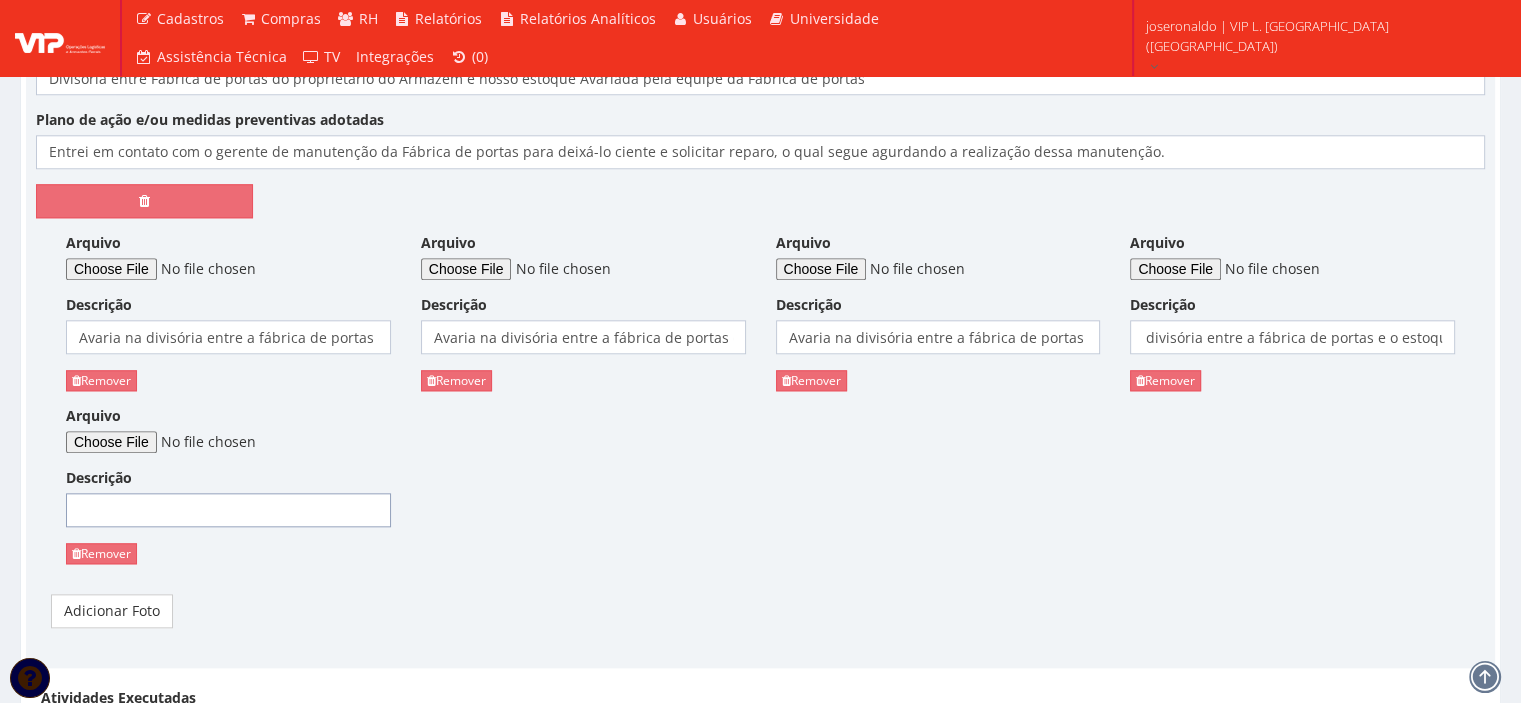 scroll, scrollTop: 0, scrollLeft: 0, axis: both 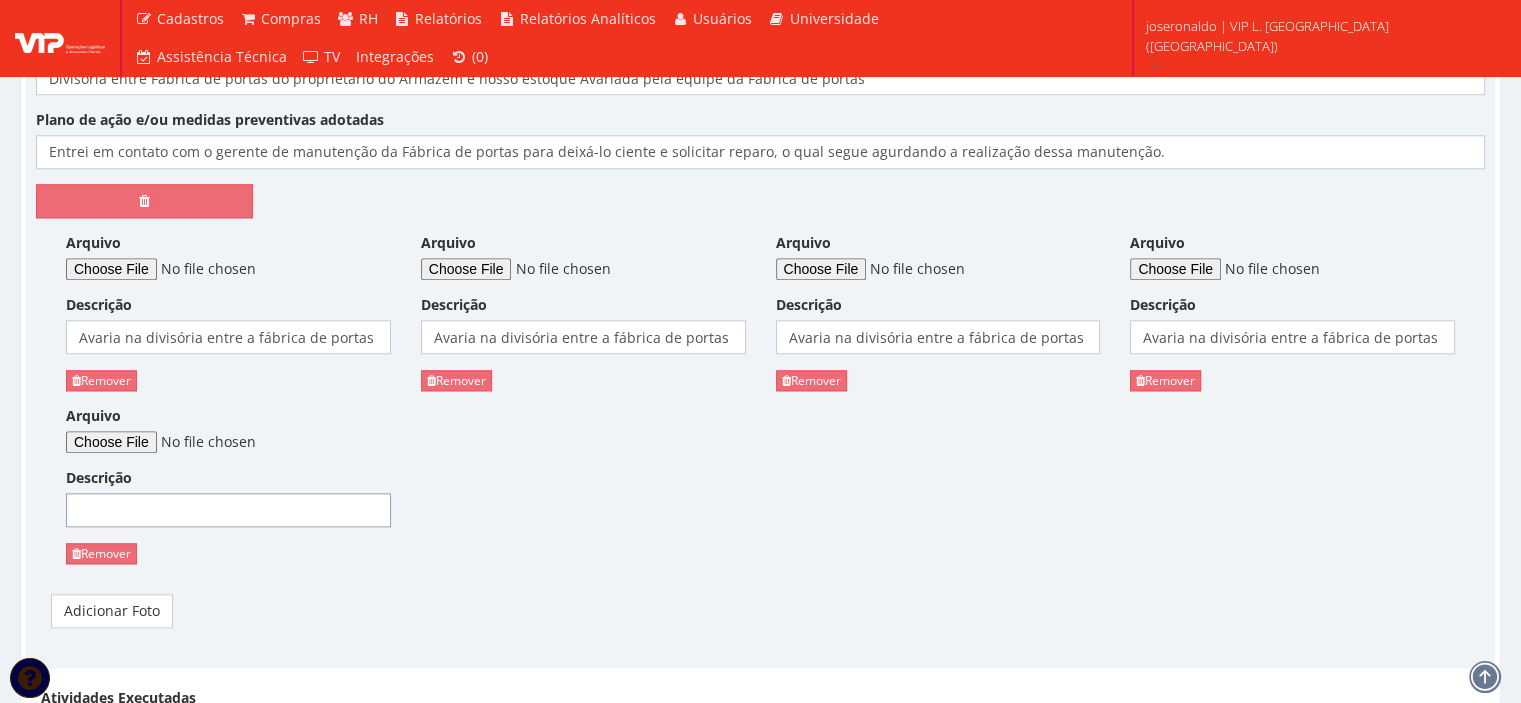click on "Descrição" at bounding box center (228, 510) 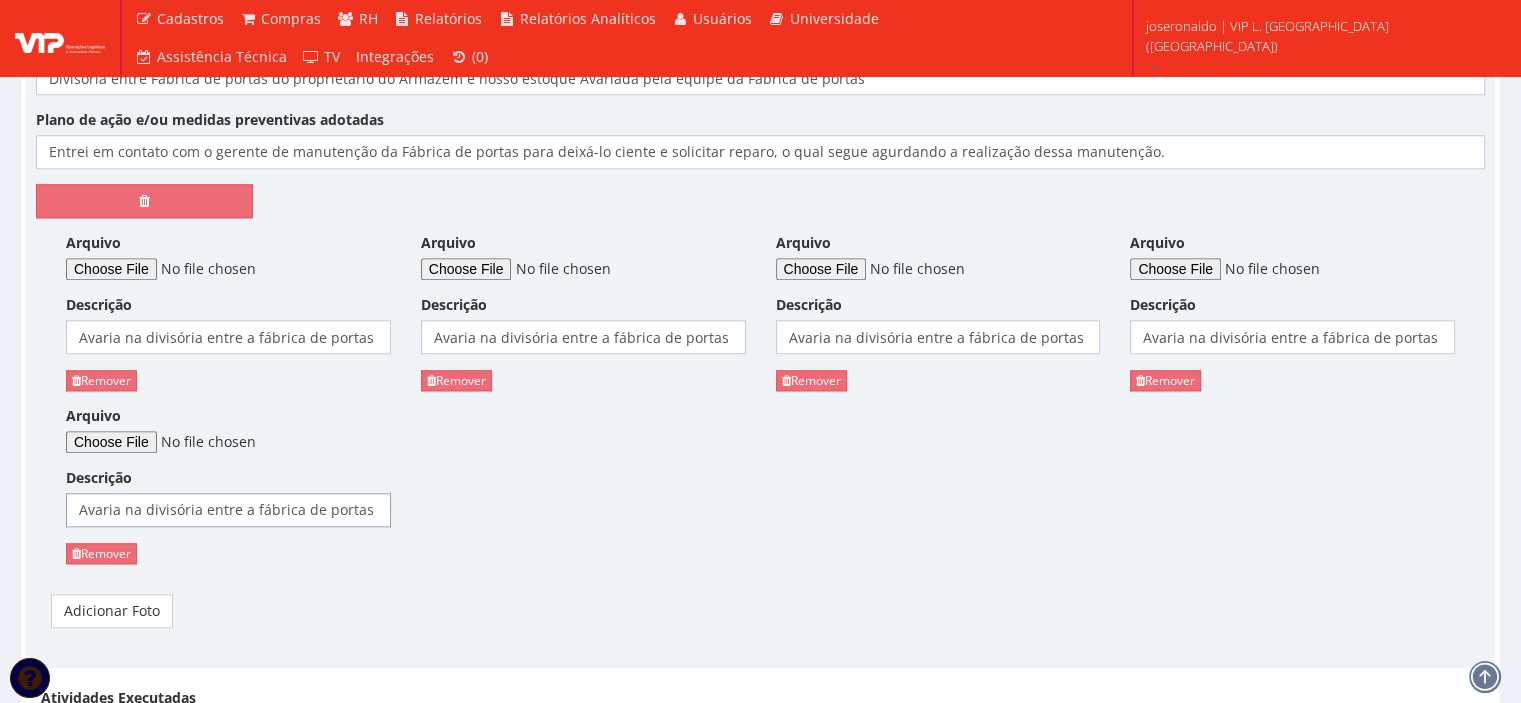 scroll, scrollTop: 0, scrollLeft: 64, axis: horizontal 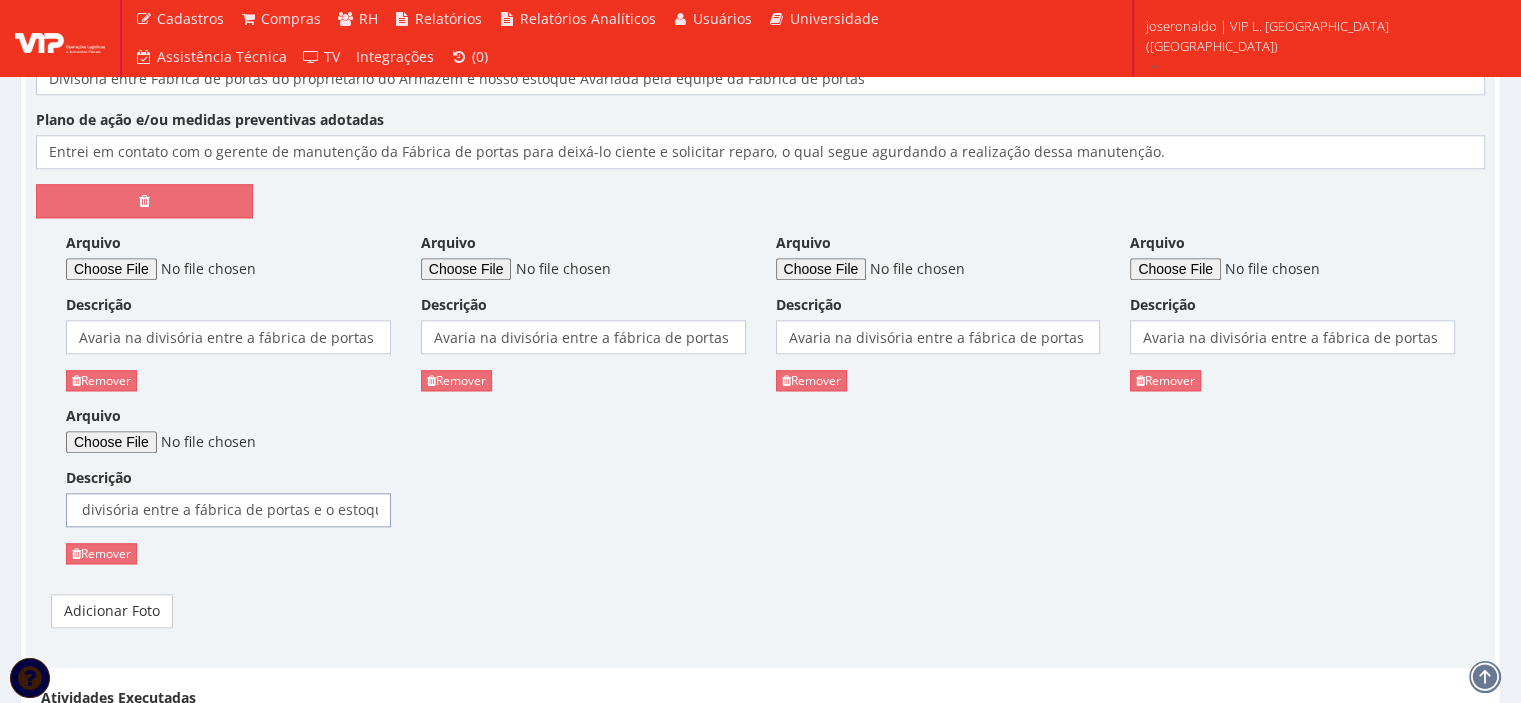 type on "Avaria na divisória entre a fábrica de portas e o estoque" 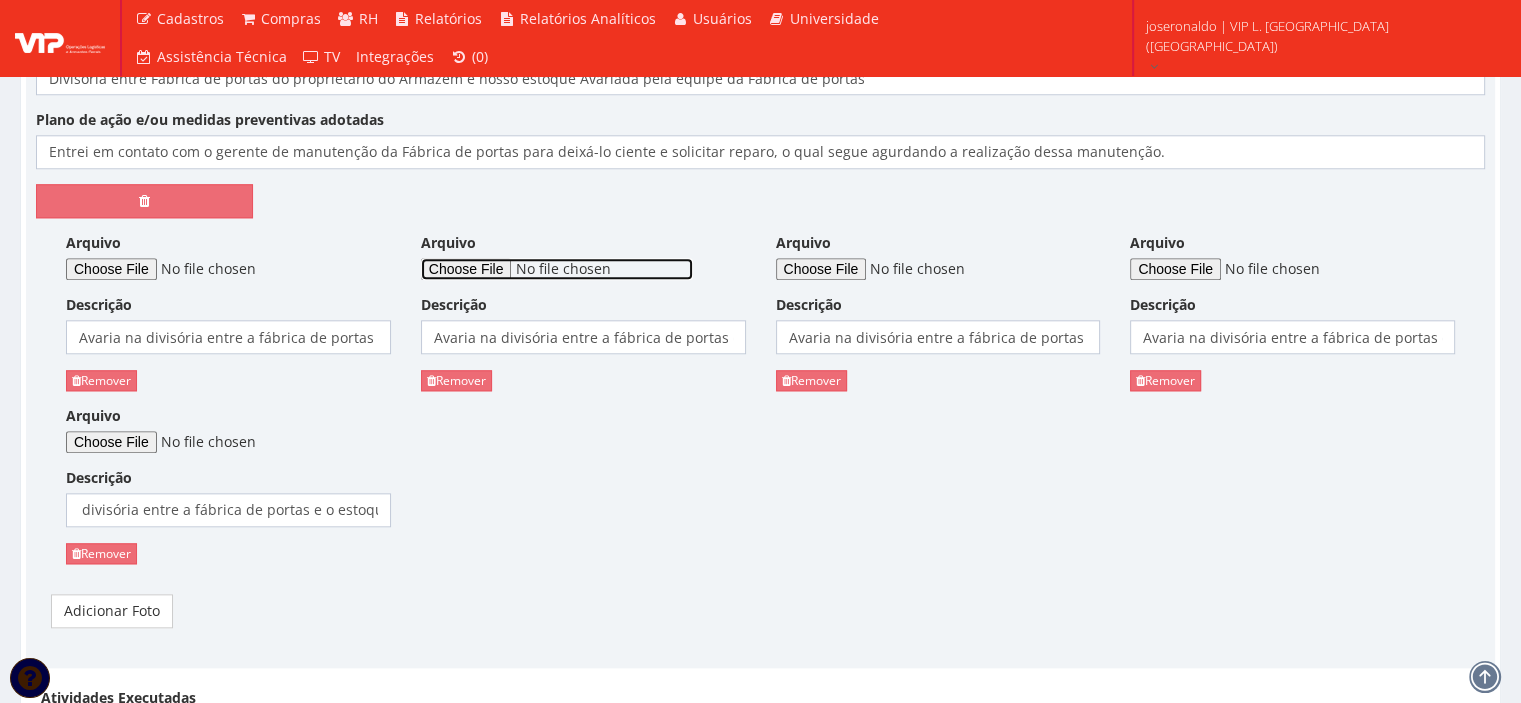 scroll, scrollTop: 0, scrollLeft: 0, axis: both 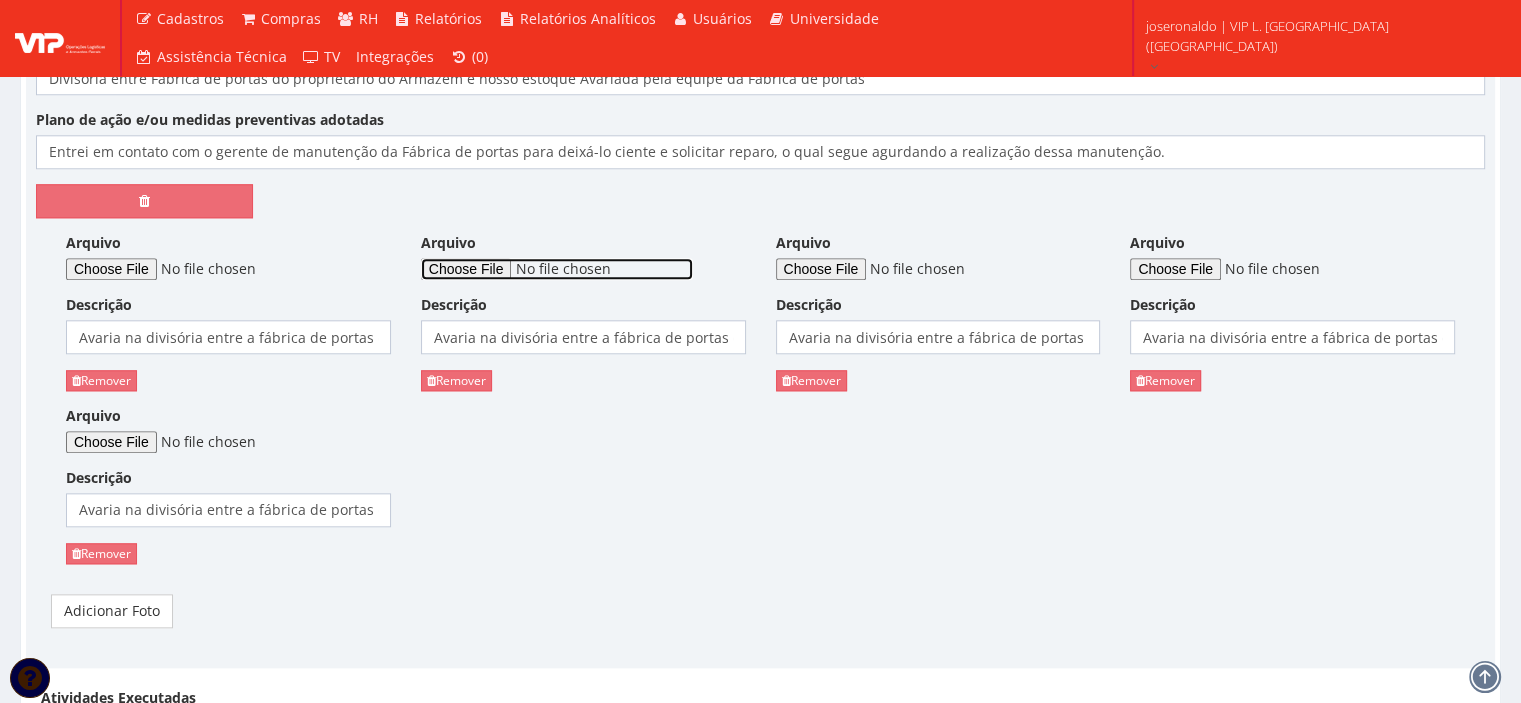 click on "Arquivo" at bounding box center [557, 269] 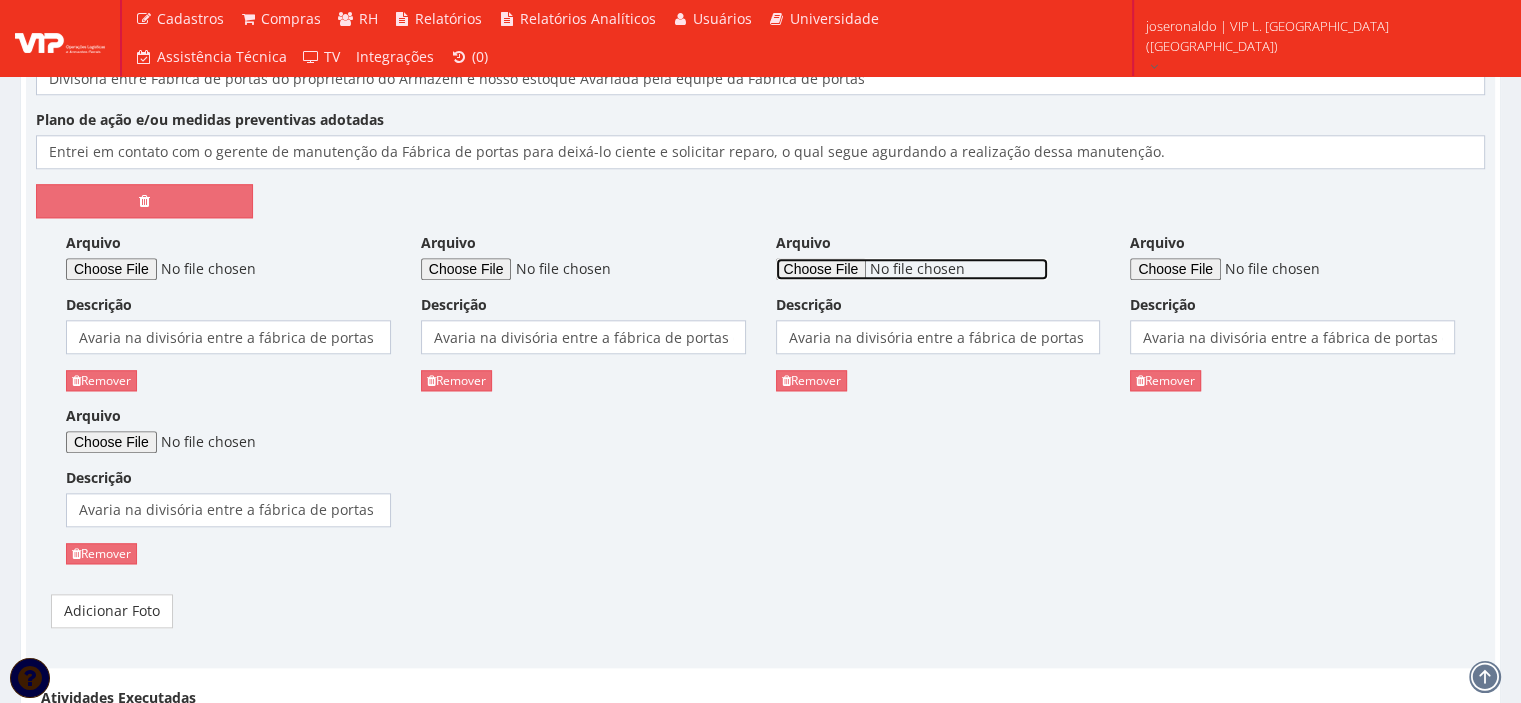 click on "Arquivo" at bounding box center (912, 269) 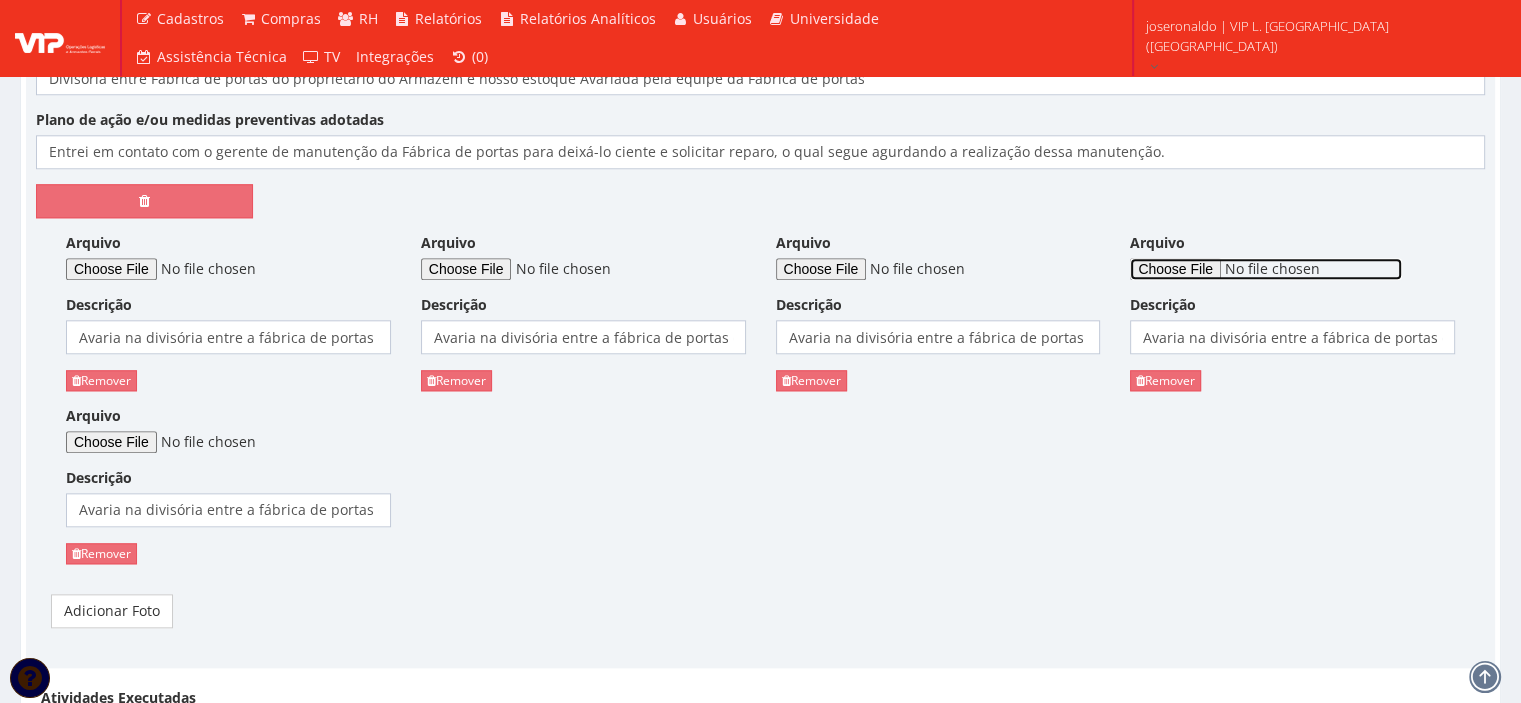 click on "Arquivo" at bounding box center (1266, 269) 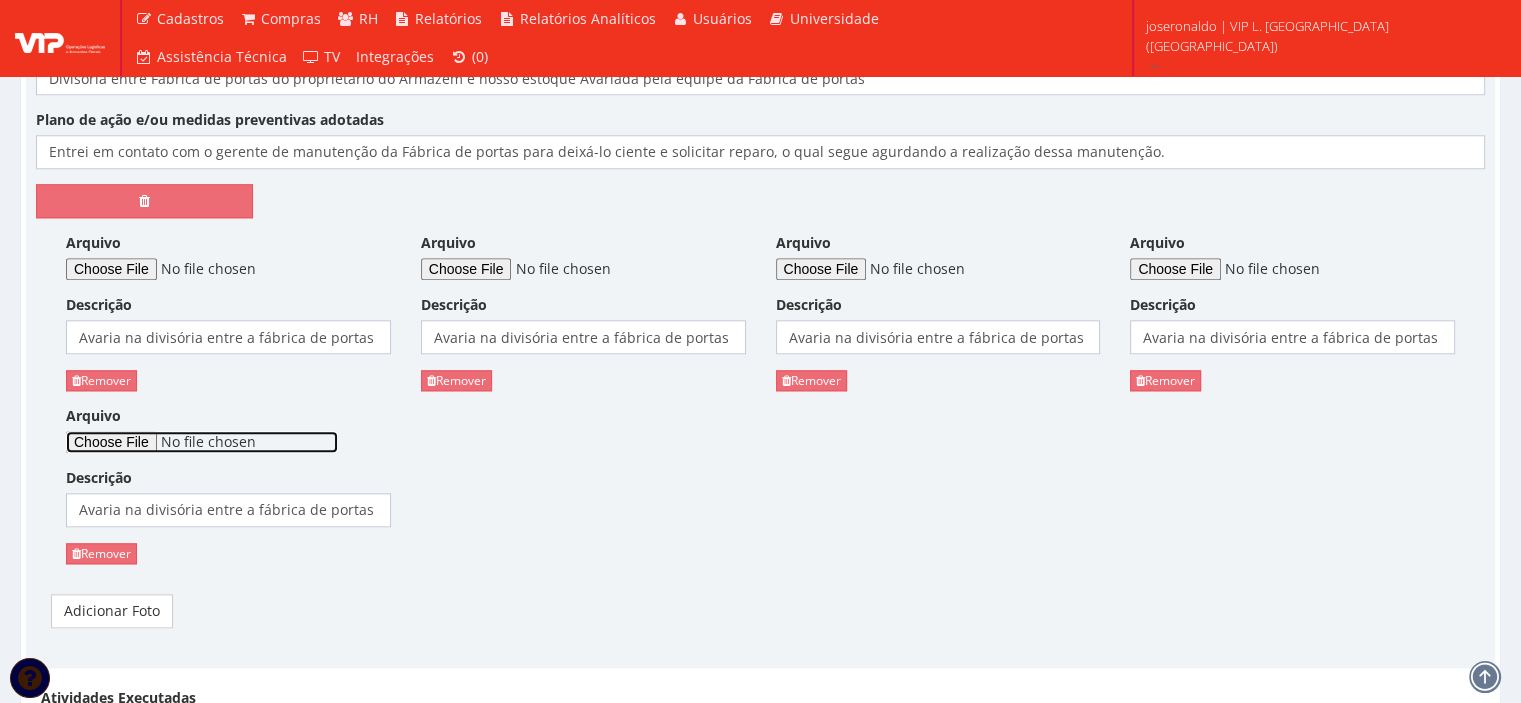 click on "Arquivo" at bounding box center [202, 442] 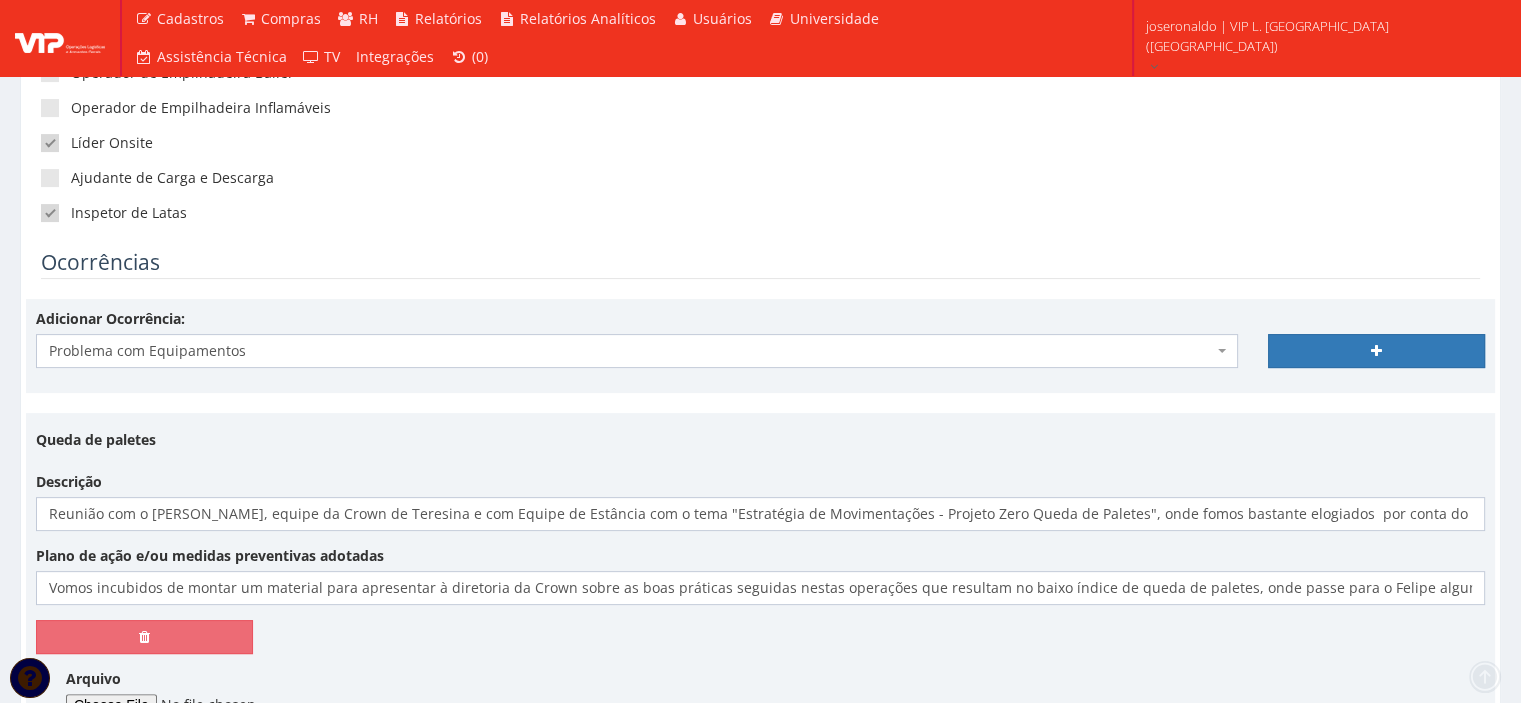 scroll, scrollTop: 500, scrollLeft: 0, axis: vertical 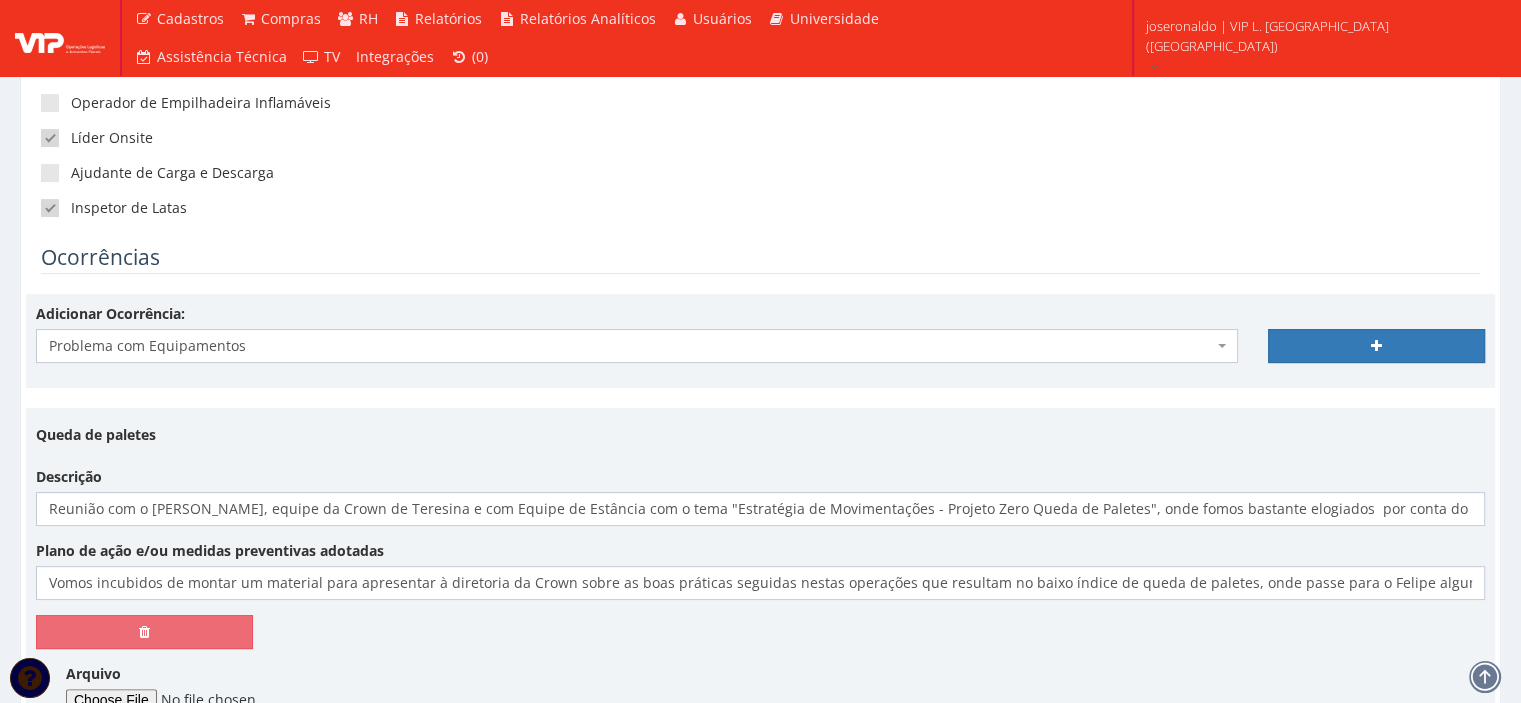 click on "Problema com Equipamentos" at bounding box center (631, 346) 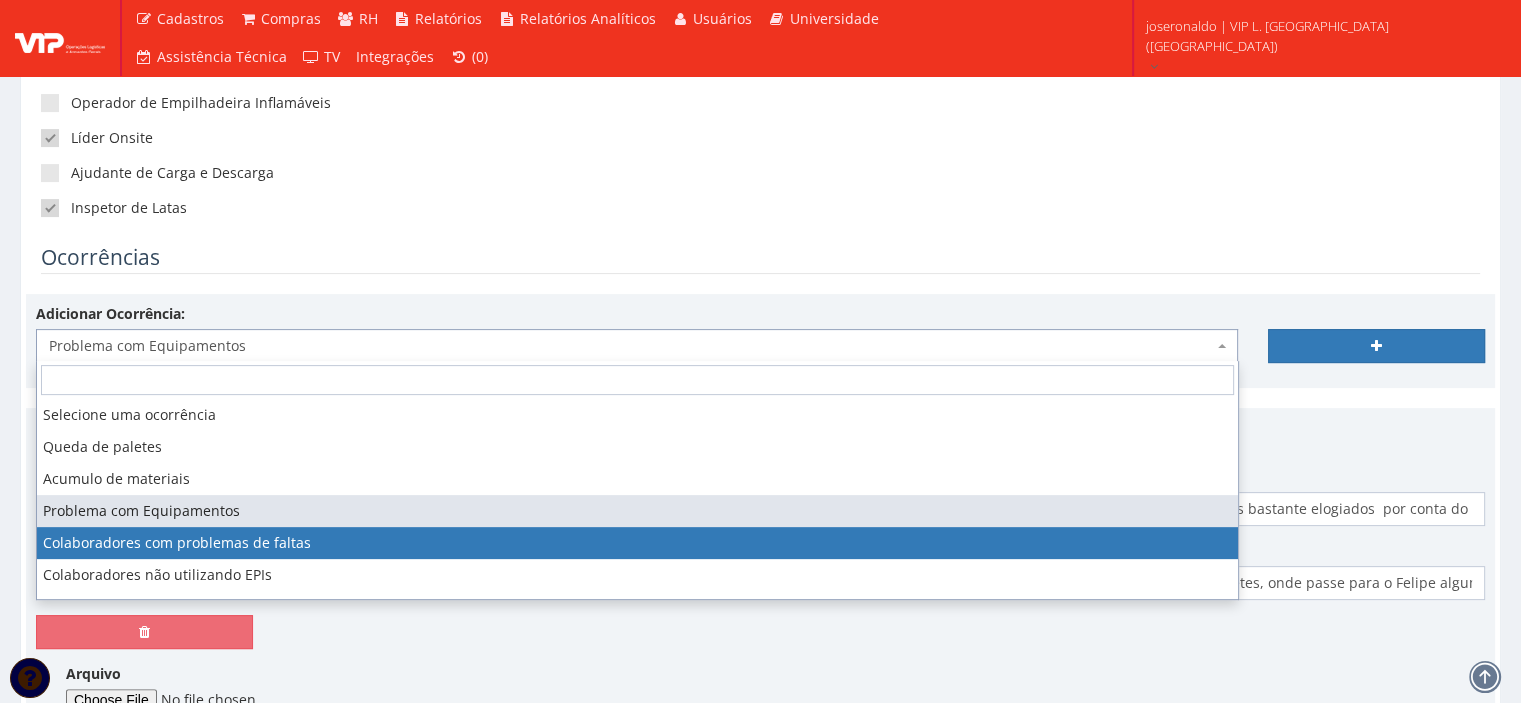 scroll, scrollTop: 100, scrollLeft: 0, axis: vertical 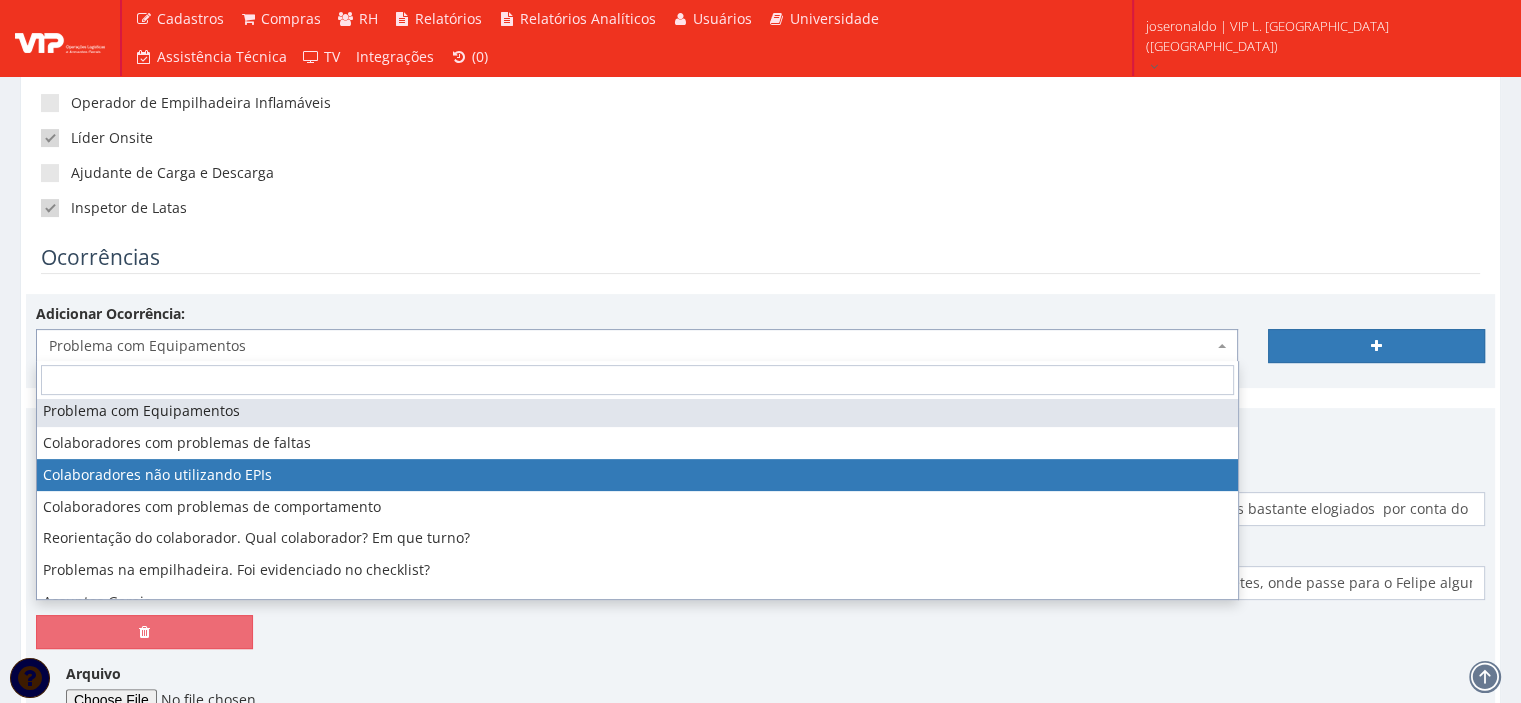 select on "problema_epi" 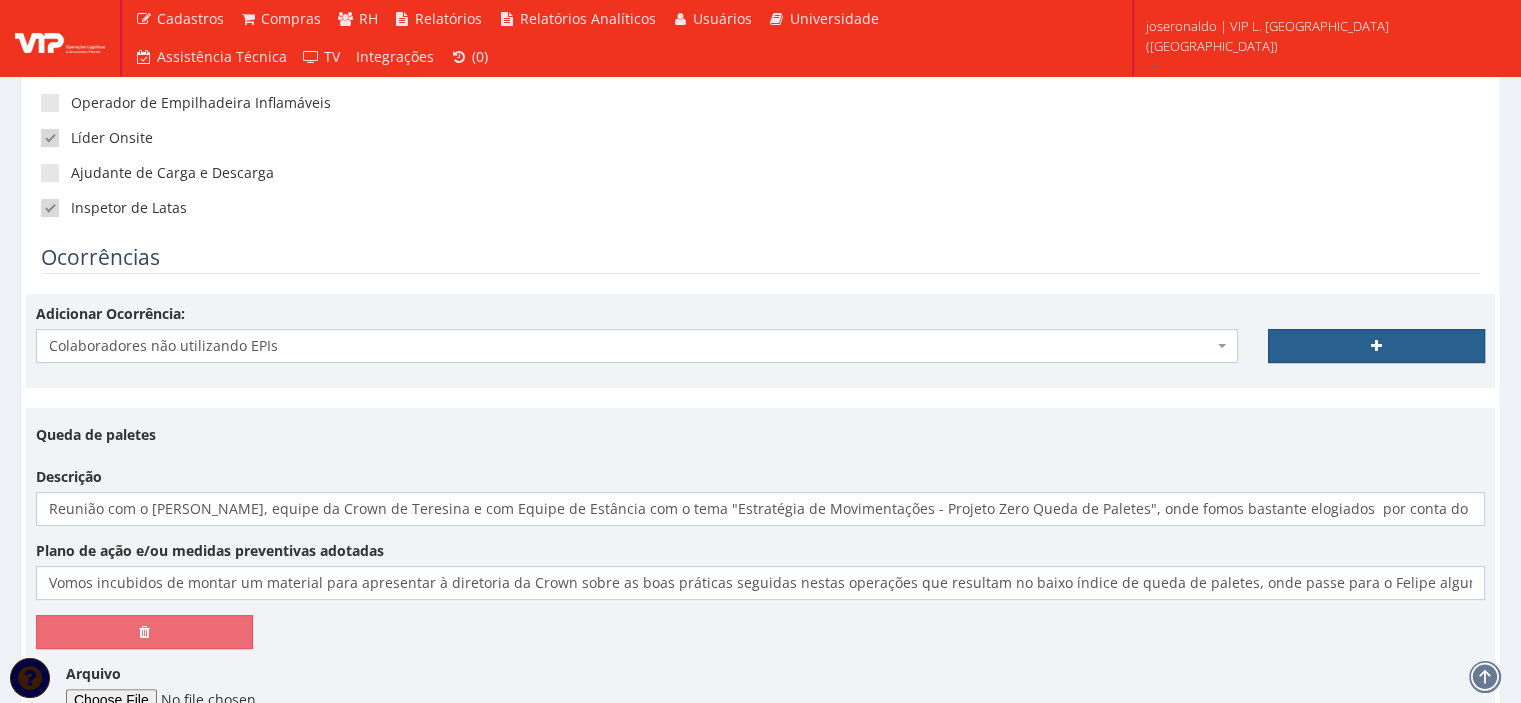 click at bounding box center (1376, 346) 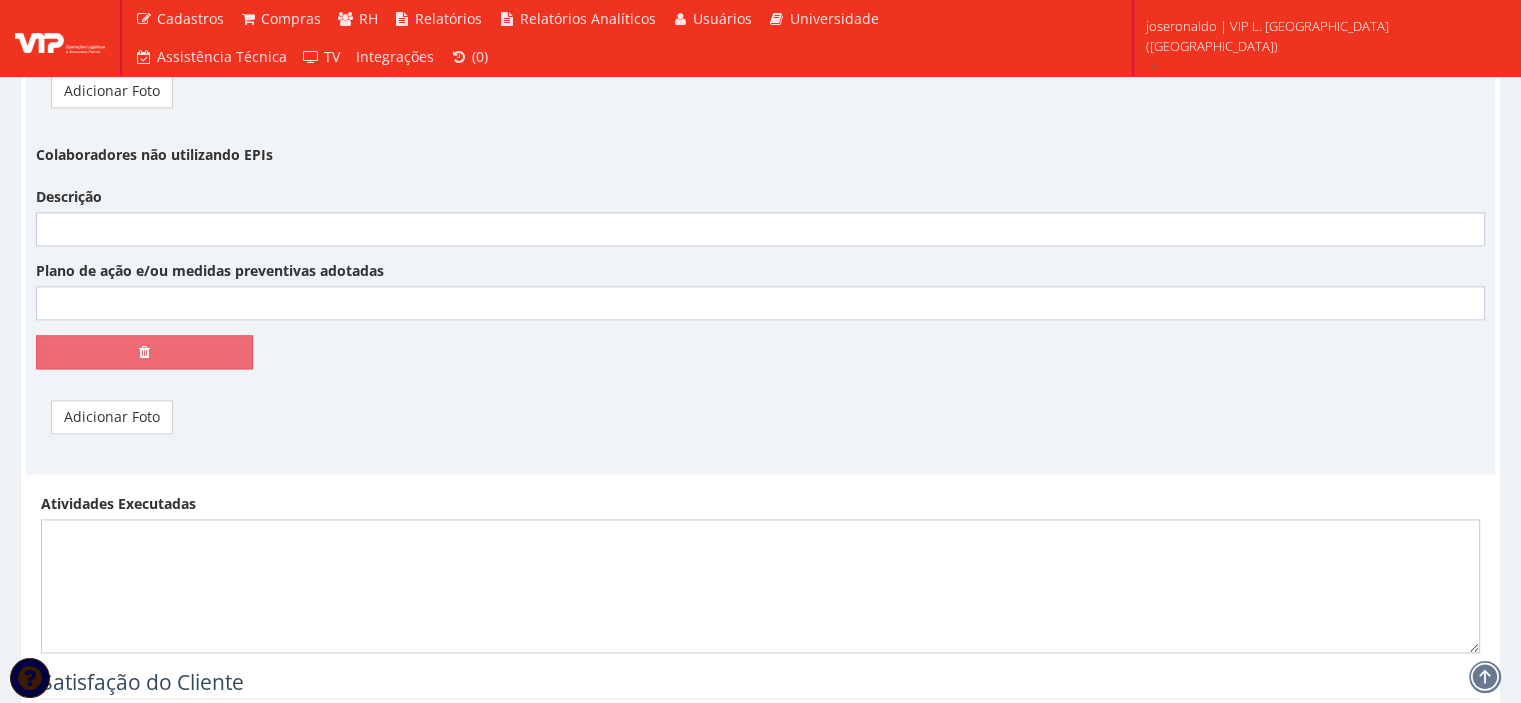 scroll, scrollTop: 2600, scrollLeft: 0, axis: vertical 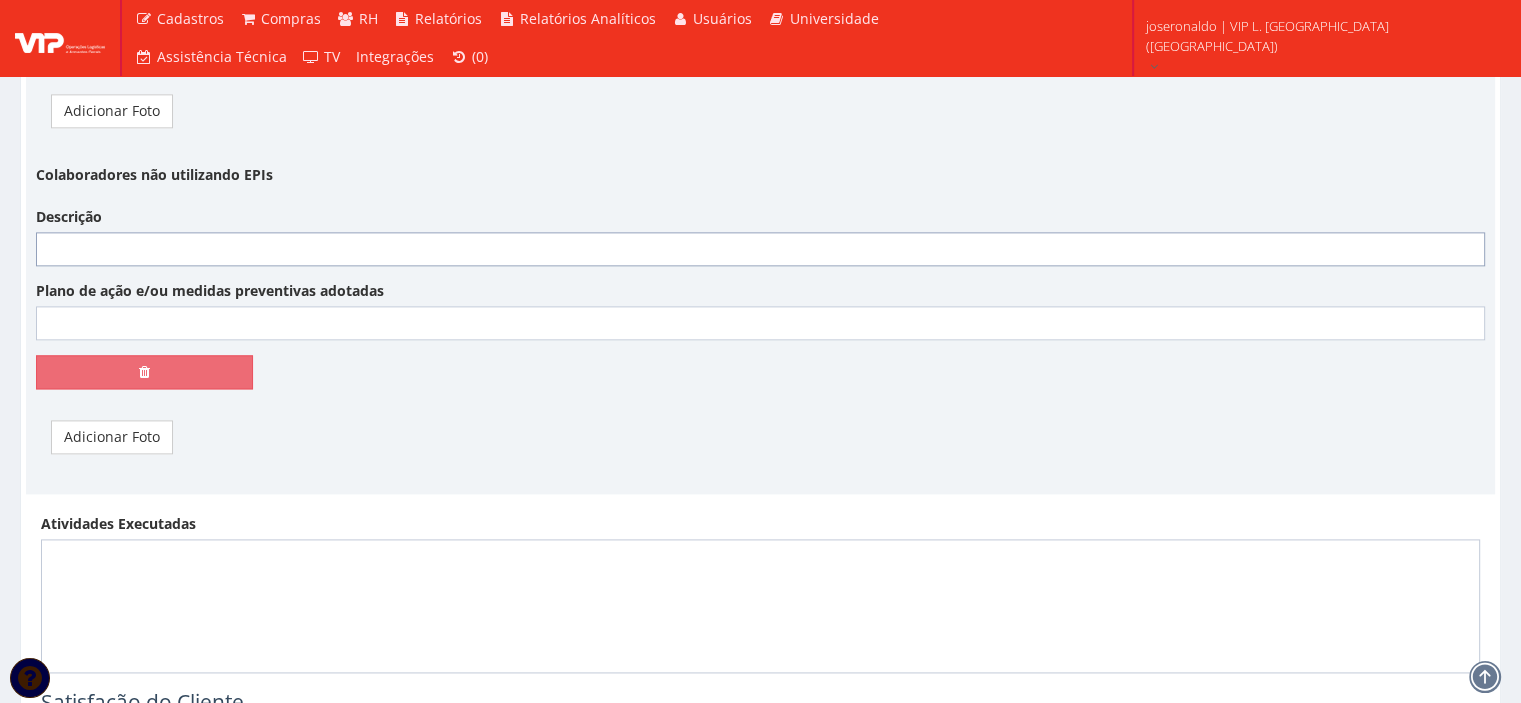 click on "Descrição" at bounding box center [760, 249] 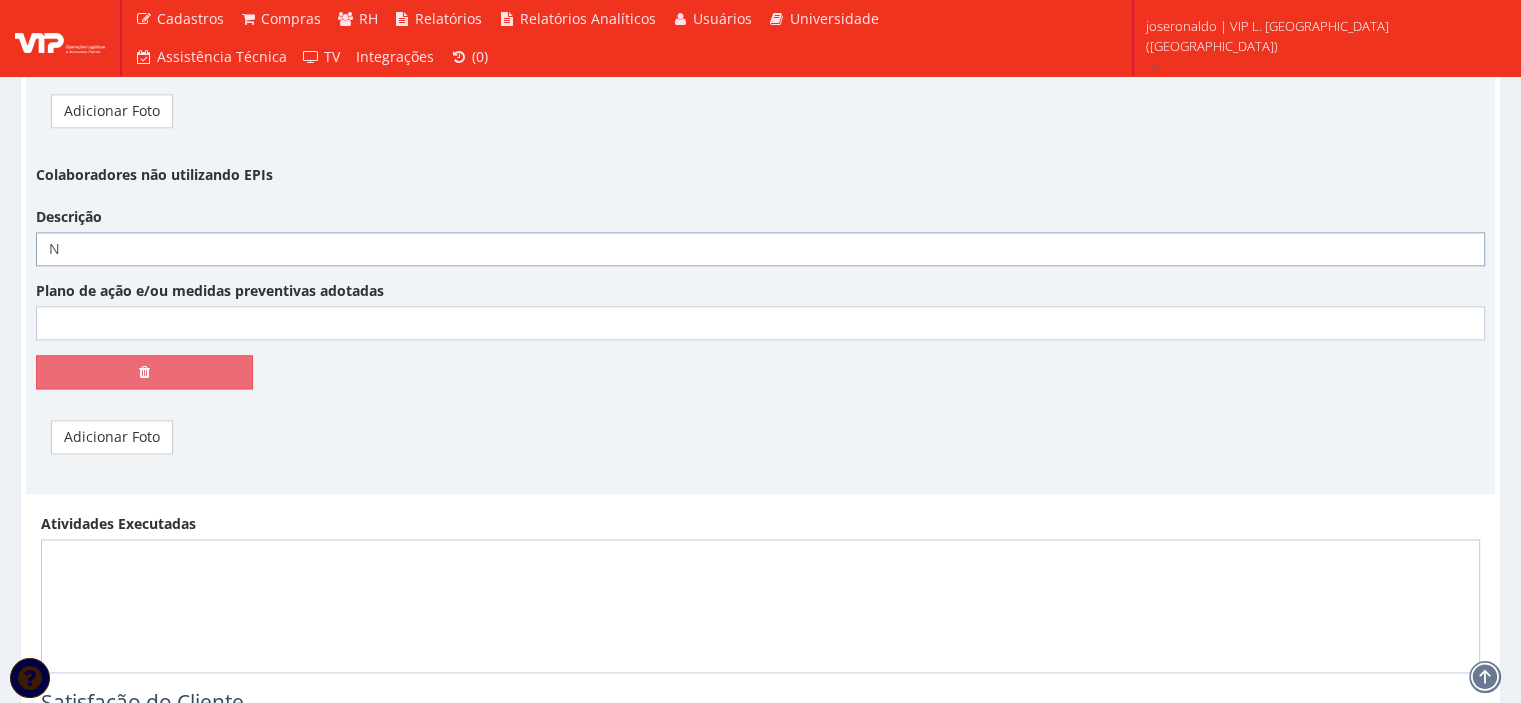 click on "N" at bounding box center (760, 249) 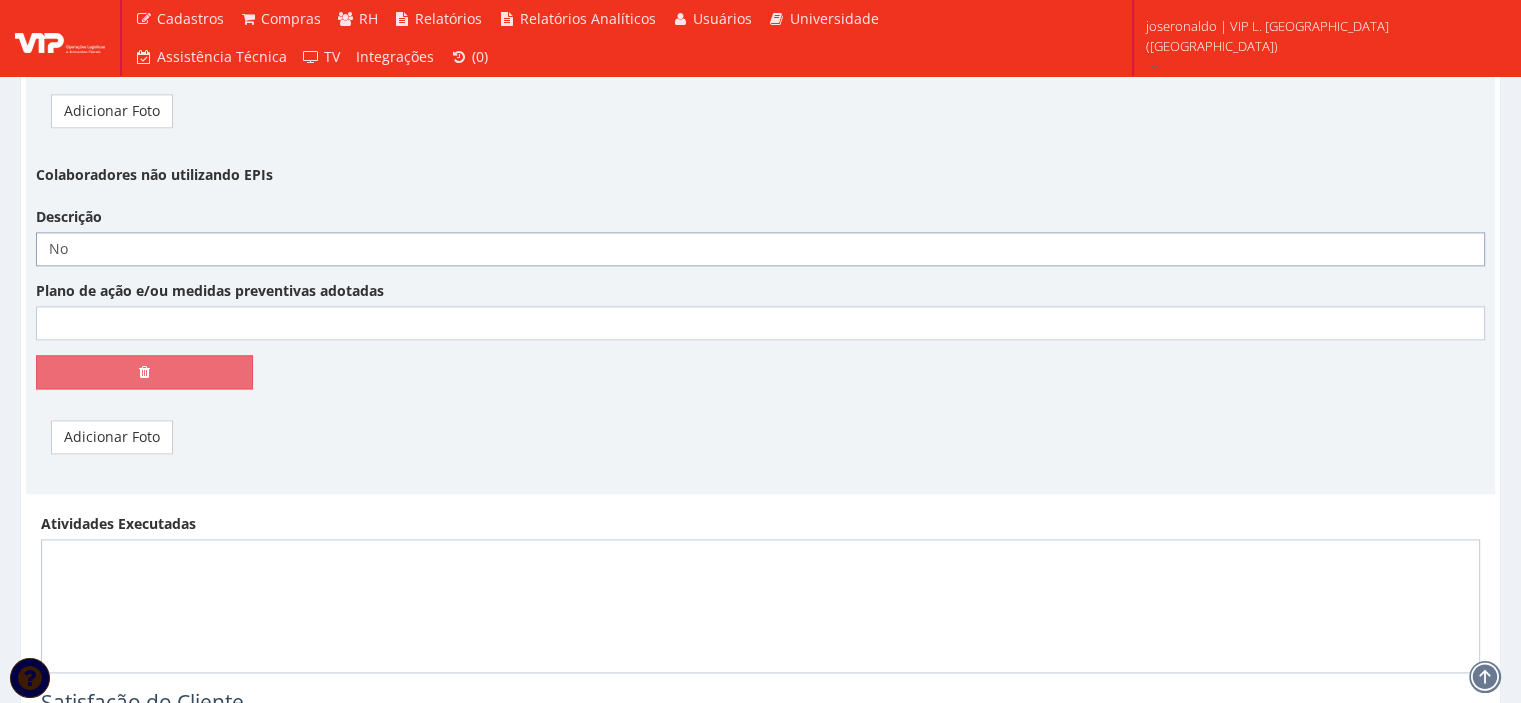 type on "N" 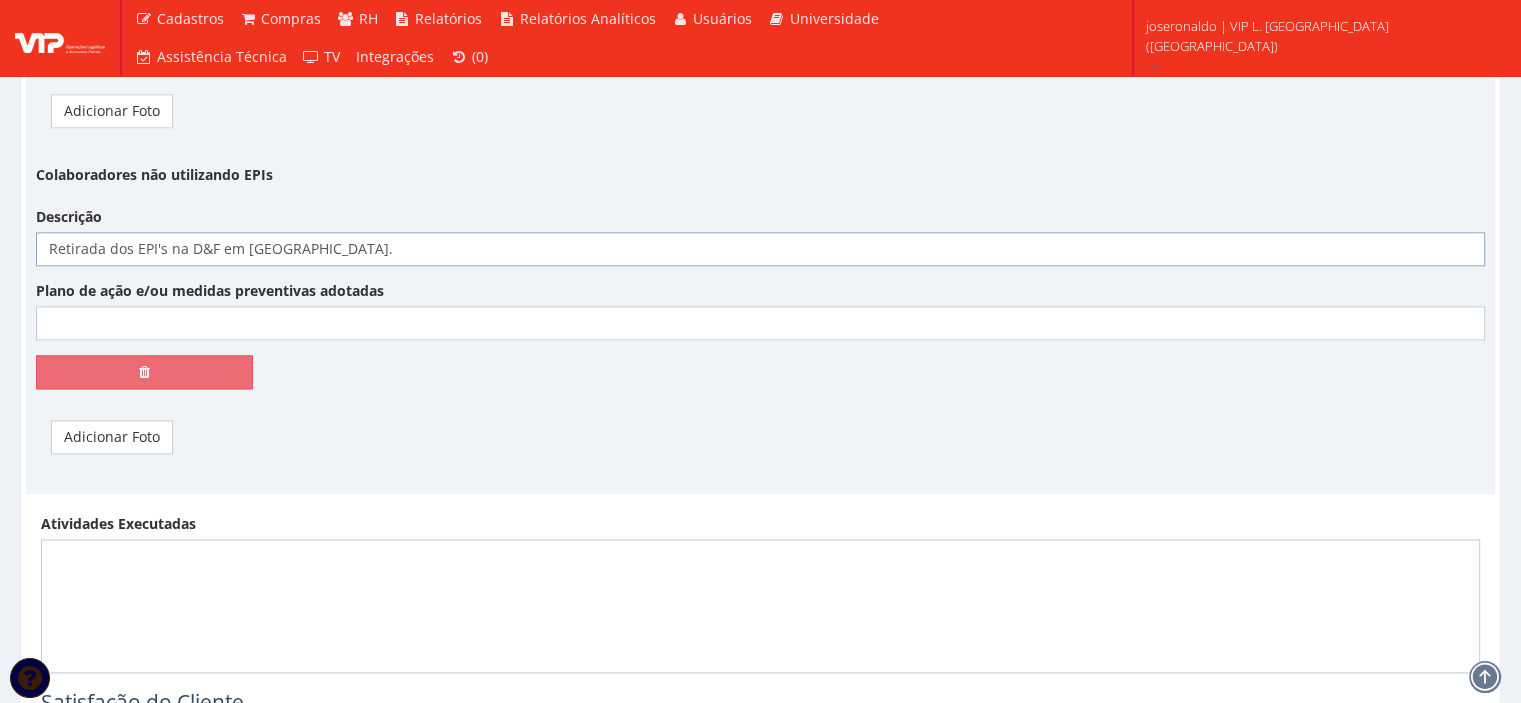 type on "Retirada dos EPI's na D&F em Aracaju." 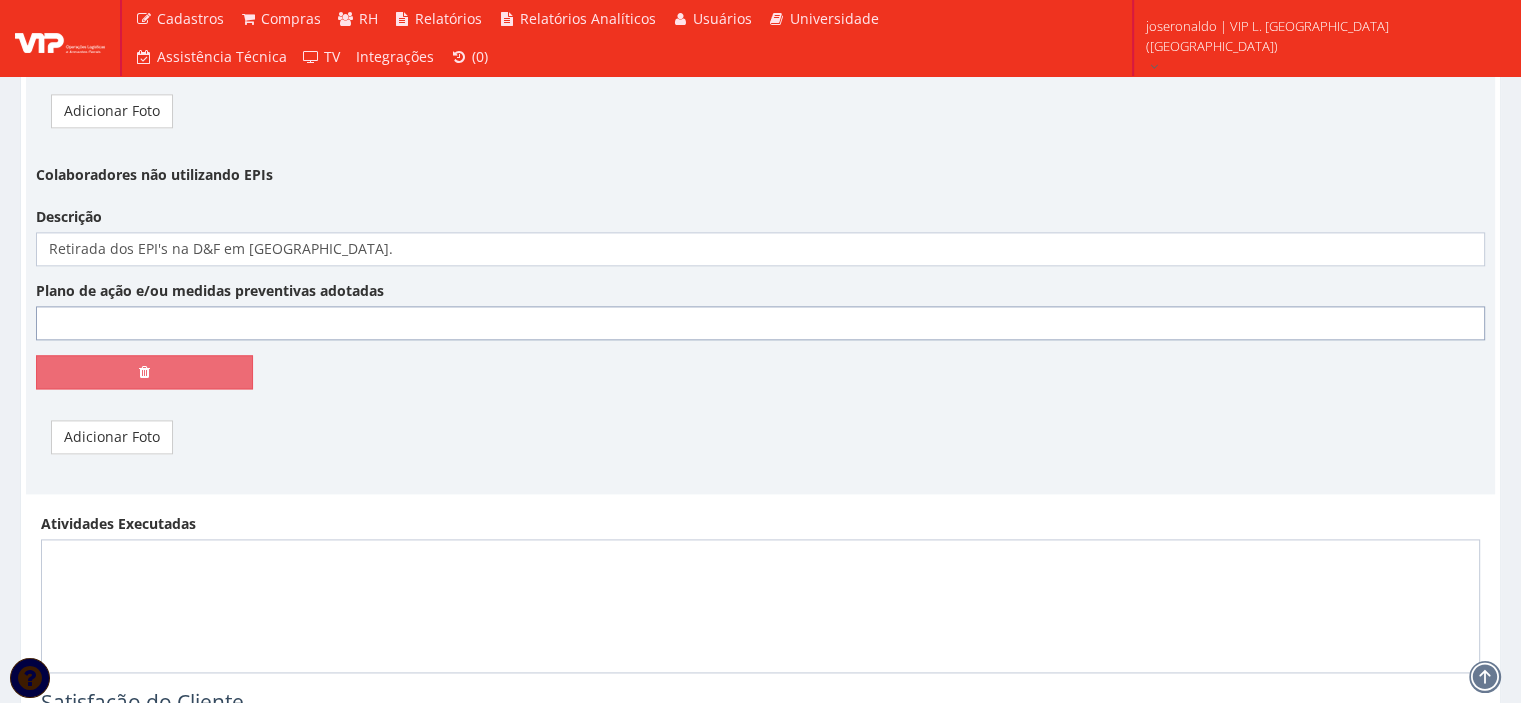 click on "Plano de ação e/ou medidas preventivas adotadas" at bounding box center (760, 323) 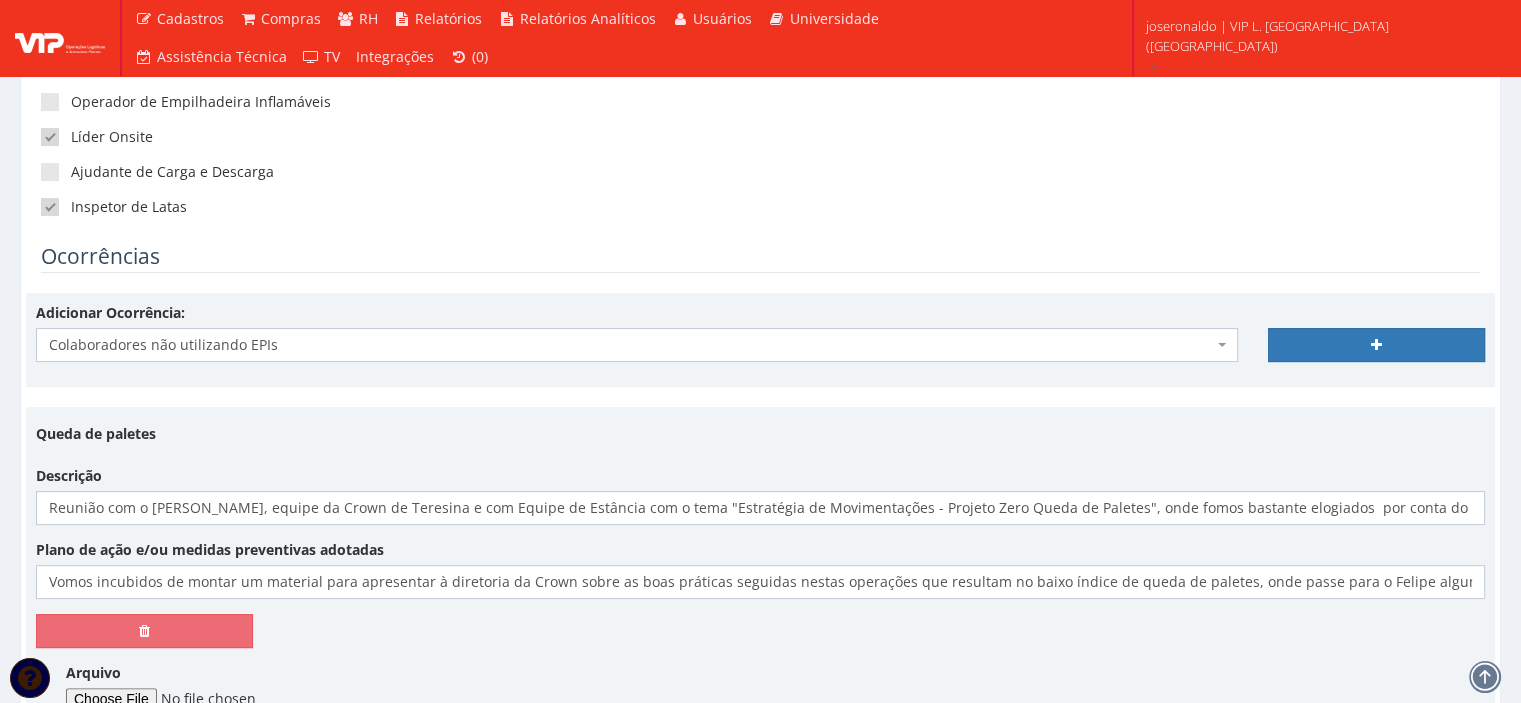 scroll, scrollTop: 500, scrollLeft: 0, axis: vertical 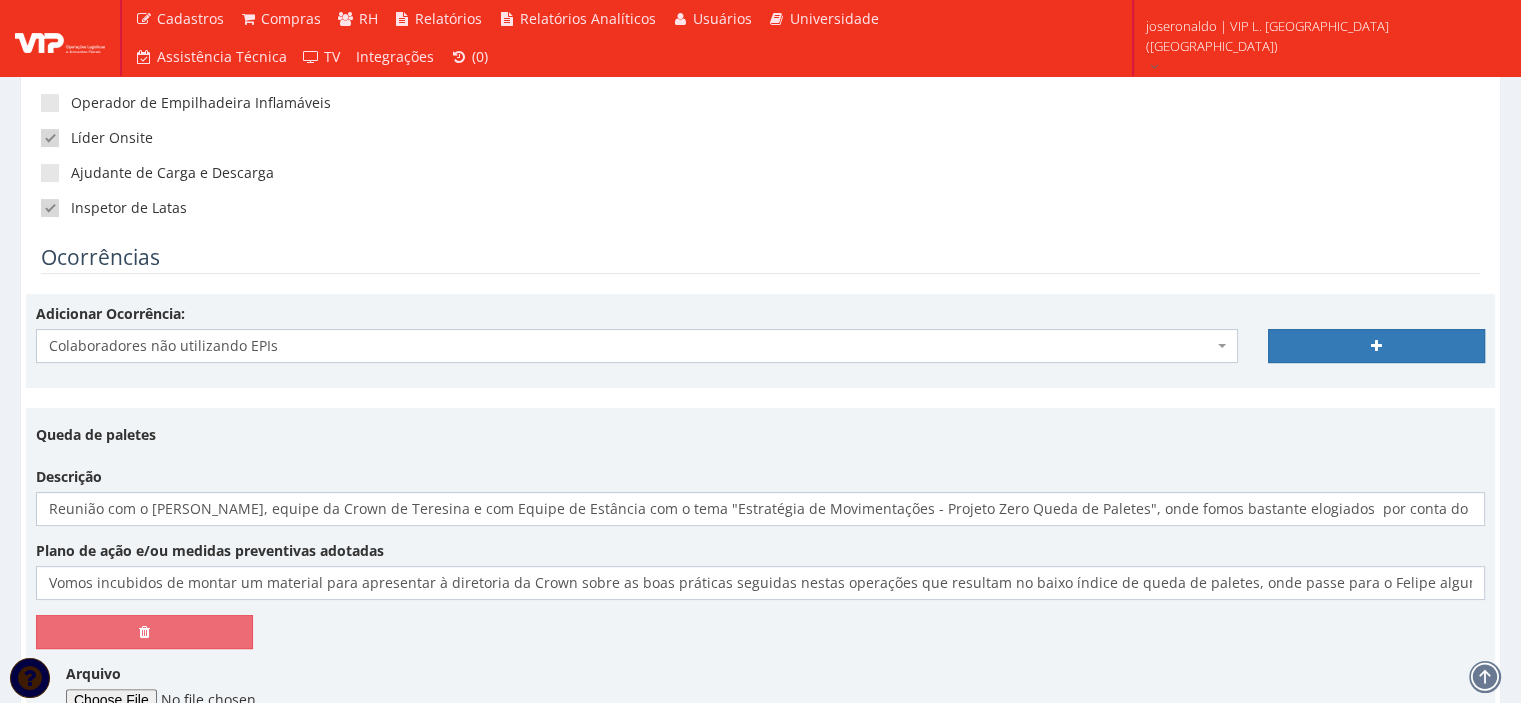 type on "No último dia 05 me desloquei à capital, Aracaju para retirar os EPIs comprados, onde abasteci meu carro para solicitar reembolso posteriormente" 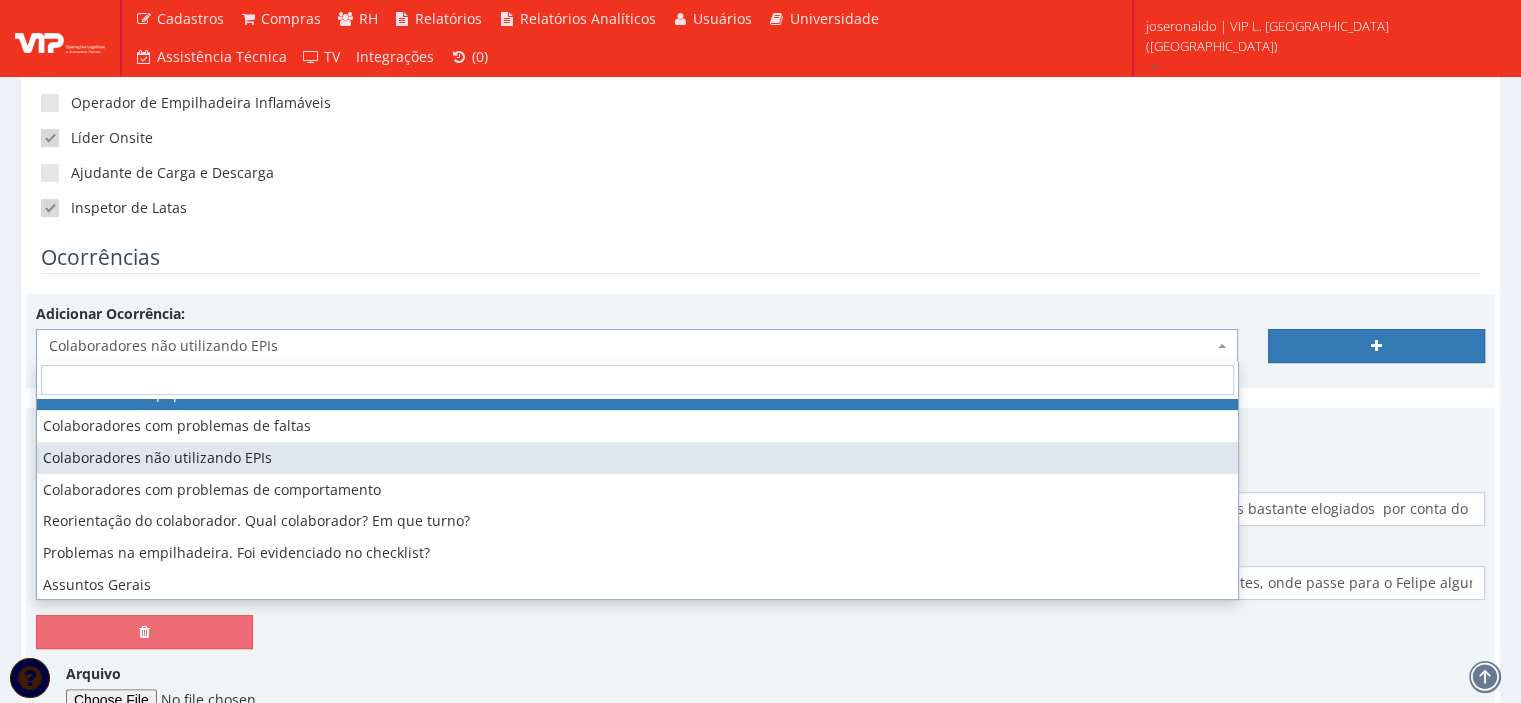 scroll, scrollTop: 120, scrollLeft: 0, axis: vertical 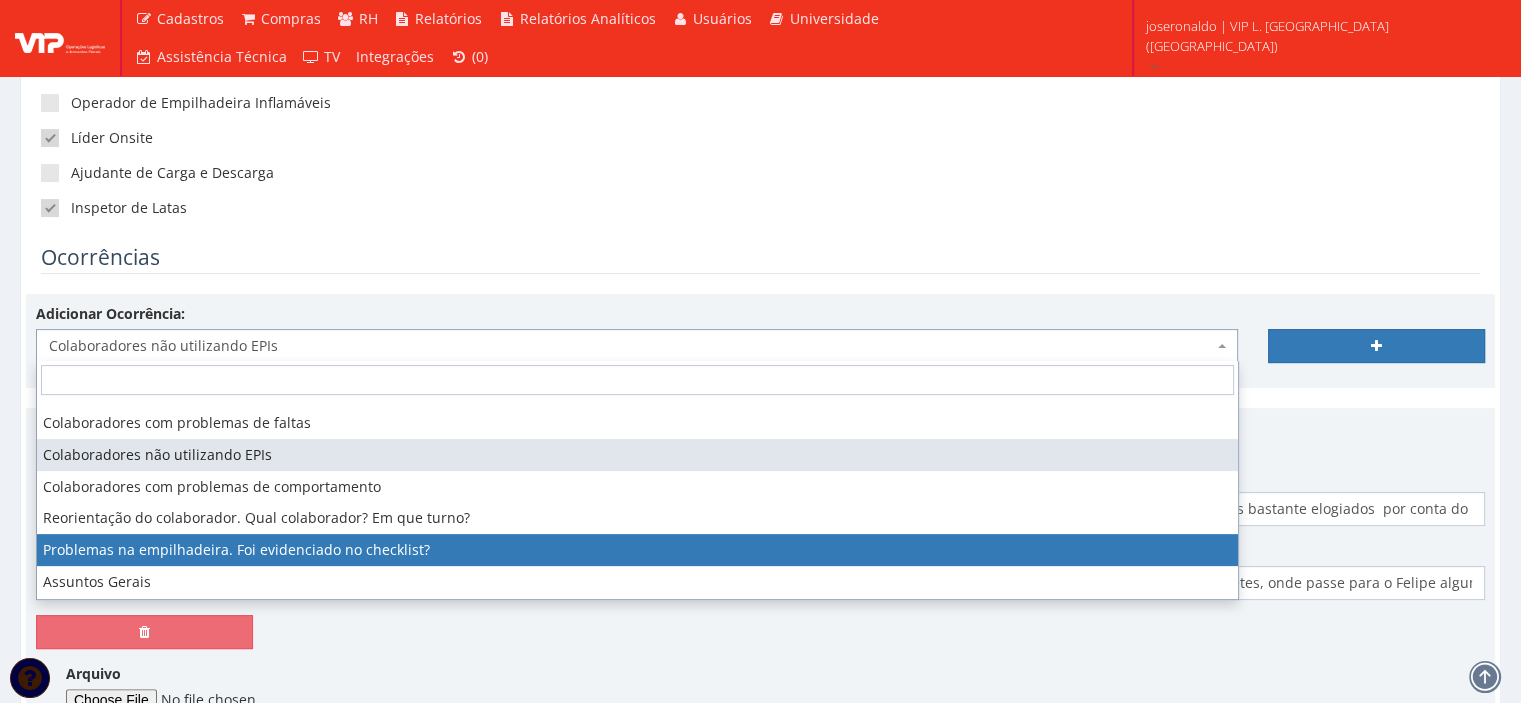 select on "problema_empilhadeira" 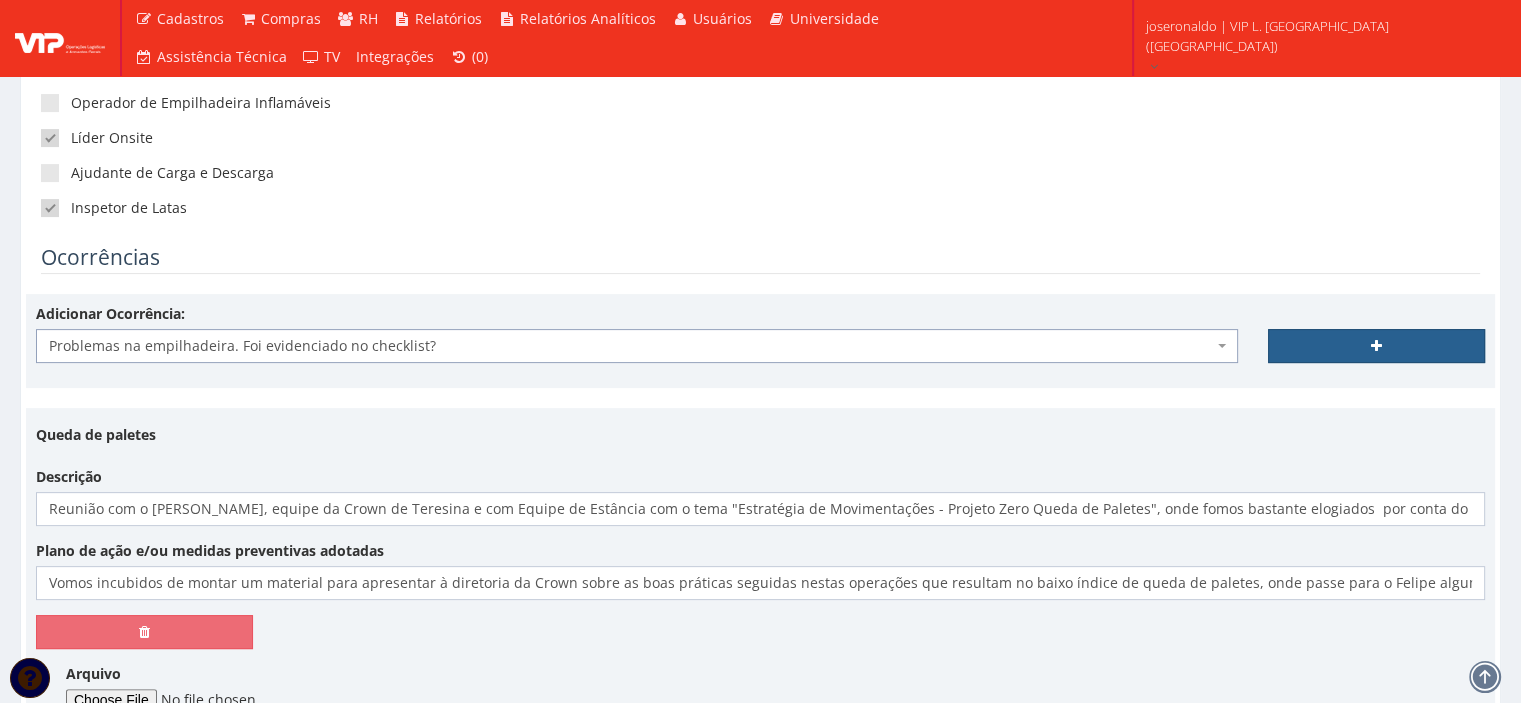 click at bounding box center [1376, 346] 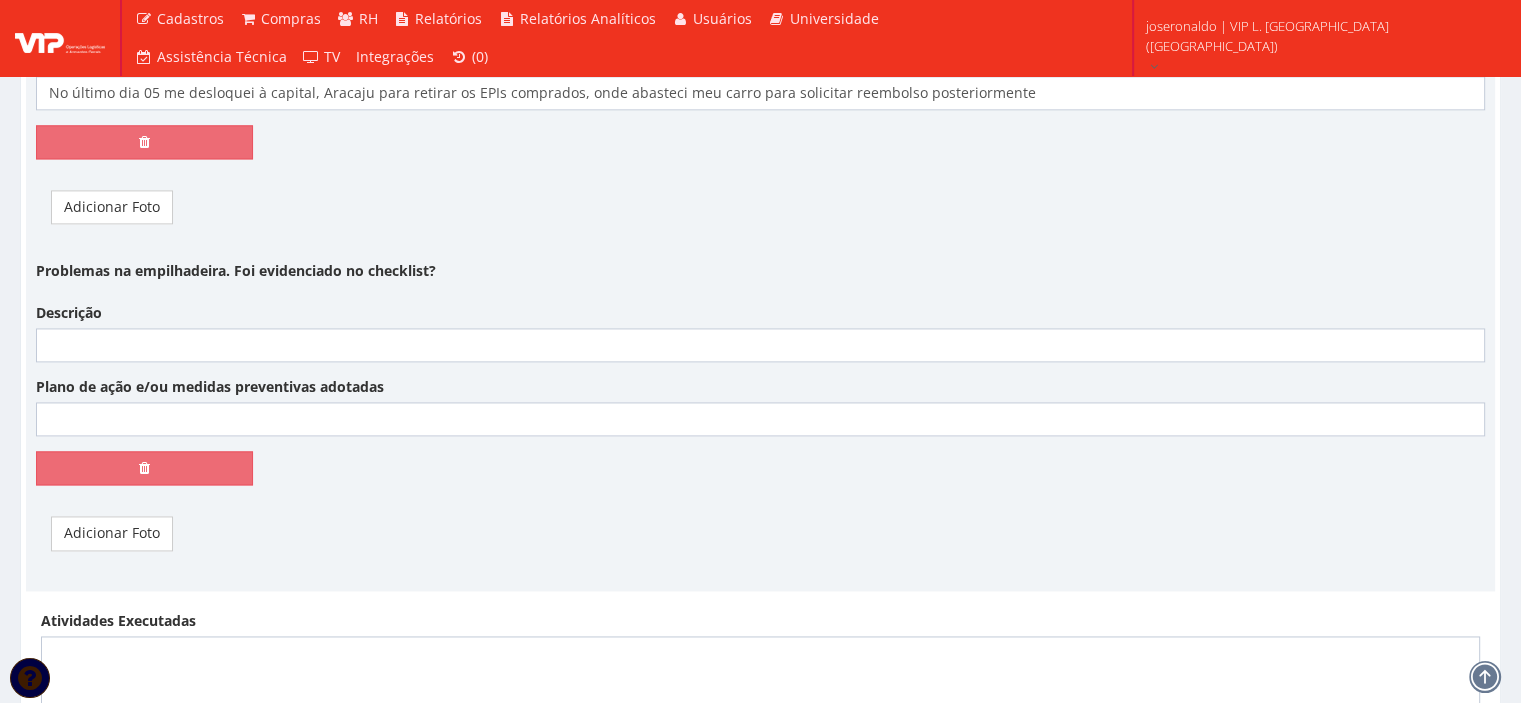 scroll, scrollTop: 2800, scrollLeft: 0, axis: vertical 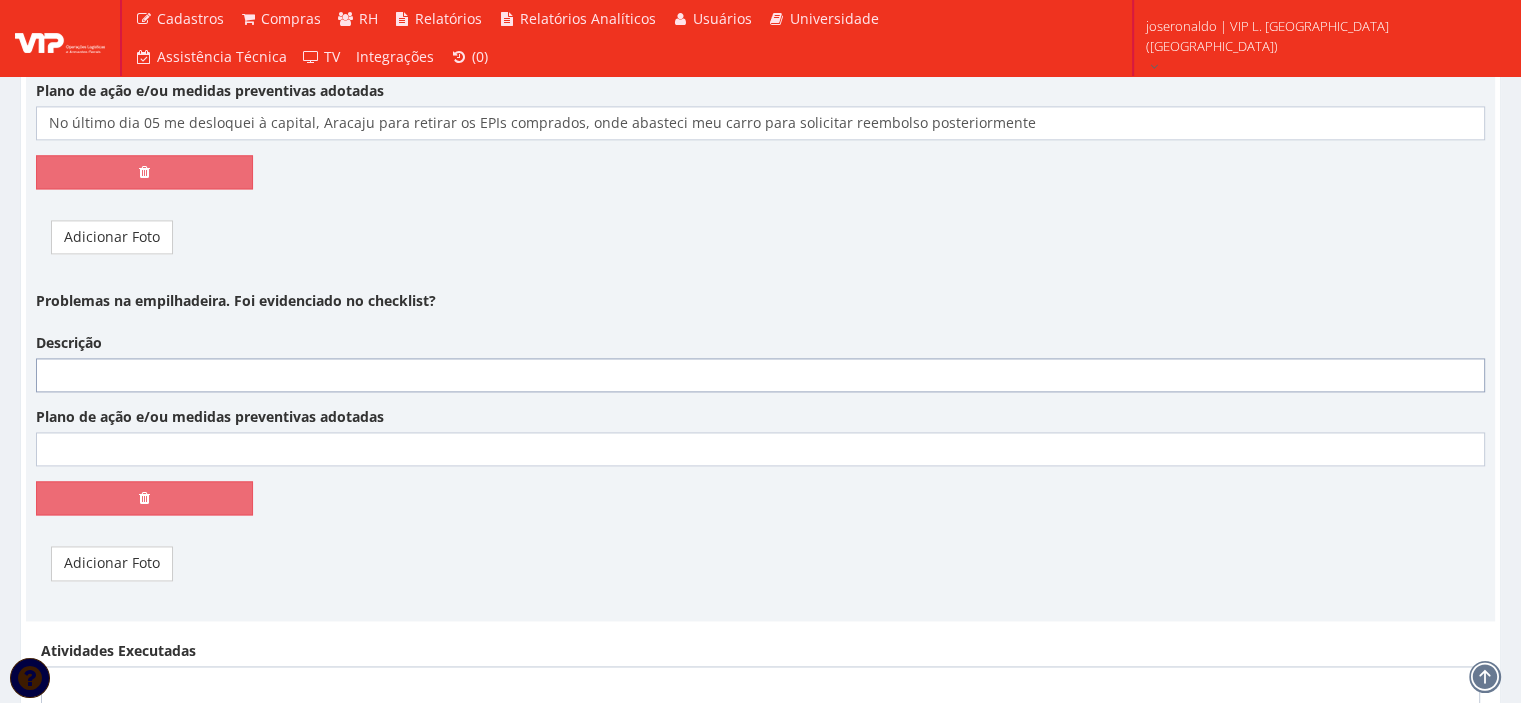 click on "Descrição" at bounding box center (760, 375) 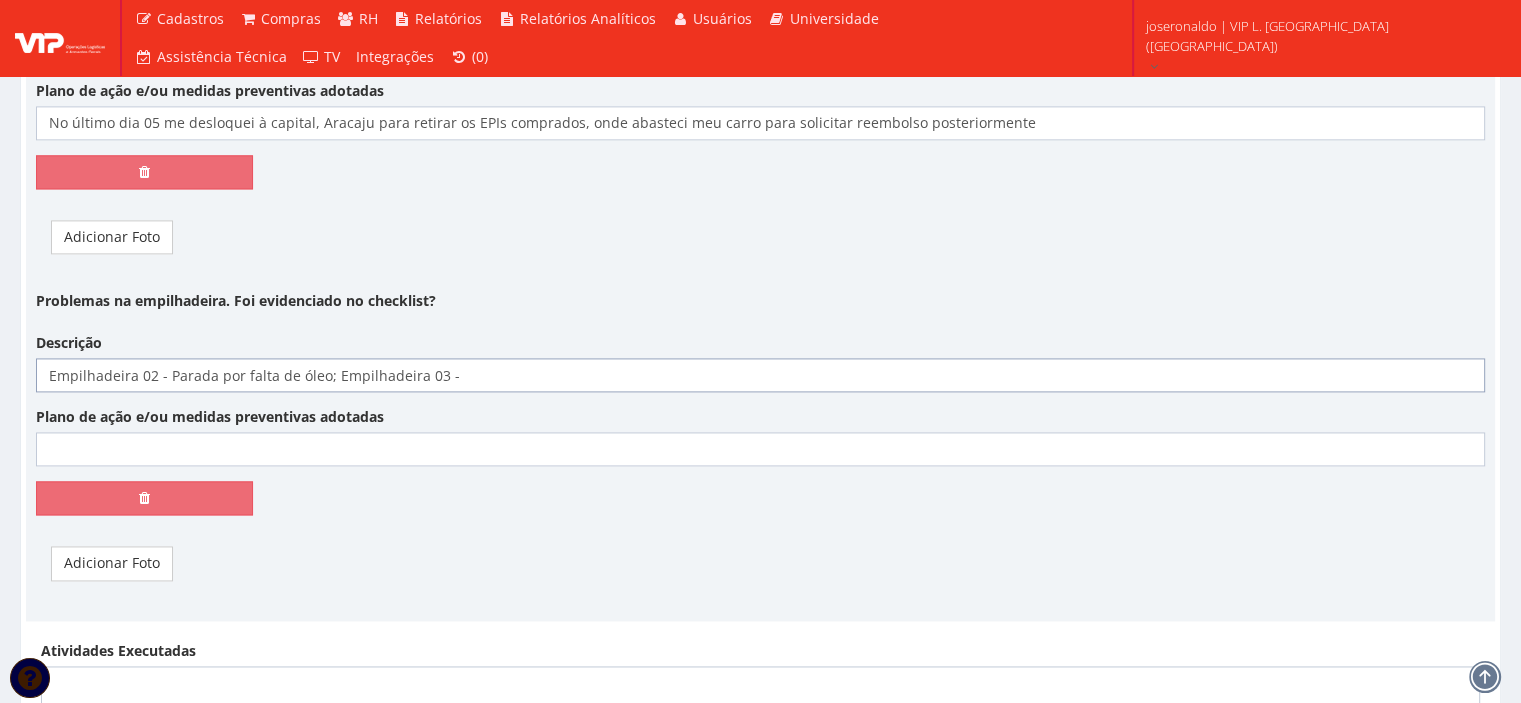 click on "Empilhadeira 02 - Parada por falta de óleo; Empilhadeira 03 -" at bounding box center (760, 375) 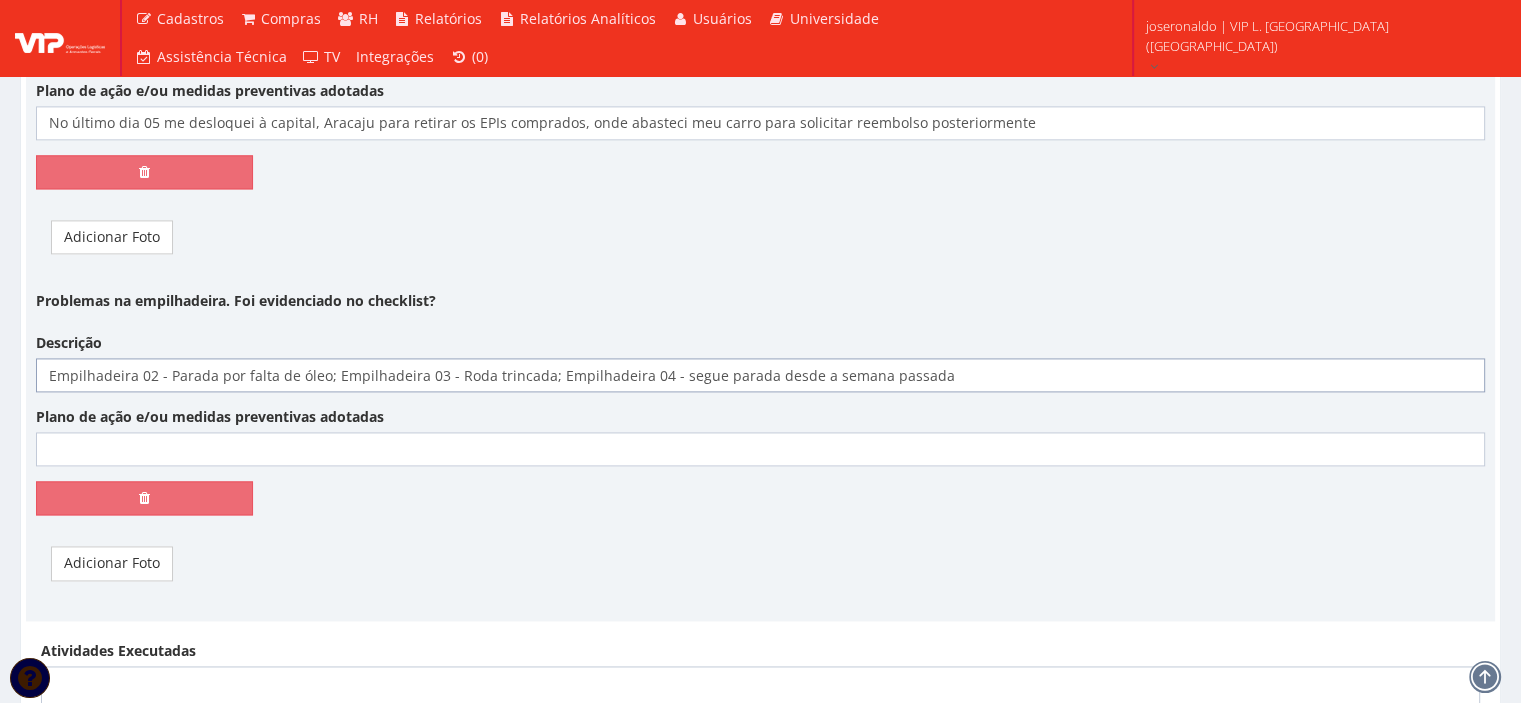 type on "Empilhadeira 02 - Parada por falta de óleo; Empilhadeira 03 - Roda trincada; Empilhadeira 04 - segue parada desde a semana passada" 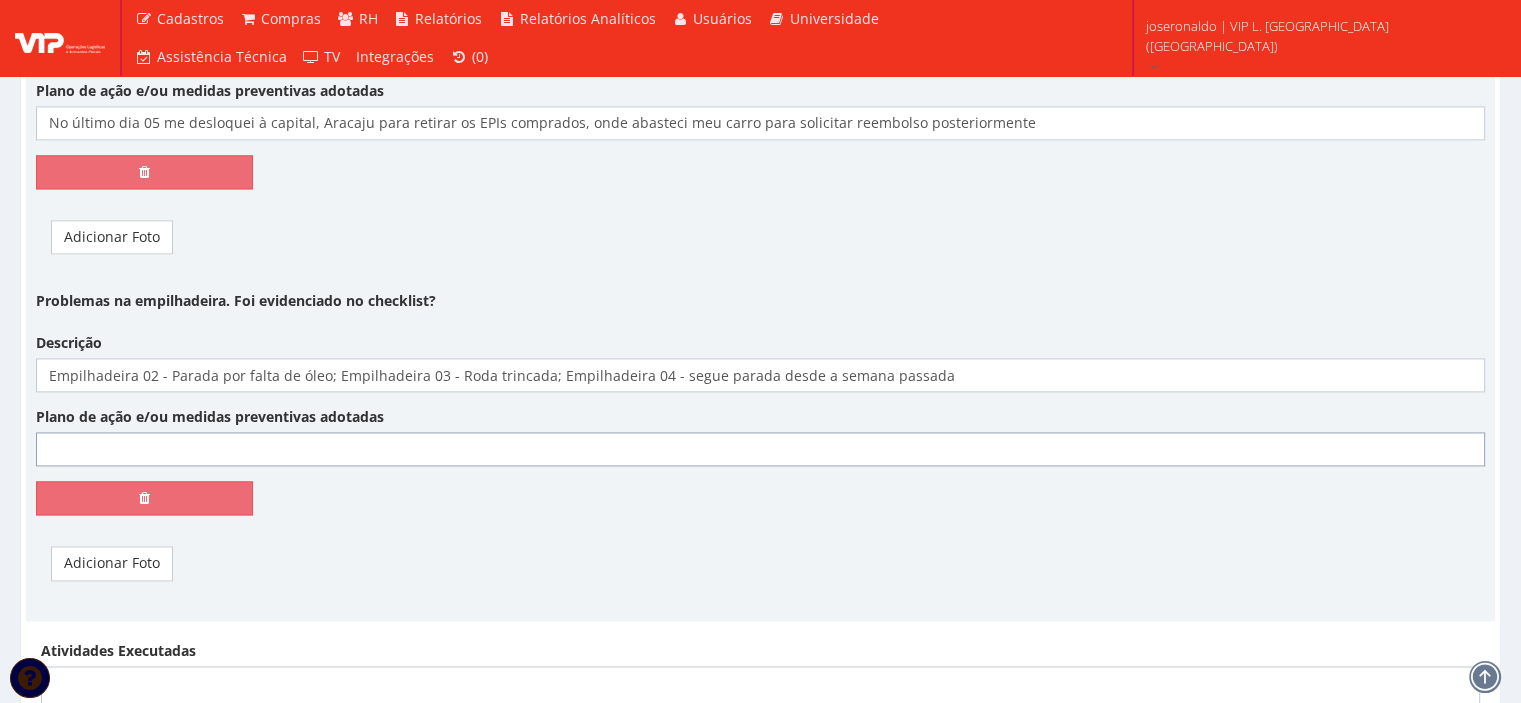 click on "Plano de ação e/ou medidas preventivas adotadas" at bounding box center (760, 449) 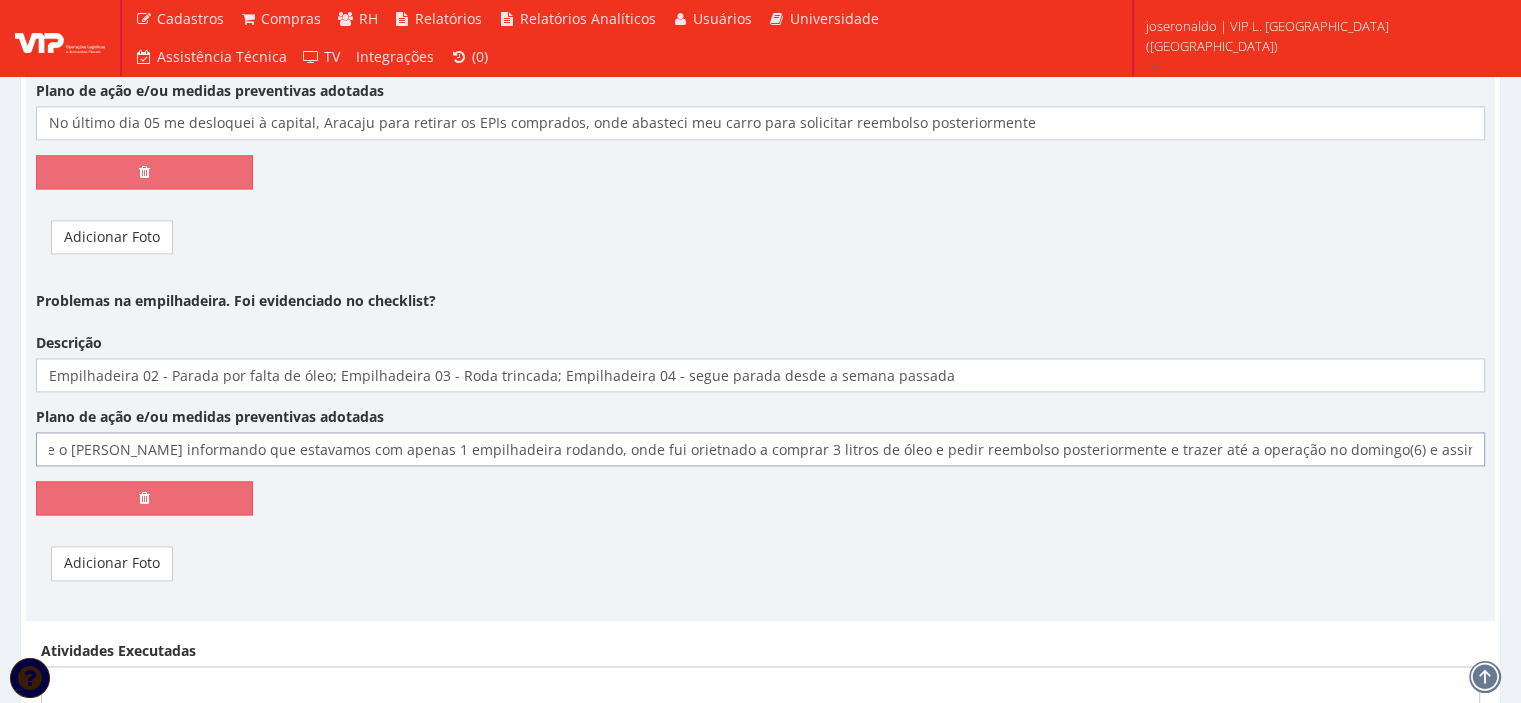 scroll, scrollTop: 0, scrollLeft: 923, axis: horizontal 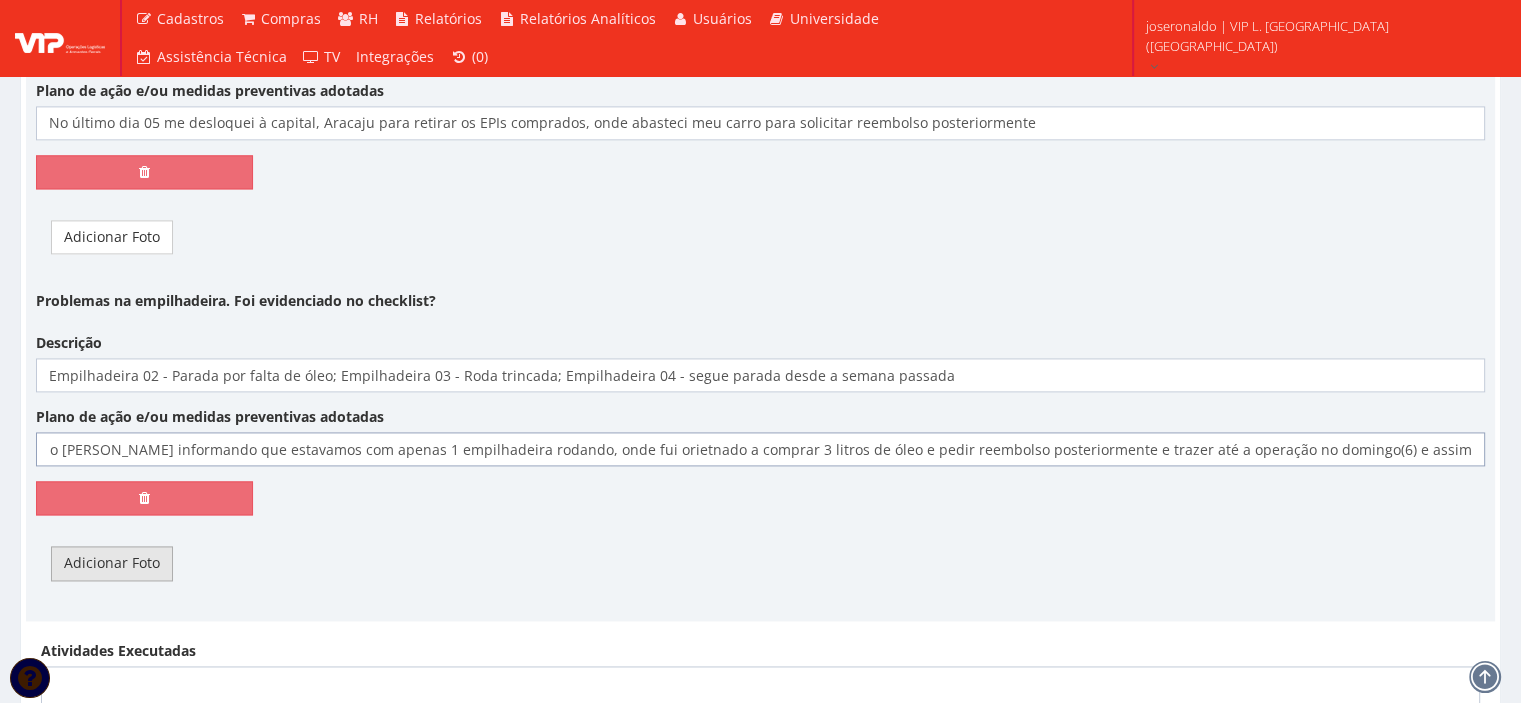 type on "No sábado à noite (05), o operador me ligou informando da Roda trincada da 03, de imediato entrei em contato com o Anderson Camargo e o Rodrigo Martins informando que estavamos com apenas 1 empilhadeira rodando, onde fui orietnado a comprar 3 litros de óleo e pedir reembolso posteriormente e trazer até a operação no domingo(6) e assim foi feito" 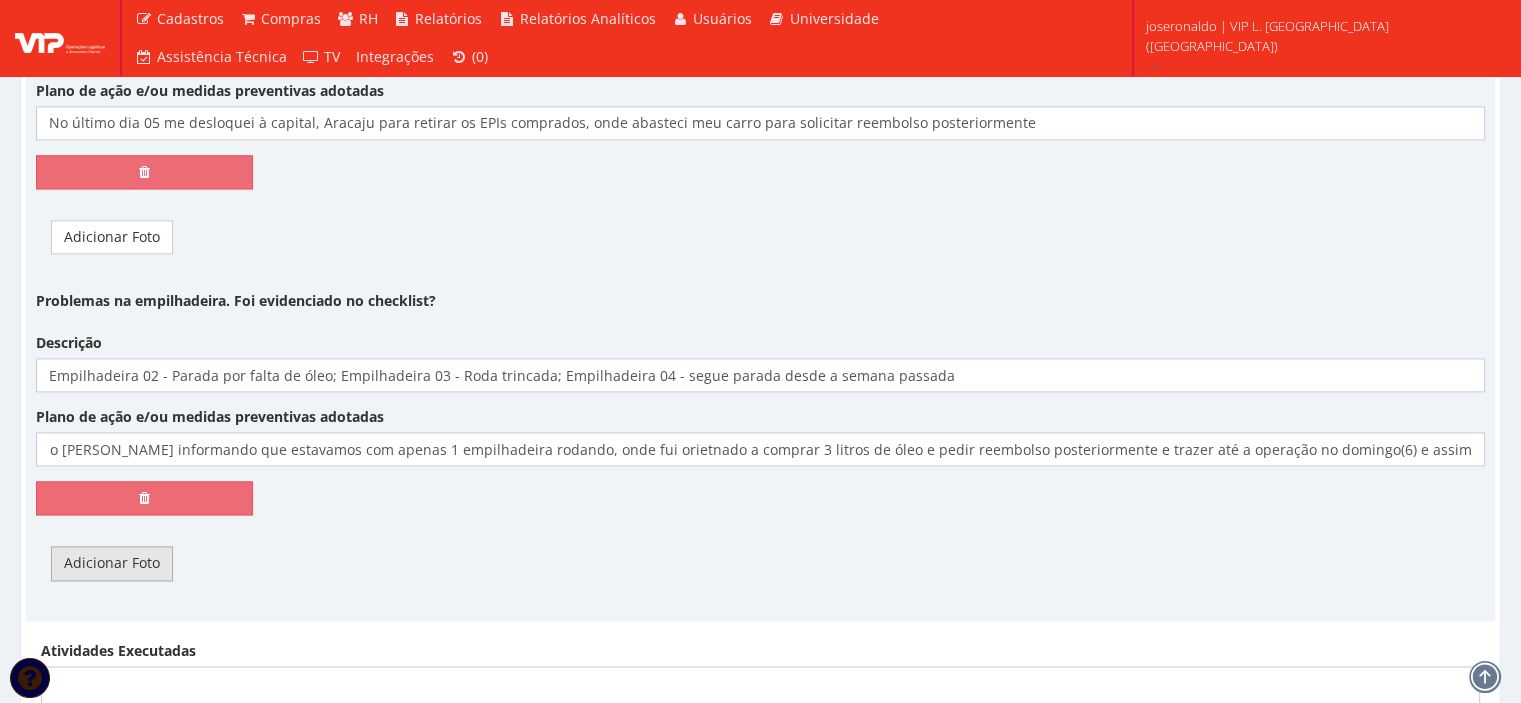 click on "Adicionar Foto" at bounding box center (112, 563) 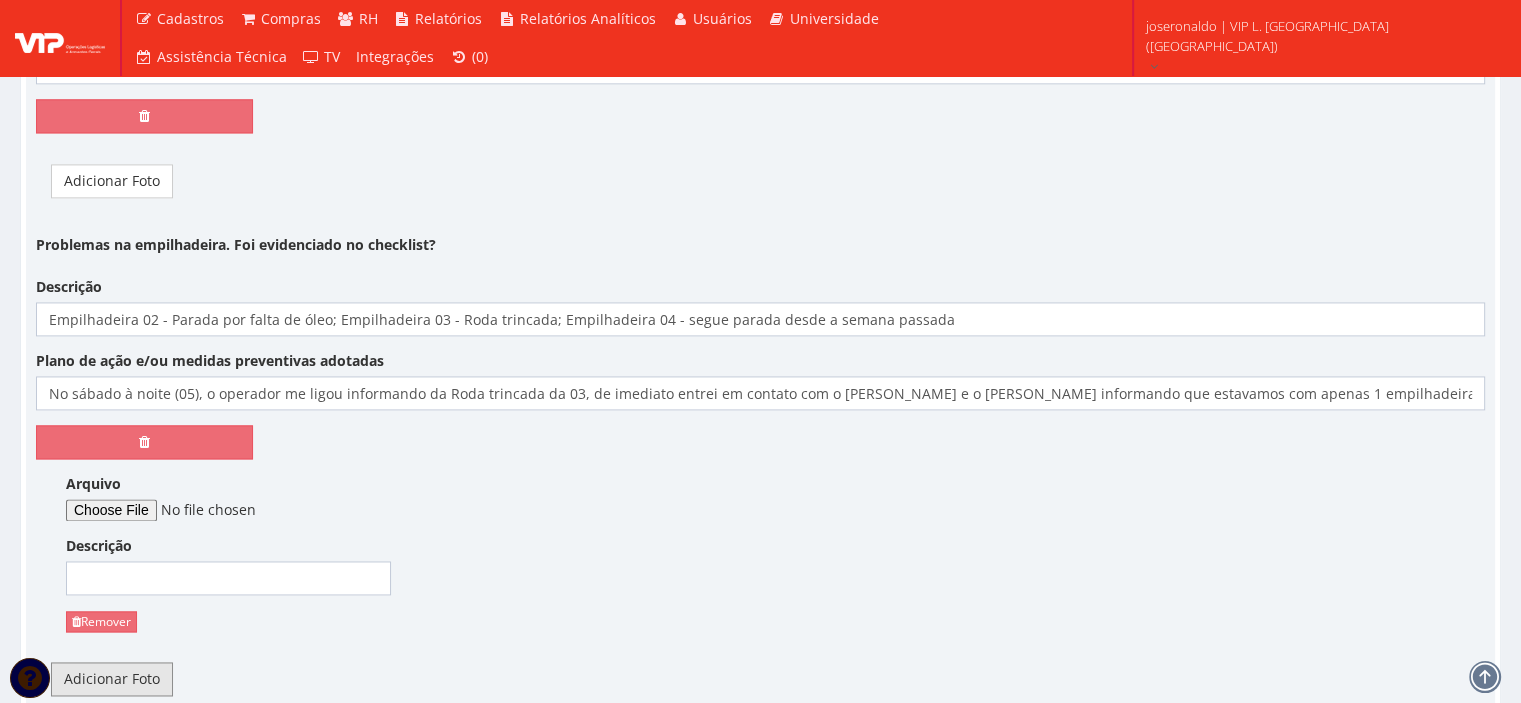 scroll, scrollTop: 2900, scrollLeft: 0, axis: vertical 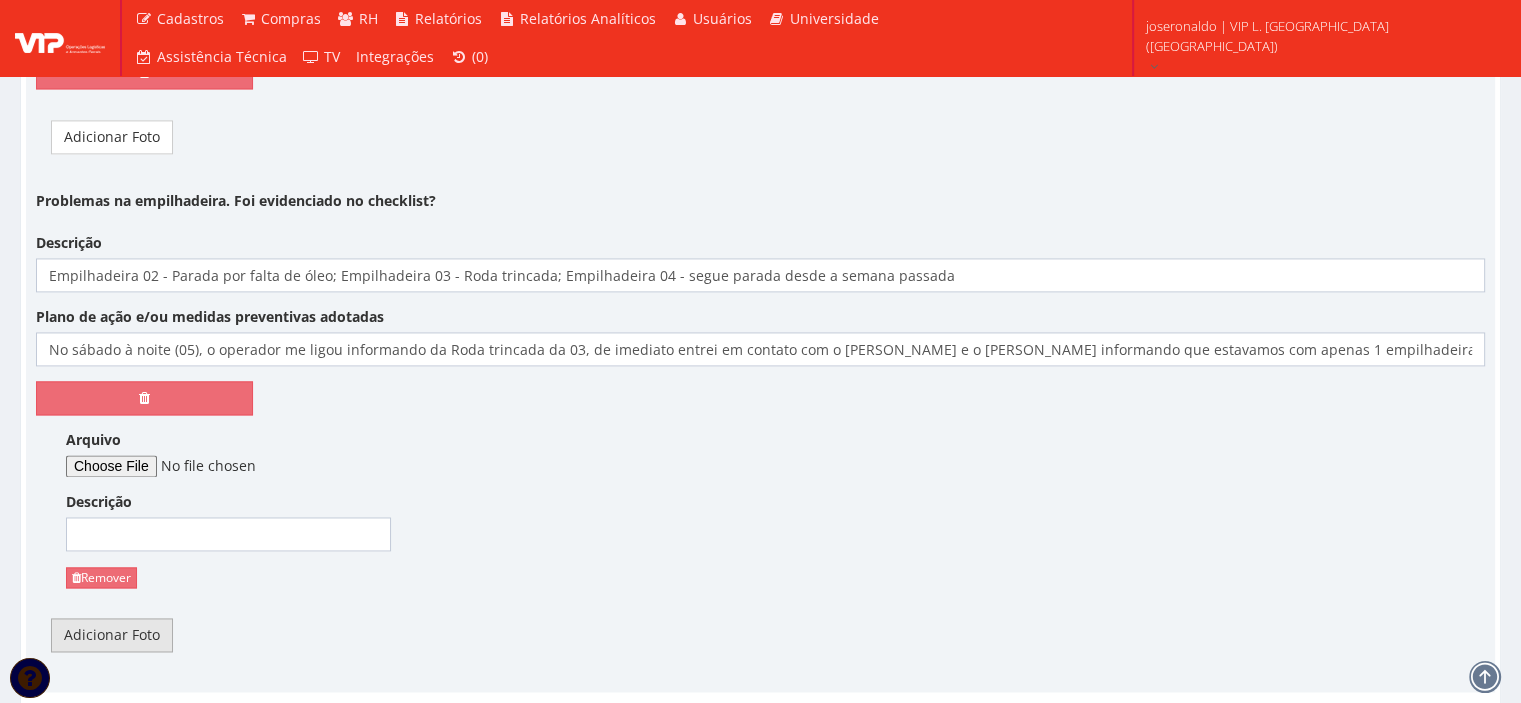 click on "Adicionar Foto" at bounding box center [112, 635] 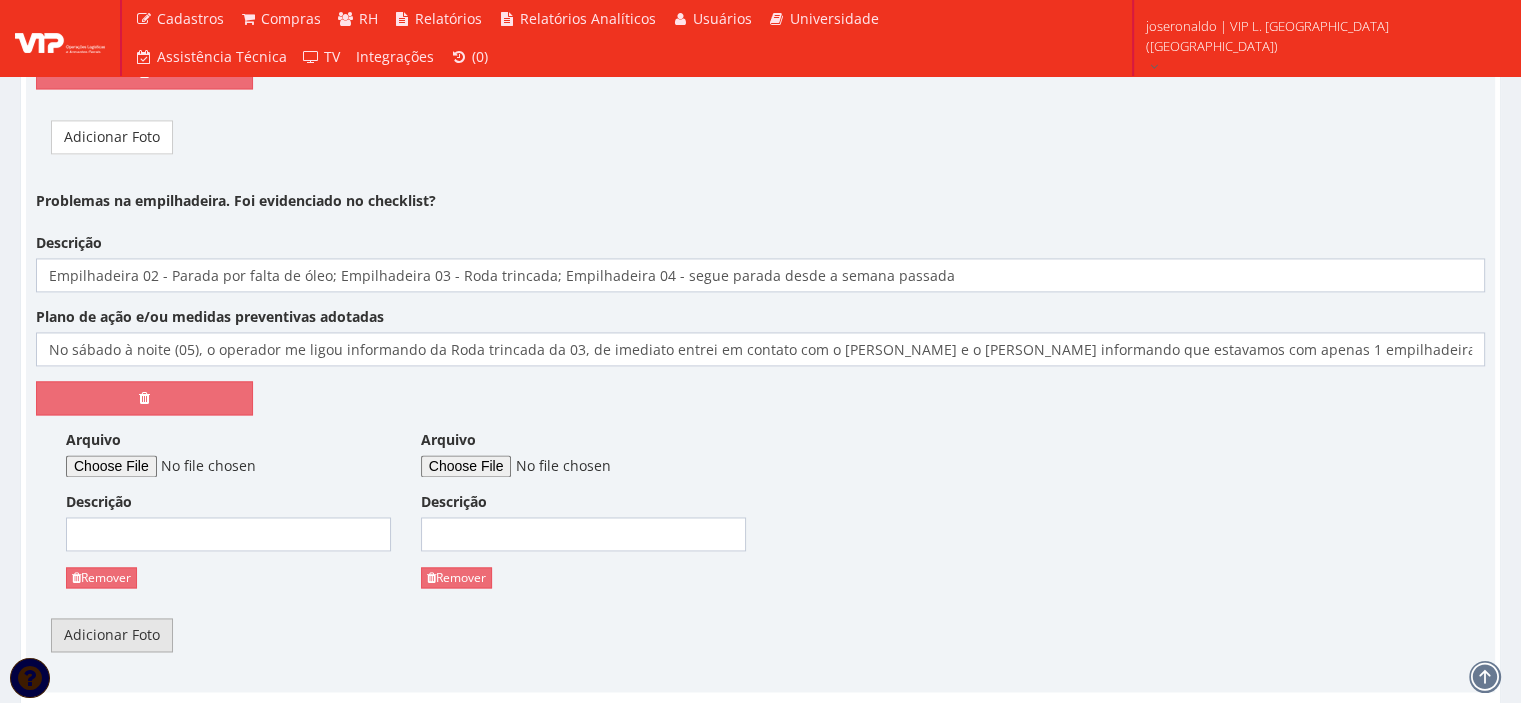 click on "Adicionar Foto" at bounding box center (112, 635) 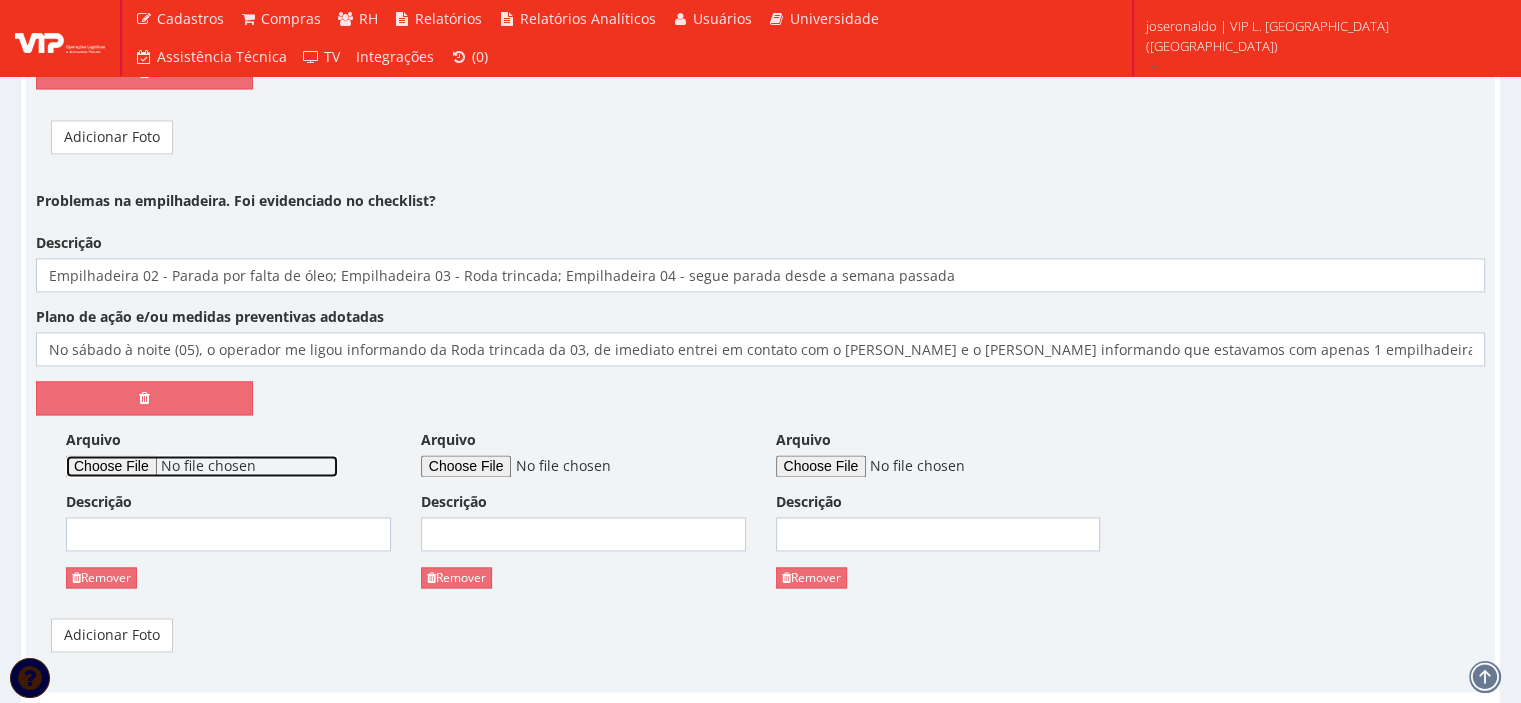 click on "Arquivo" at bounding box center (202, 466) 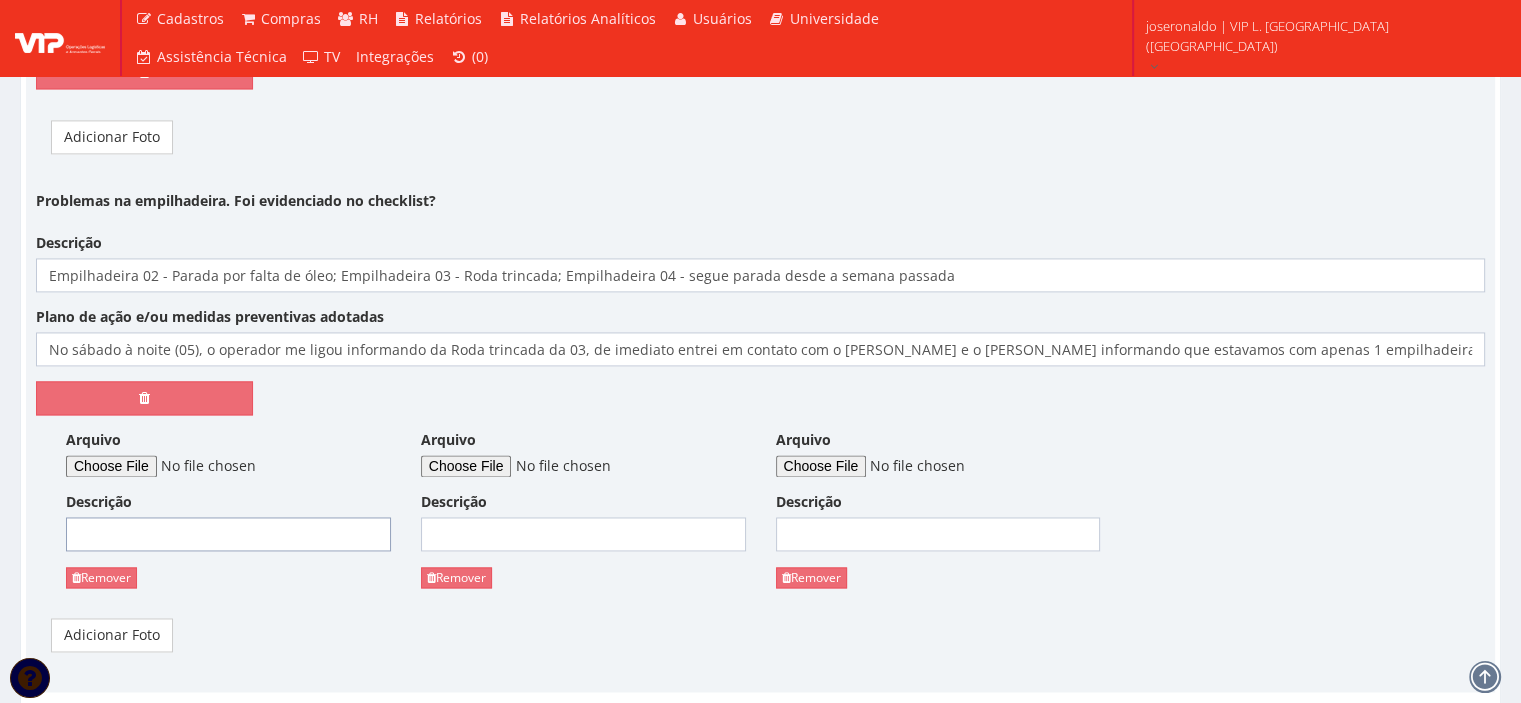 click on "Descrição" at bounding box center [228, 534] 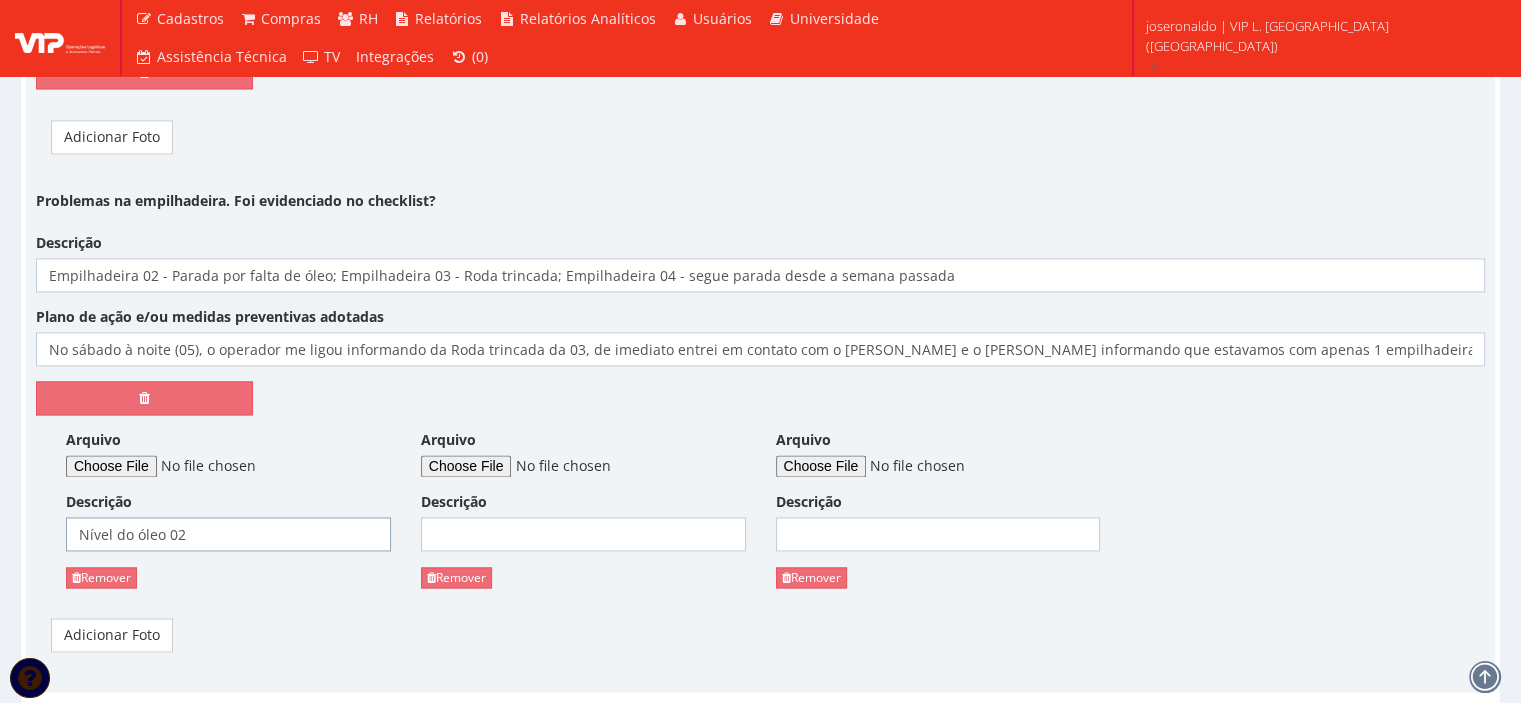 type on "Nível do óleo 02" 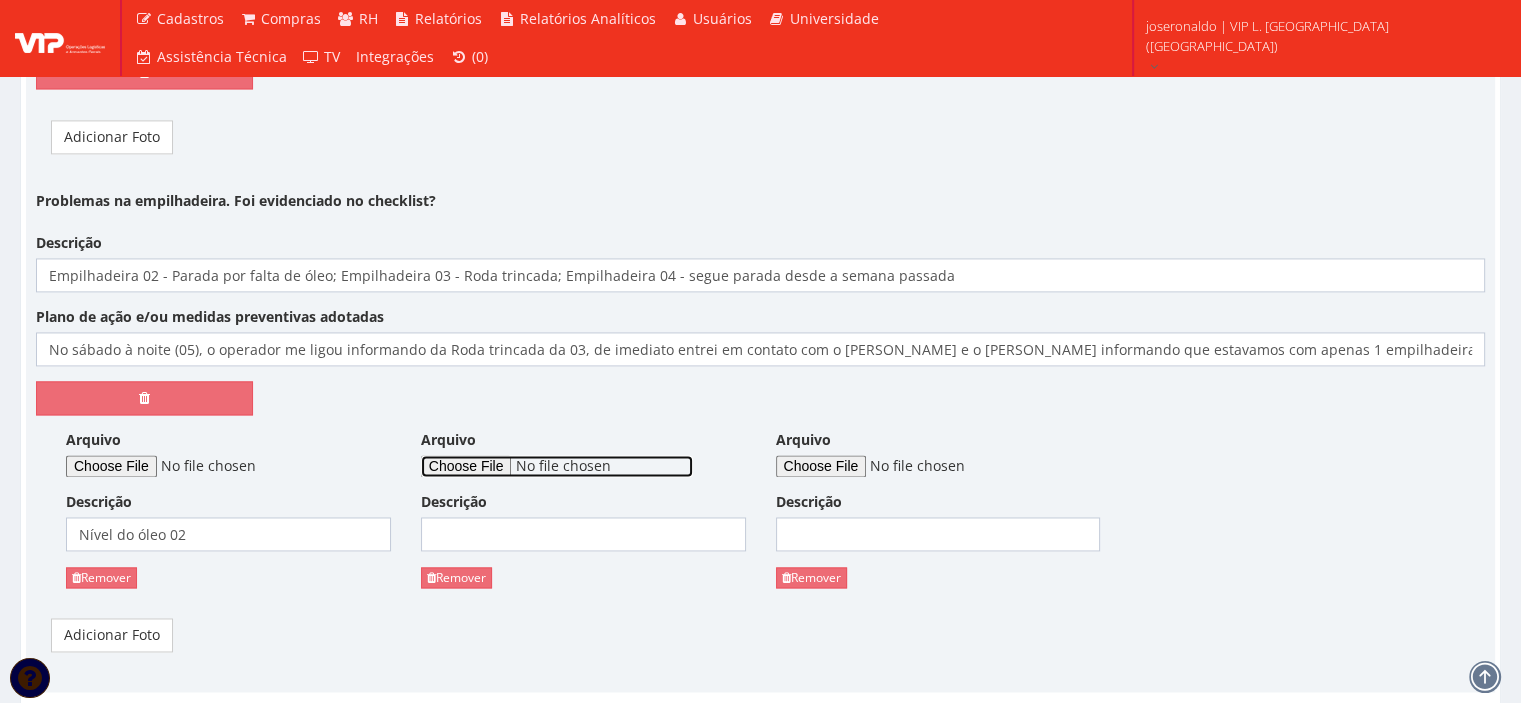 click on "Arquivo" at bounding box center (557, 466) 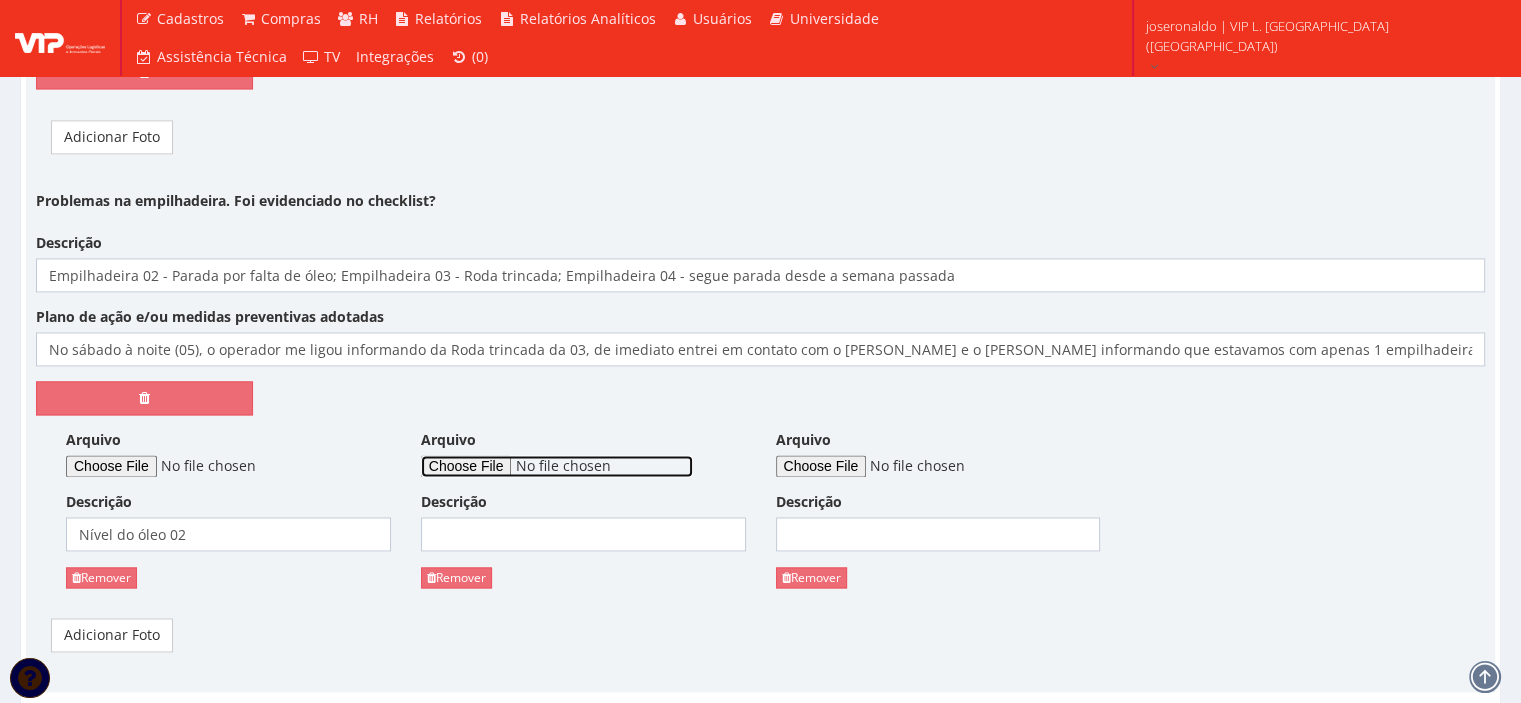 type on "C:\fakepath\Empilhadeira 03 (1).mp4" 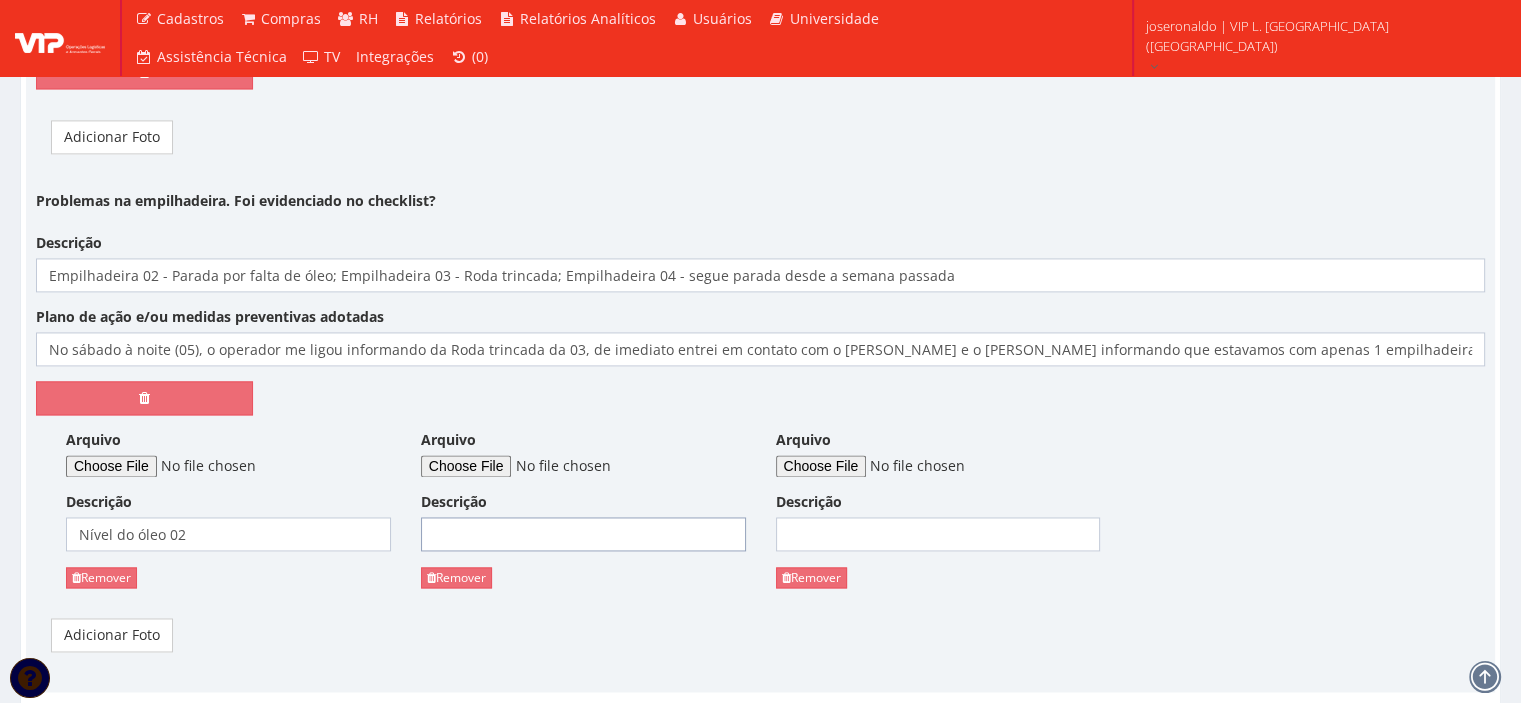 click on "Descrição" at bounding box center (583, 534) 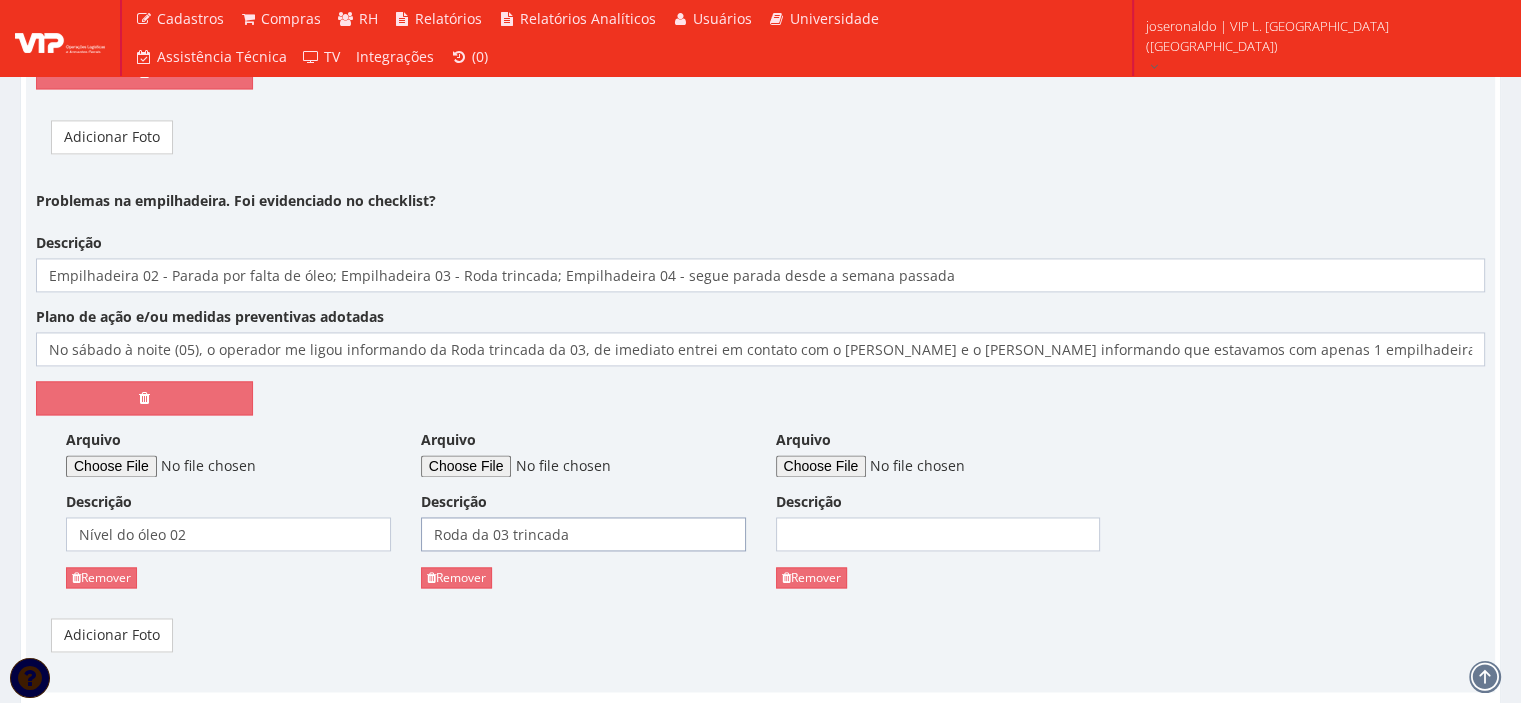 drag, startPoint x: 596, startPoint y: 527, endPoint x: 375, endPoint y: 527, distance: 221 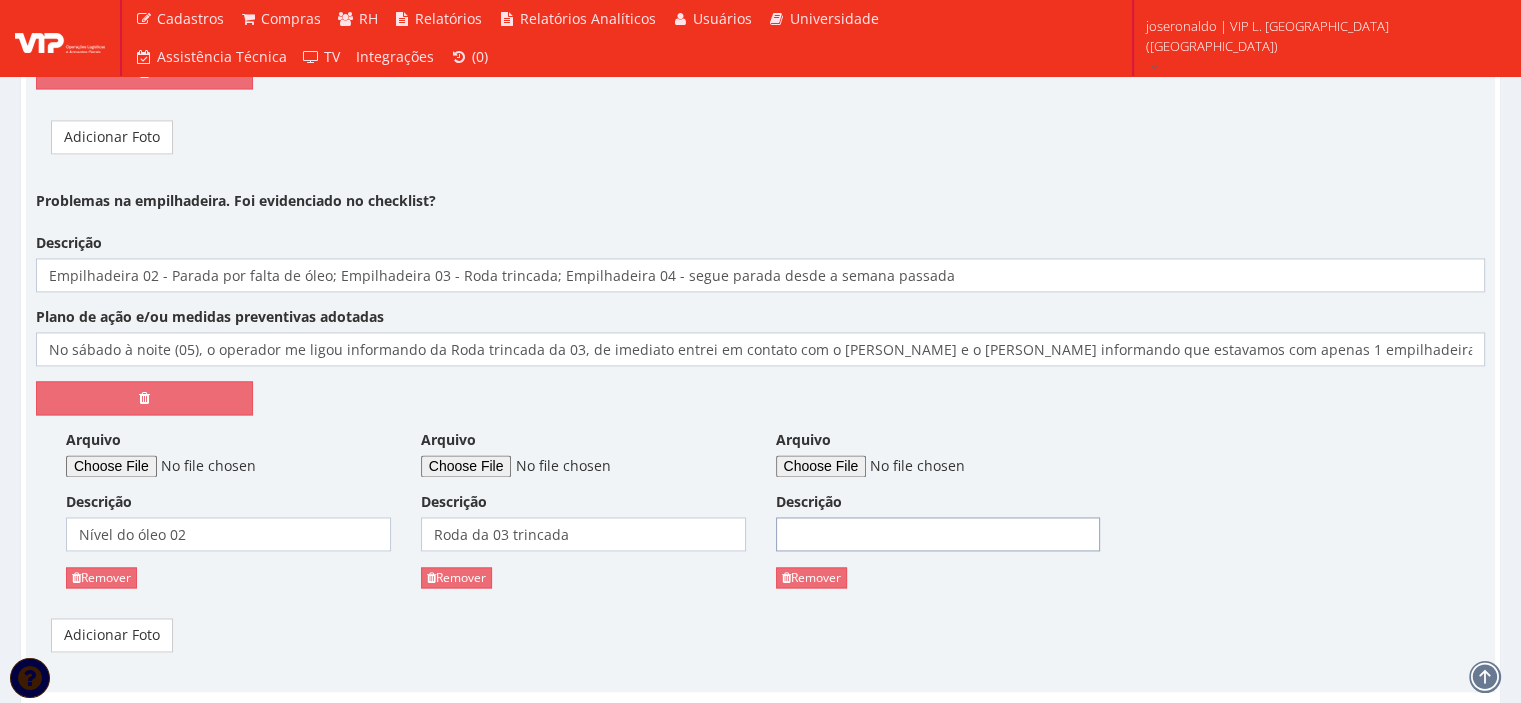 click on "Descrição" at bounding box center (938, 534) 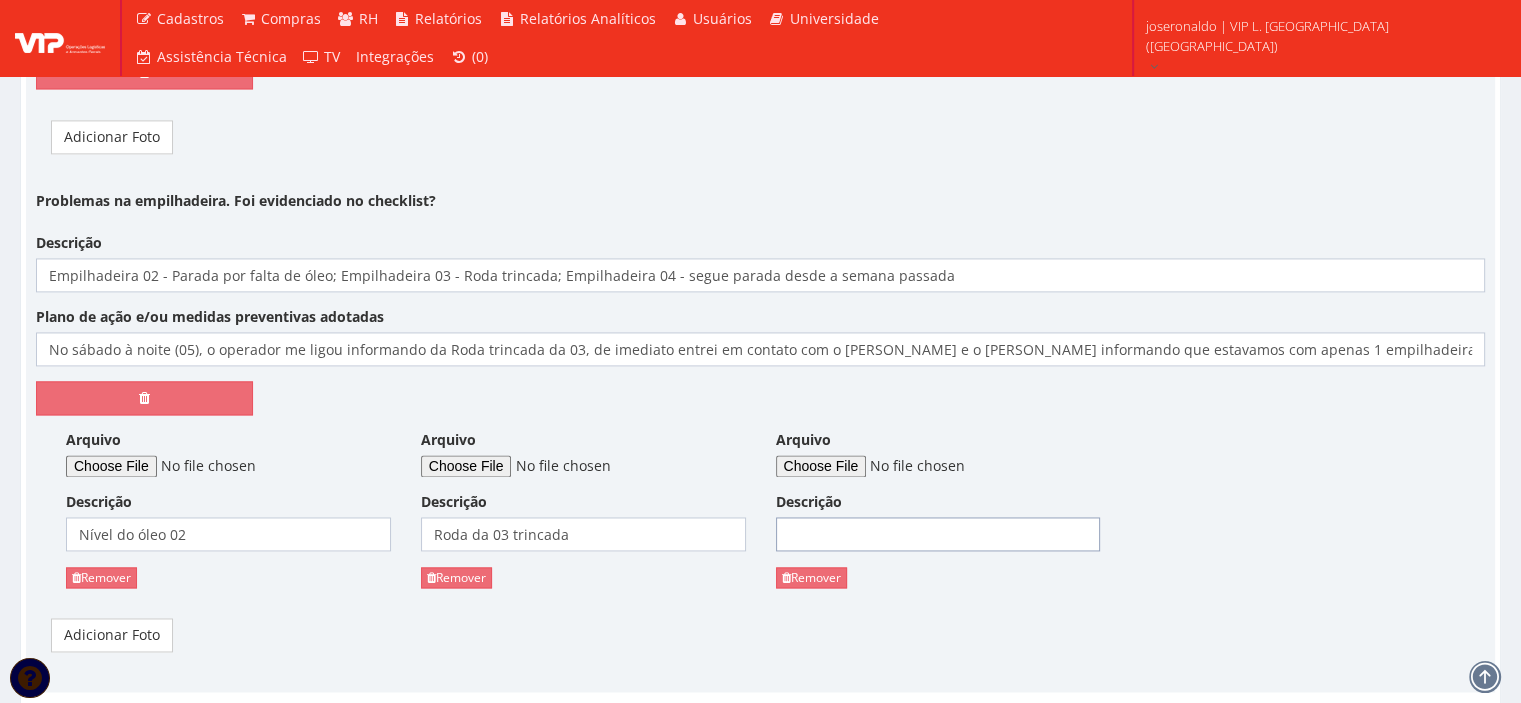 paste on "Roda da 03 trincada" 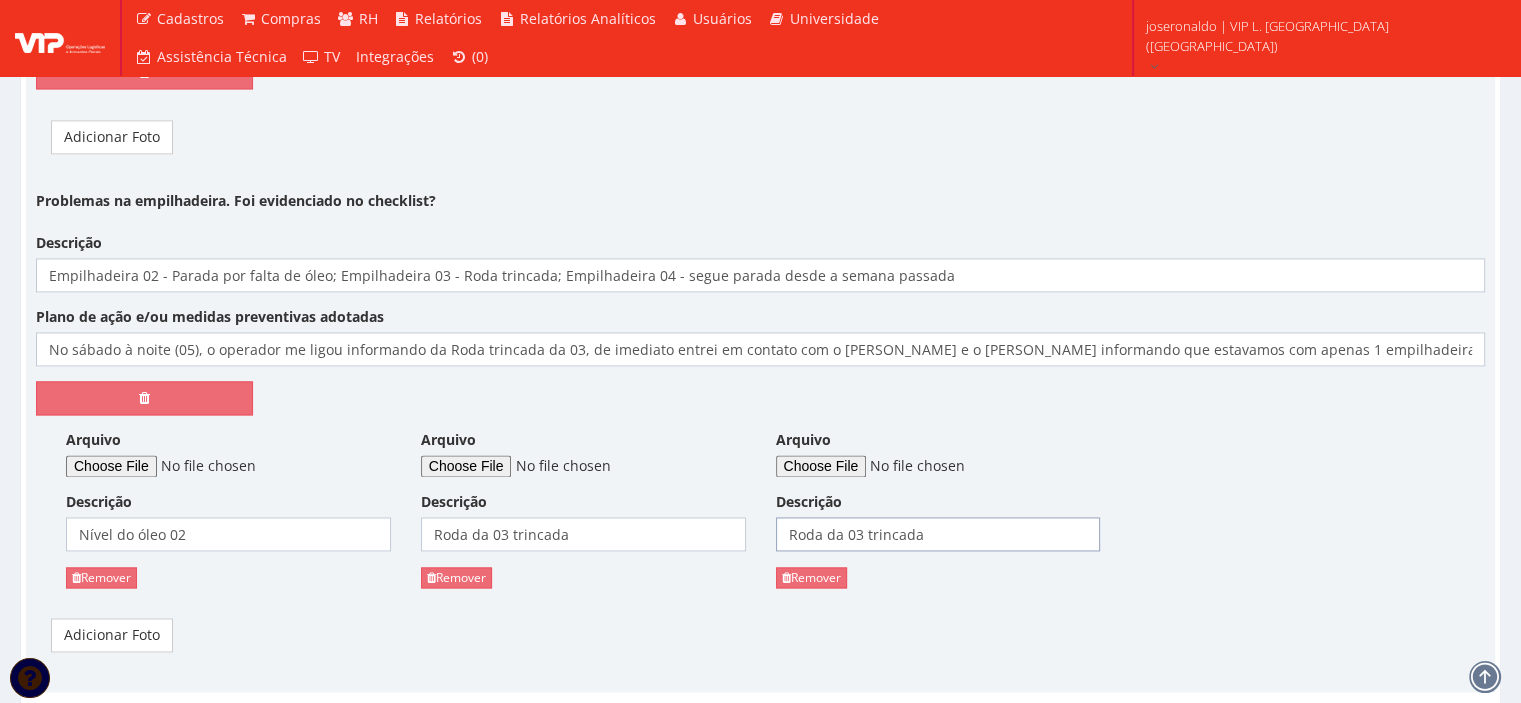 type on "Roda da 03 trincada" 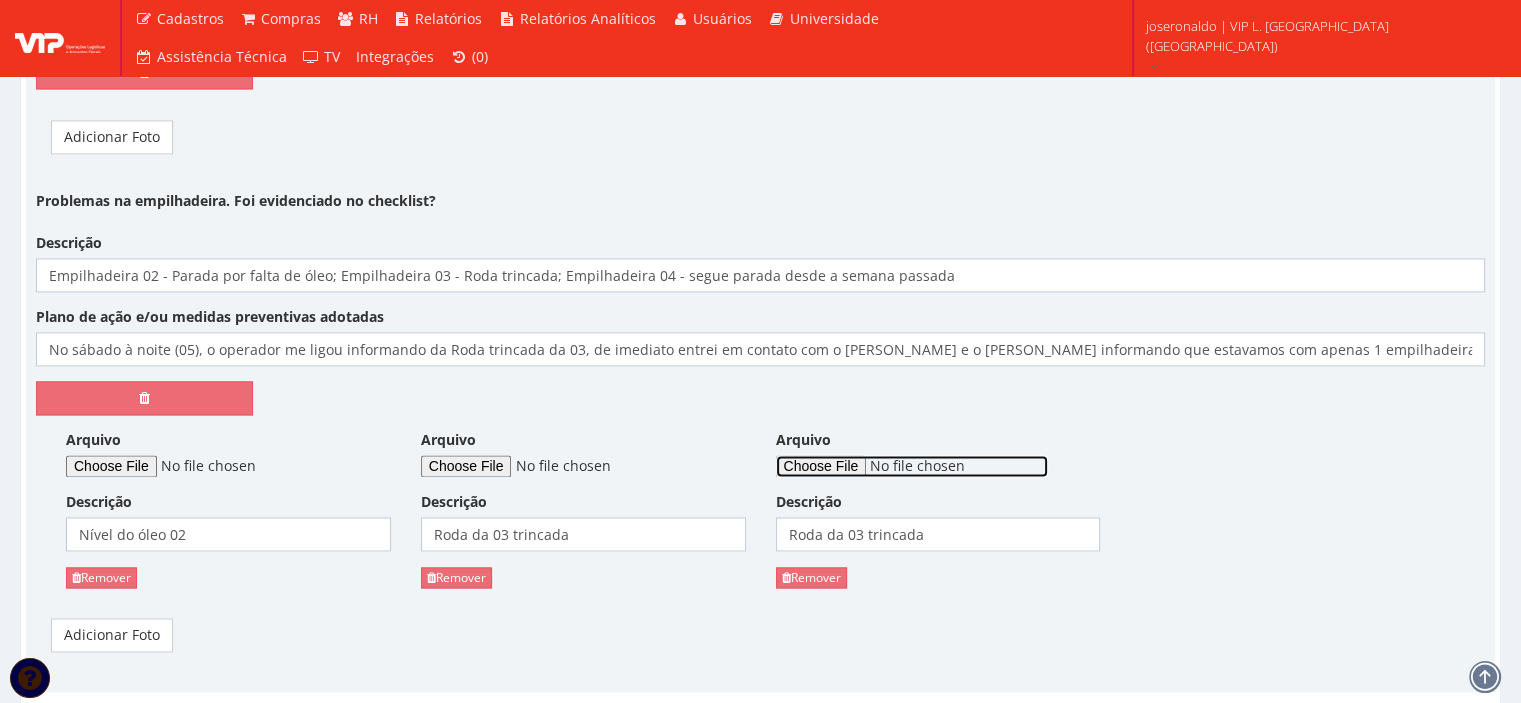 click on "Arquivo" at bounding box center [912, 466] 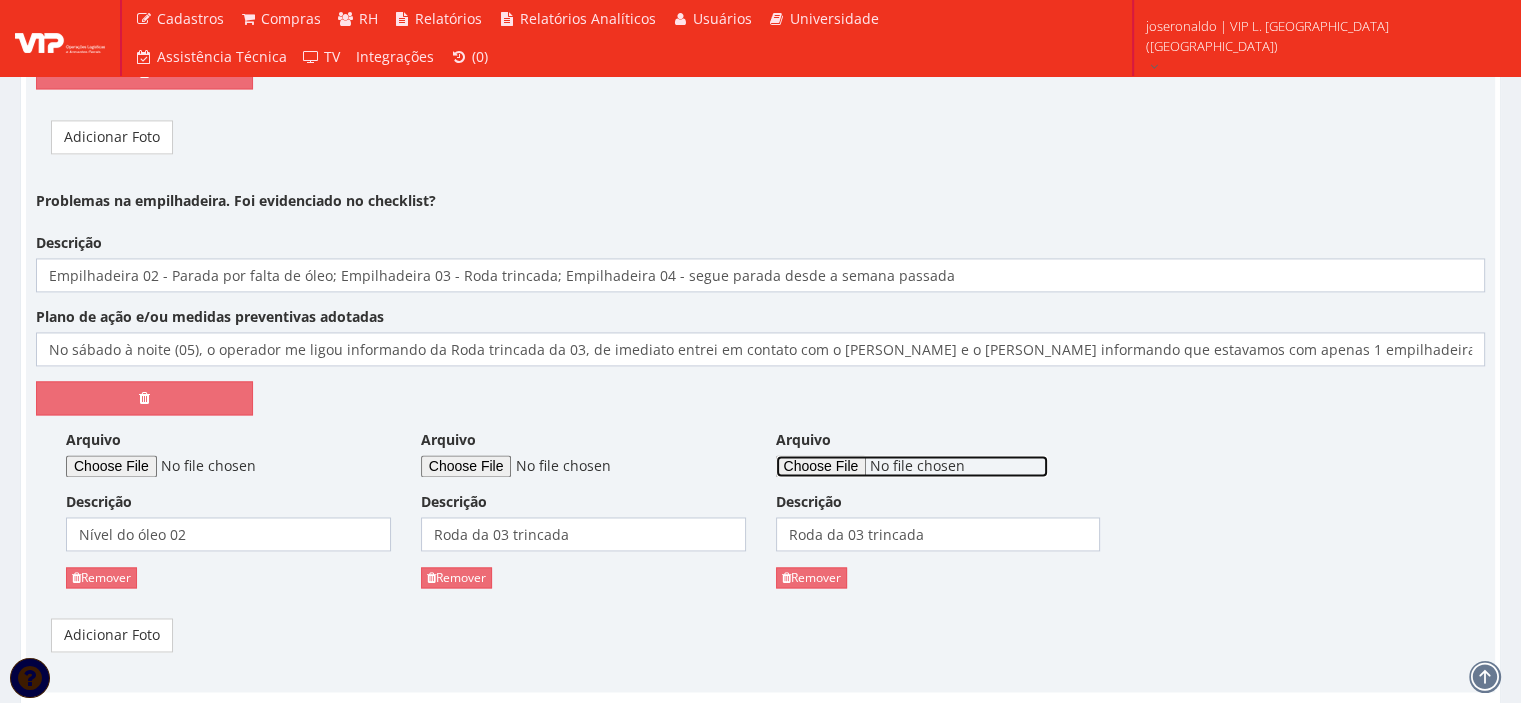 type on "C:\fakepath\Empilhadeira 03 (2).mp4" 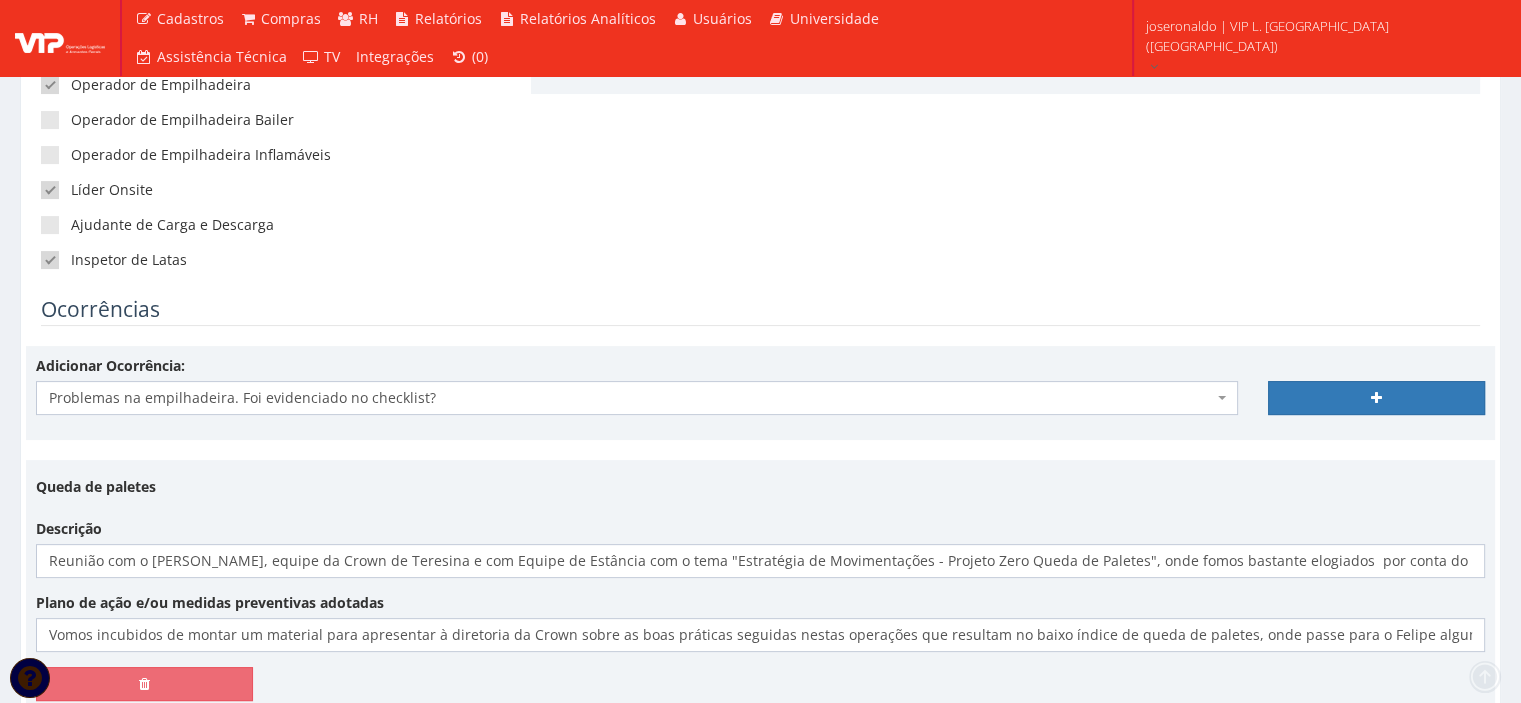 scroll, scrollTop: 500, scrollLeft: 0, axis: vertical 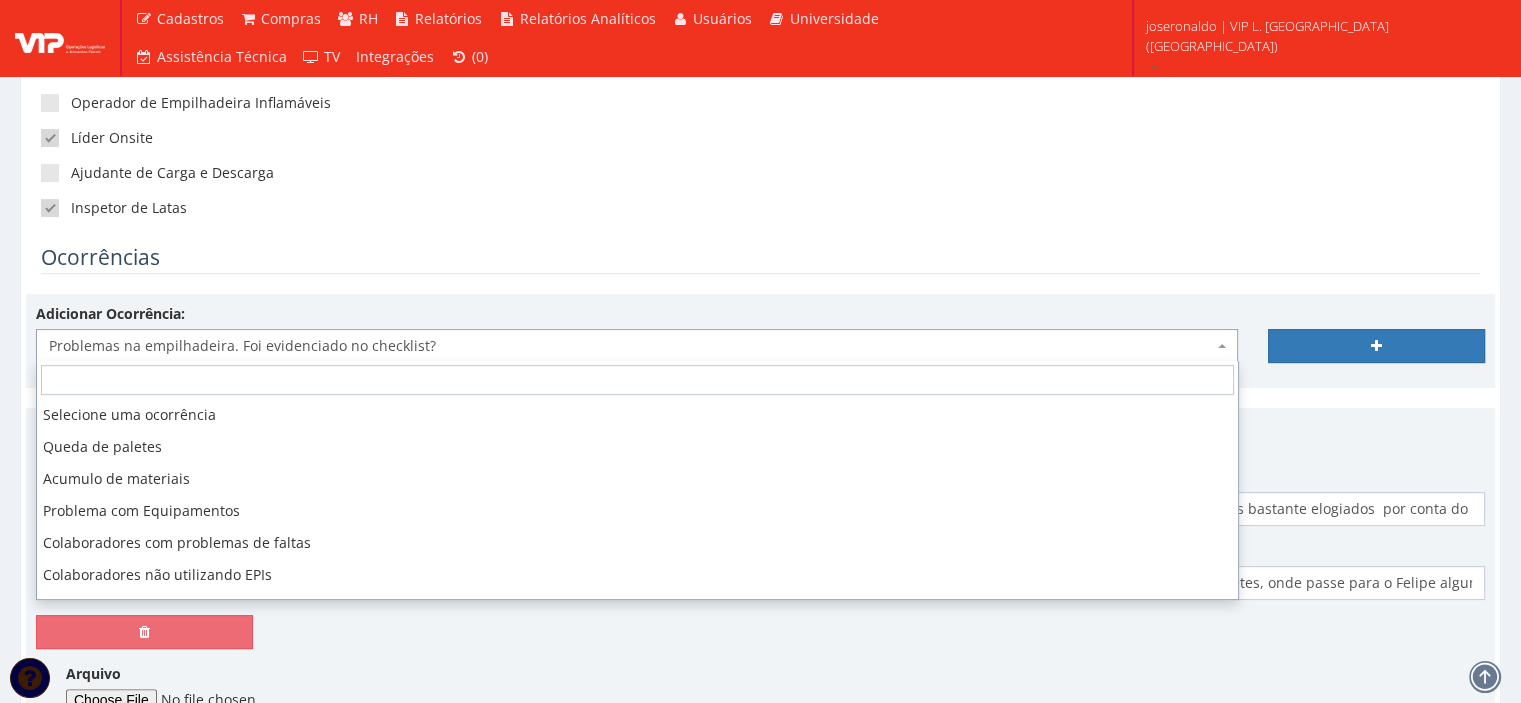 click on "Problemas na empilhadeira. Foi evidenciado no checklist?" at bounding box center (631, 346) 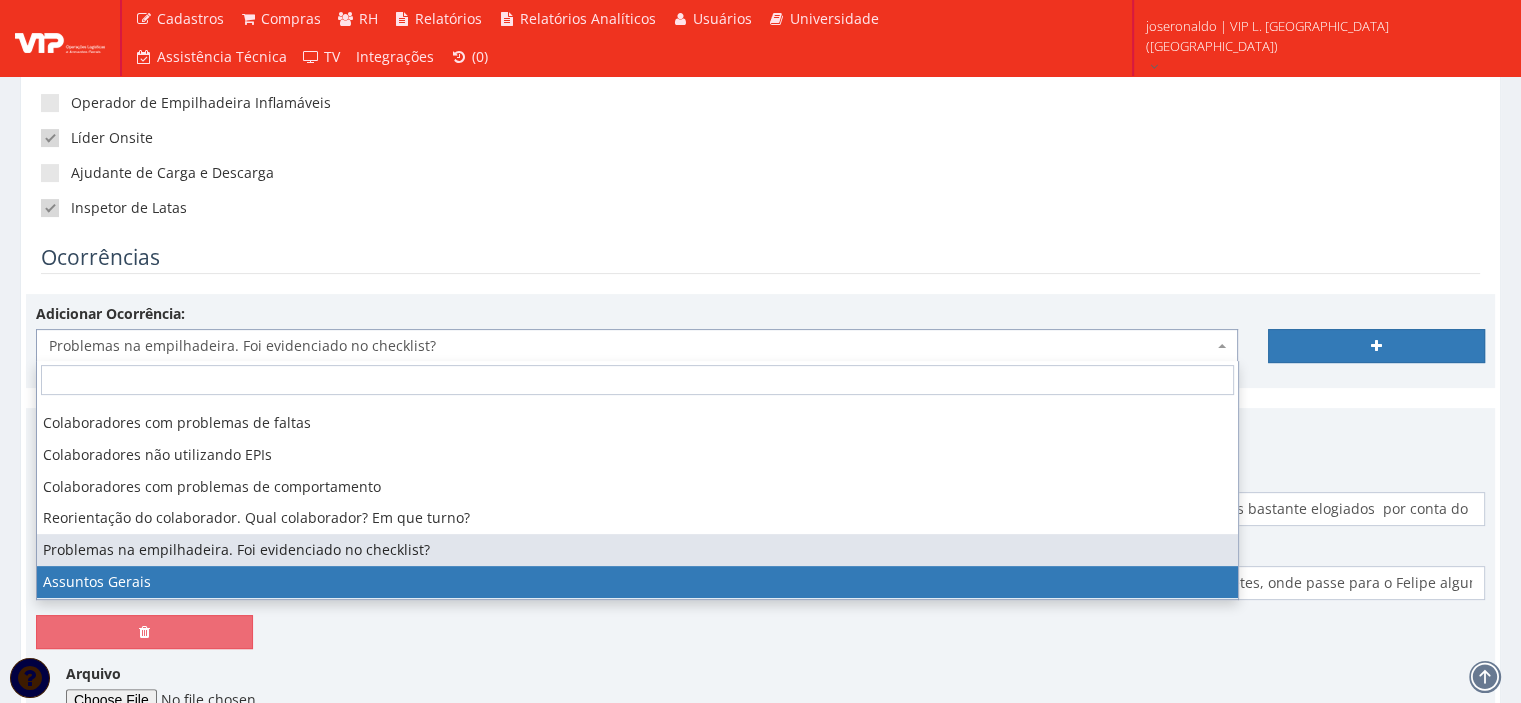select on "assuntos_gerais" 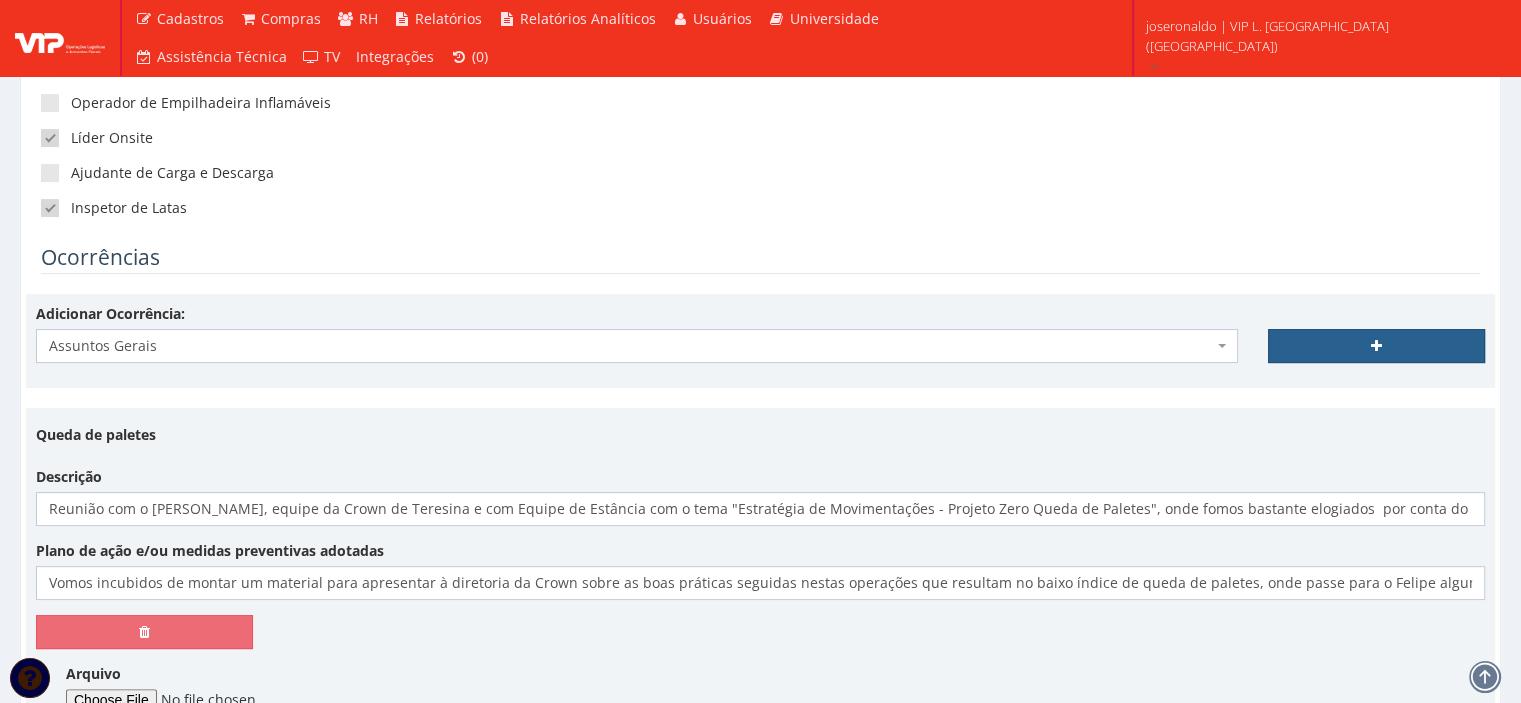 click at bounding box center [1376, 346] 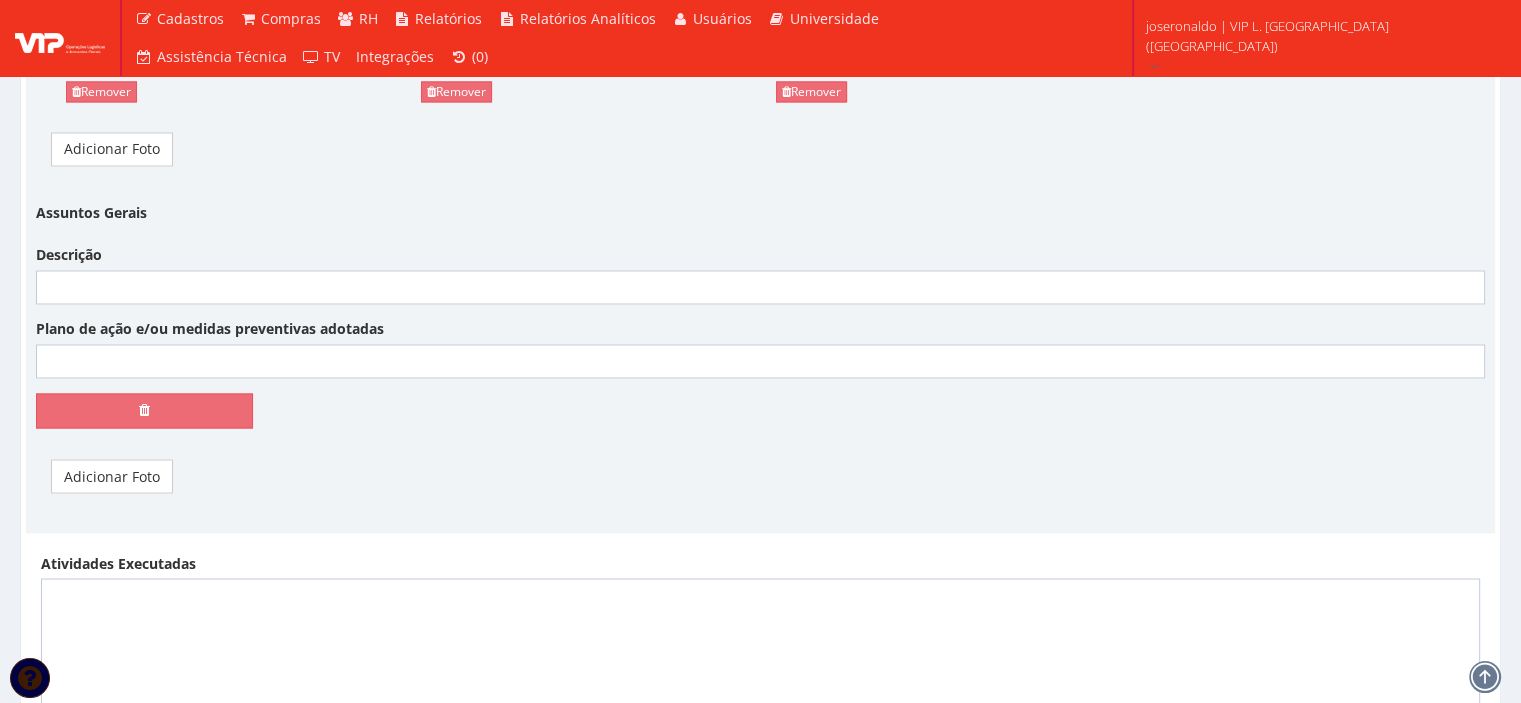 scroll, scrollTop: 3180, scrollLeft: 0, axis: vertical 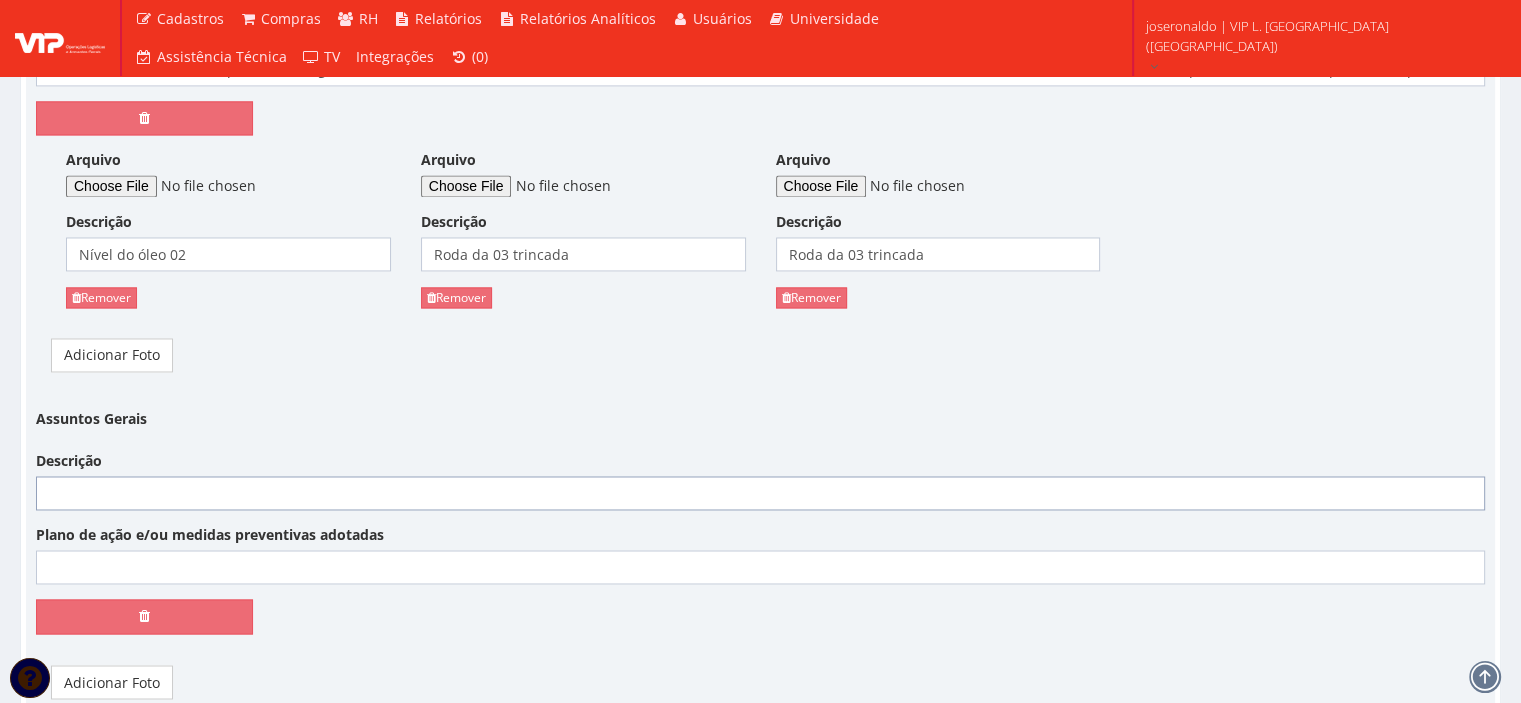 click on "Descrição" at bounding box center (760, 493) 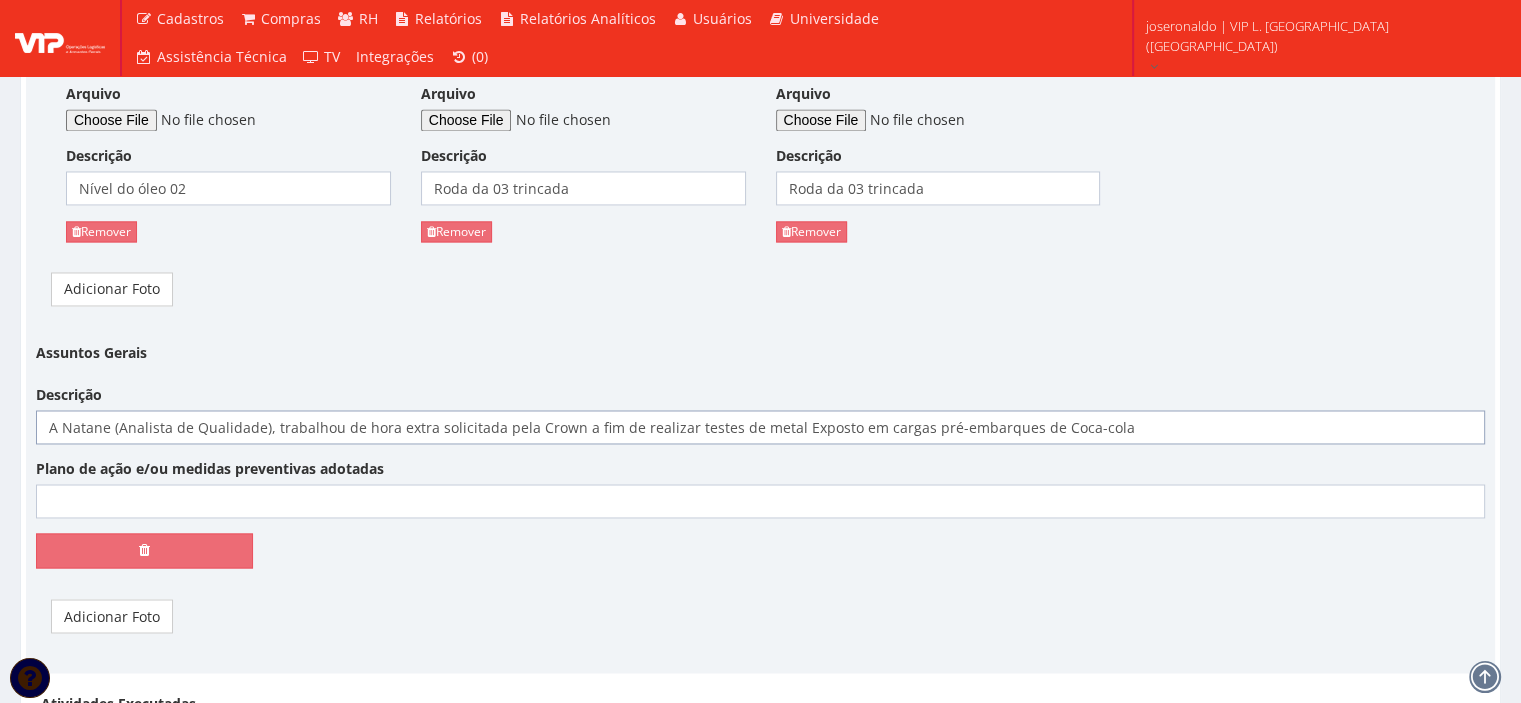 scroll, scrollTop: 3280, scrollLeft: 0, axis: vertical 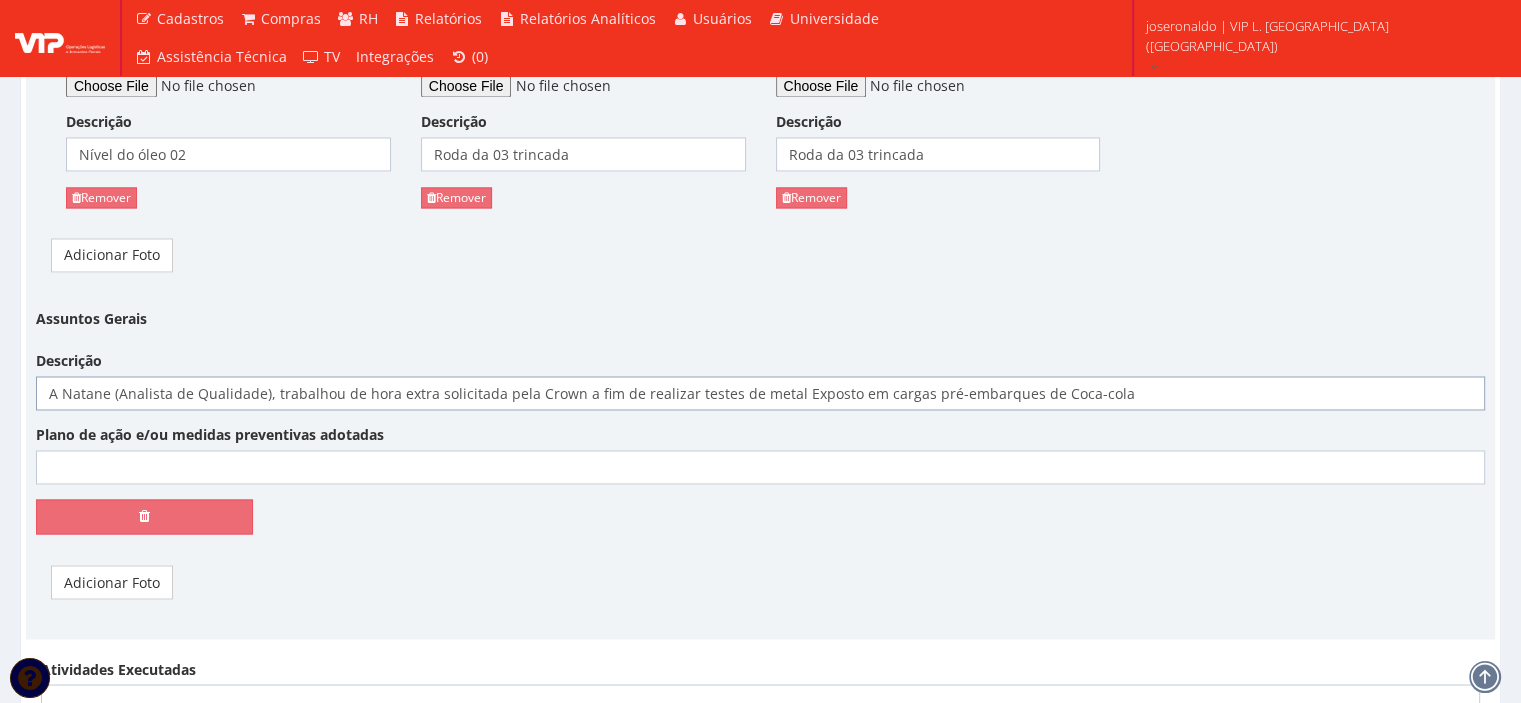 type on "A Natane (Analista de Qualidade), trabalhou de hora extra solicitada pela Crown a fim de realizar testes de metal Exposto em cargas pré-embarques de Coca-cola" 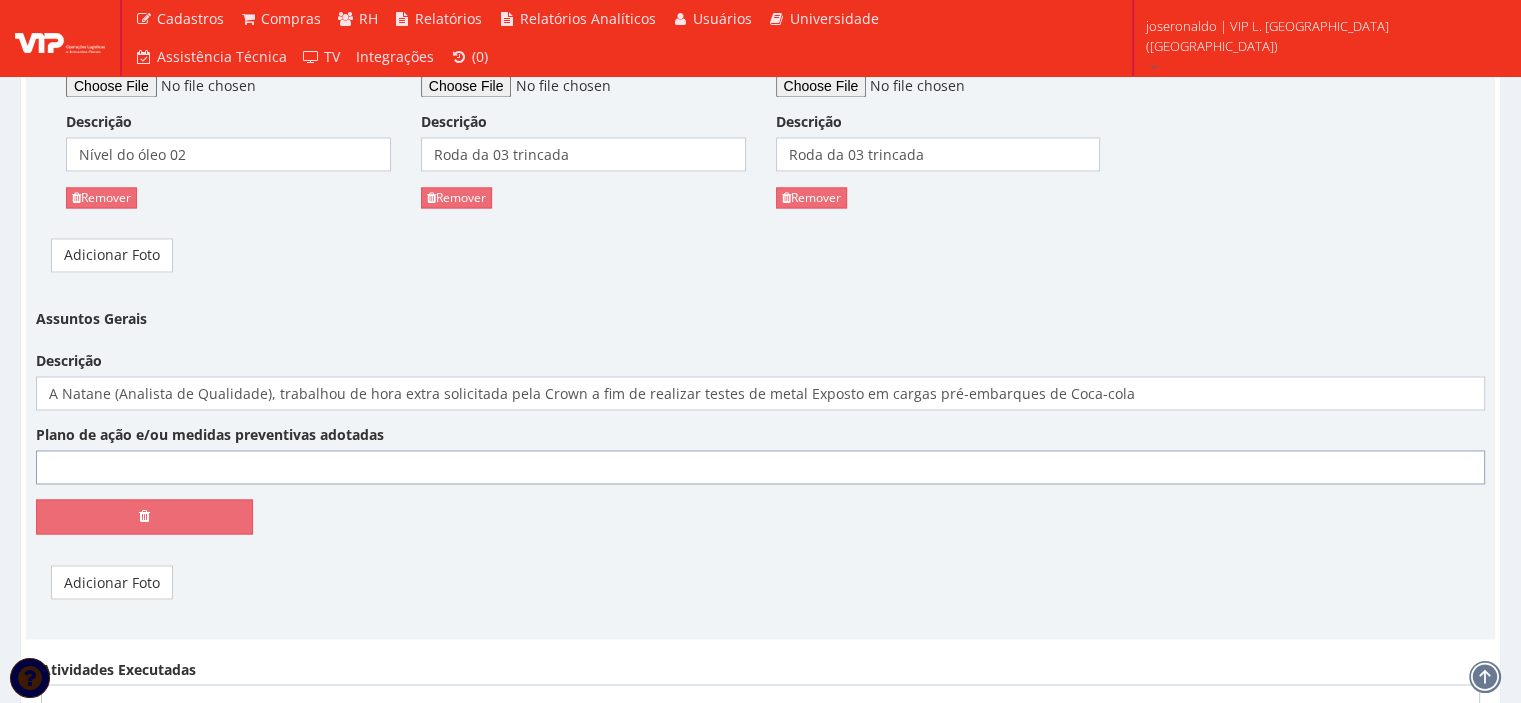 click on "Plano de ação e/ou medidas preventivas adotadas" at bounding box center [760, 467] 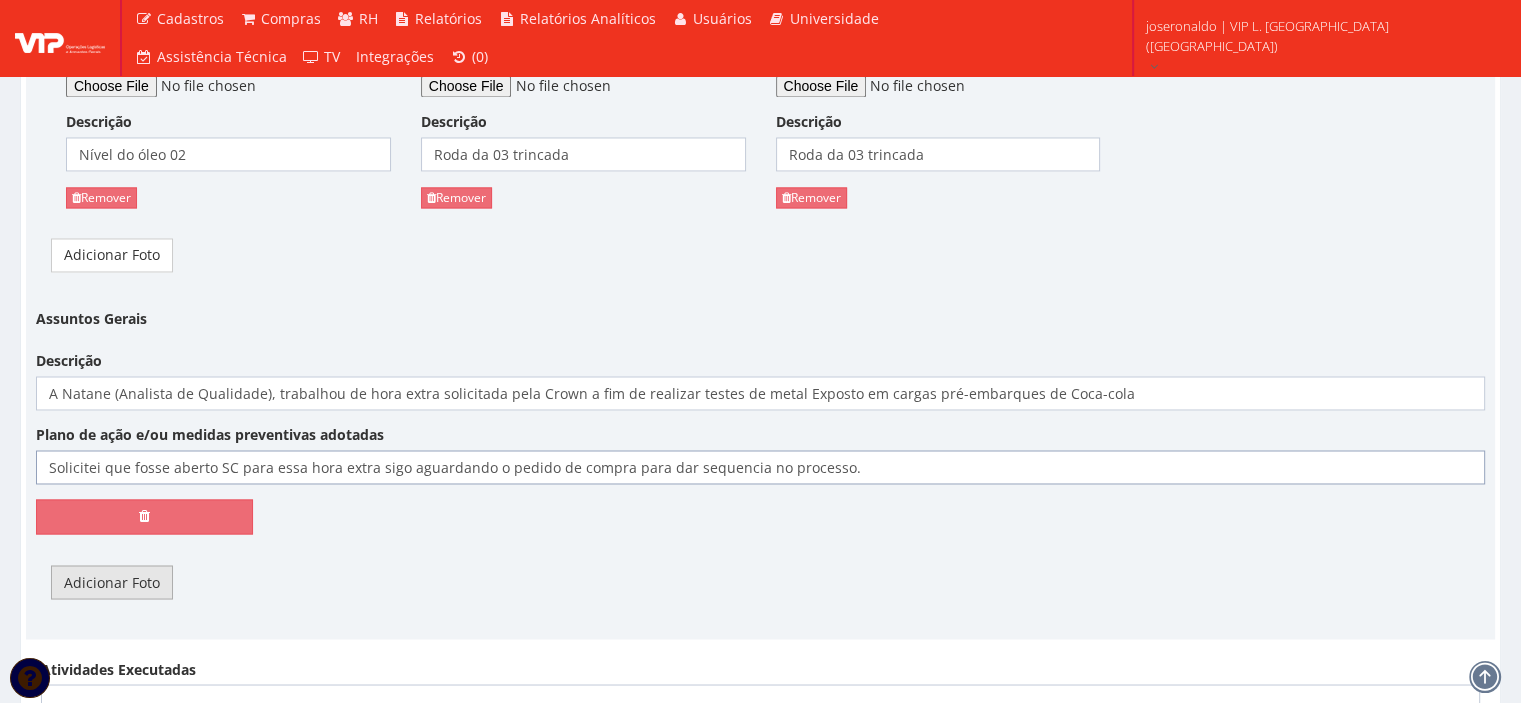 type on "Solicitei que fosse aberto SC para essa hora extra sigo aguardando o pedido de compra para dar sequencia no processo." 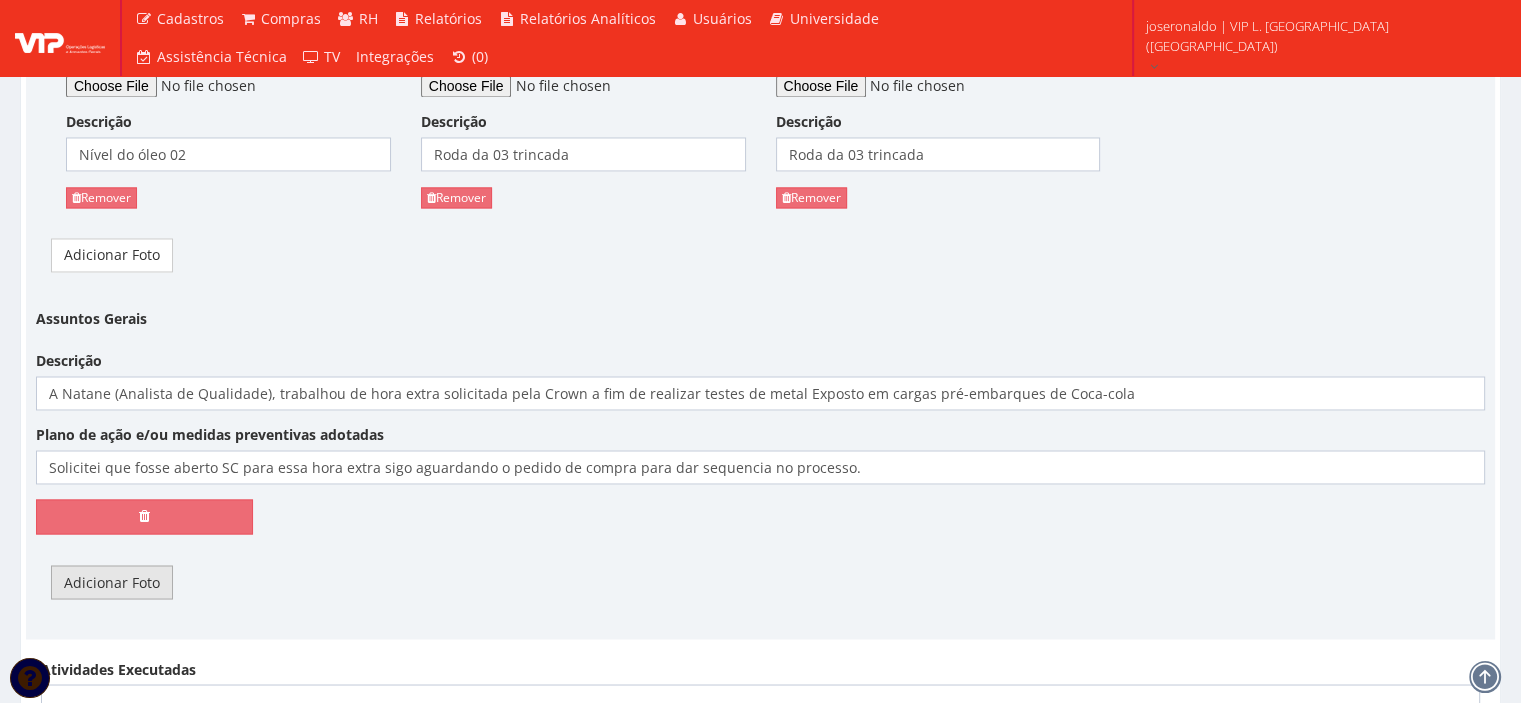 click on "Adicionar Foto" at bounding box center (112, 582) 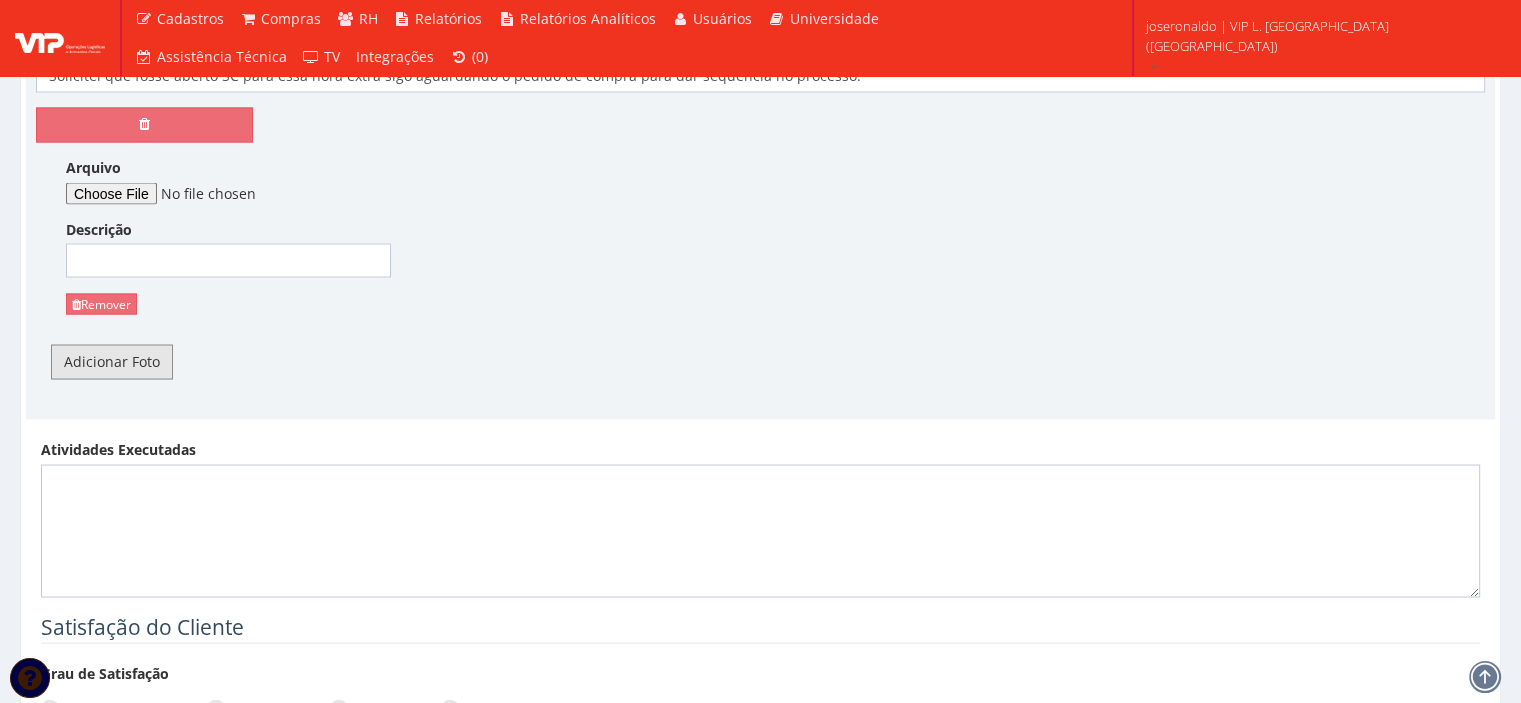 scroll, scrollTop: 3680, scrollLeft: 0, axis: vertical 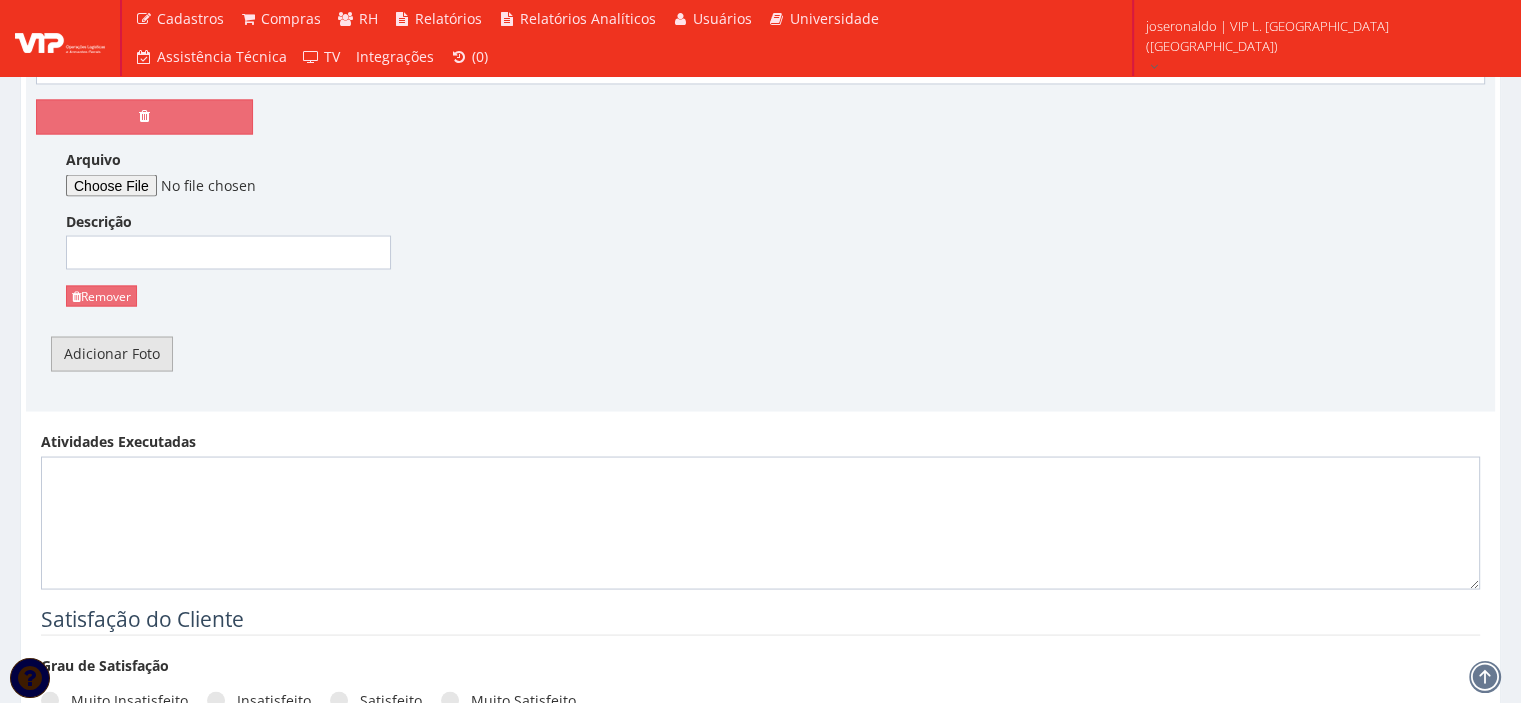 click on "Adicionar Foto" at bounding box center (112, 353) 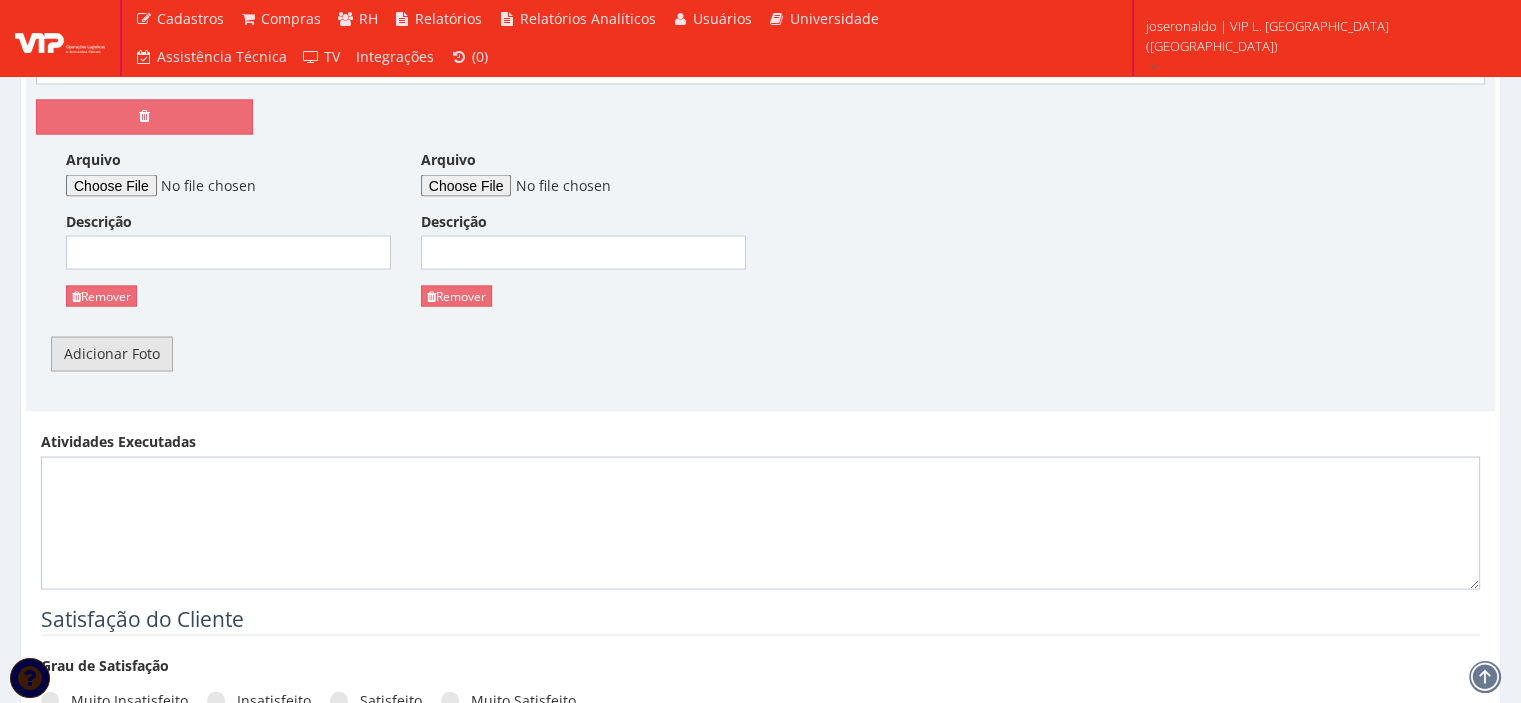 click on "Adicionar Foto" at bounding box center [112, 353] 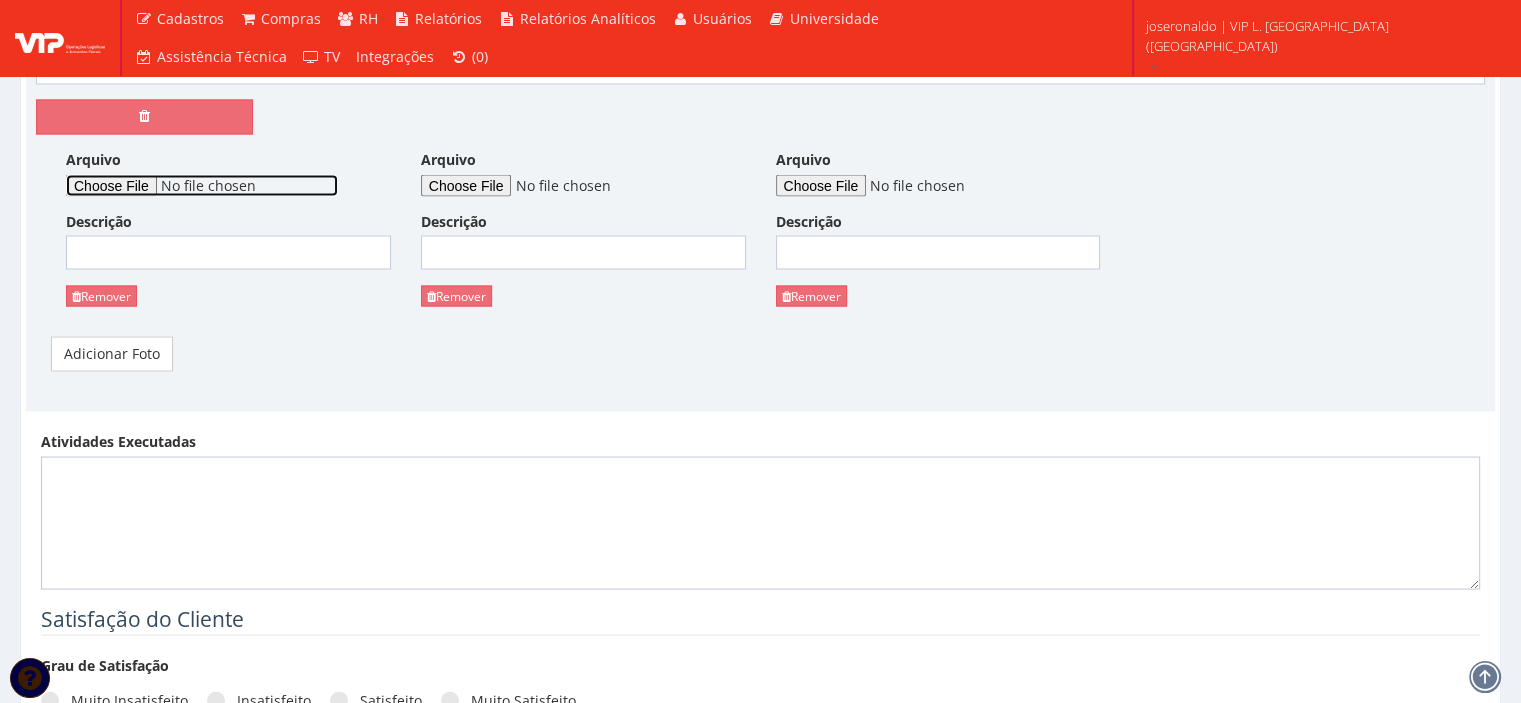 click on "Arquivo" at bounding box center (202, 185) 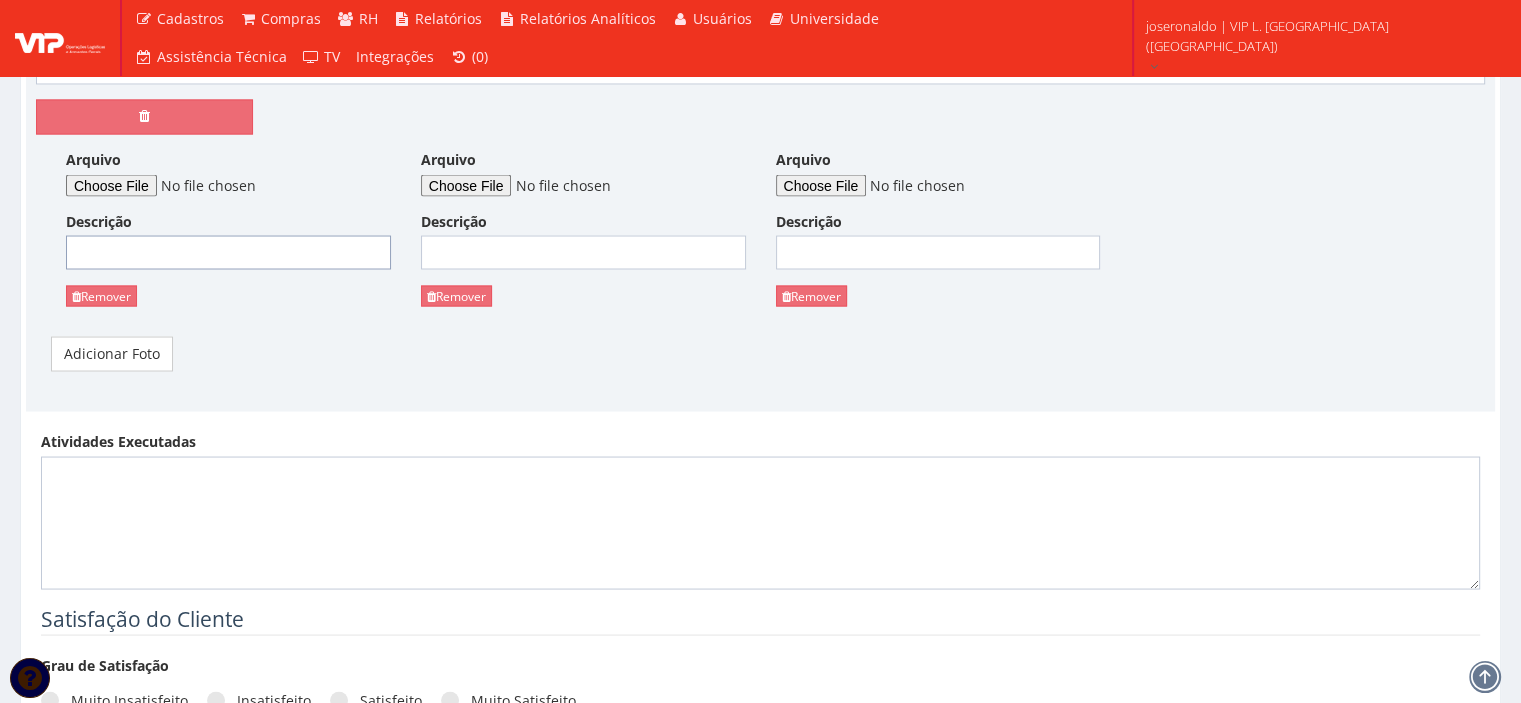 click on "Descrição" at bounding box center (228, 252) 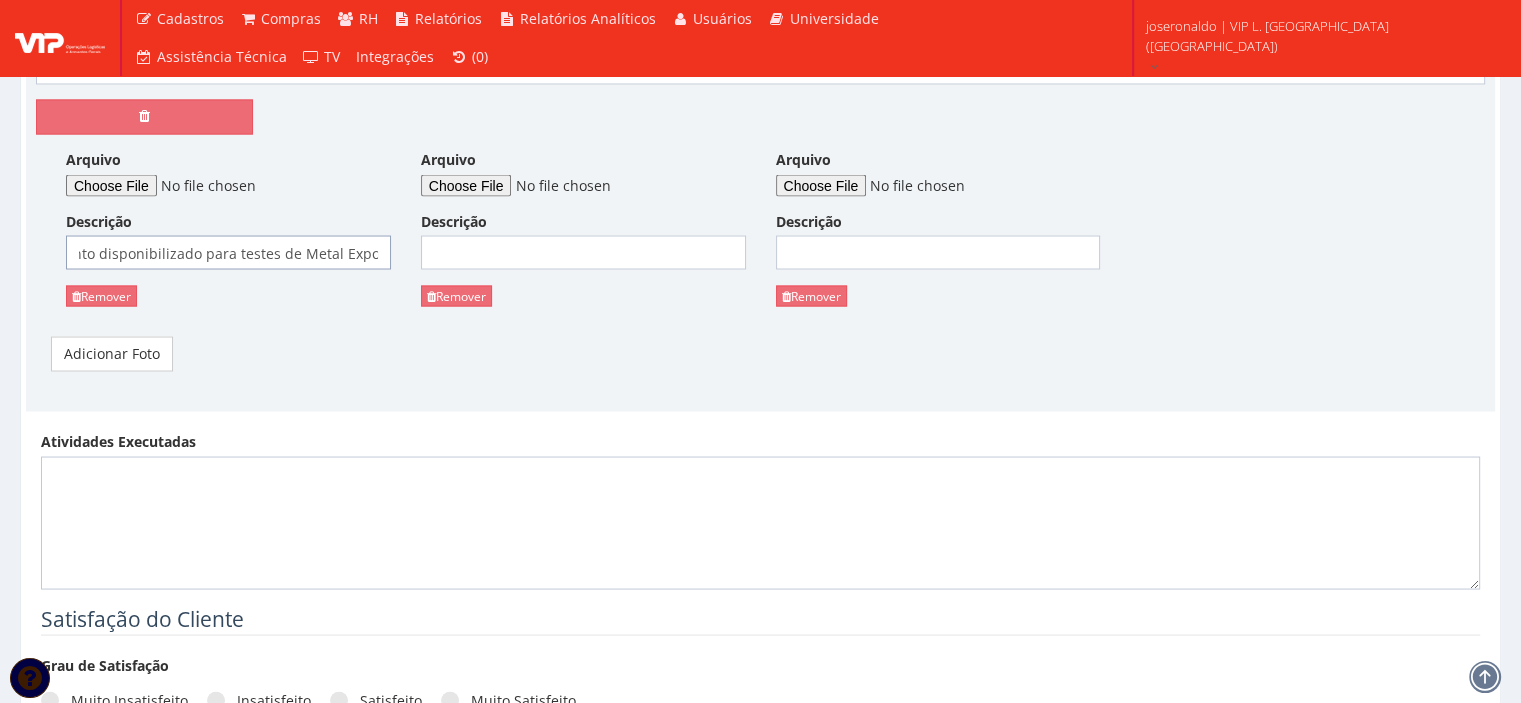 scroll, scrollTop: 0, scrollLeft: 83, axis: horizontal 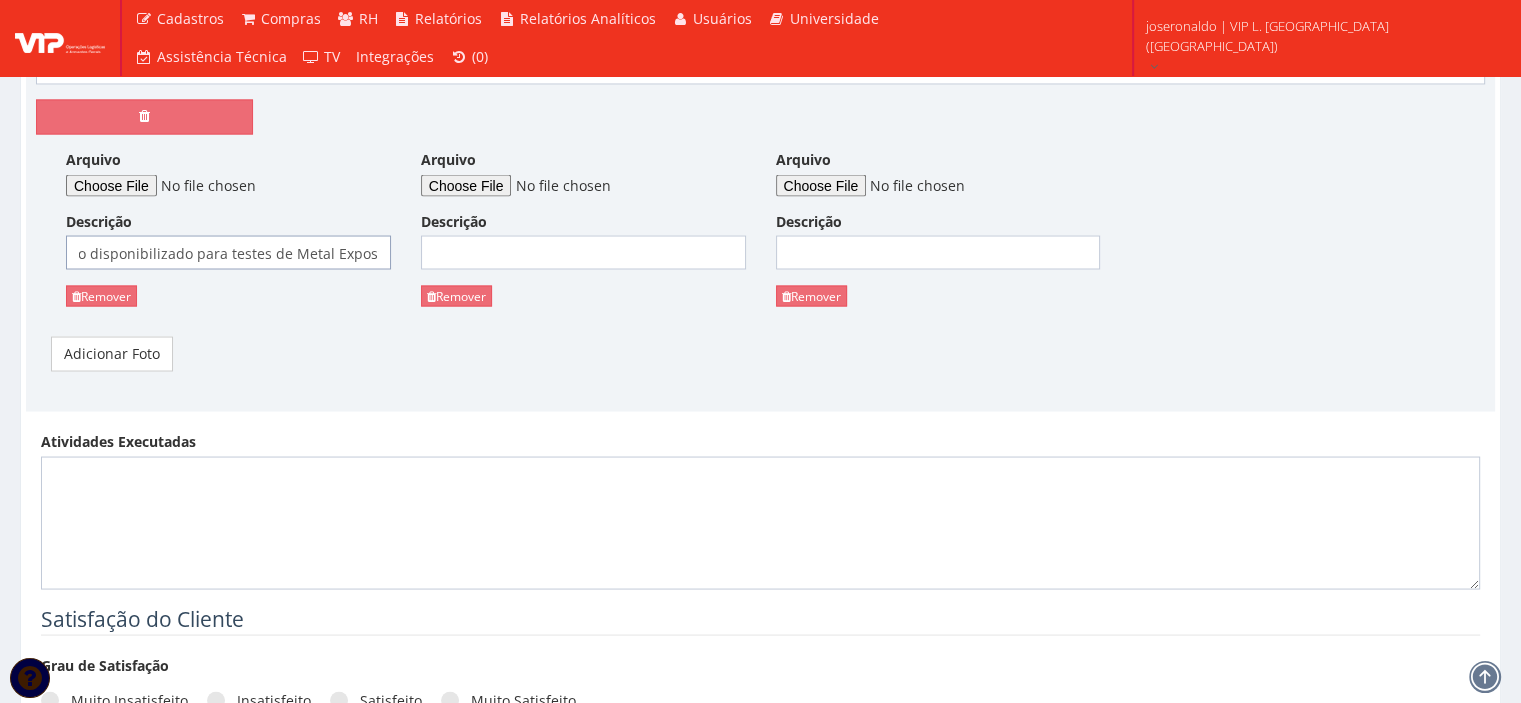 type on "Equipamento disponibilizado para testes de Metal Exposto" 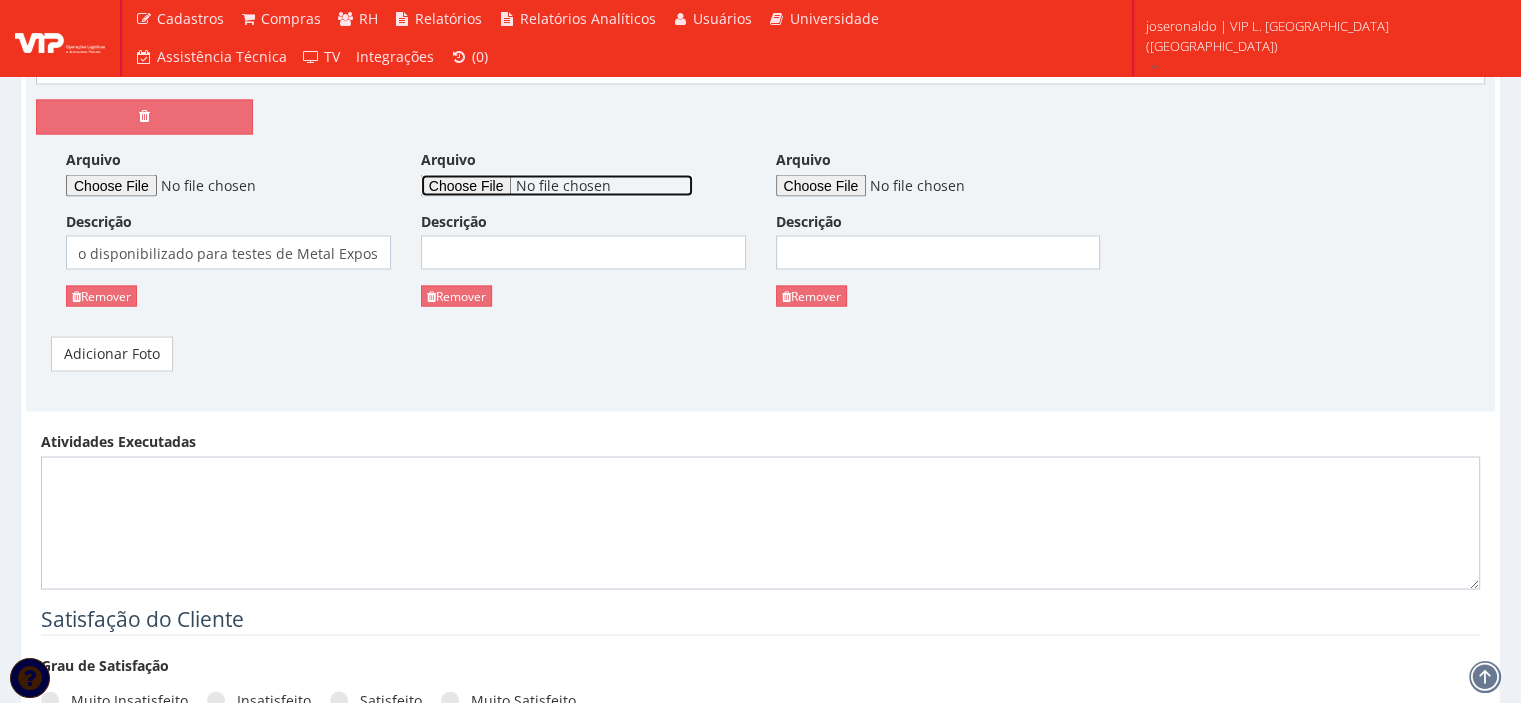 click on "Arquivo" at bounding box center (557, 185) 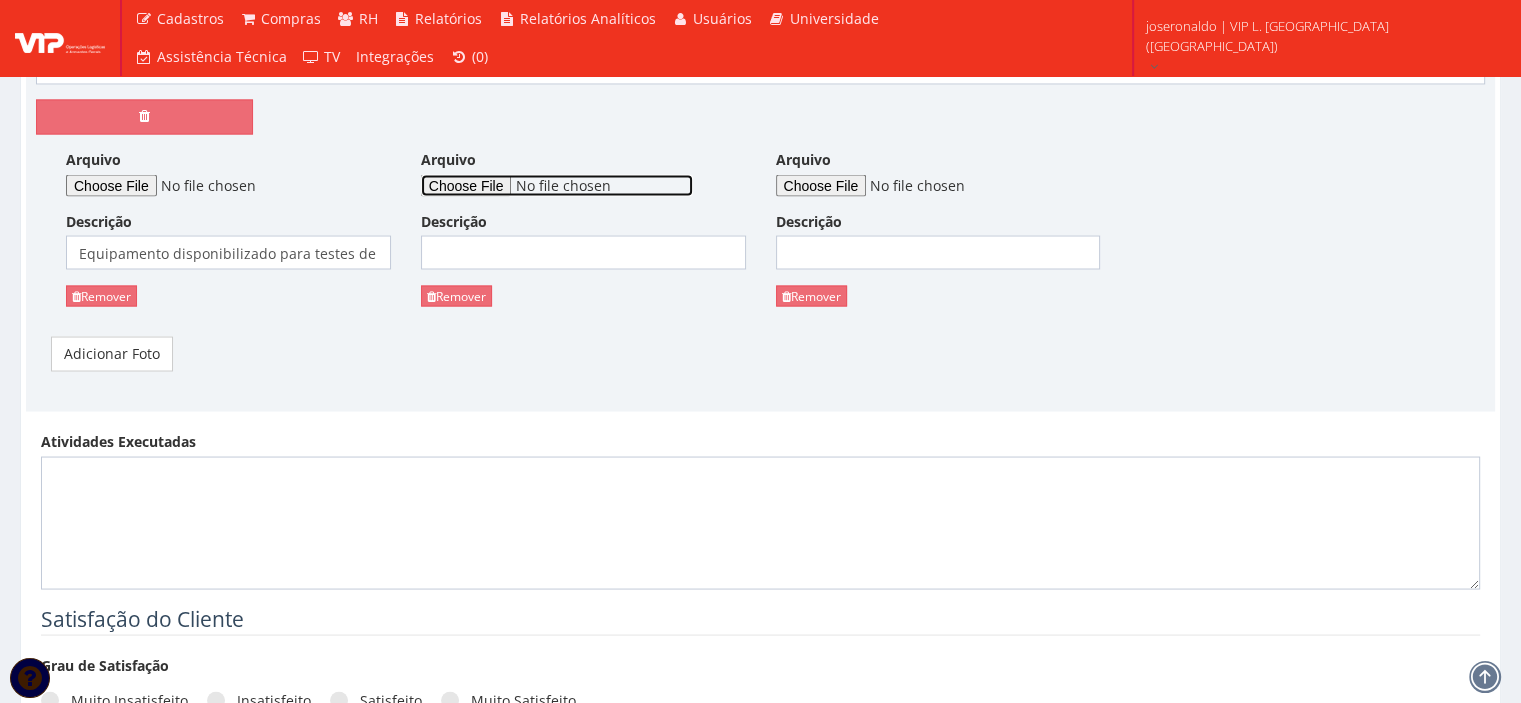 type on "C:\fakepath\Análise de Metal Exposto (2).jpeg" 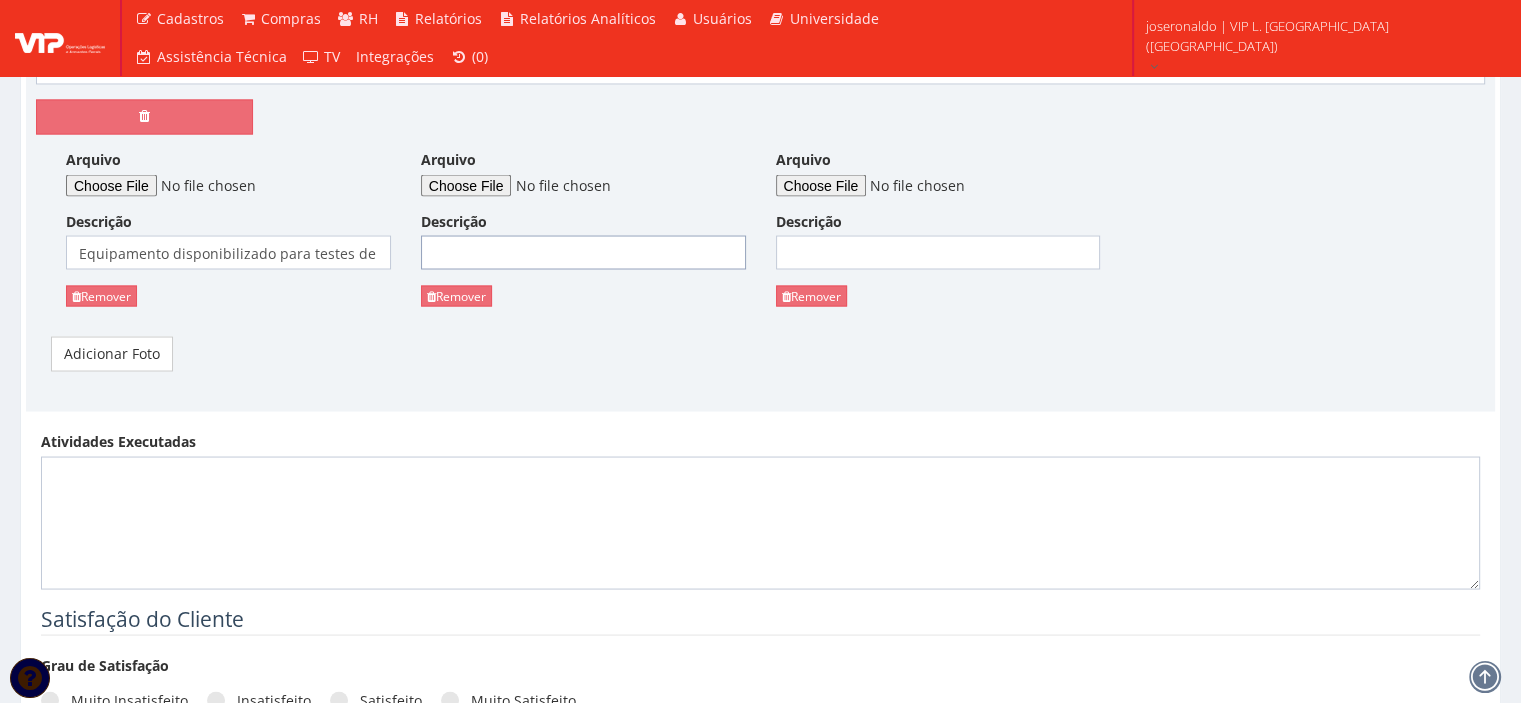 click on "Descrição" at bounding box center [583, 252] 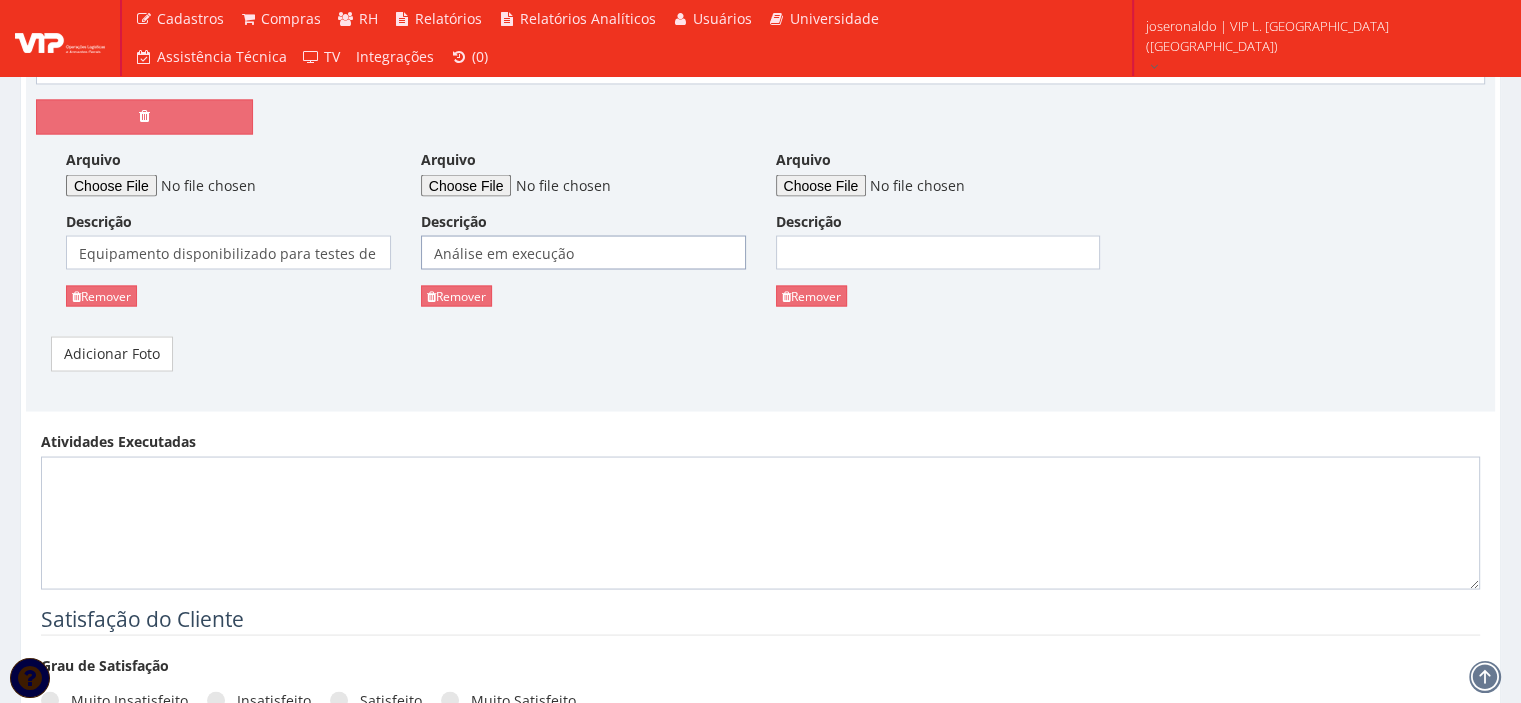 type on "Análise em execução" 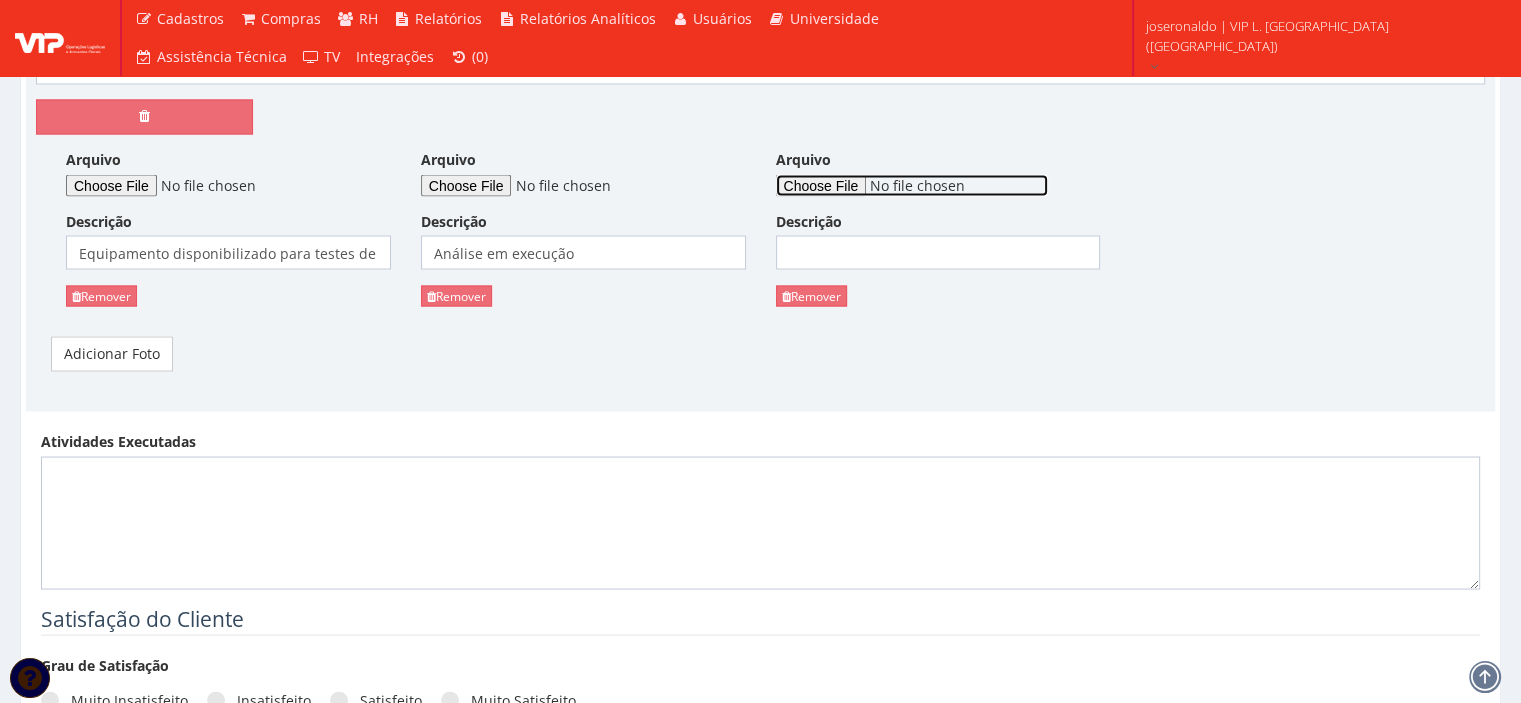 click on "Arquivo" at bounding box center (912, 185) 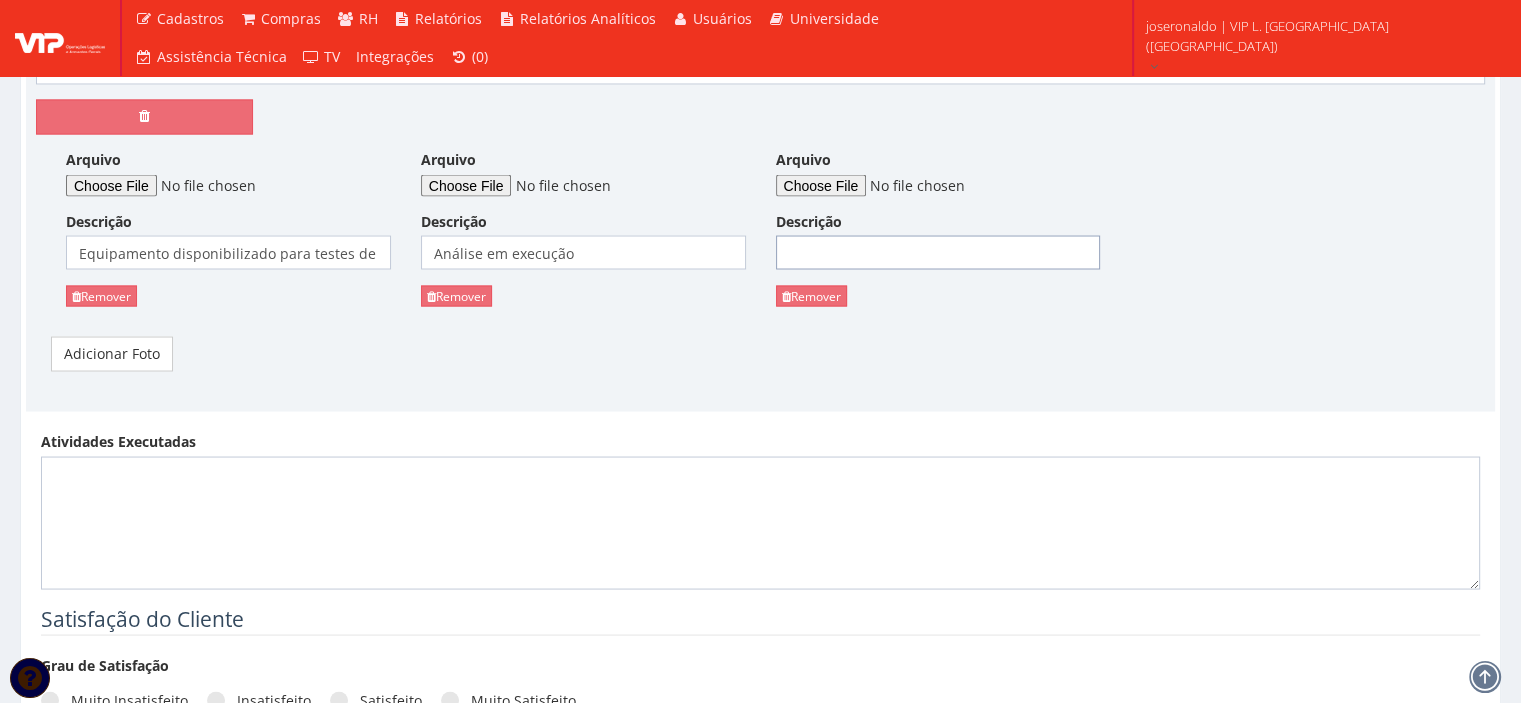 click on "Descrição" at bounding box center (938, 252) 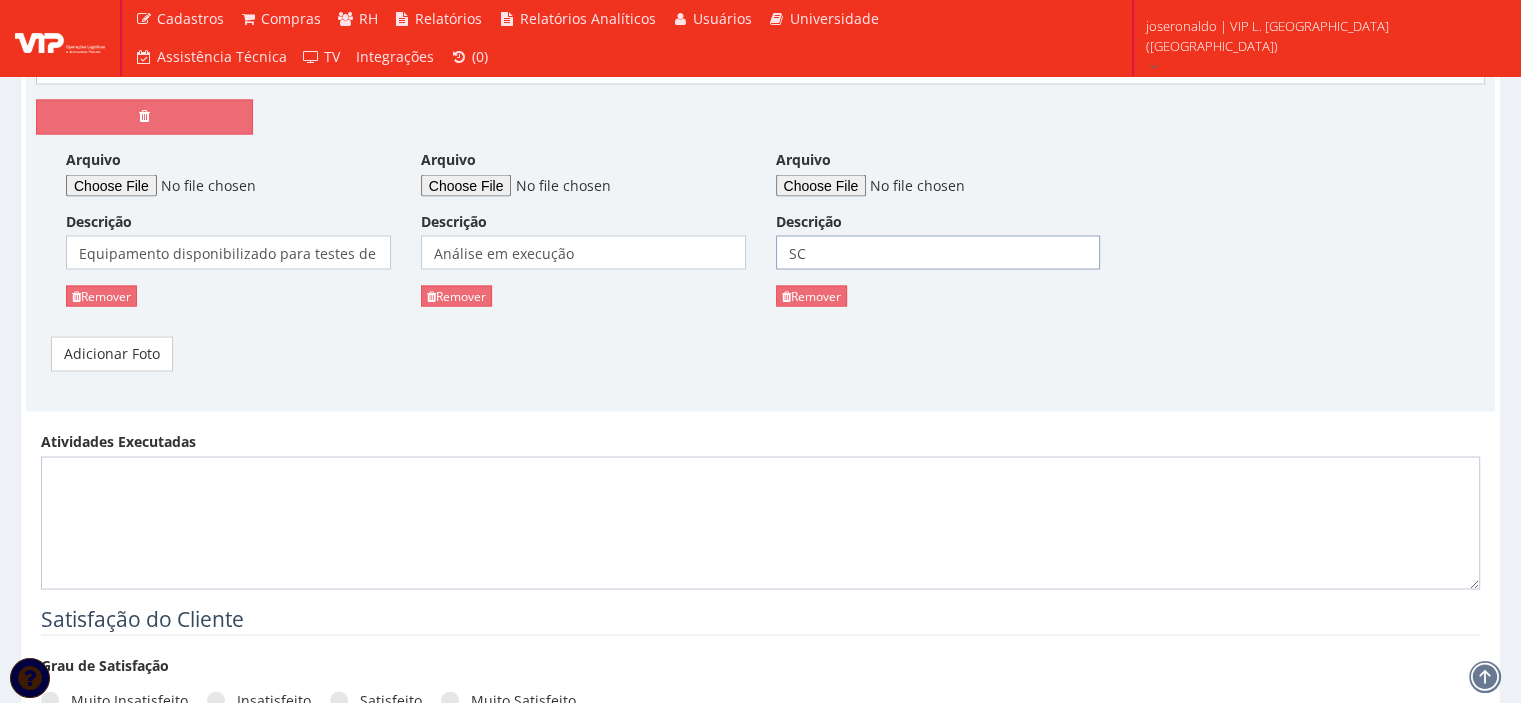 type on "SC" 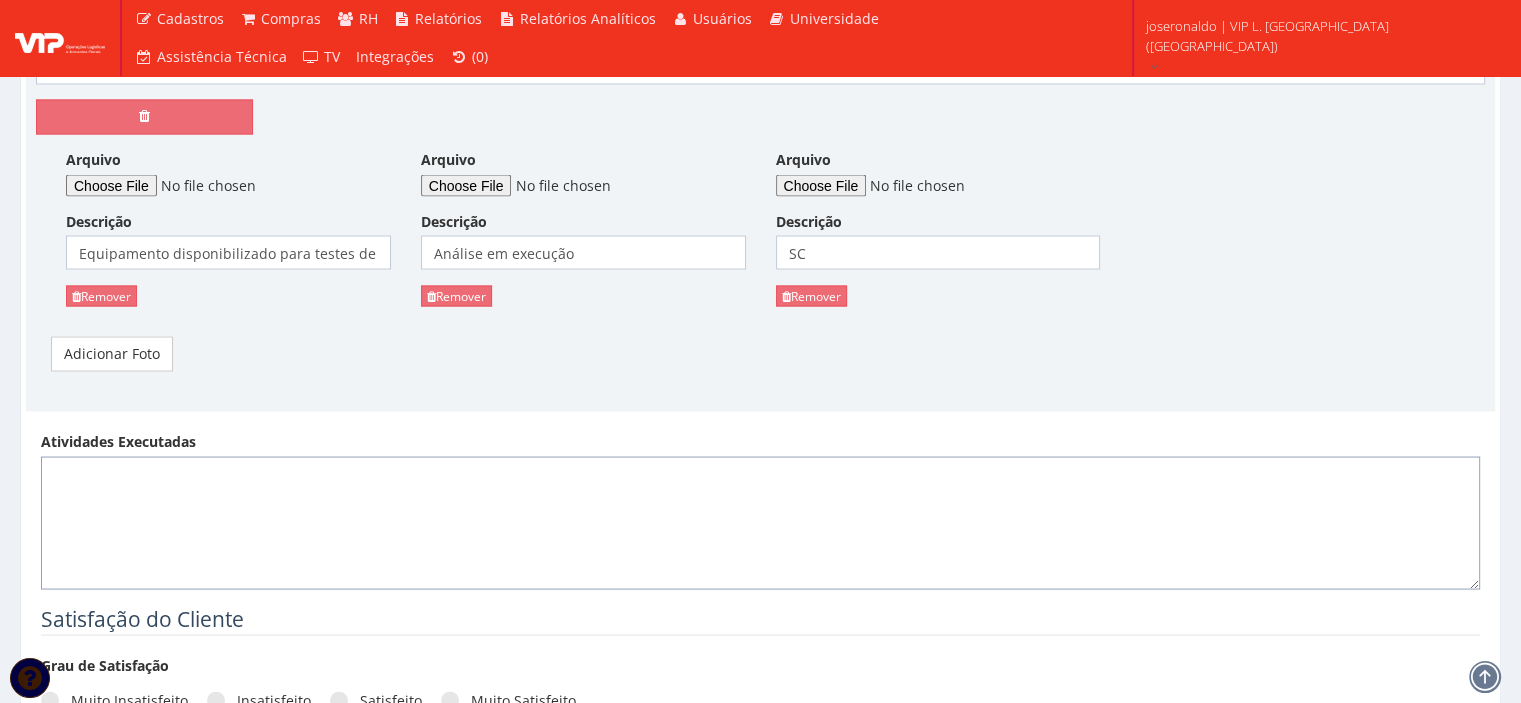 click on "Atividades Executadas" at bounding box center [760, 523] 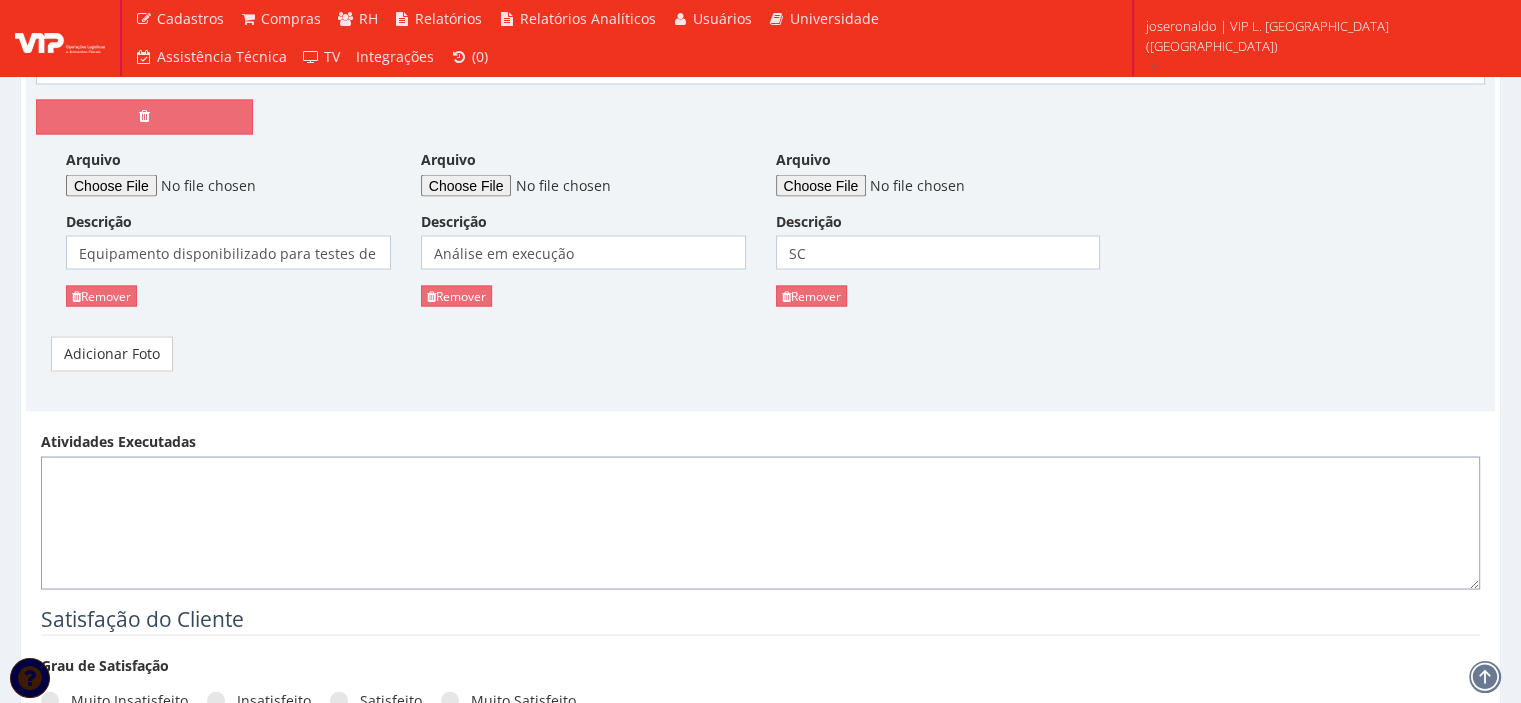 click on "Atividades Executadas" at bounding box center [760, 523] 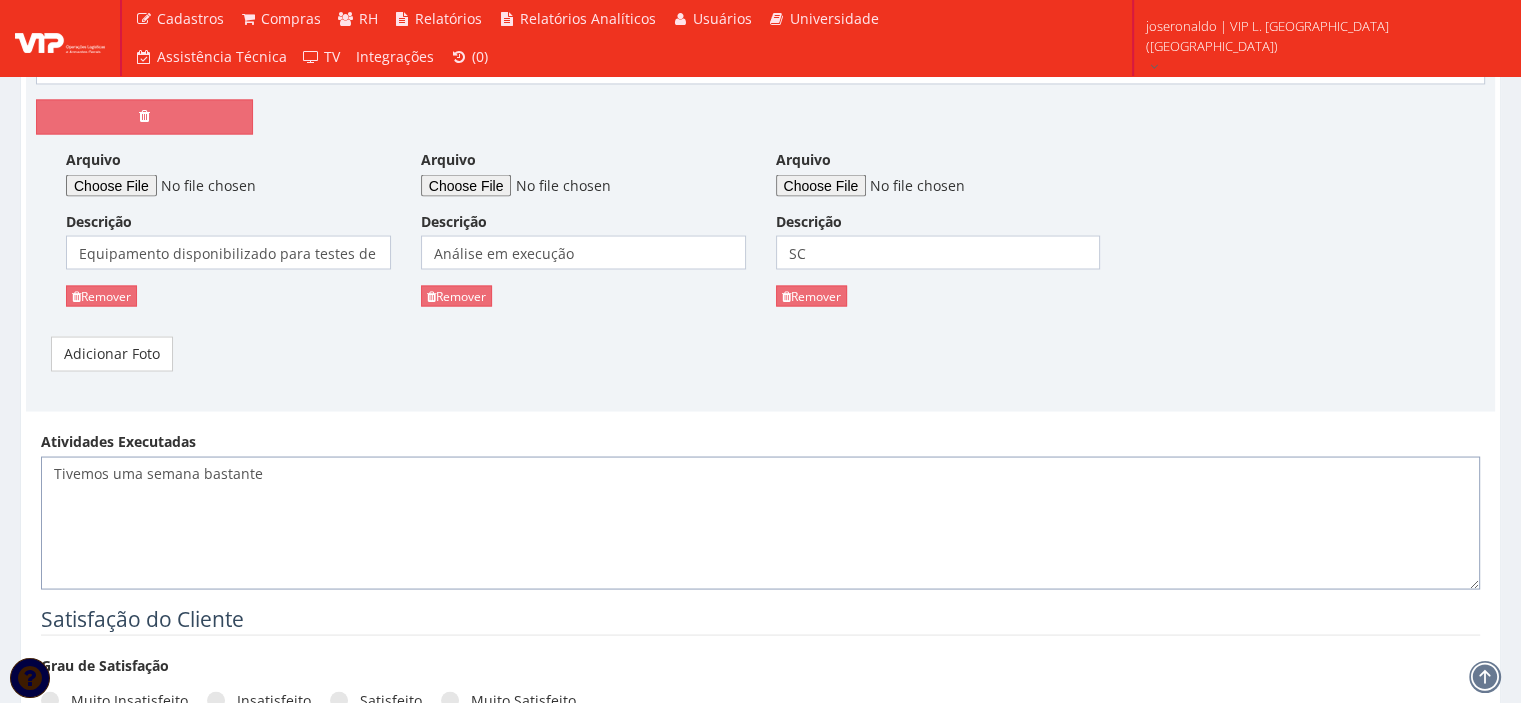 click on "Tivemos uma semana bastante" at bounding box center [760, 523] 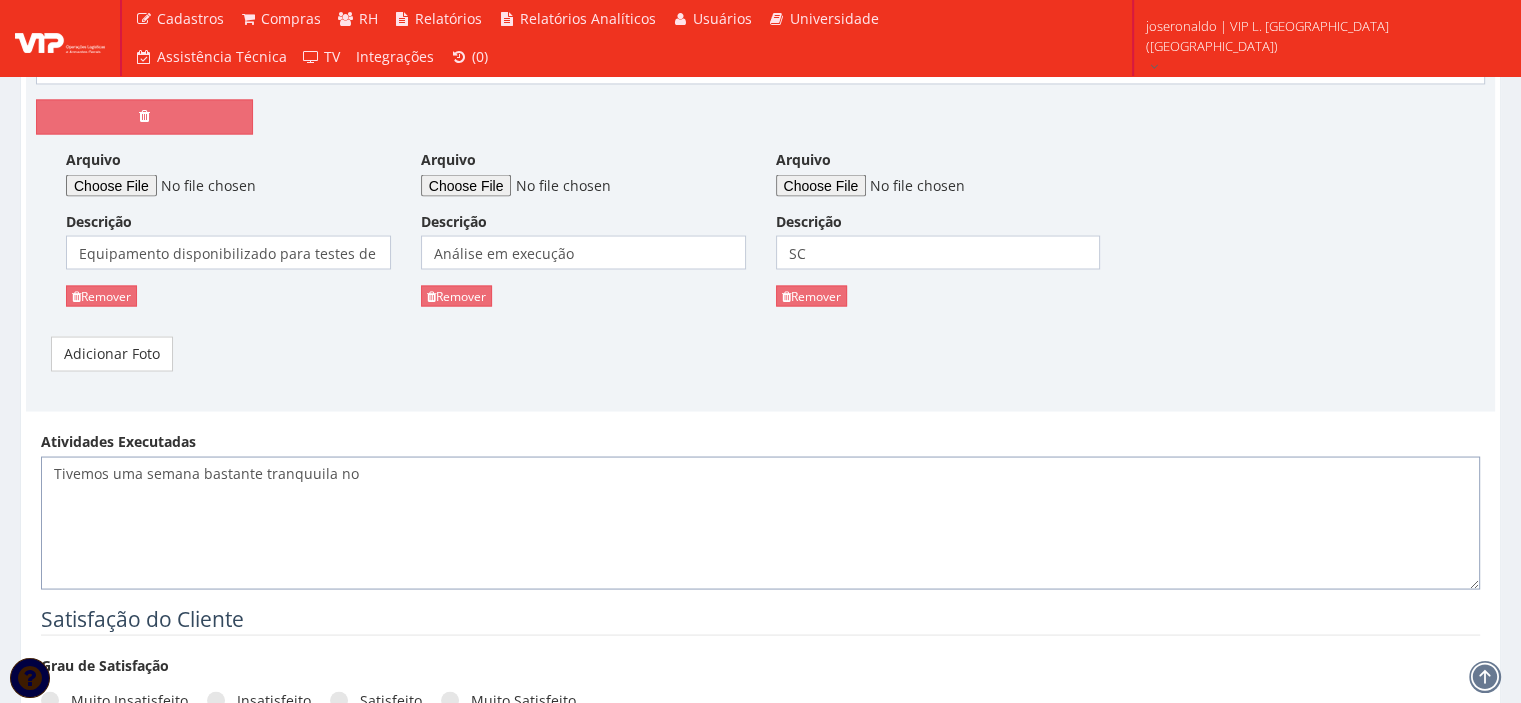 click on "Tivemos uma semana bastante tranquuila no" at bounding box center [760, 523] 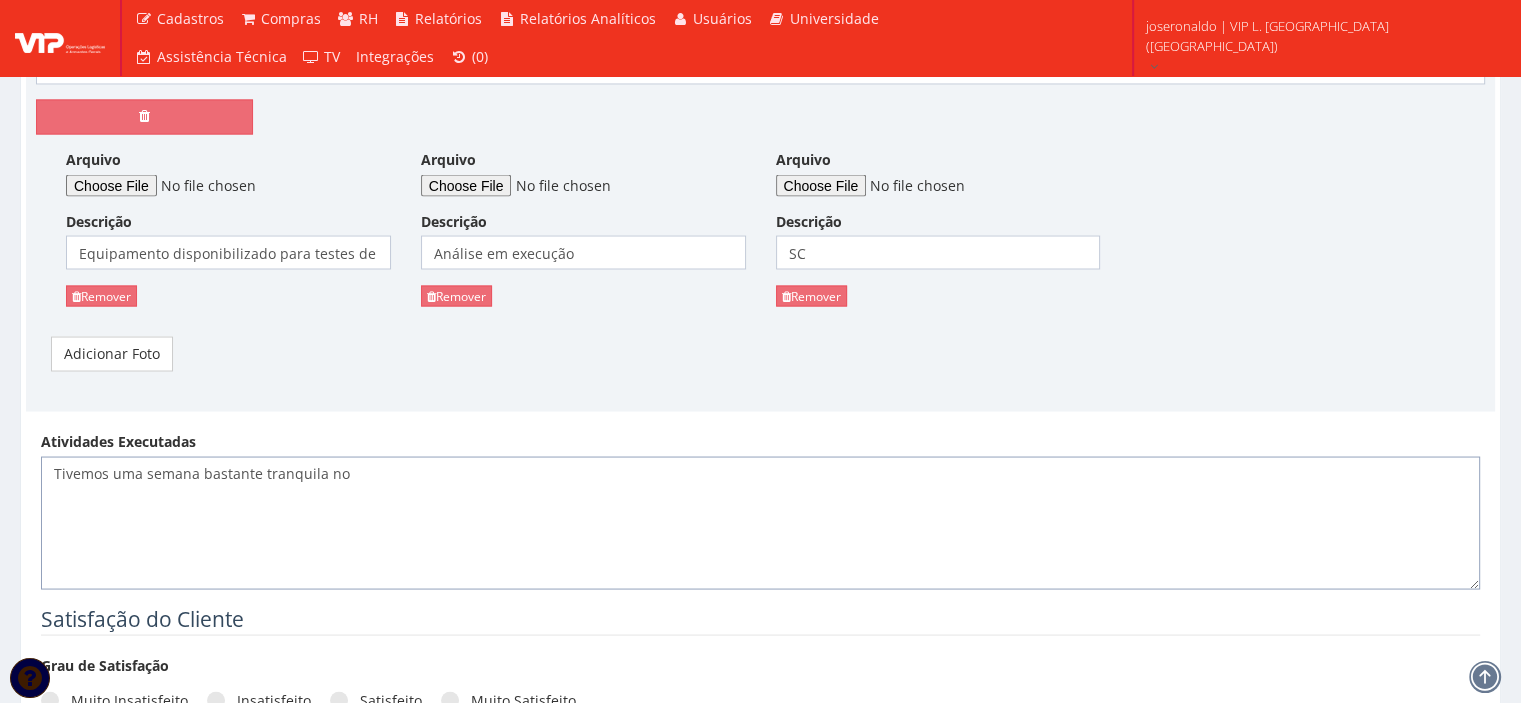 click on "Tivemos uma semana bastante tranquila no" at bounding box center (760, 523) 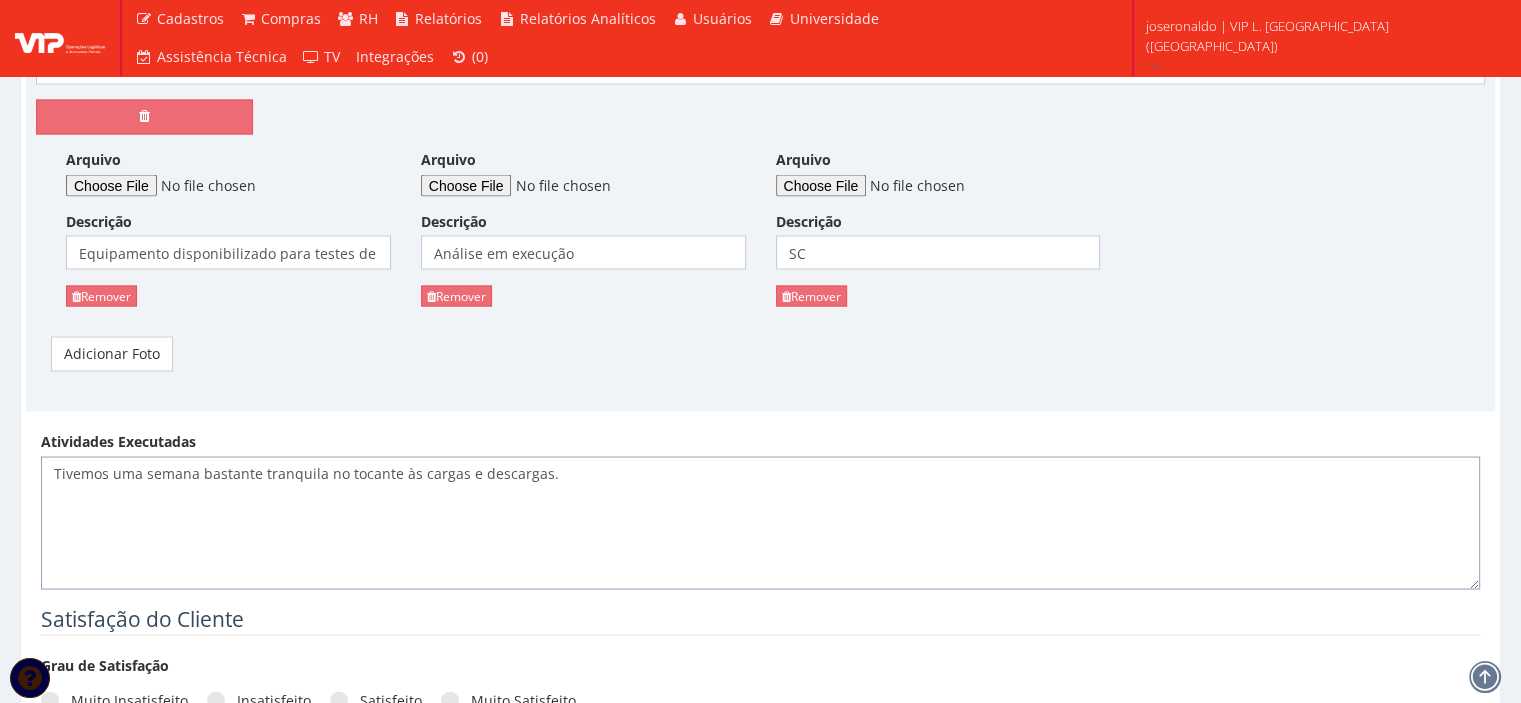 click on "Tivemos uma semana bastante tranquila no tocante às cargas e descargas." at bounding box center [760, 523] 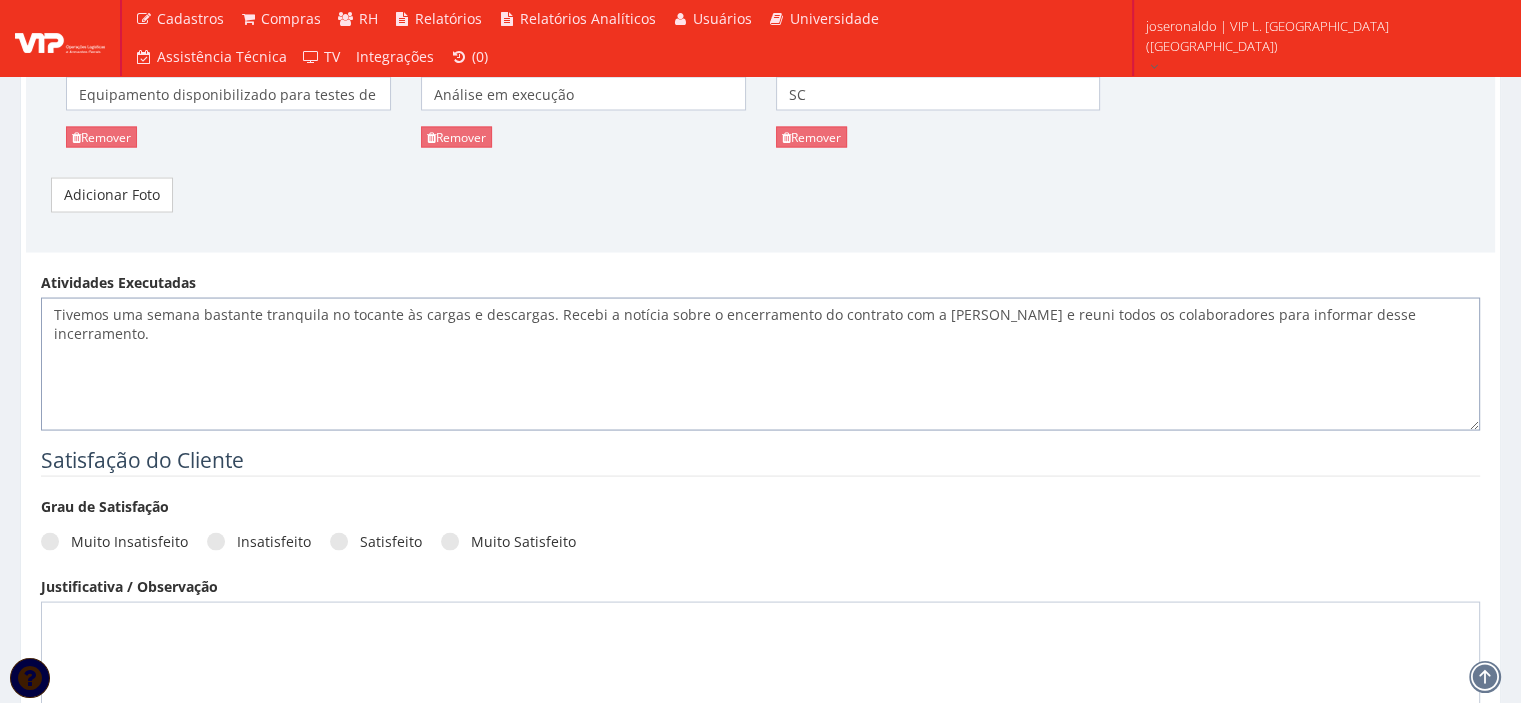 scroll, scrollTop: 3880, scrollLeft: 0, axis: vertical 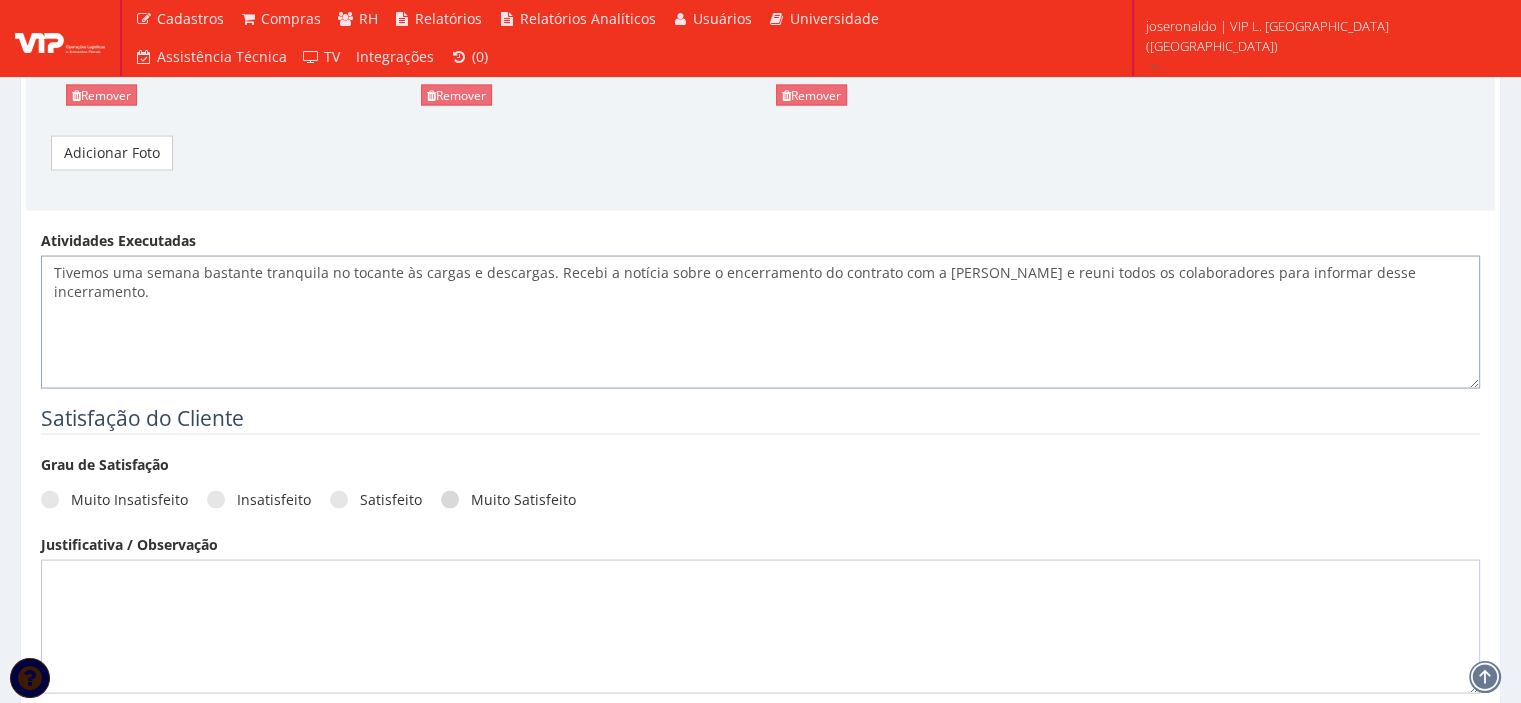 type on "Tivemos uma semana bastante tranquila no tocante às cargas e descargas. Recebi a notícia sobre o encerramento do contrato com a Ambev e reuni todos os colaboradores para informar desse incerramento." 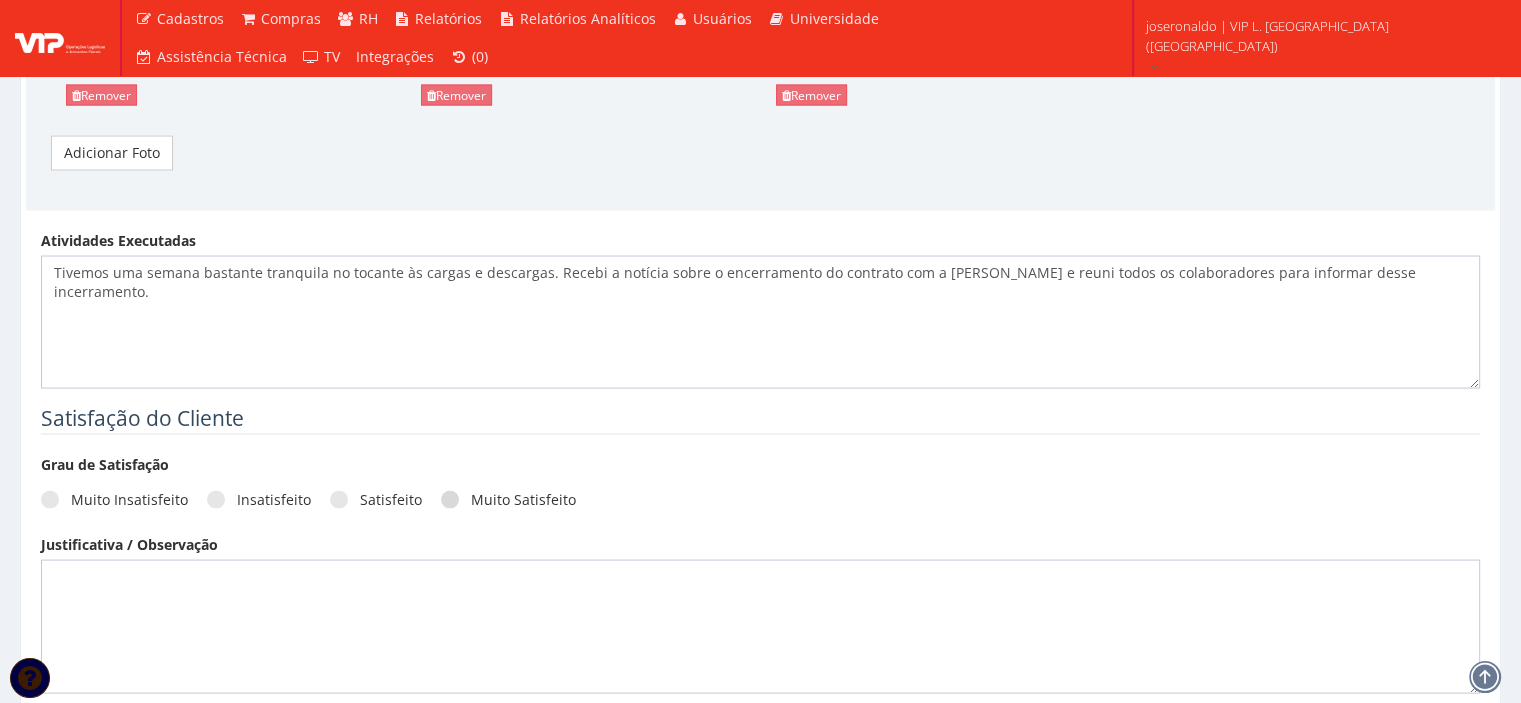 click on "Muito Satisfeito" at bounding box center (508, 500) 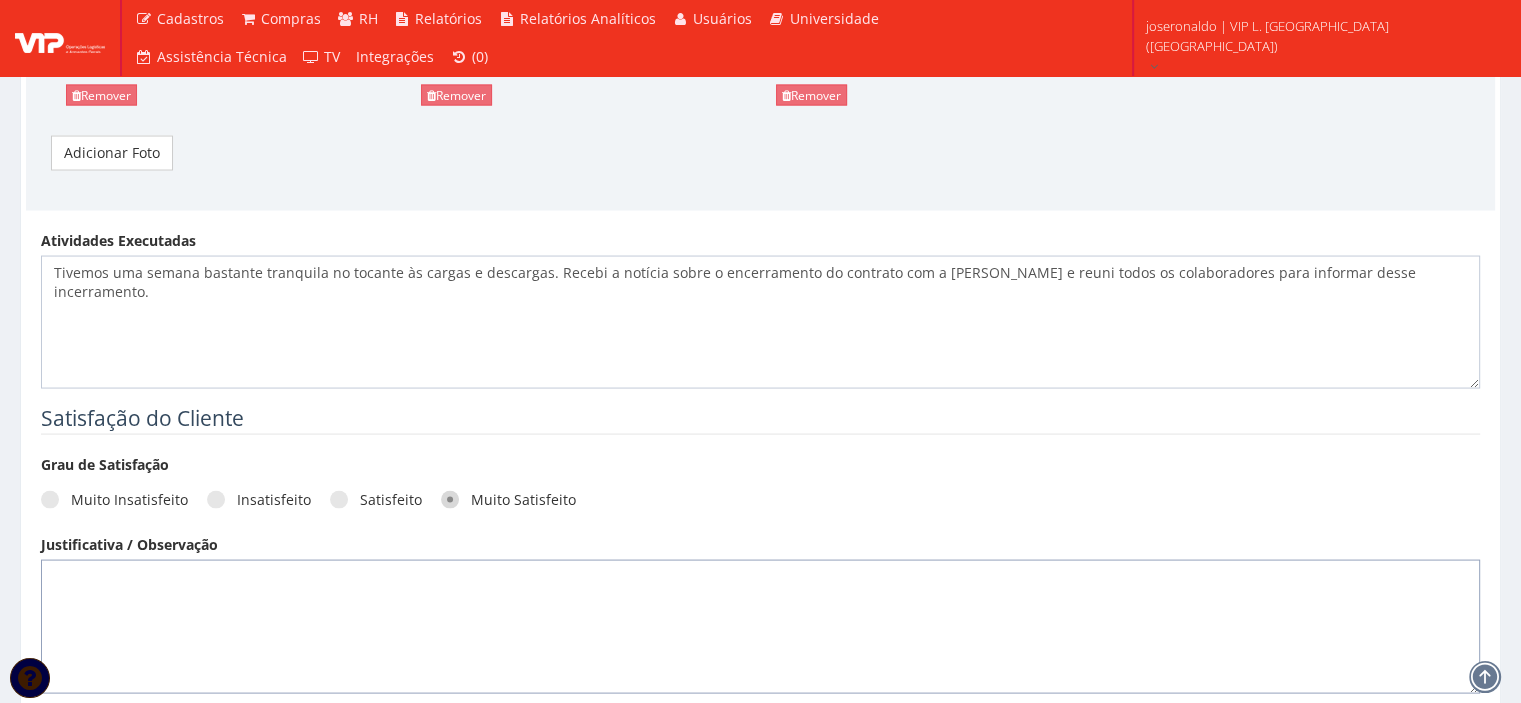 click at bounding box center (760, 627) 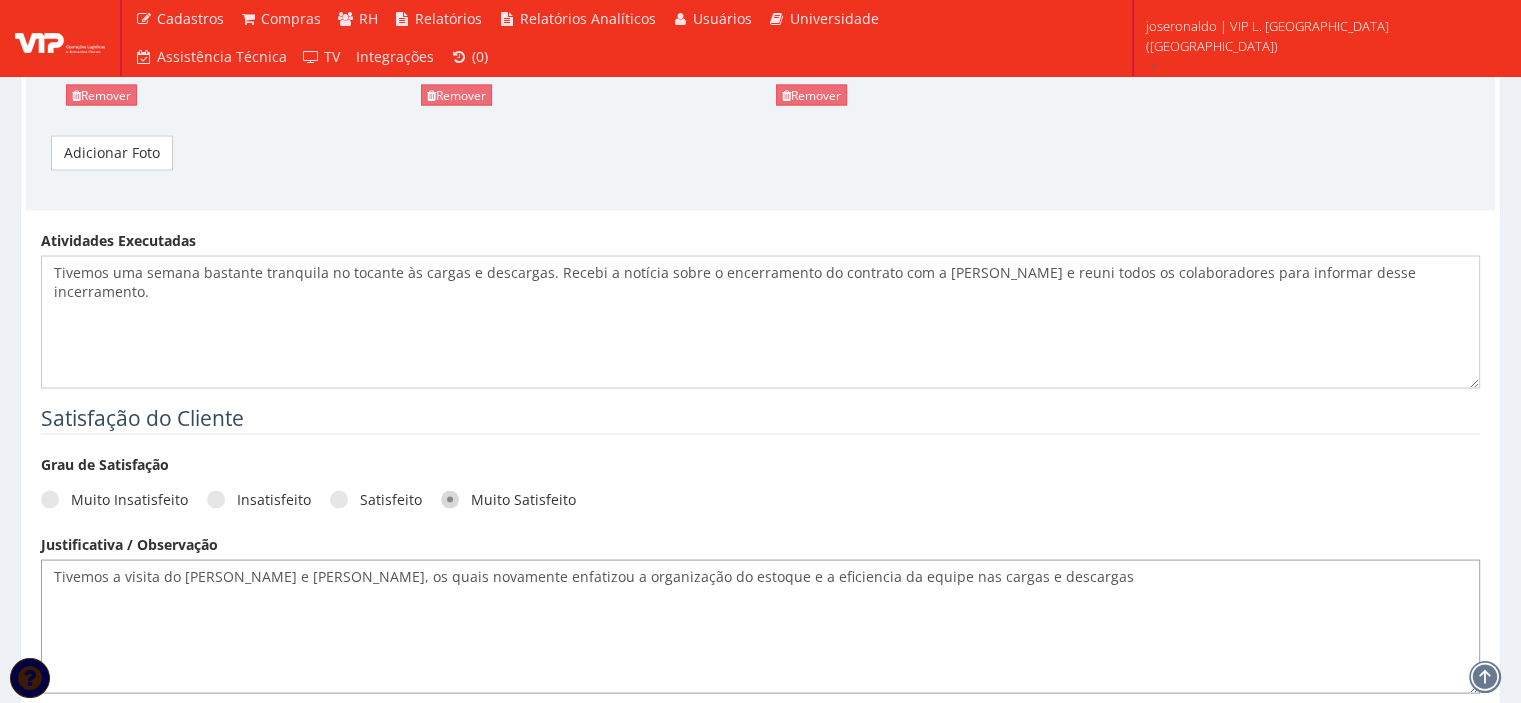 click on "Tivemos a visita do Felipe e Sérgio, os quais novamente enfatizou a organização do estoque e a eficiencia da equipe nas cargas e descargas" at bounding box center (760, 627) 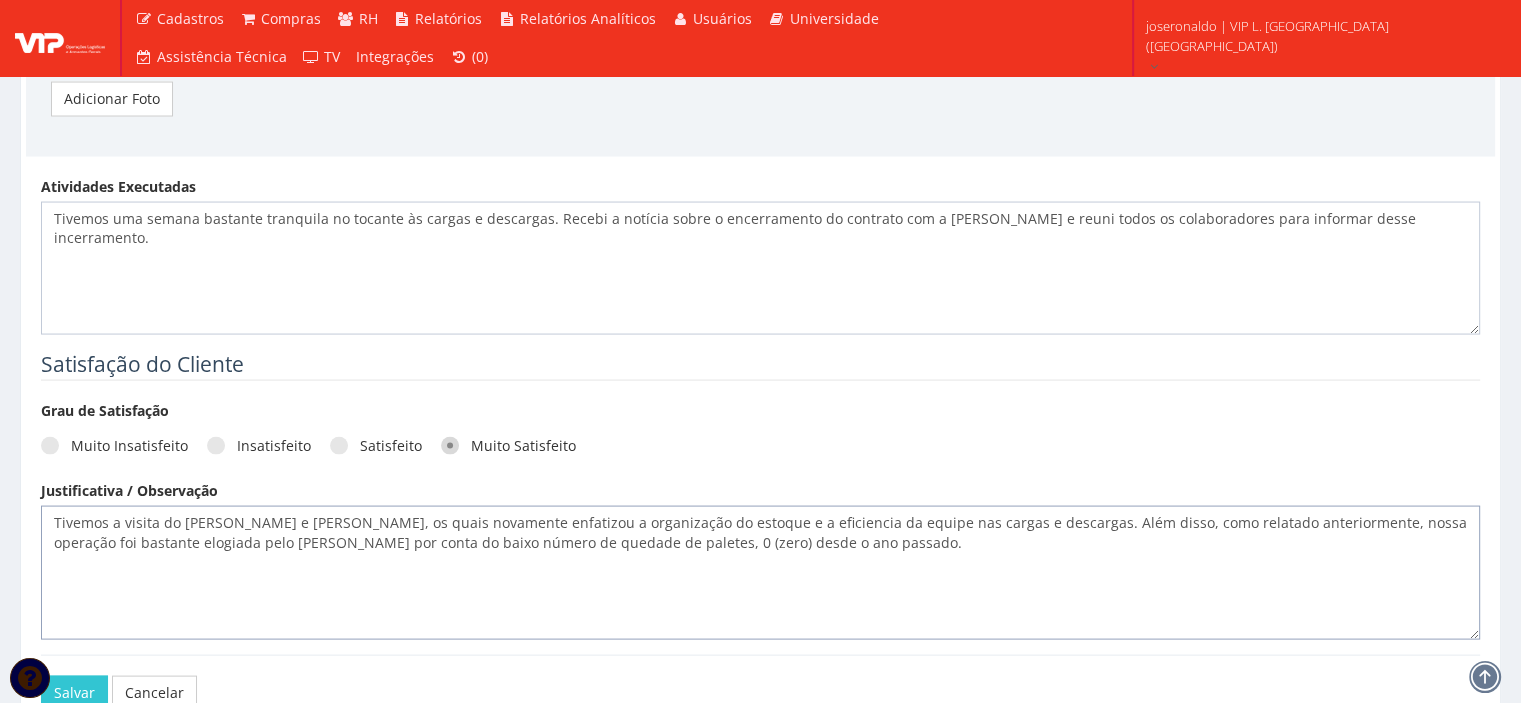 scroll, scrollTop: 4052, scrollLeft: 0, axis: vertical 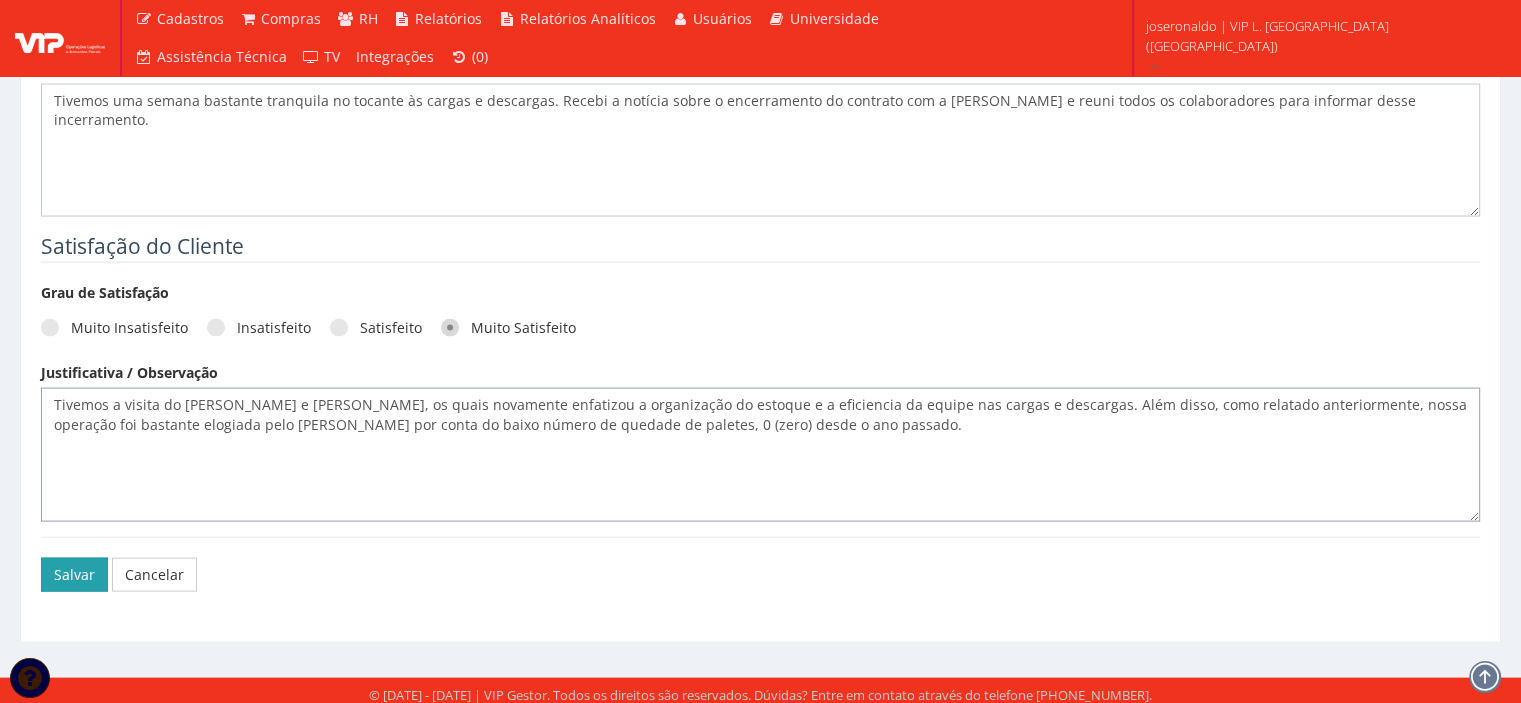 type on "Tivemos a visita do Felipe e Sérgio, os quais novamente enfatizou a organização do estoque e a eficiencia da equipe nas cargas e descargas. Além disso, como relatado anteriormente, nossa operação foi bastante elogiada pelo Alessandro Ribeiro por conta do baixo número de quedade de paletes, 0 (zero) desde o ano passado." 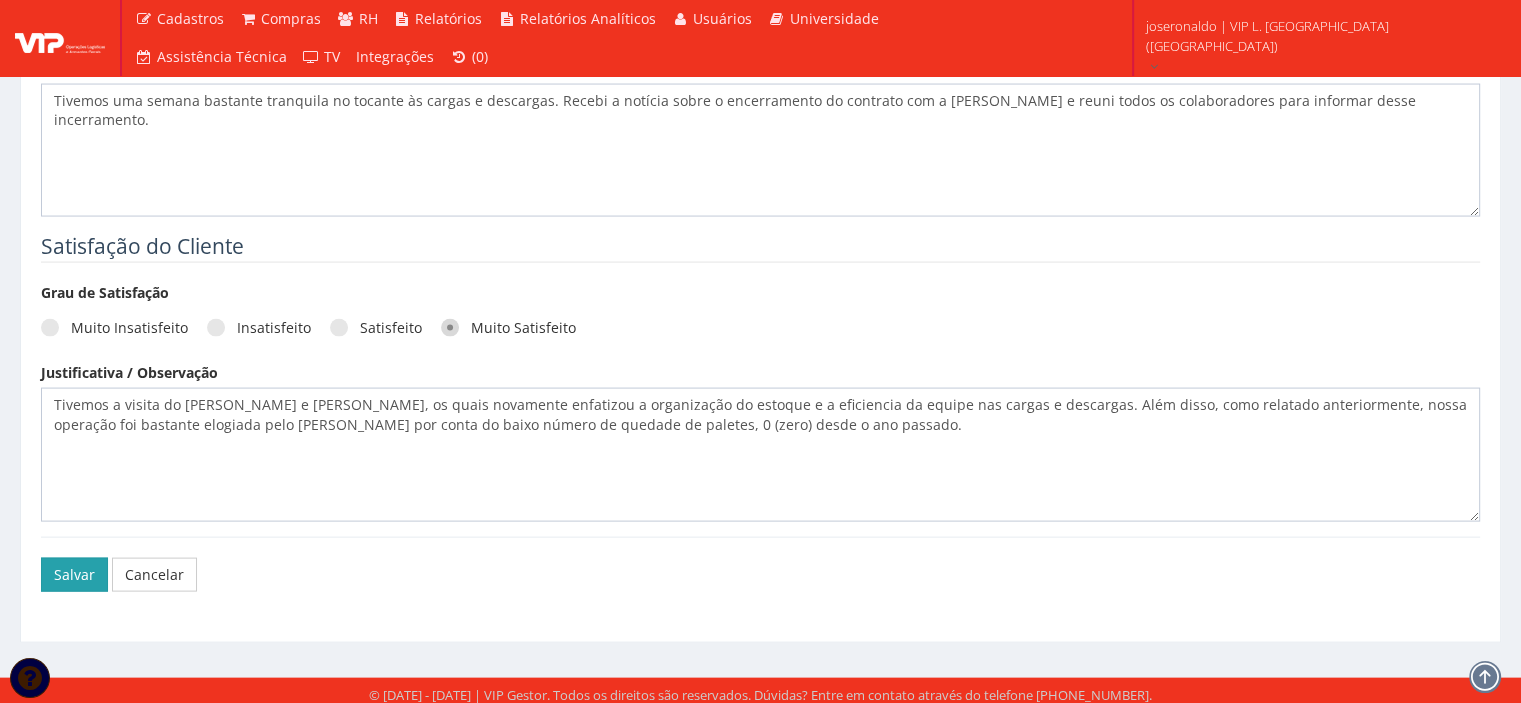 click on "Salvar" at bounding box center [74, 575] 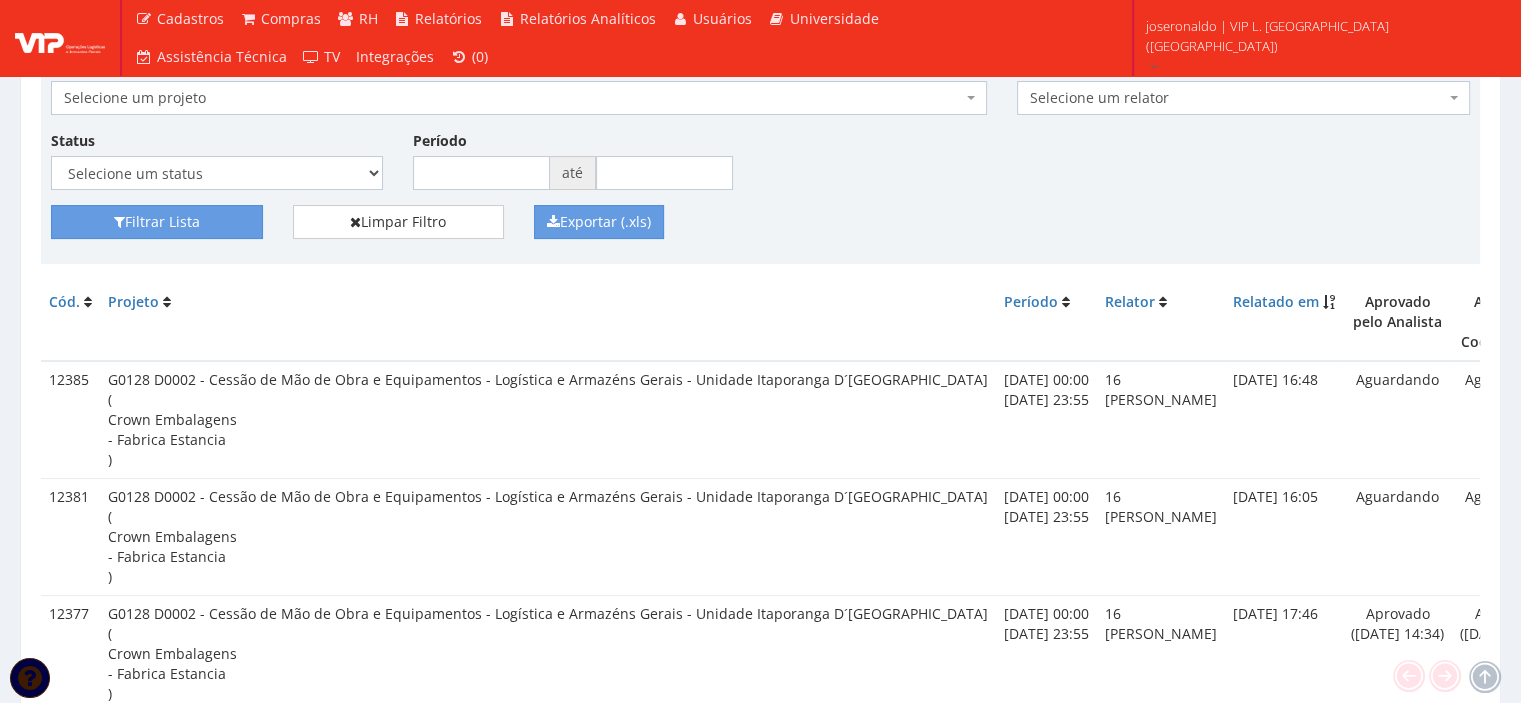 scroll, scrollTop: 200, scrollLeft: 0, axis: vertical 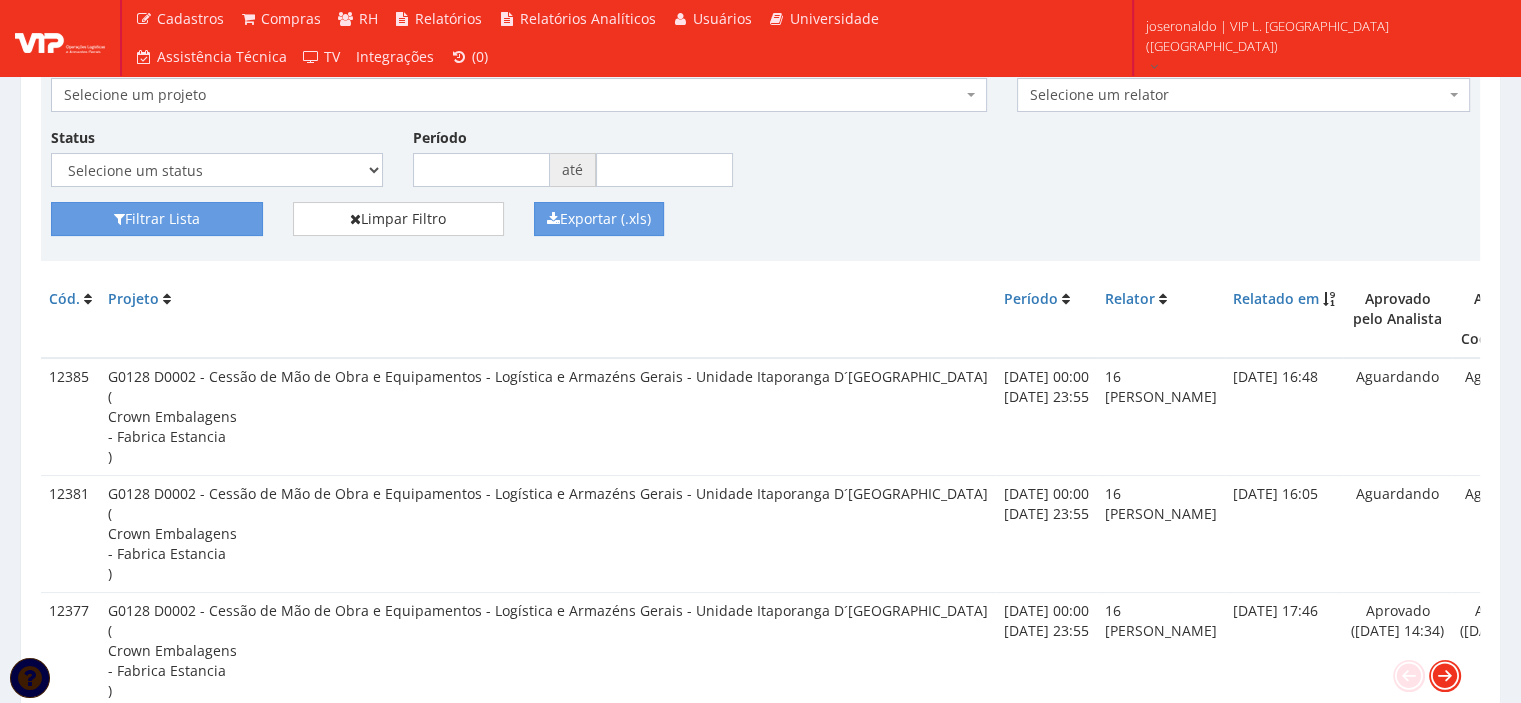 click at bounding box center (1445, 676) 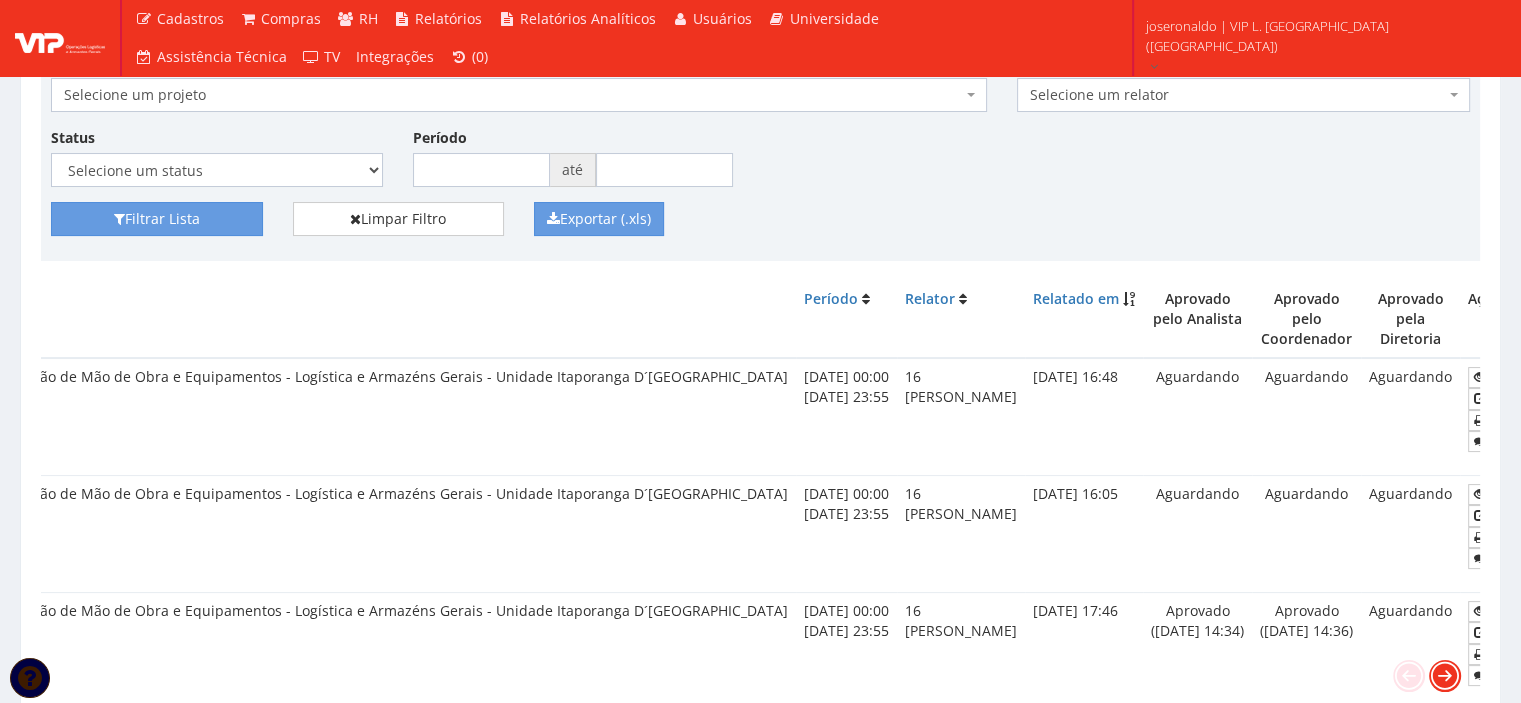 click at bounding box center (1445, 676) 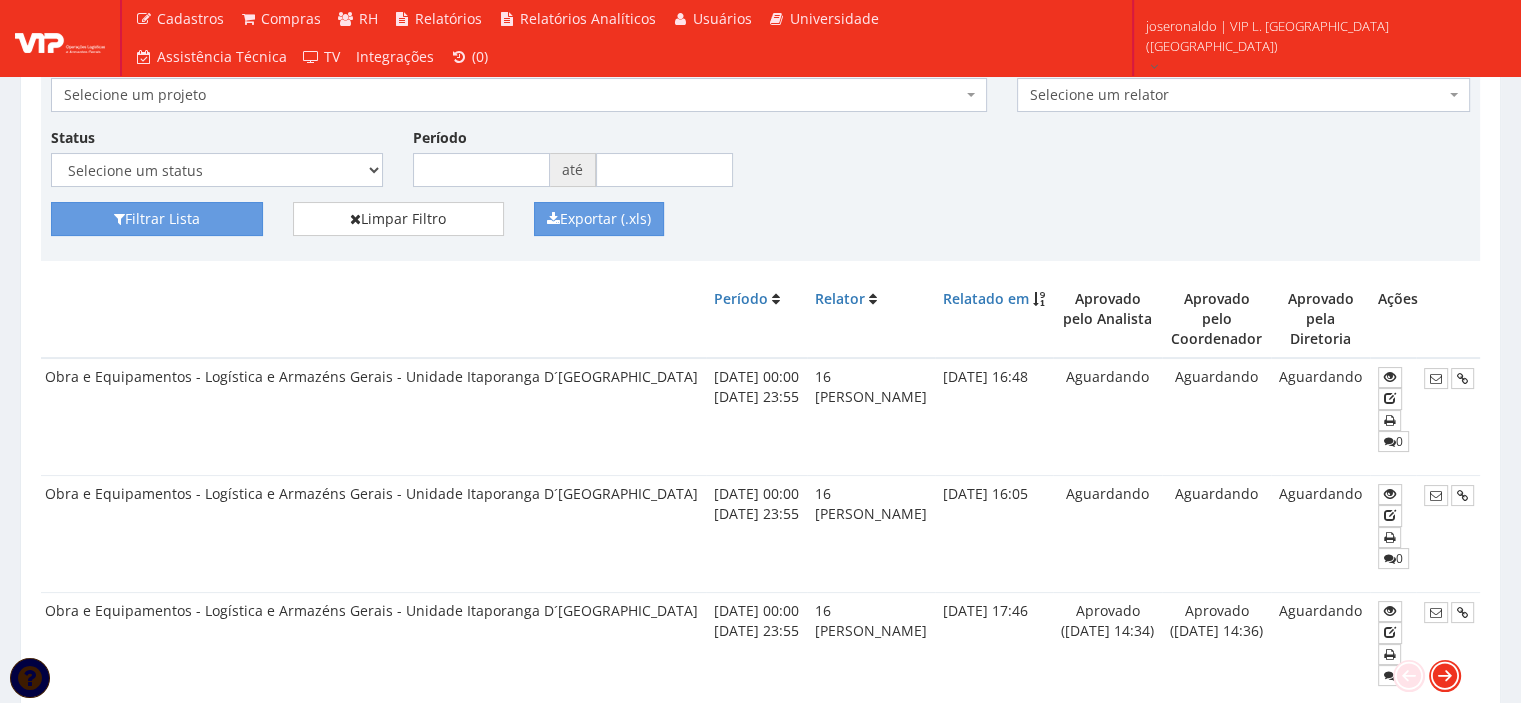 click at bounding box center (1445, 676) 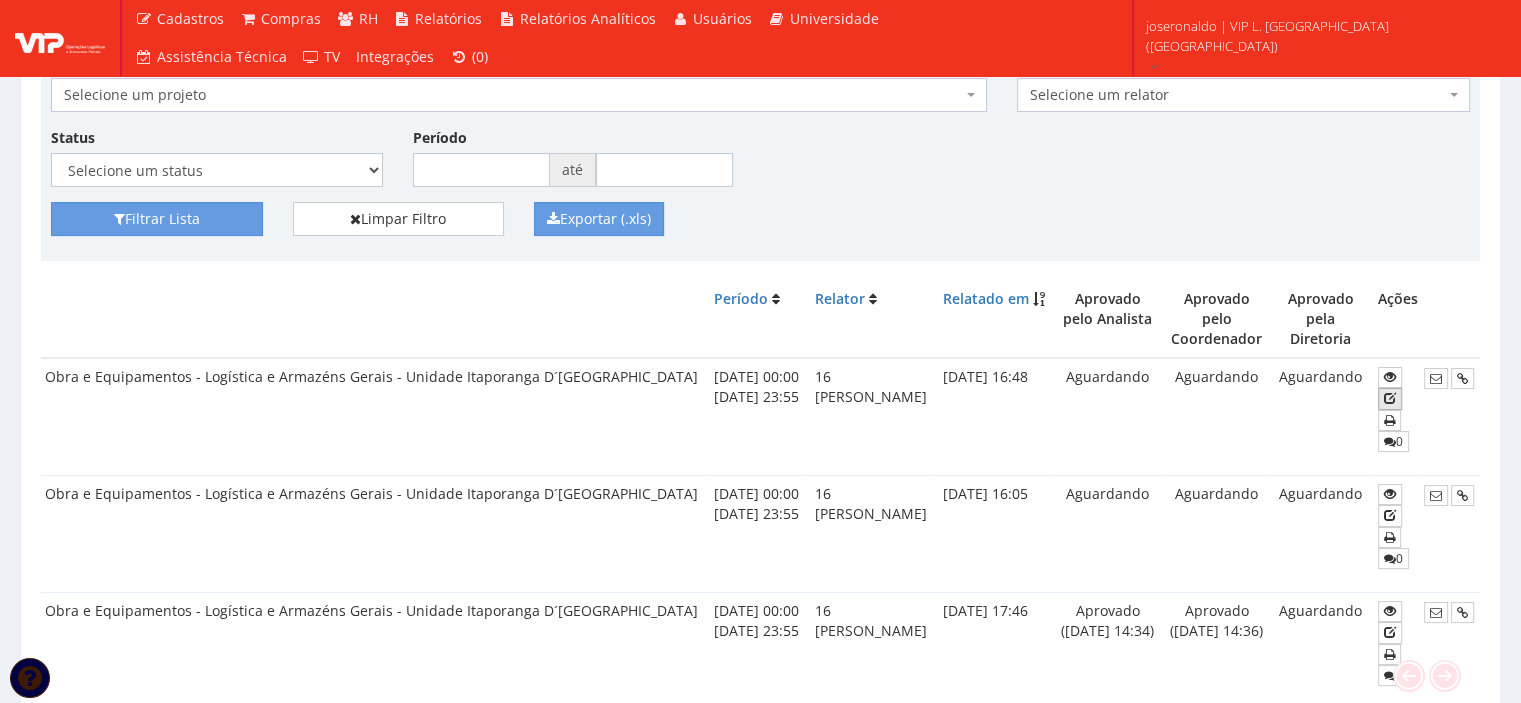 click at bounding box center (1390, 398) 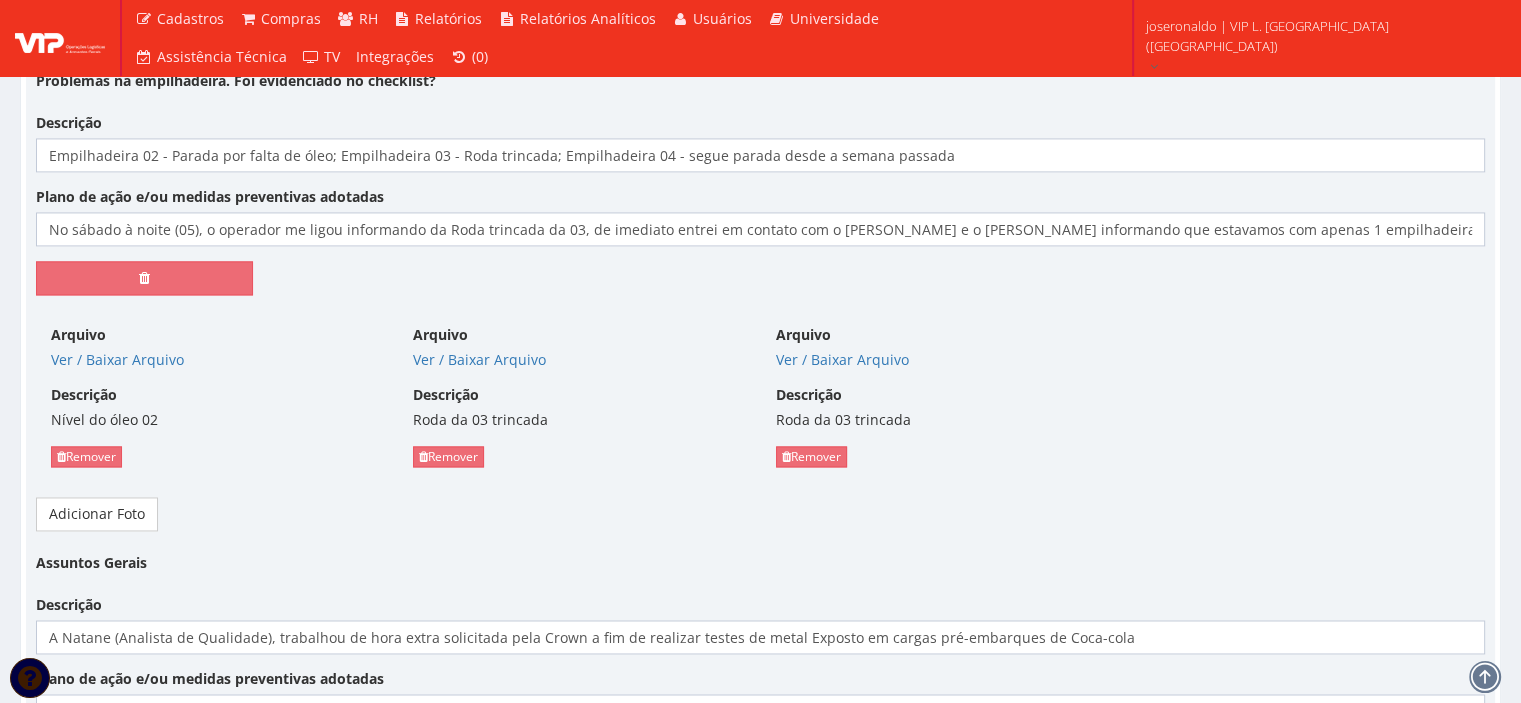 scroll, scrollTop: 2900, scrollLeft: 0, axis: vertical 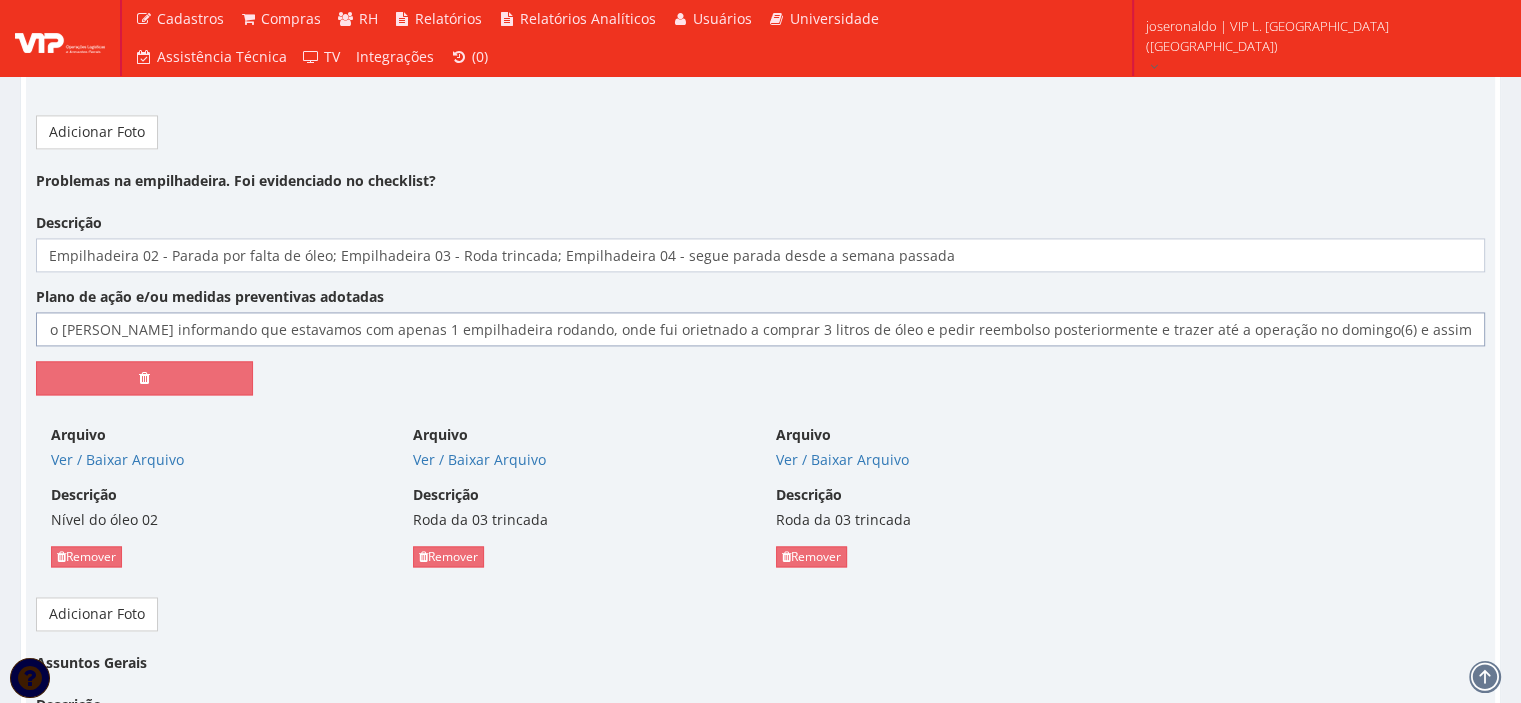 drag, startPoint x: 1171, startPoint y: 306, endPoint x: 1582, endPoint y: 308, distance: 411.00485 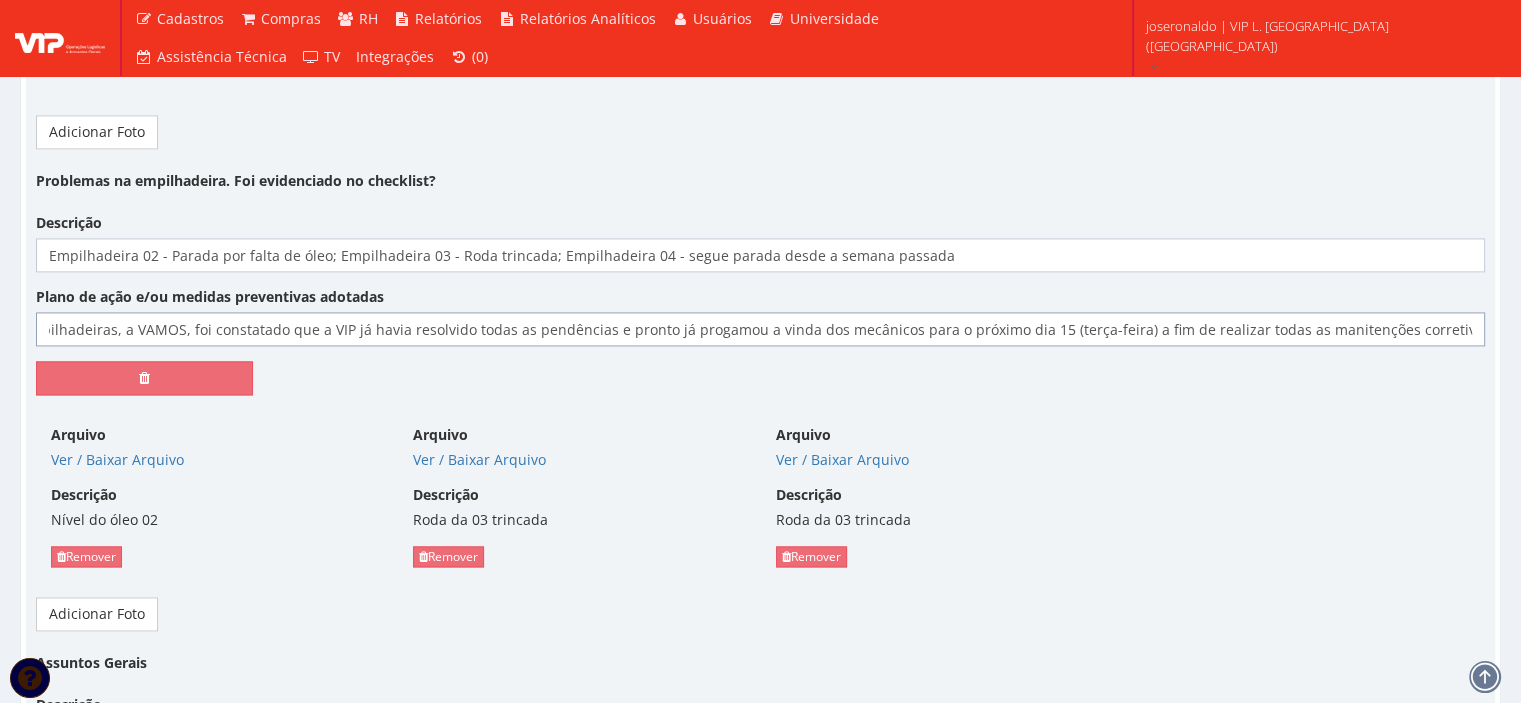 scroll, scrollTop: 0, scrollLeft: 2717, axis: horizontal 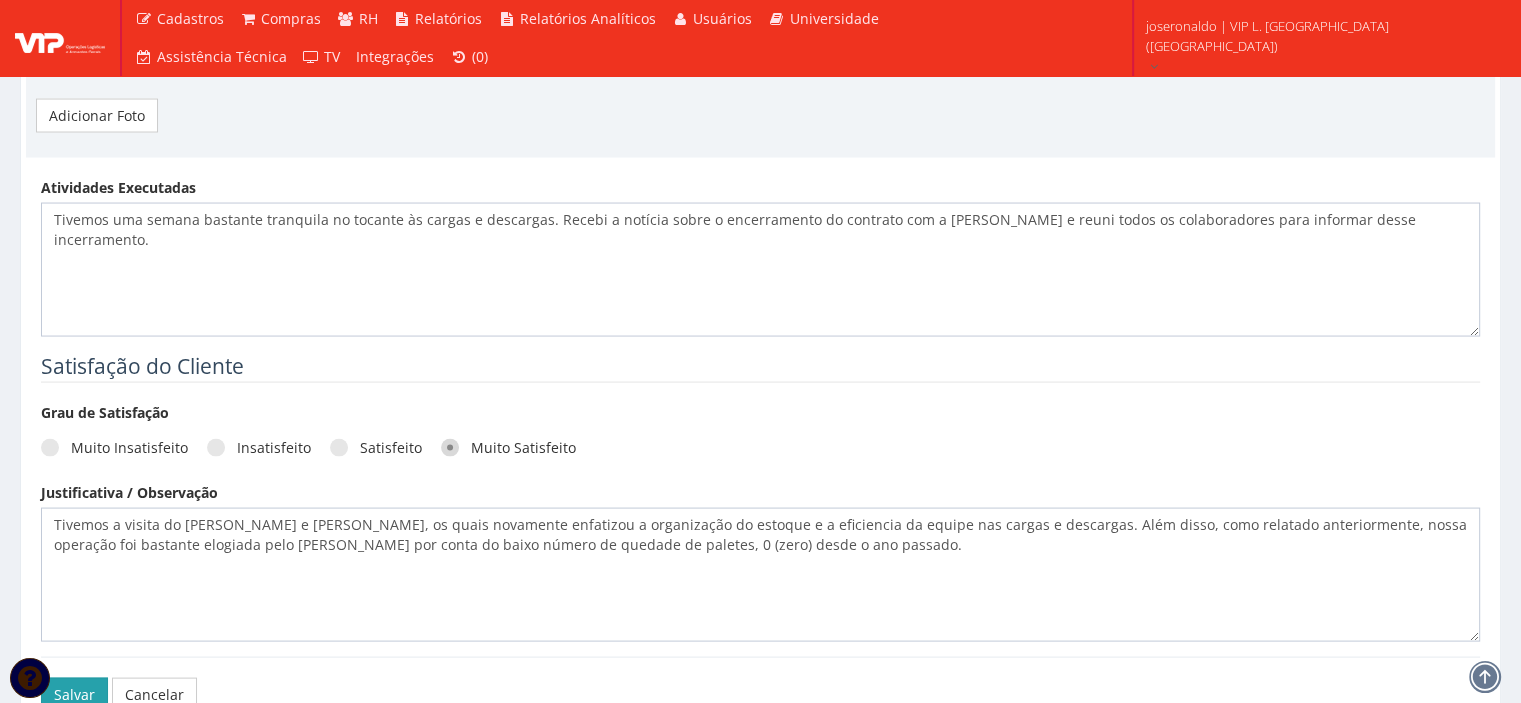 type on "No sábado à noite (05), o operador me ligou informando da Roda trincada da 03, de imediato entrei em contato com o Anderson Camargo e o Rodrigo Martins informando que estavamos com apenas 1 empilhadeira rodando, onde fui orietnado a comprar 3 litros de óleo e pedir reembolso posteriormente e trazer até a operação no domingo(6) e assim foi feito. Em contato com a empresa locadora das empilhadeiras, a VAMOS, foi constatado que a VIP já havia resolvido todas as pendências e pronto já progamou a vinda dos mecânicos para o próximo dia 15 (terça-feira) a fim de realizar todas as manitenções corretivas e preventivas." 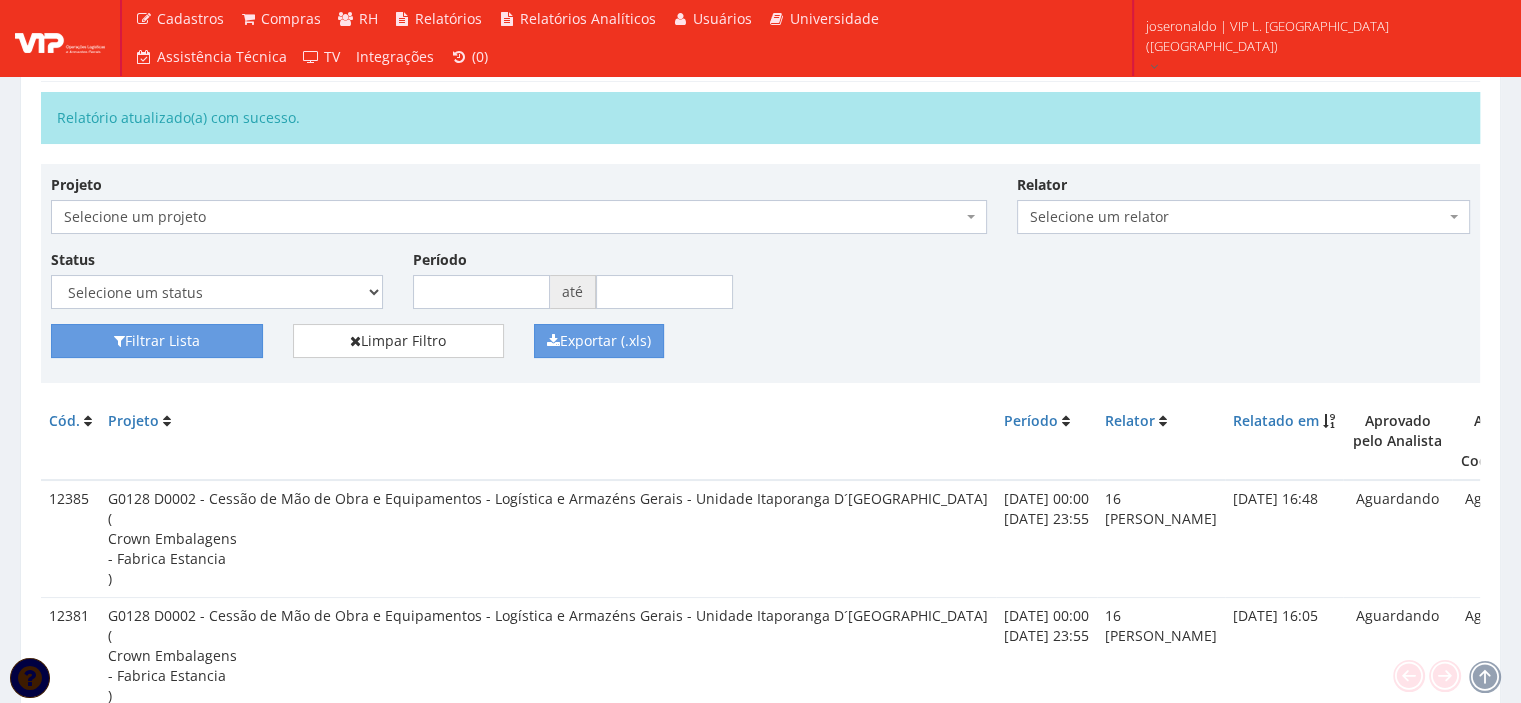 scroll, scrollTop: 400, scrollLeft: 0, axis: vertical 